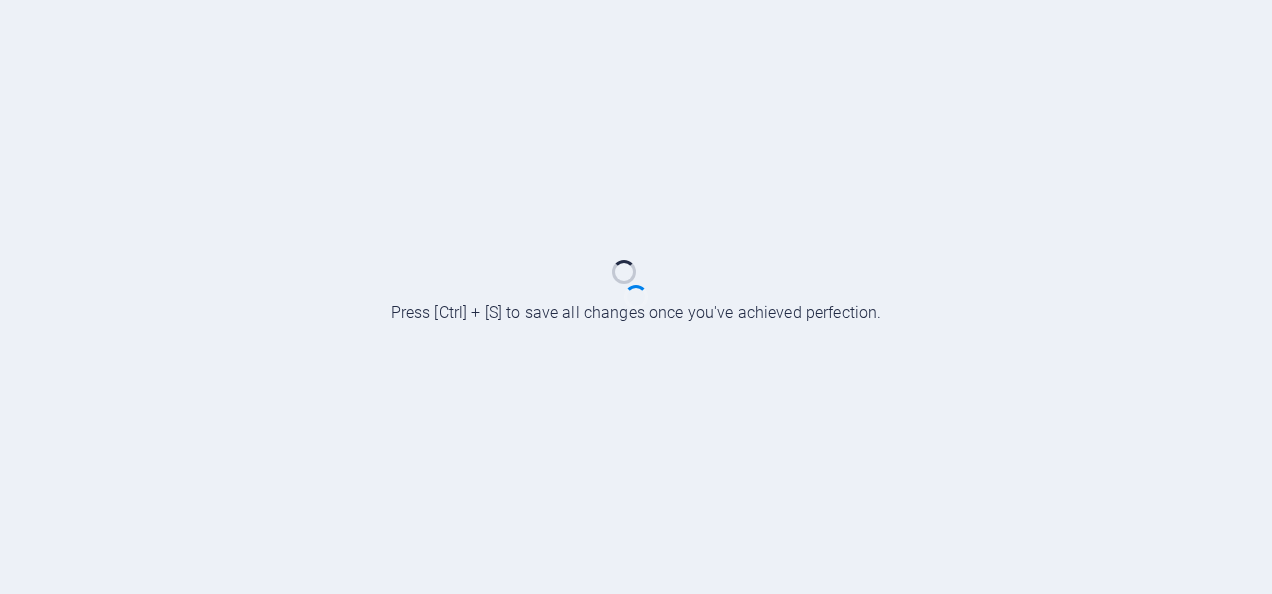 scroll, scrollTop: 0, scrollLeft: 0, axis: both 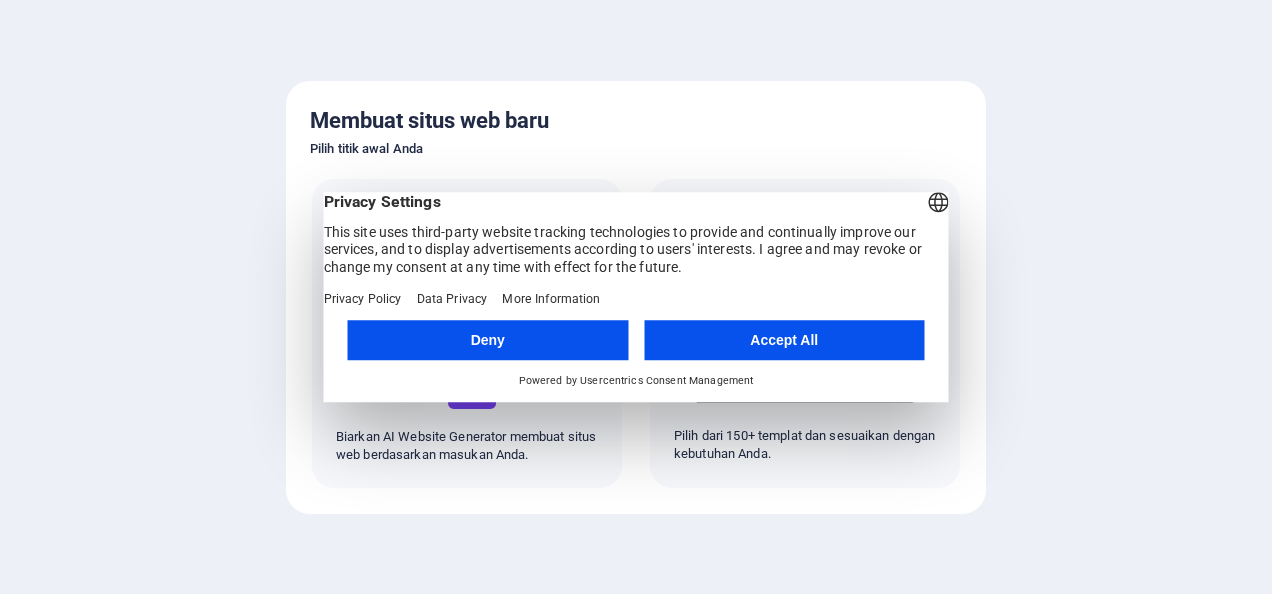 click on "Deny" at bounding box center (488, 340) 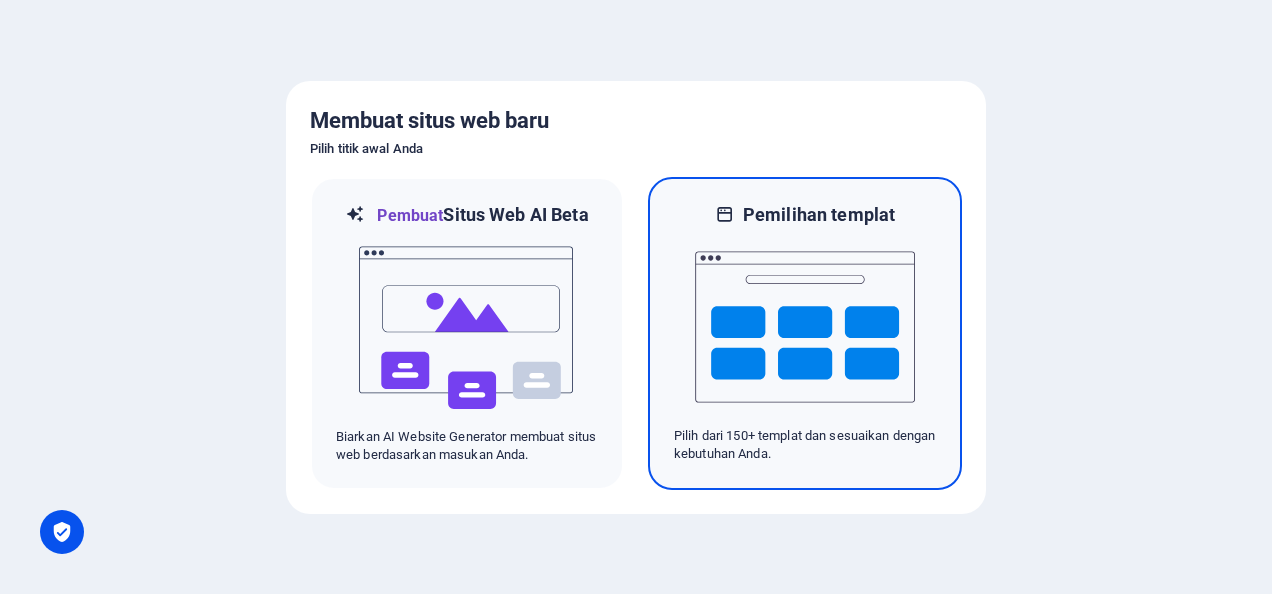 click at bounding box center [805, 327] 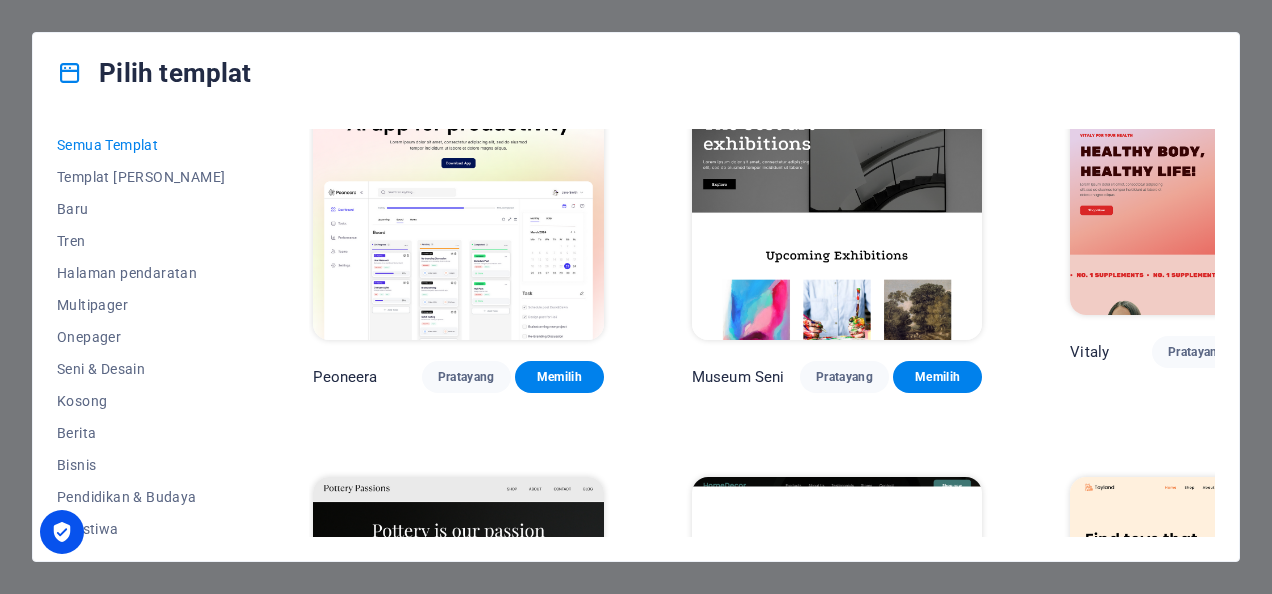 scroll, scrollTop: 0, scrollLeft: 0, axis: both 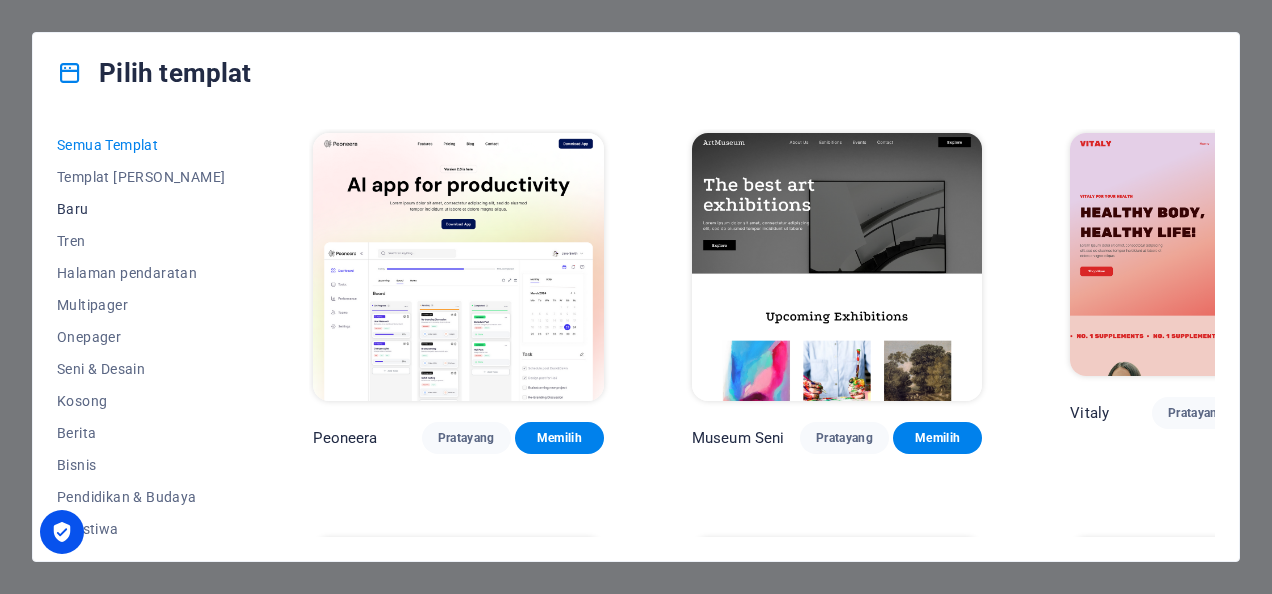 click on "Baru" at bounding box center [141, 209] 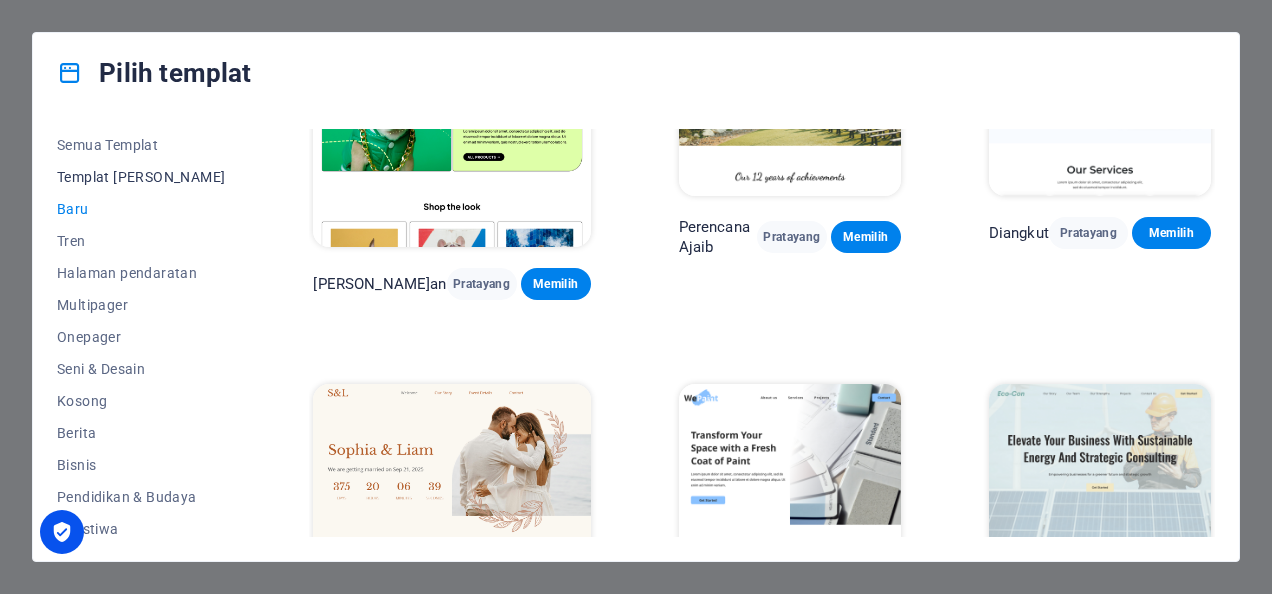 scroll, scrollTop: 1546, scrollLeft: 0, axis: vertical 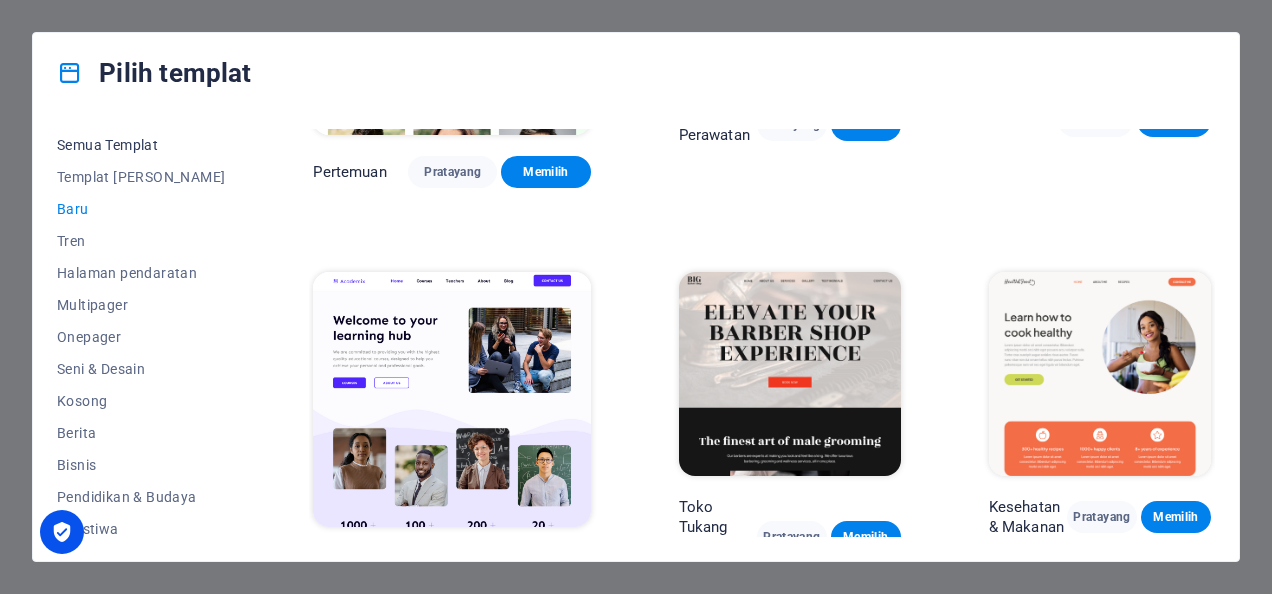 click on "Semua Templat" at bounding box center (141, 145) 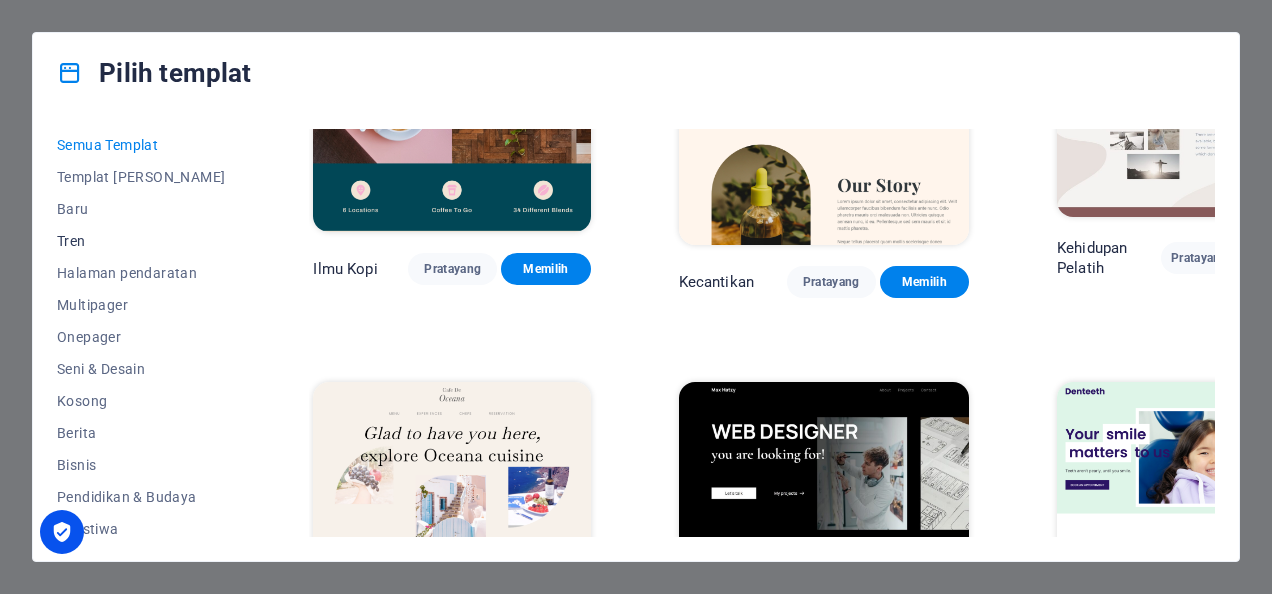 scroll, scrollTop: 5666, scrollLeft: 0, axis: vertical 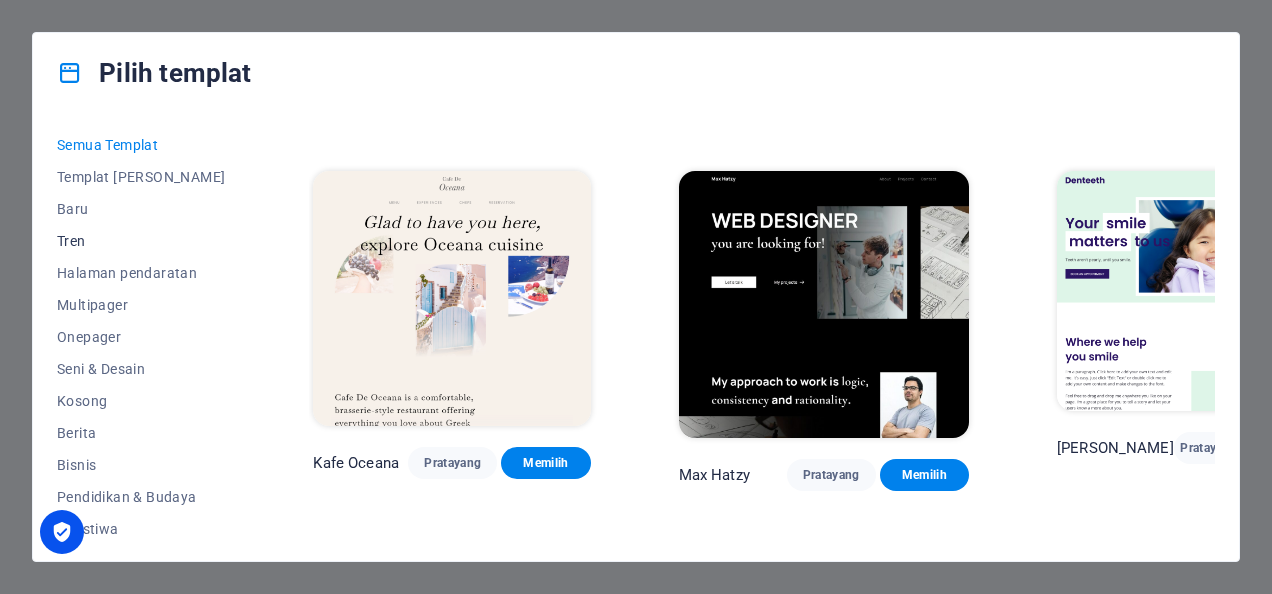 click on "Tren" at bounding box center [141, 241] 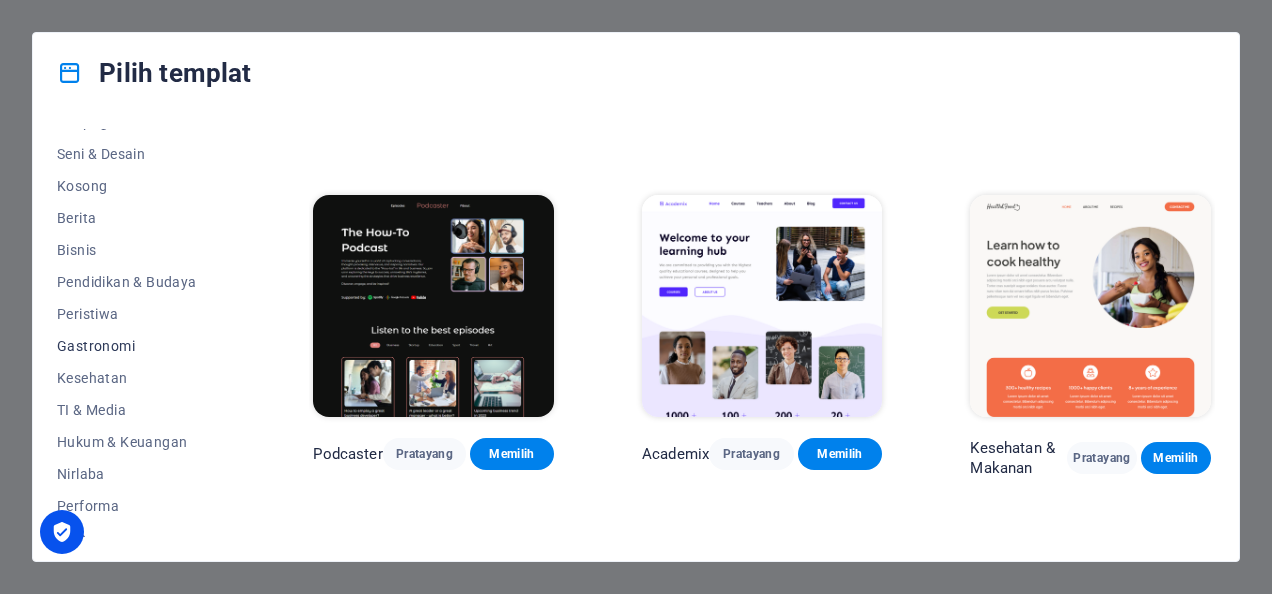 scroll, scrollTop: 216, scrollLeft: 0, axis: vertical 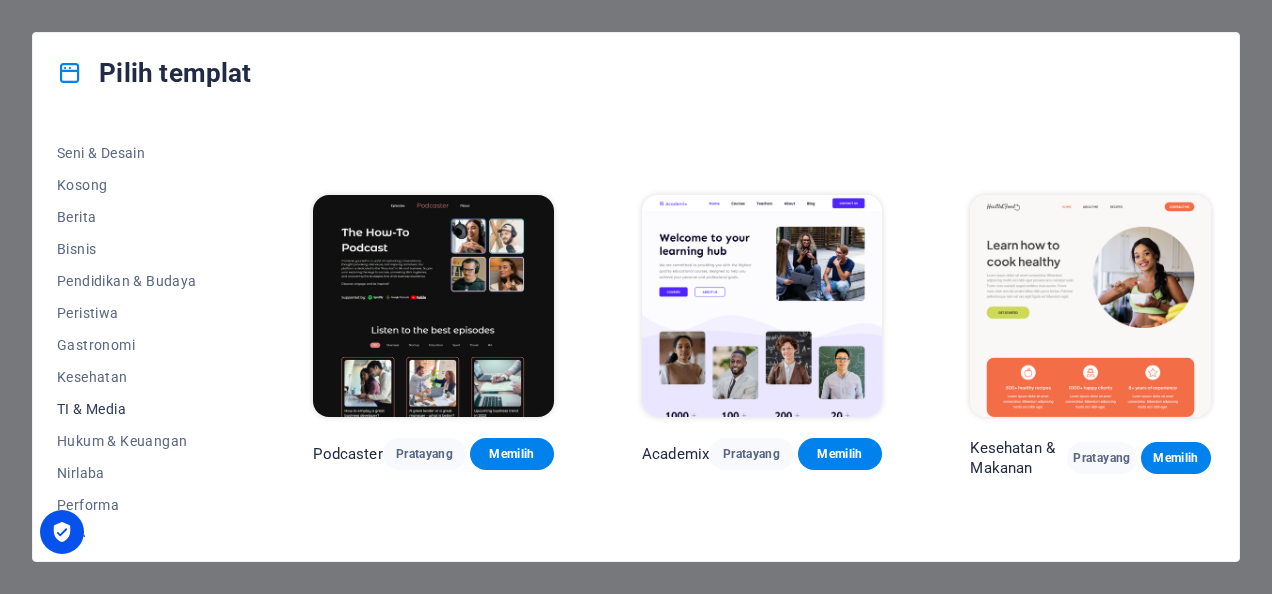 click on "TI & Media" at bounding box center [141, 409] 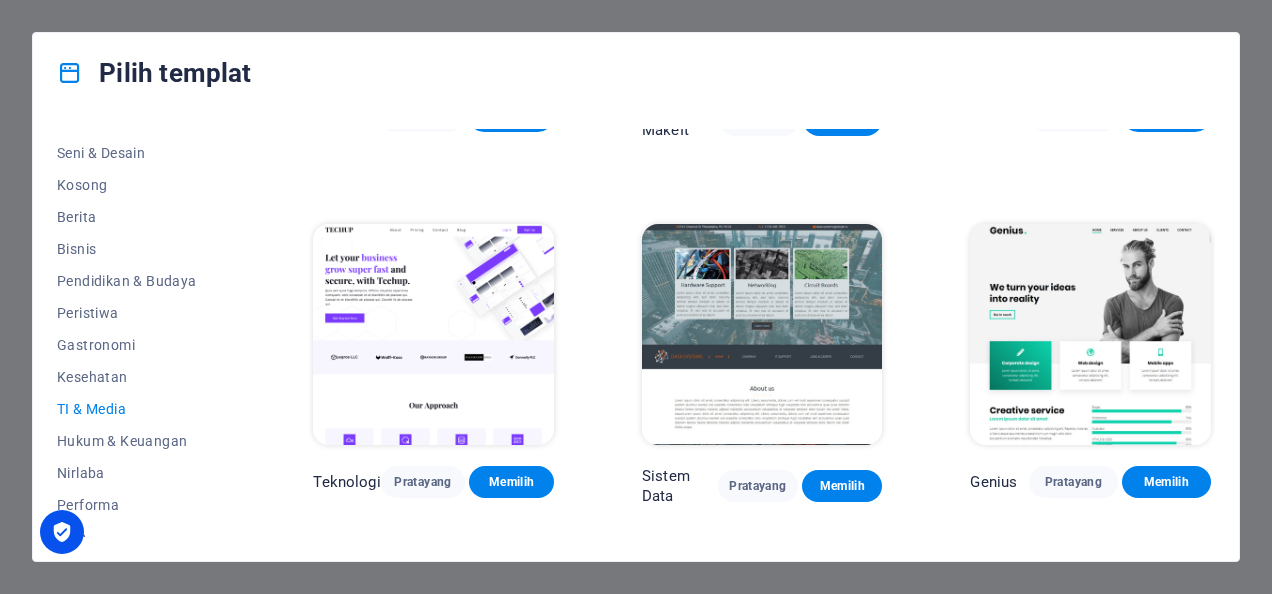 scroll, scrollTop: 0, scrollLeft: 0, axis: both 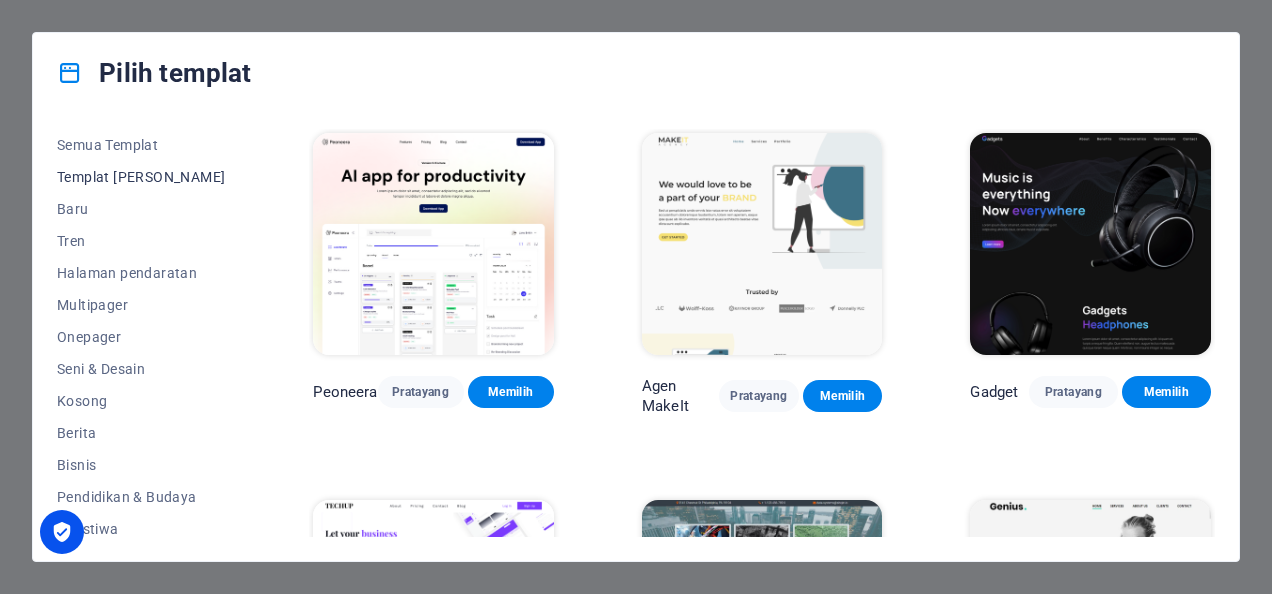 click on "Templat Saya" at bounding box center (141, 177) 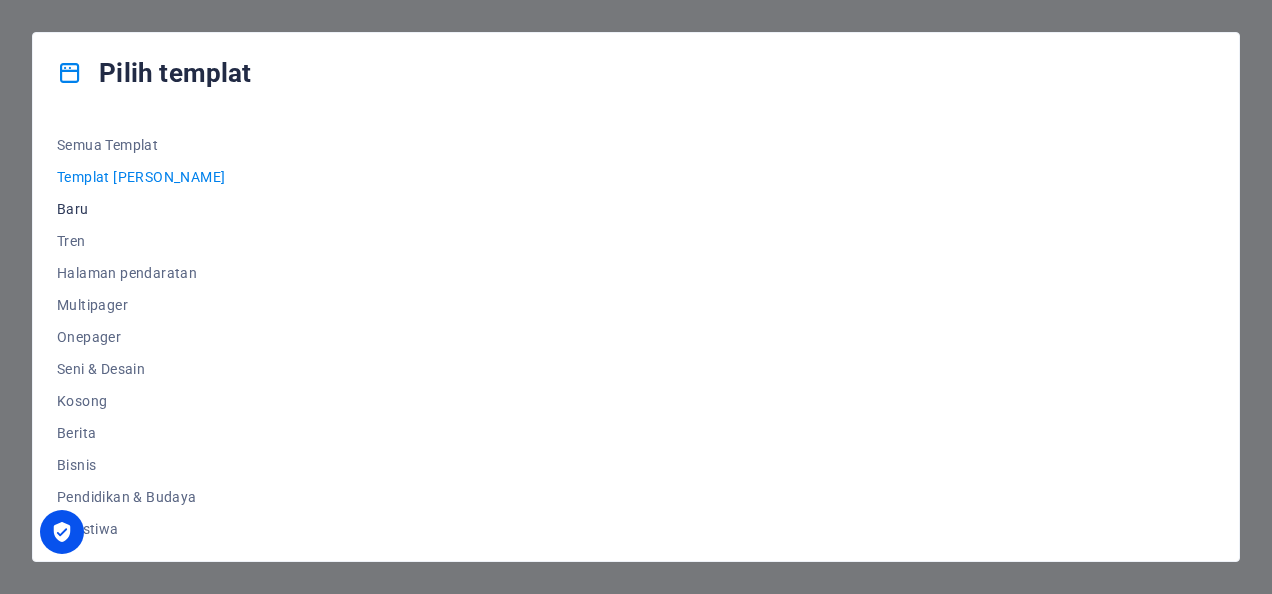 click on "Baru" at bounding box center [141, 209] 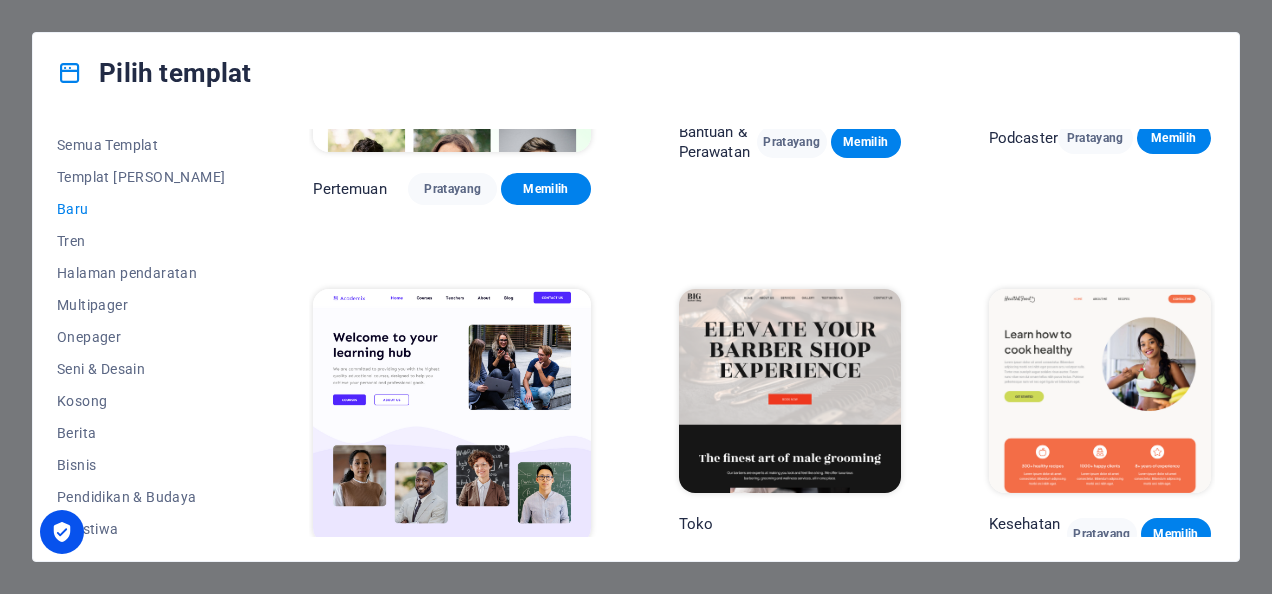scroll, scrollTop: 1807, scrollLeft: 0, axis: vertical 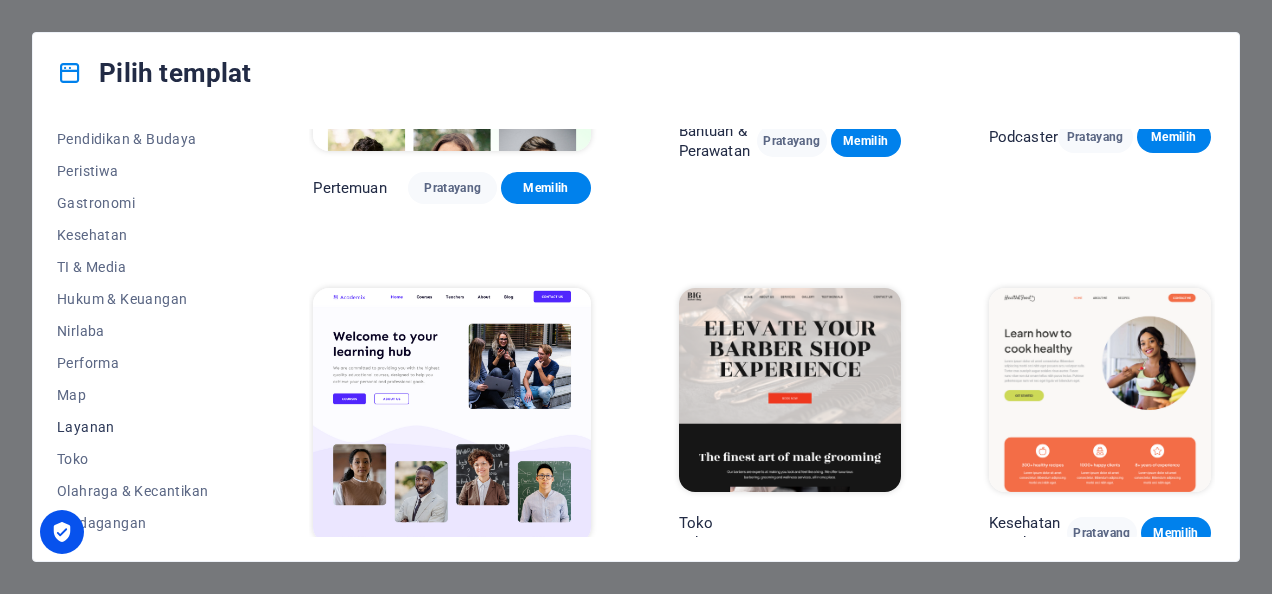click on "Layanan" at bounding box center (141, 427) 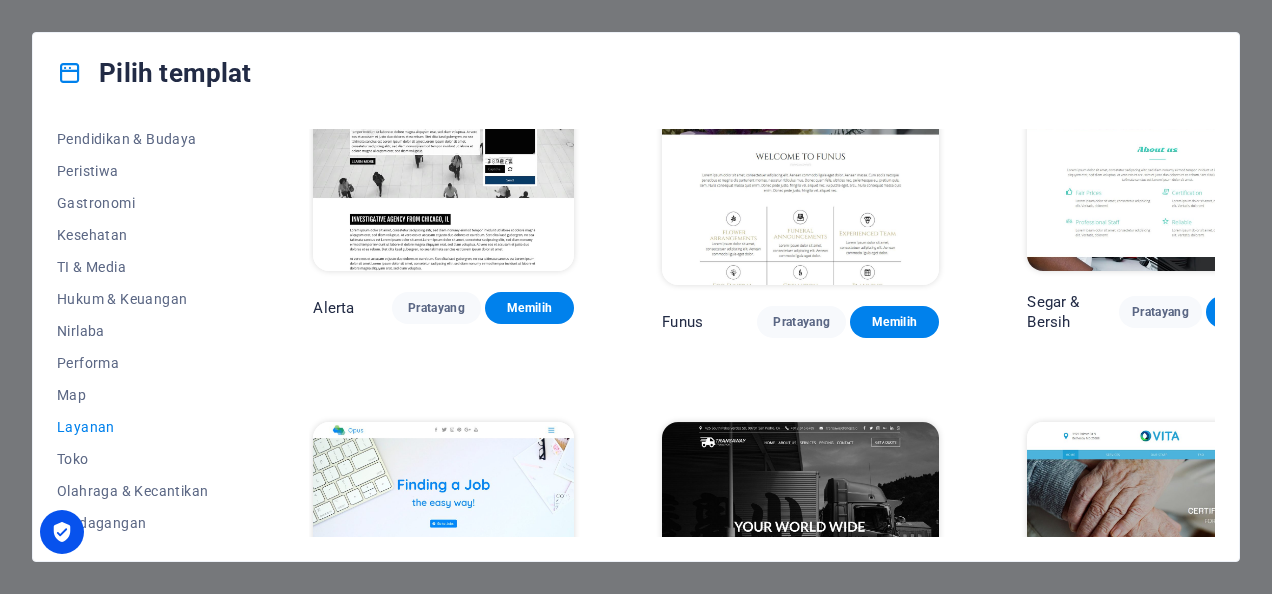 scroll, scrollTop: 2068, scrollLeft: 0, axis: vertical 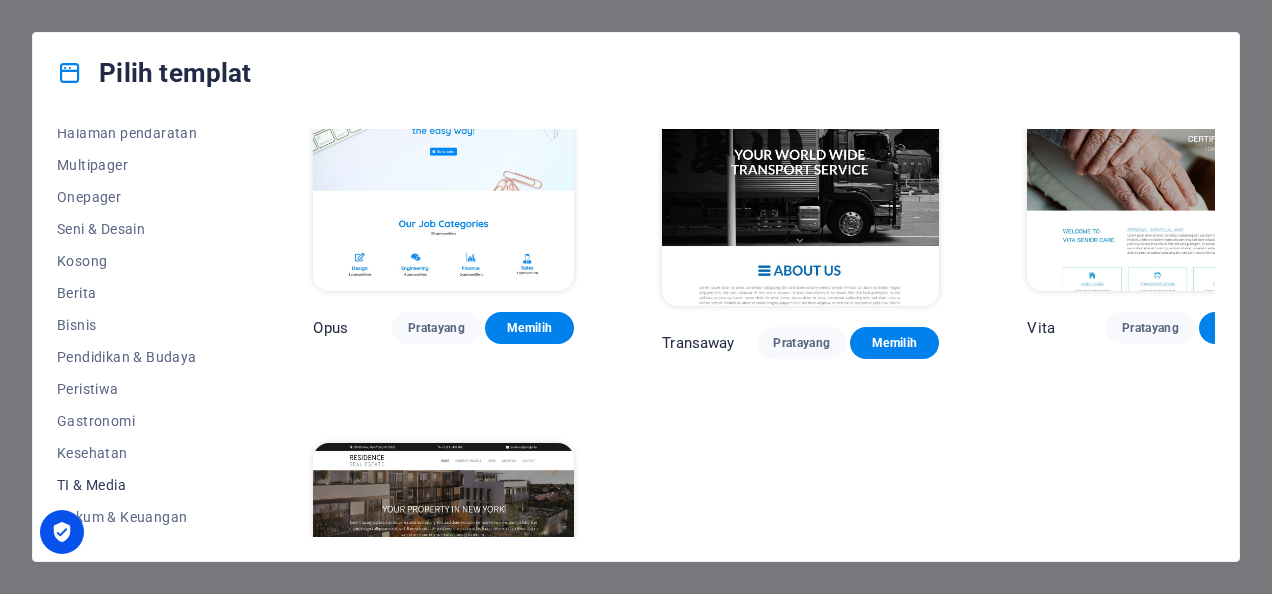 click on "TI & Media" at bounding box center (141, 485) 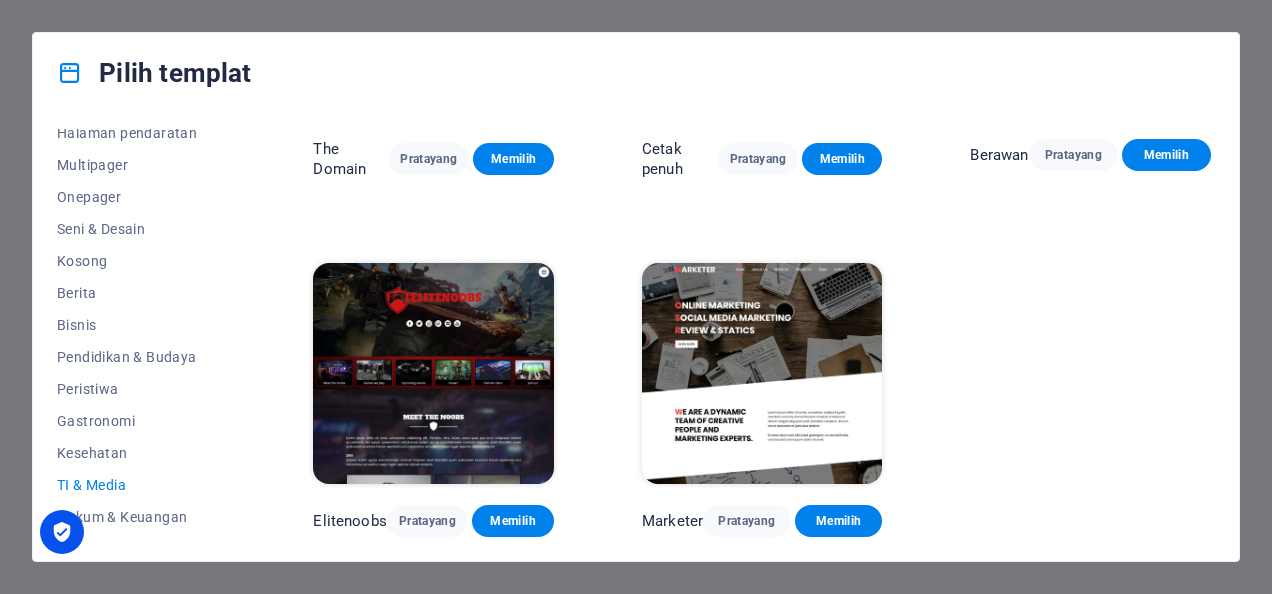 scroll, scrollTop: 975, scrollLeft: 0, axis: vertical 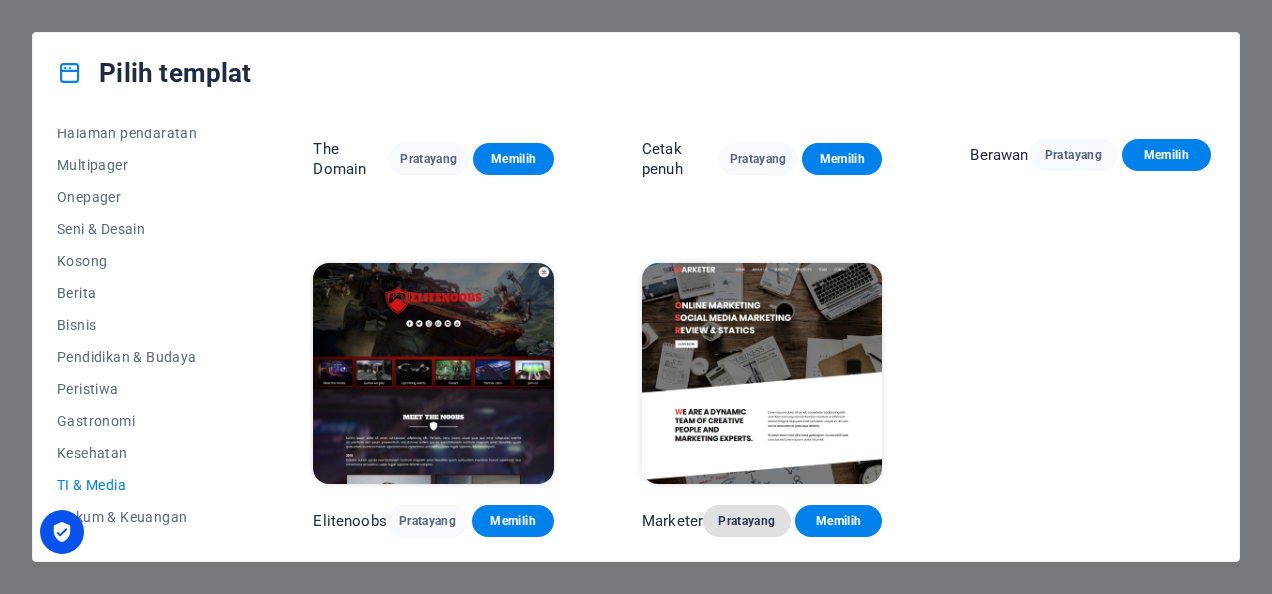 click on "Pratayang" at bounding box center (747, 521) 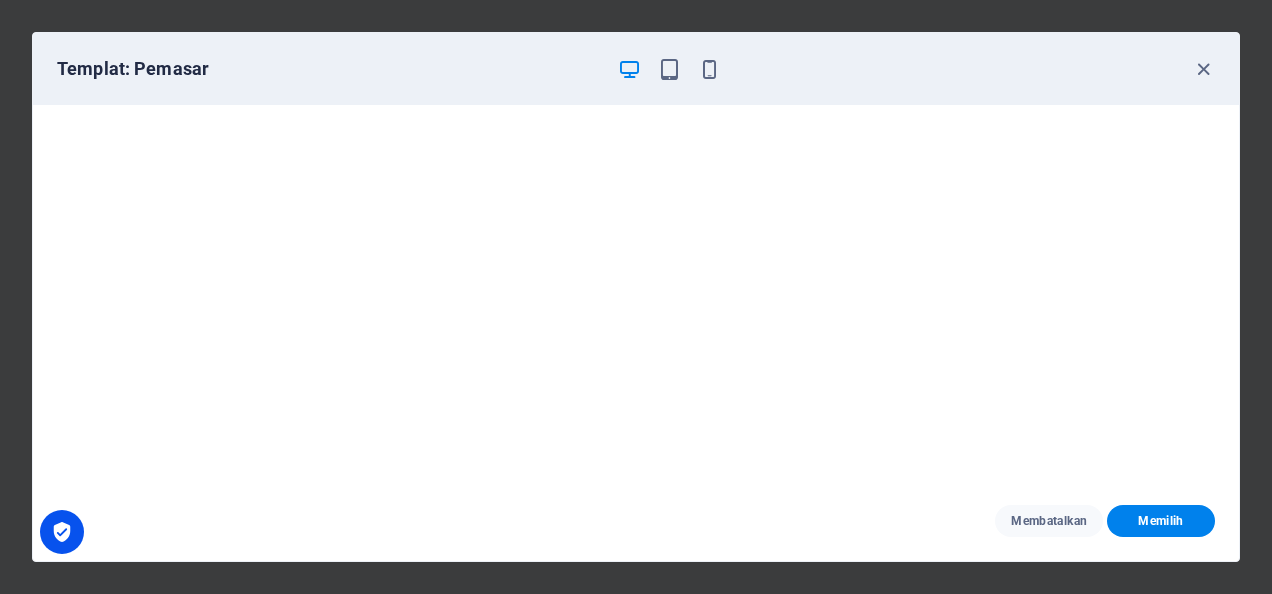 scroll, scrollTop: 0, scrollLeft: 0, axis: both 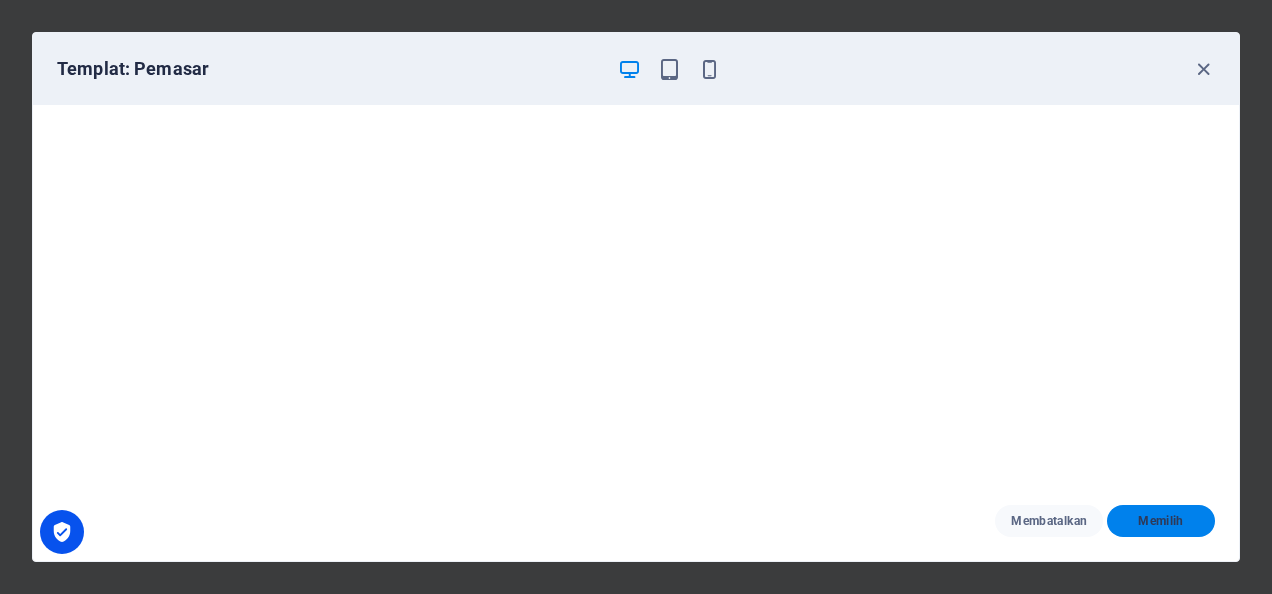 click on "Memilih" at bounding box center (1161, 521) 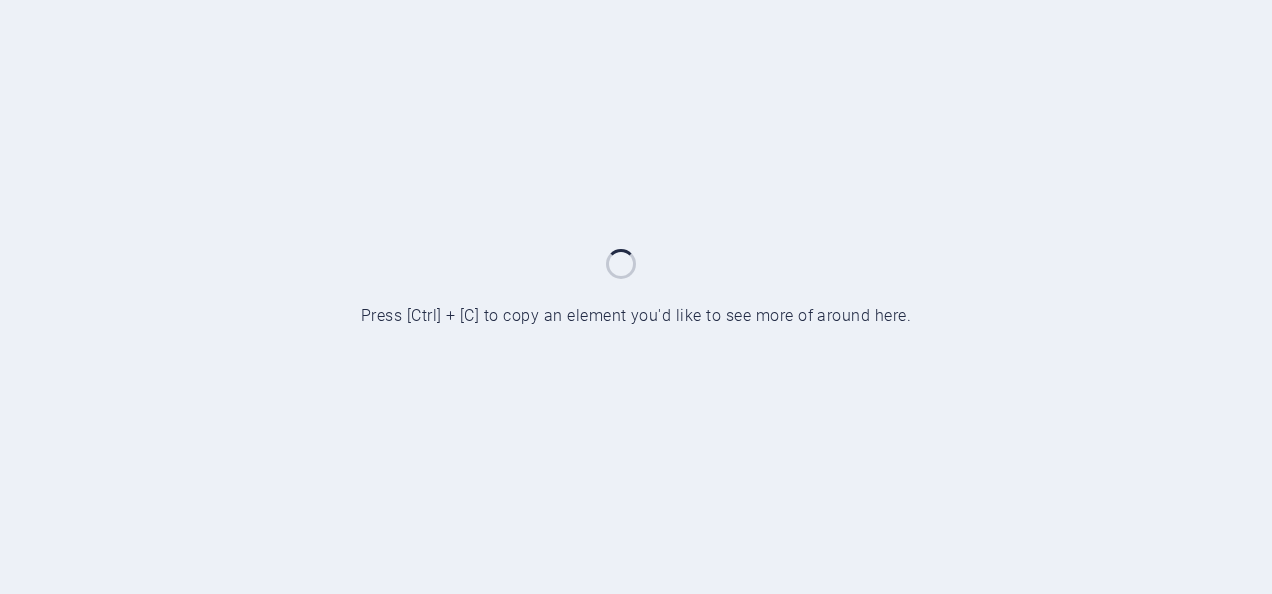 scroll, scrollTop: 0, scrollLeft: 0, axis: both 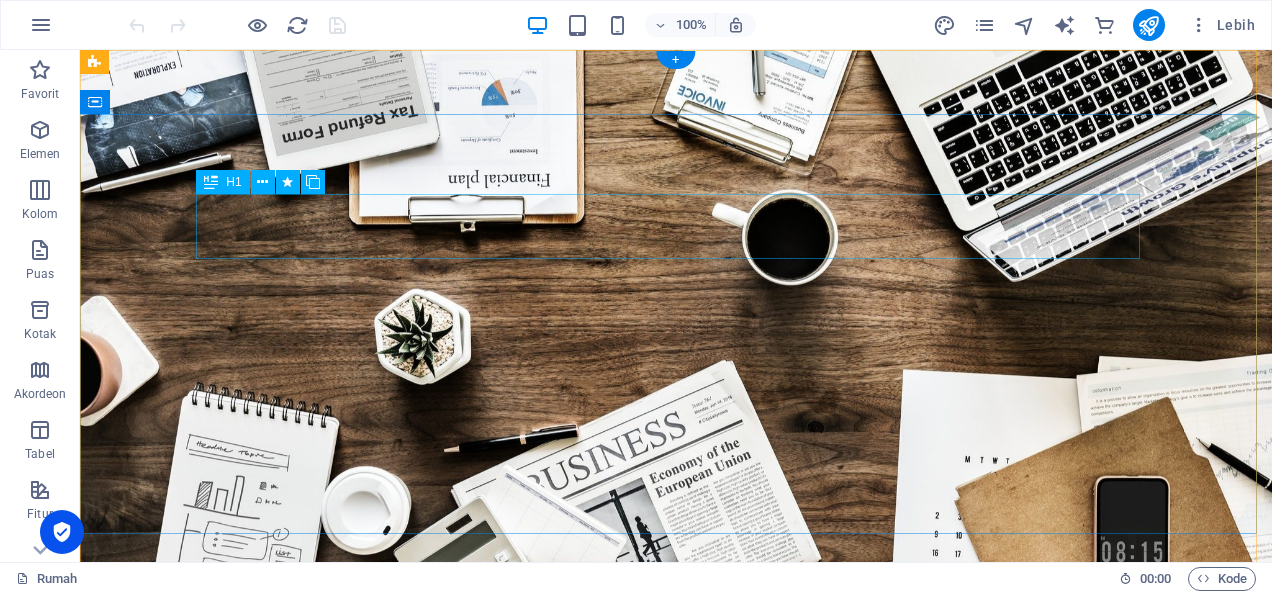 click on "O nline Marketing" at bounding box center [676, 794] 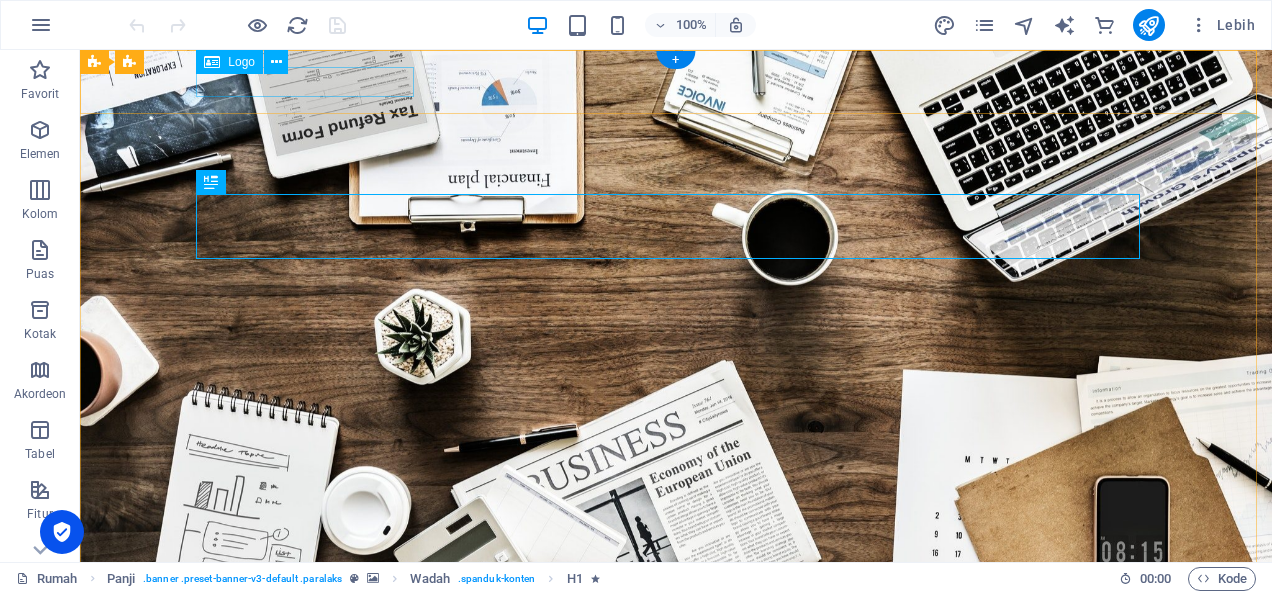 click at bounding box center [676, 619] 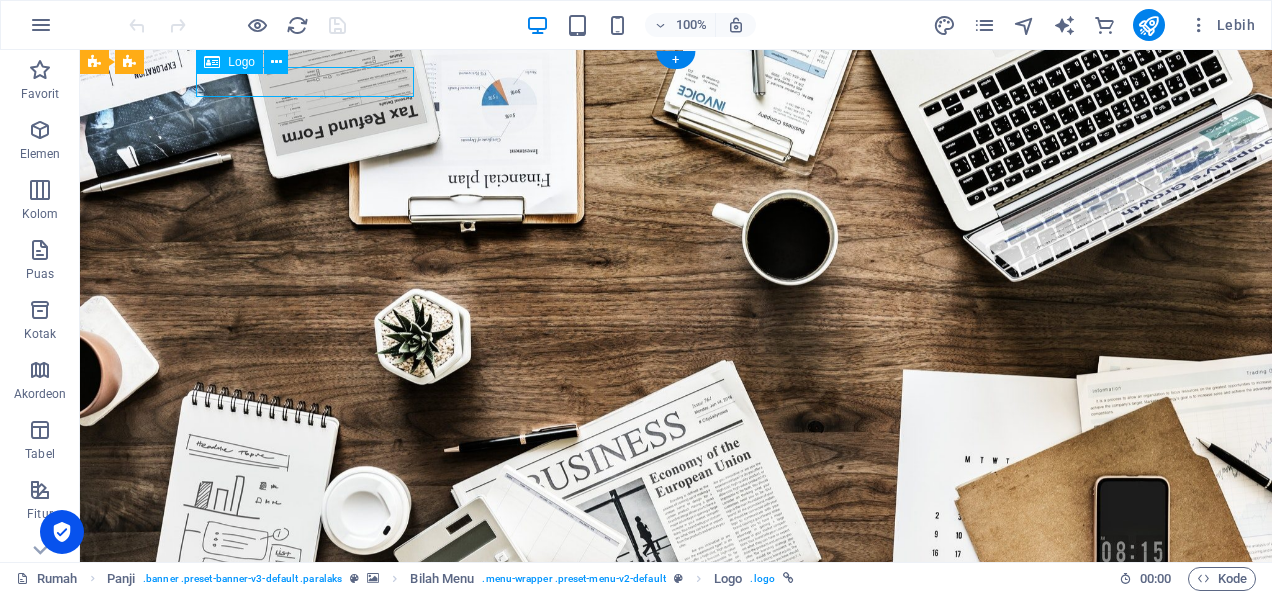 click at bounding box center [676, 619] 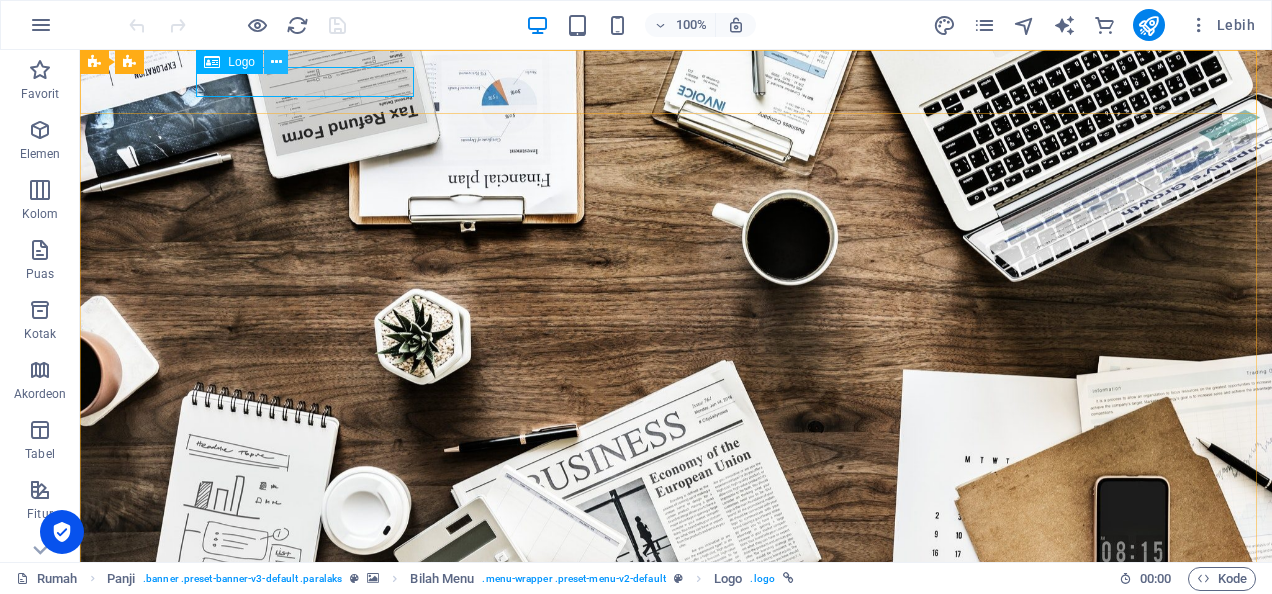 click at bounding box center [276, 62] 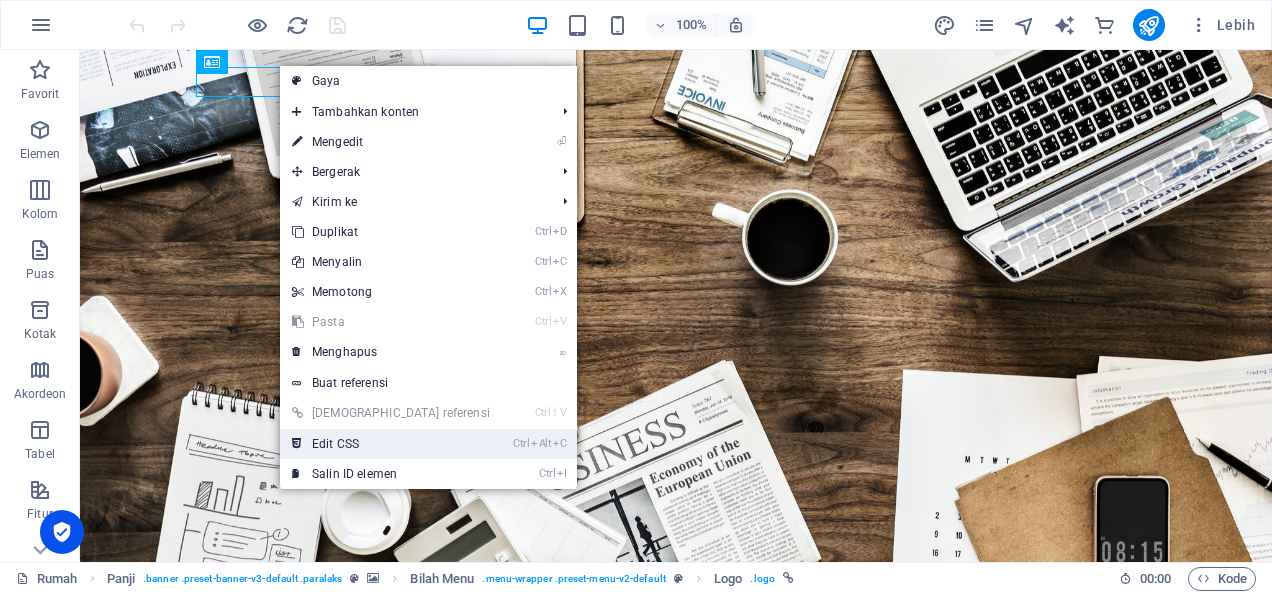 click on "Ctrl Alt C  Edit CSS" at bounding box center (391, 444) 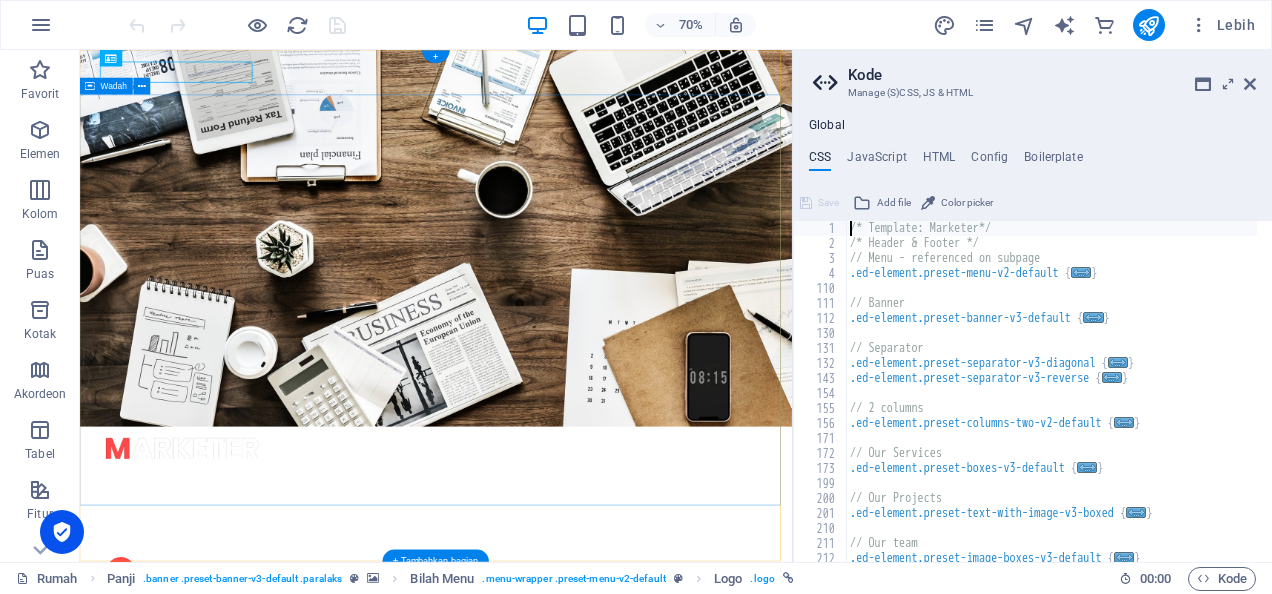 click on "O nline Marketing S OCIAL MEDIA MARKETING R EVIEW & STATISTICS Learn more" at bounding box center [588, 892] 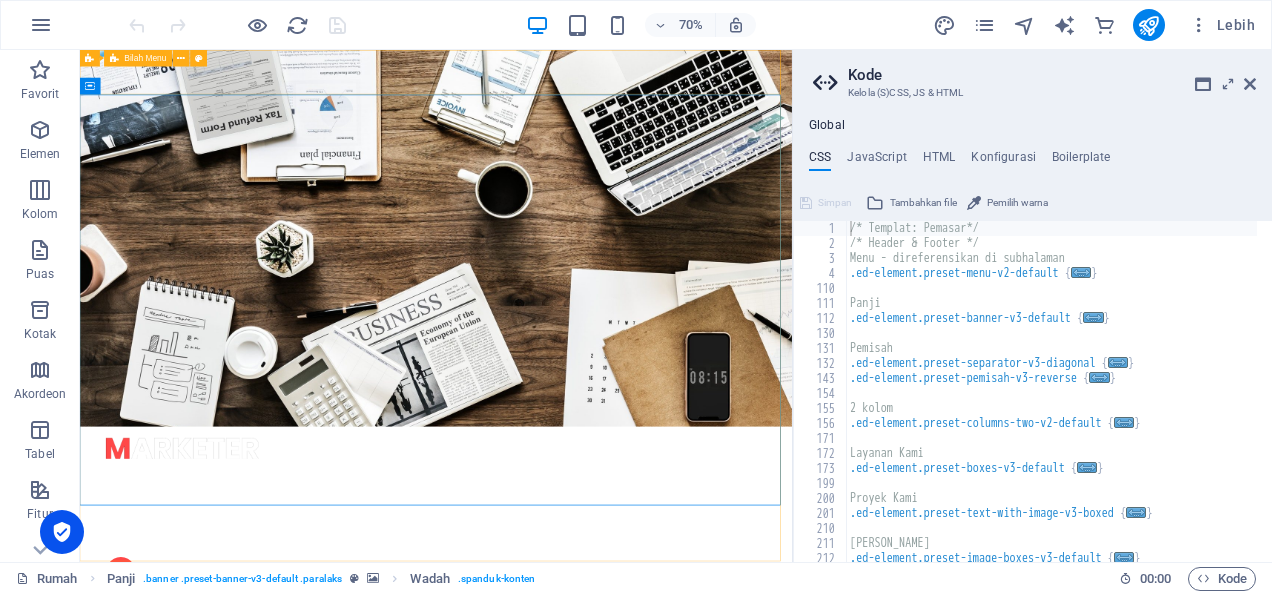 click on "Banner   Logo" at bounding box center (0, 0) 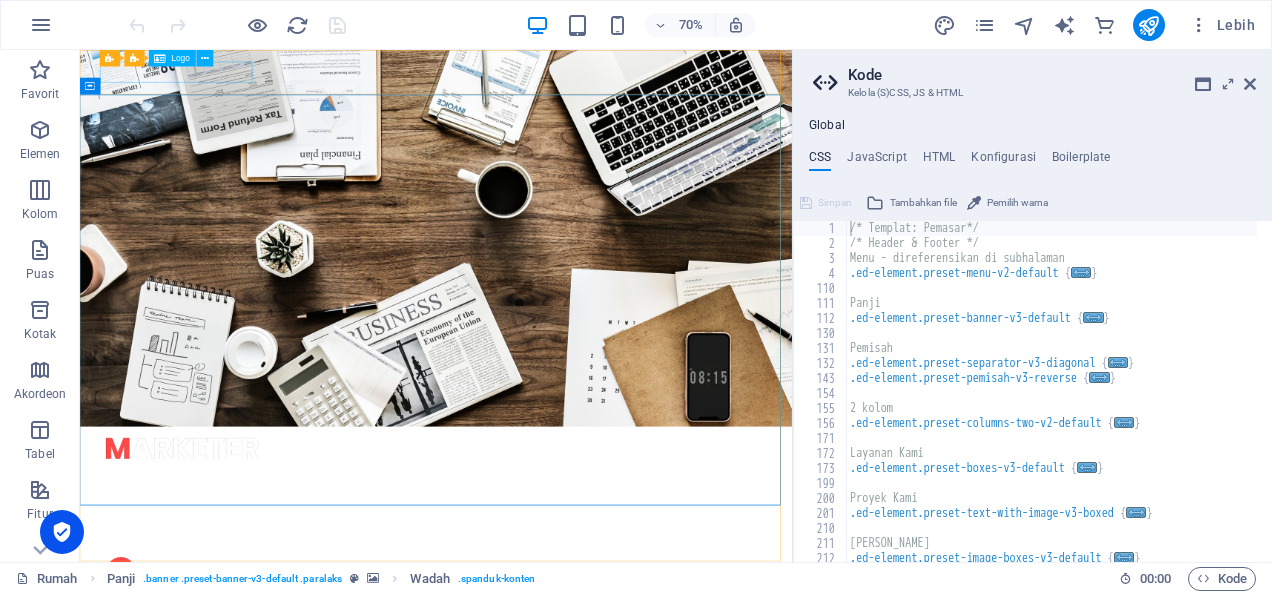 click at bounding box center [589, 619] 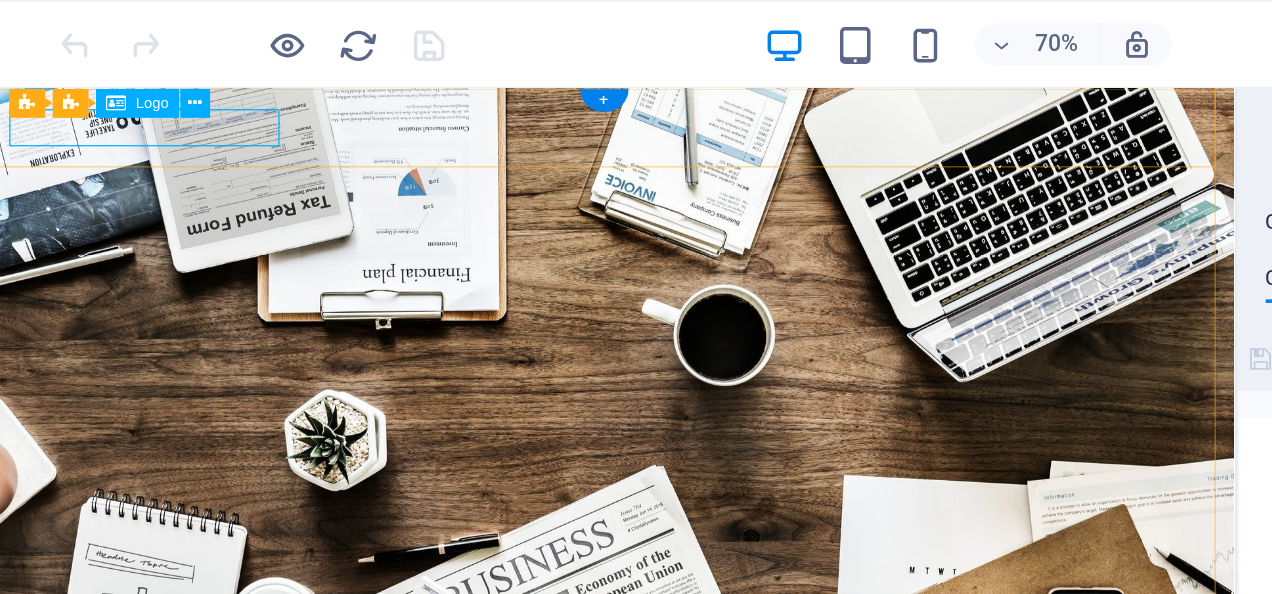 click at bounding box center [484, 657] 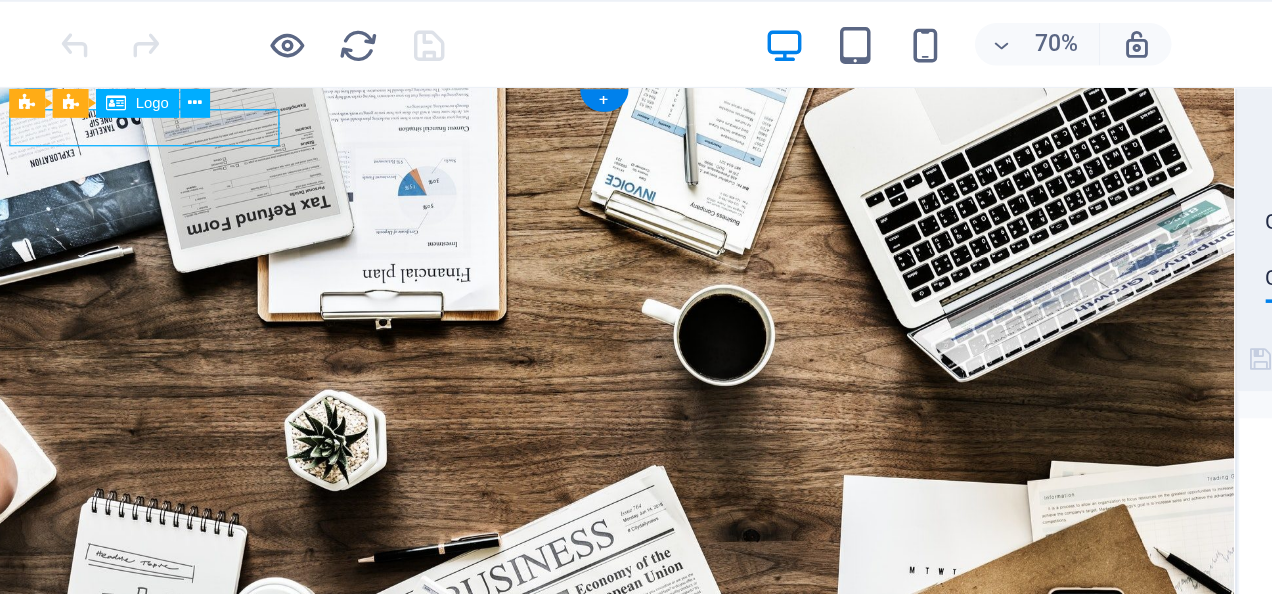 drag, startPoint x: 217, startPoint y: 121, endPoint x: 173, endPoint y: 125, distance: 44.181442 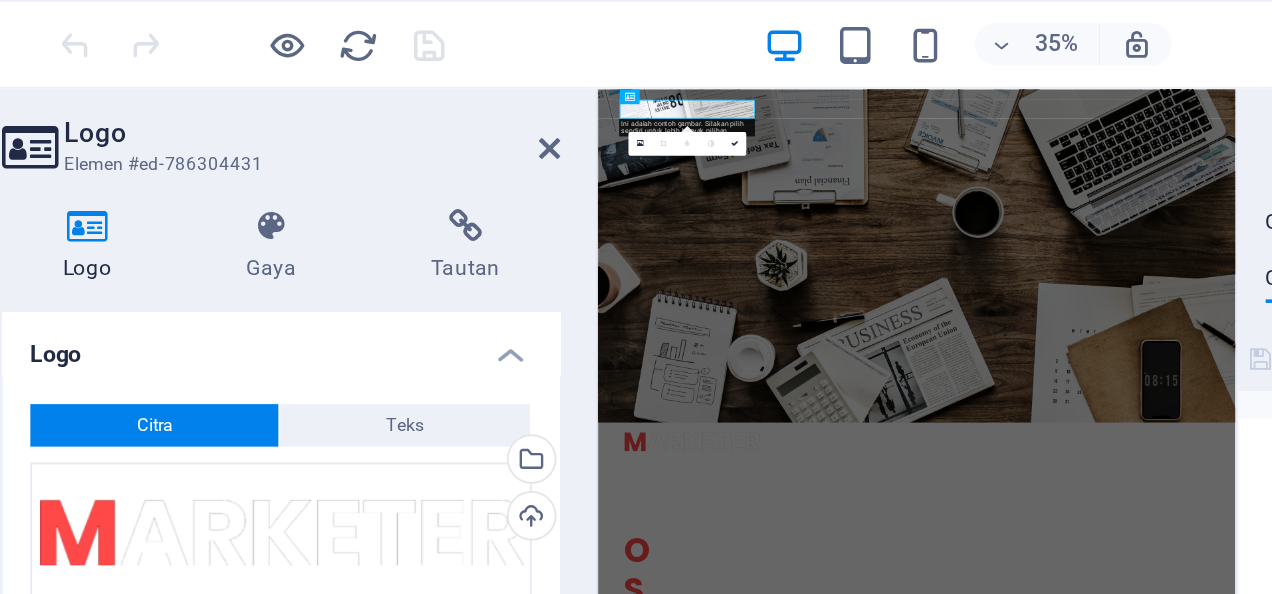 click on "Logo Elemen #ed-786304431 Logo Gaya Tautan Logo Citra Teks Drag files here, click to choose files or select files from Files or our free stock photos & videos Pilih file dari pengelola file, stok foto, atau unggah file Unggah Lebar 218 Default Auto Px rem % Em vh Vw Gambar yang sesuai Menyesuaikan gambar secara otomatis ke lebar dan tinggi tetap Height Default auto px Alignment Beban malas Memuat gambar setelah halaman dimuat meningkatkan kecepatan halaman. Responsif Muat gambar retina secara otomatis dan ukuran yang dioptimalkan untuk smartphone. Kotak cahaya Gunakan sebagai judul Gambar akan dibungkus dengan tag judul H1. Berguna untuk memberikan teks alternatif bobot judul H1, misalnya untuk logo. Biarkan tidak dicentang jika tidak pasti. Dioptimalkan Gambar dikompresi untuk meningkatkan kecepatan halaman. Position Direction Custom X offset 50 px rem % vh vw Y offset 50 px rem % vh vw Edit design Text Float No float Image left Image right Determine how text should behave around the image. Teks Normal Code" at bounding box center (256, 306) 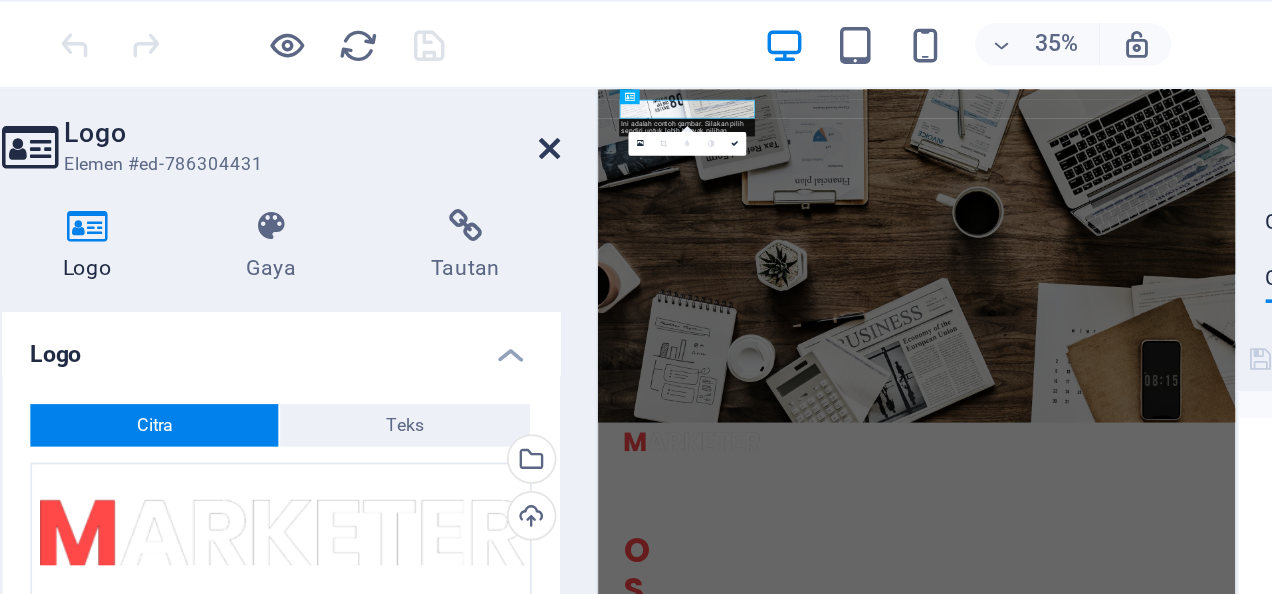 click at bounding box center [405, 84] 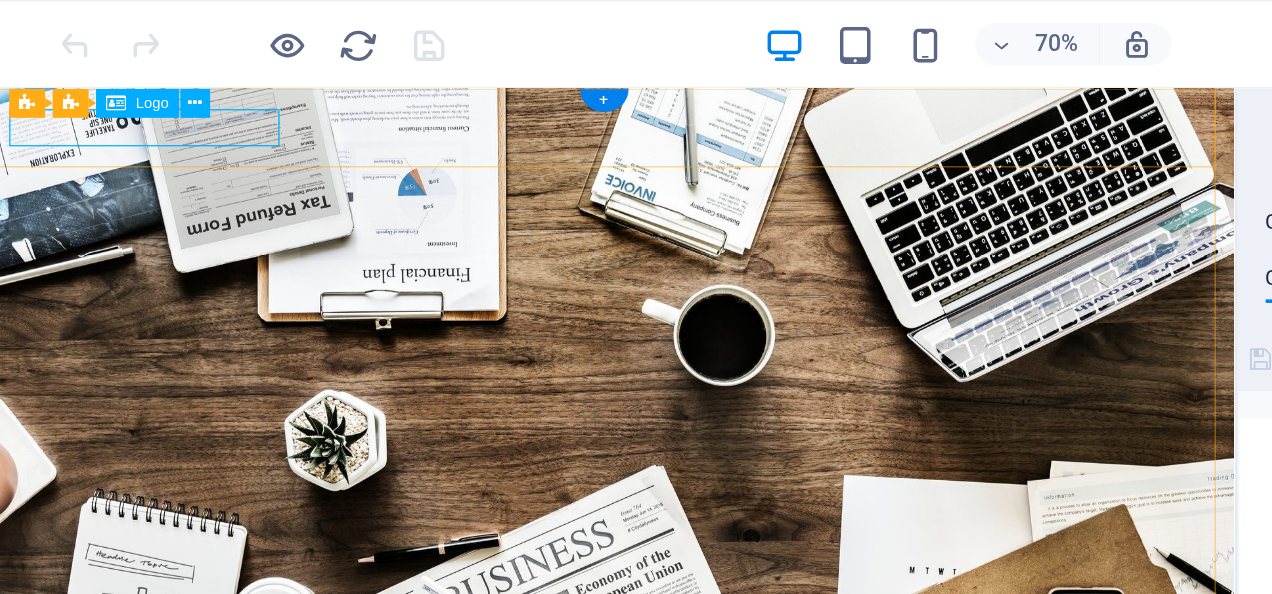 click at bounding box center [484, 657] 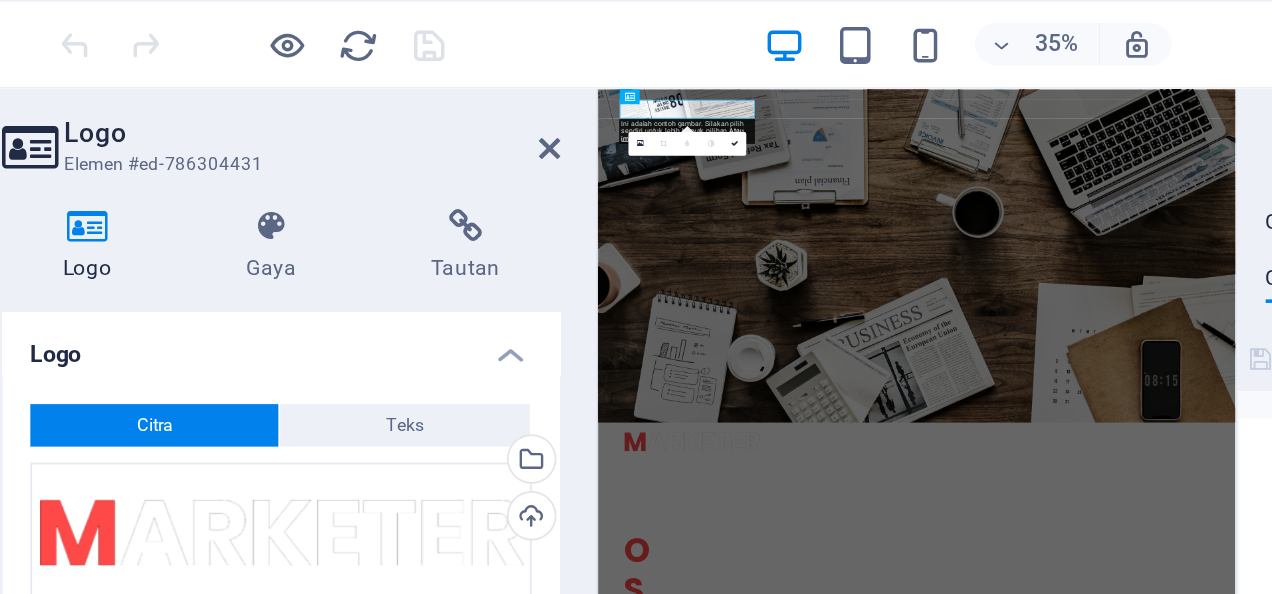 click on "Logo" at bounding box center [271, 75] 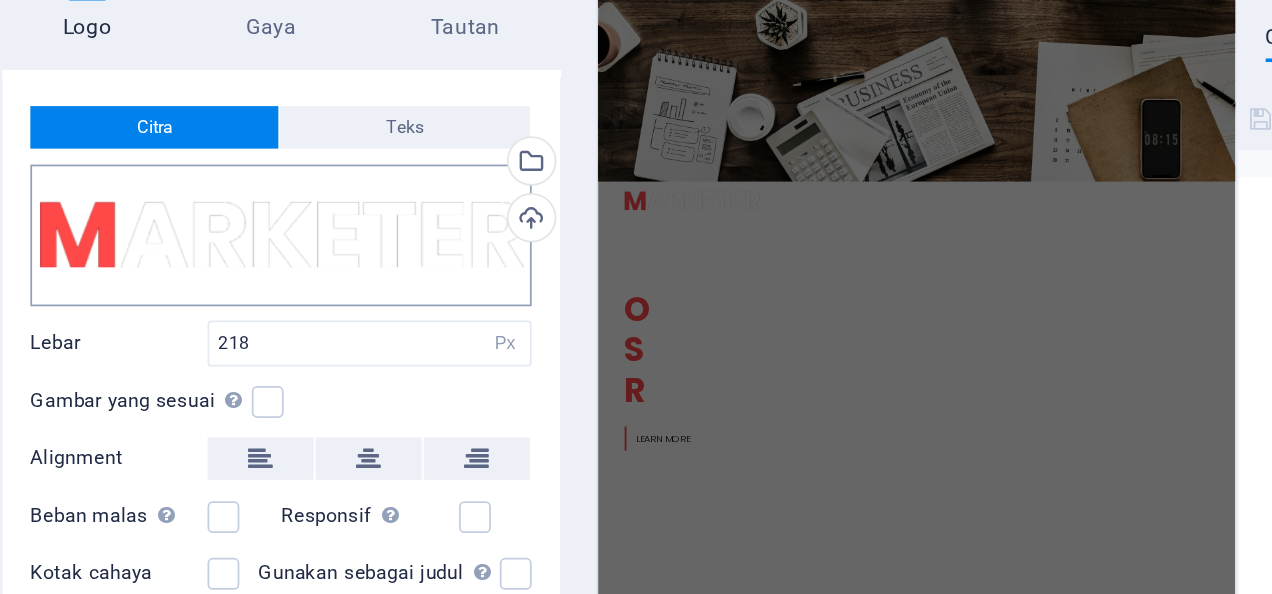 scroll, scrollTop: 0, scrollLeft: 0, axis: both 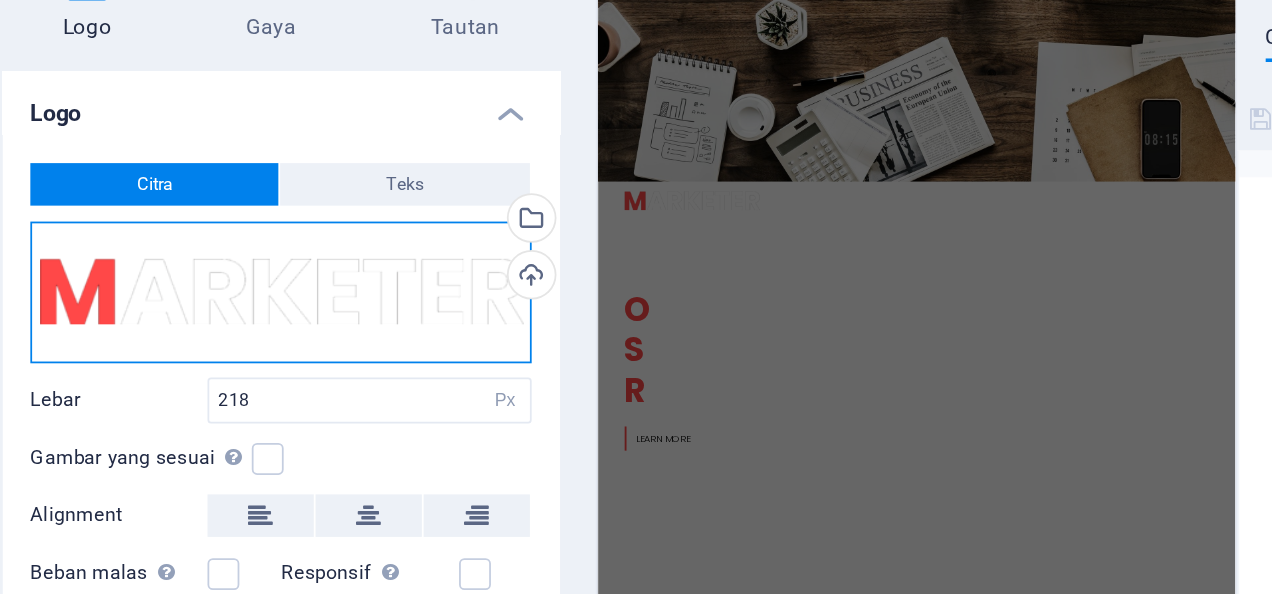 click on "Drag files here, click to choose files or select files from Files or our free stock photos & videos" at bounding box center [253, 301] 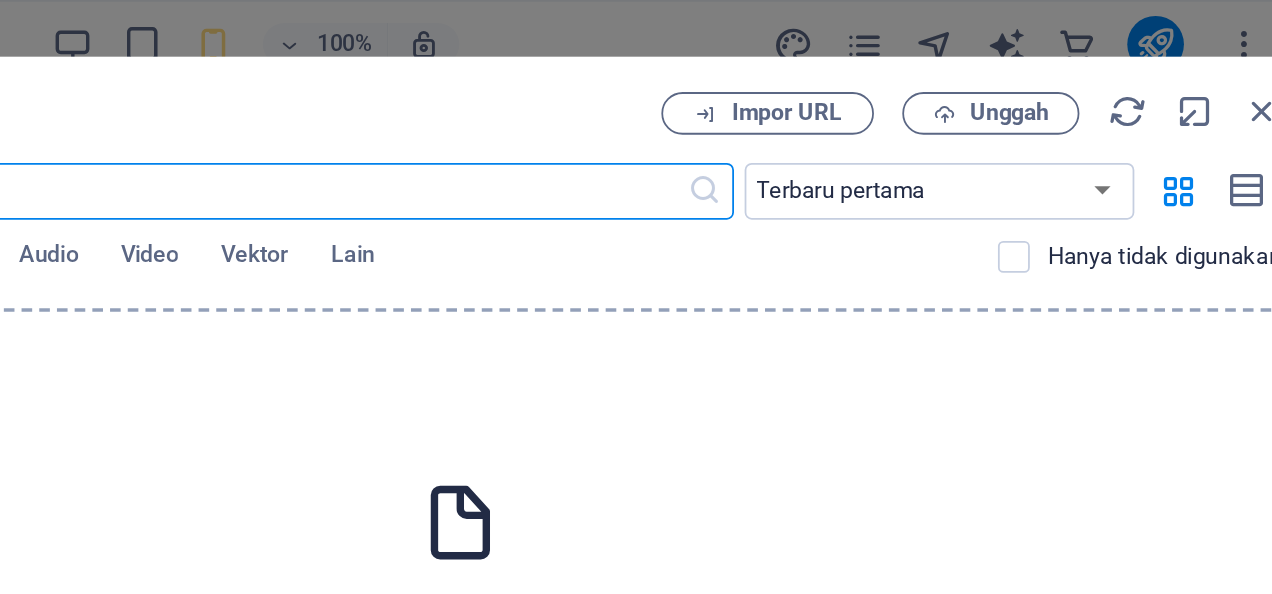 scroll, scrollTop: 0, scrollLeft: 0, axis: both 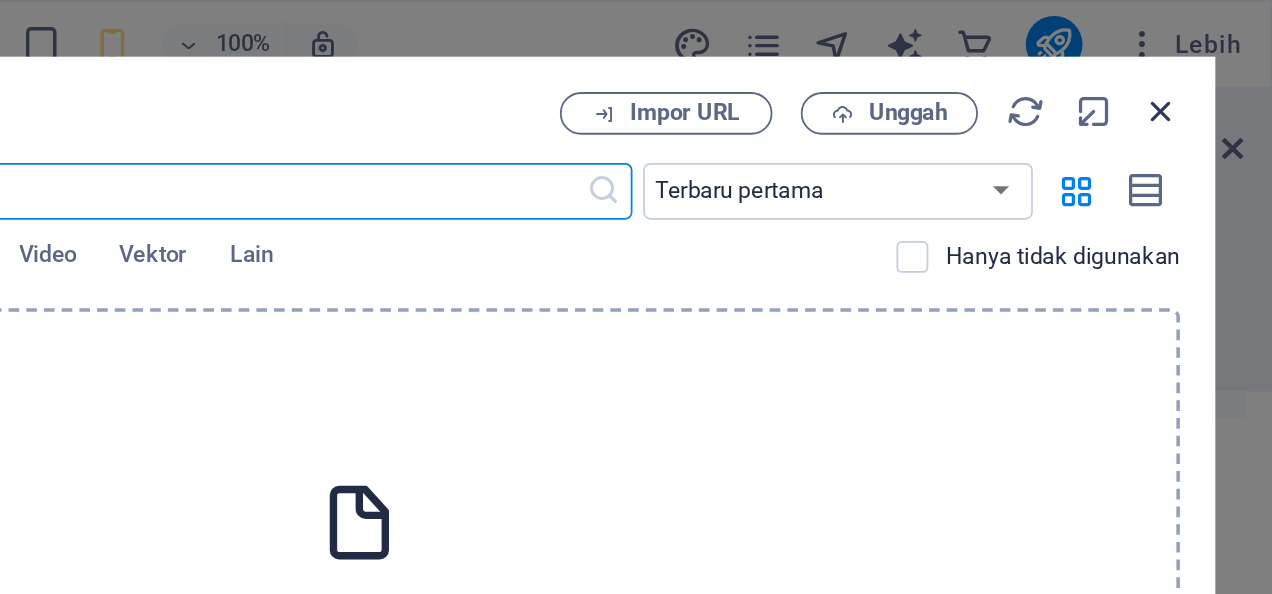 click at bounding box center (1209, 63) 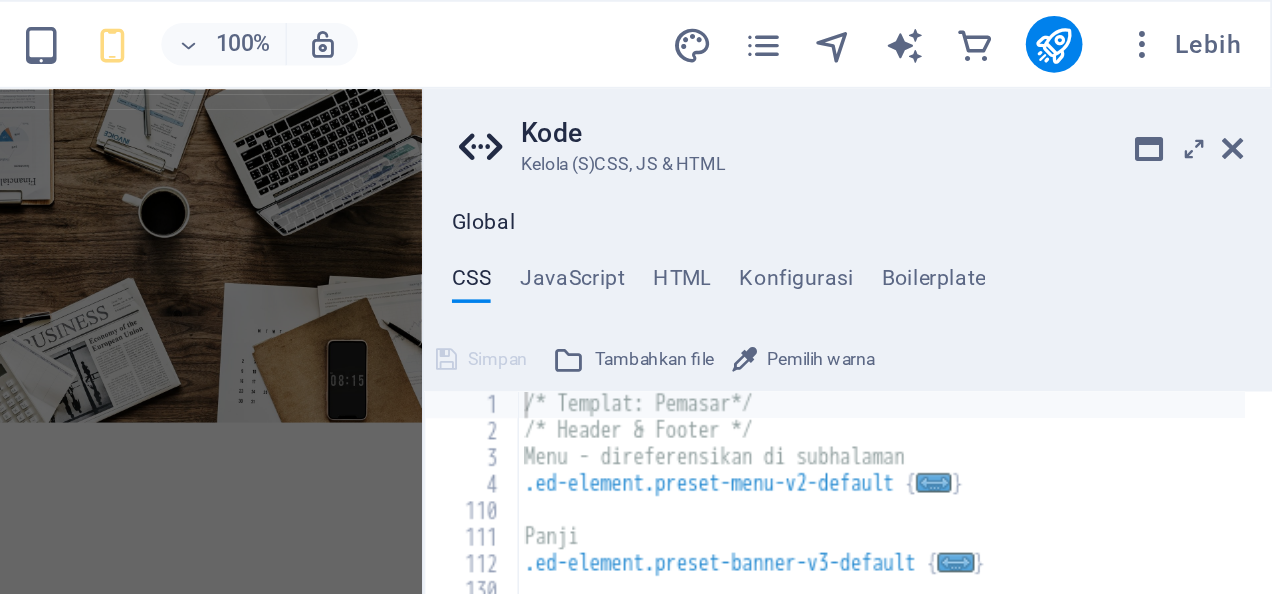 type on "218" 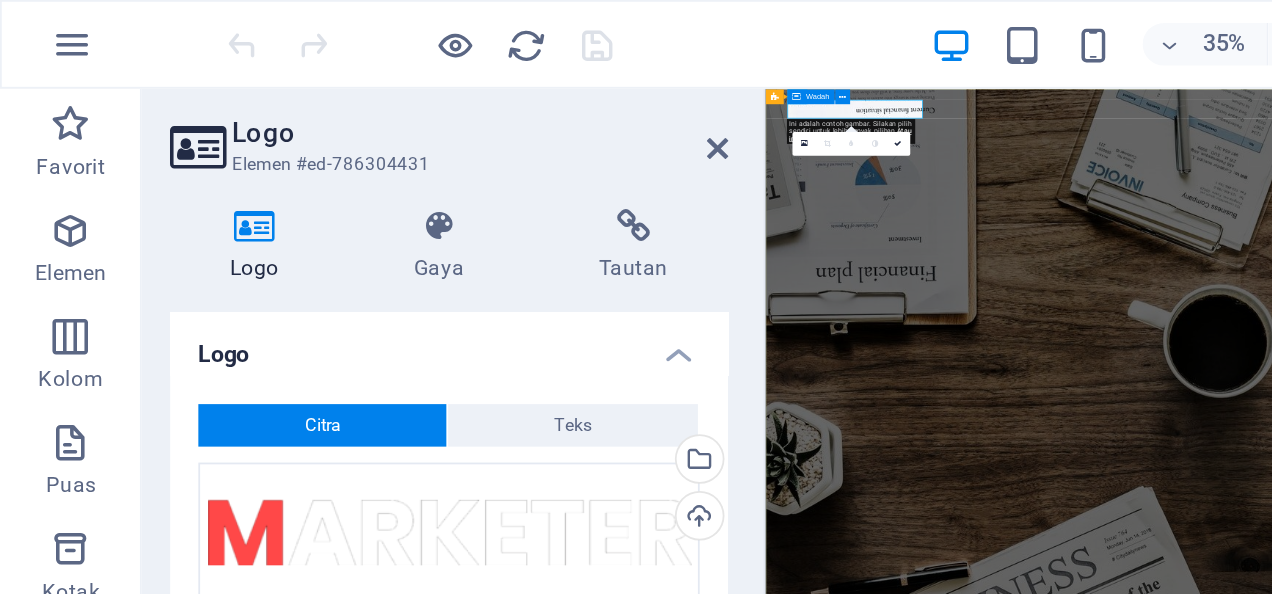scroll, scrollTop: 0, scrollLeft: 0, axis: both 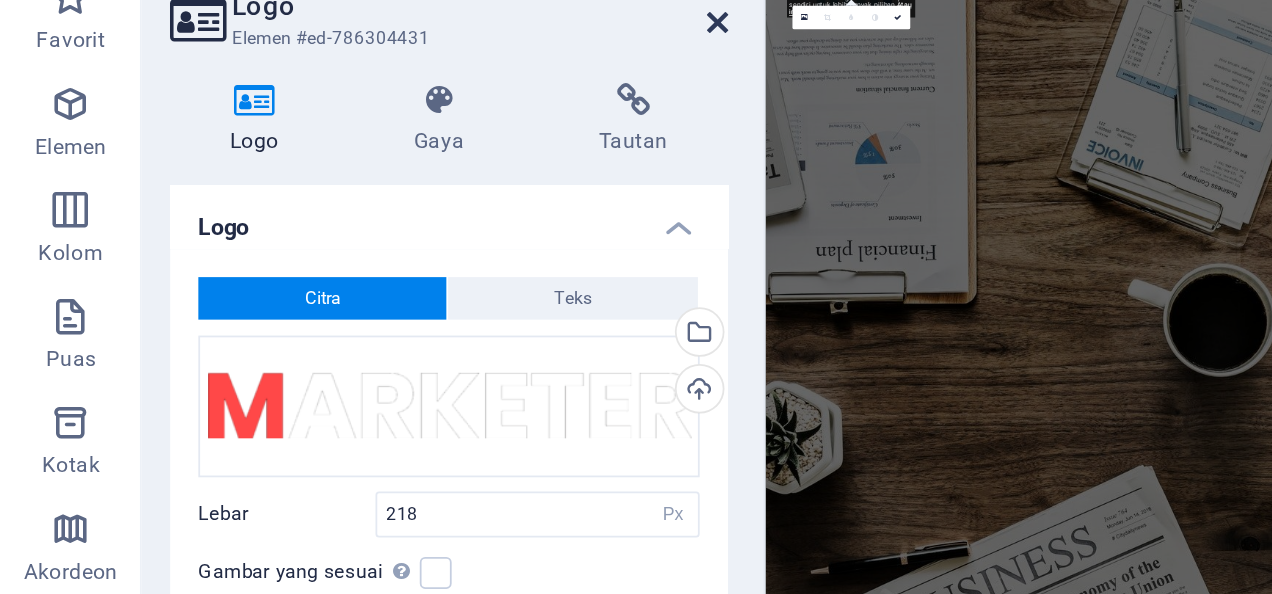 click at bounding box center [405, 84] 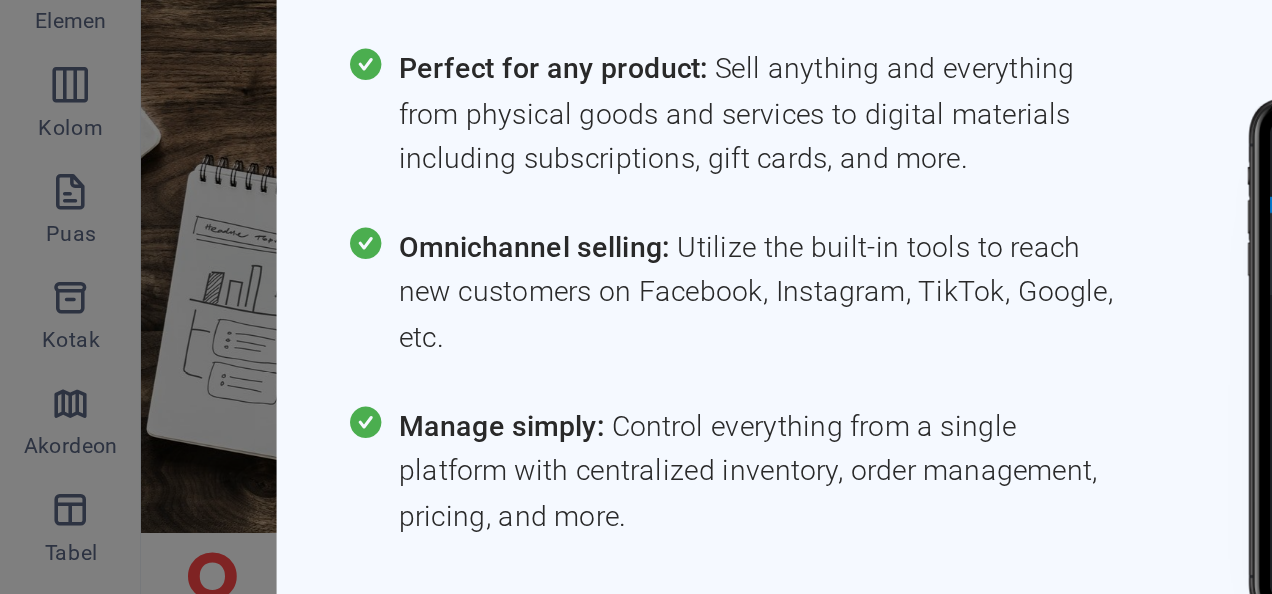 scroll, scrollTop: 341, scrollLeft: 0, axis: vertical 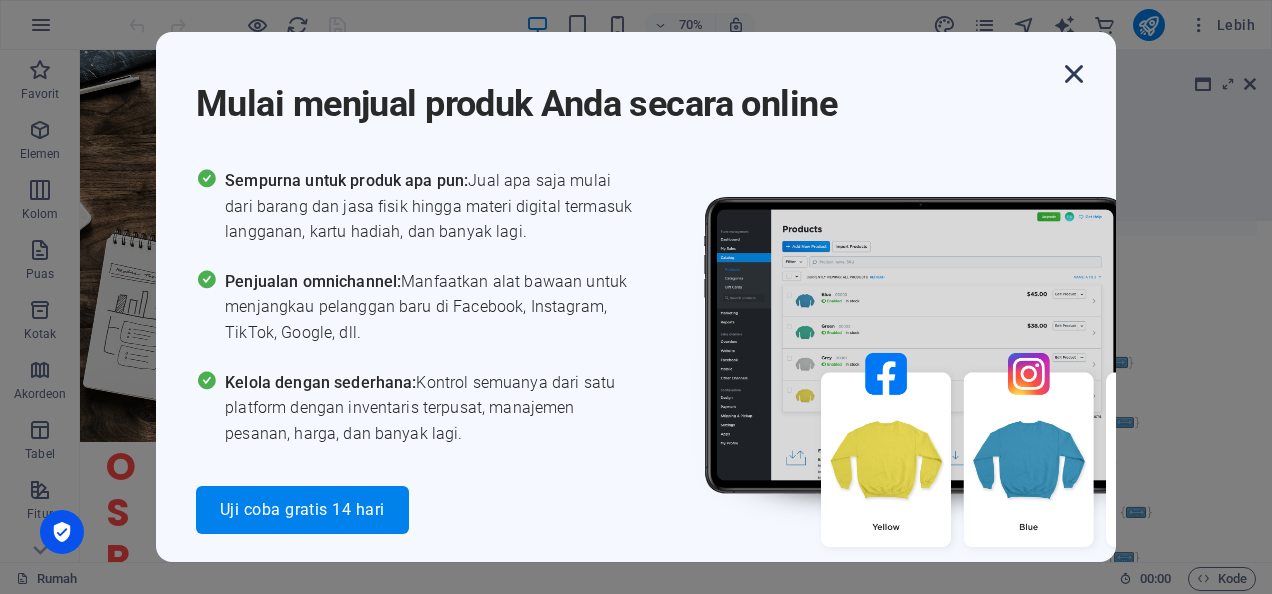 click at bounding box center [1074, 74] 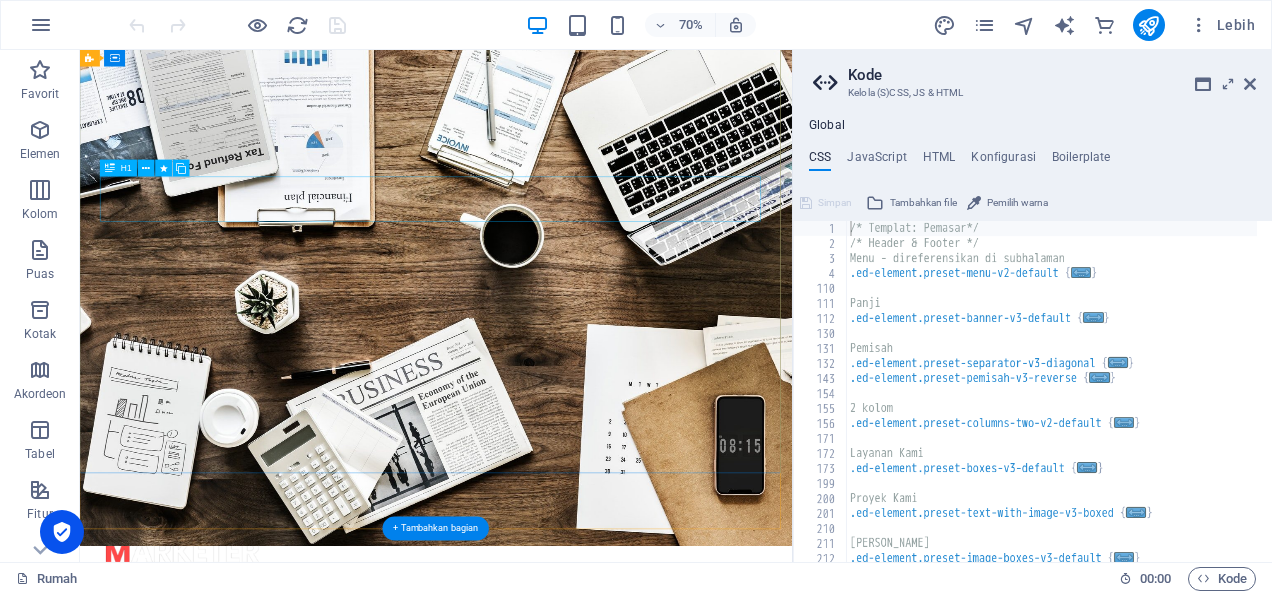 scroll, scrollTop: 0, scrollLeft: 0, axis: both 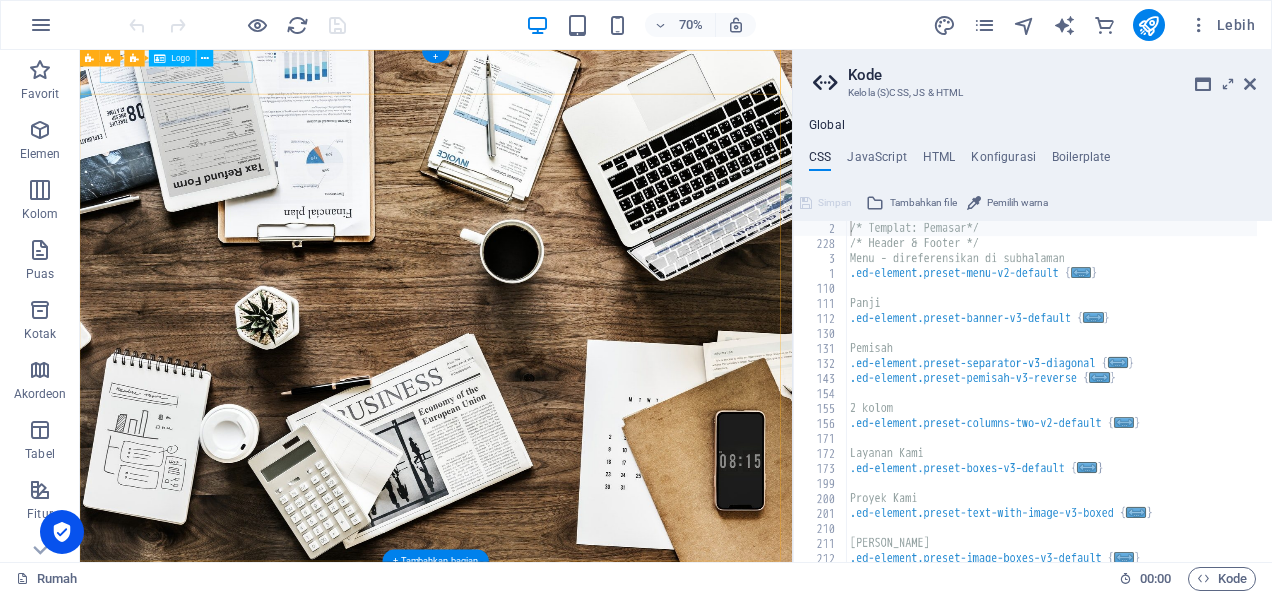 click at bounding box center (589, 812) 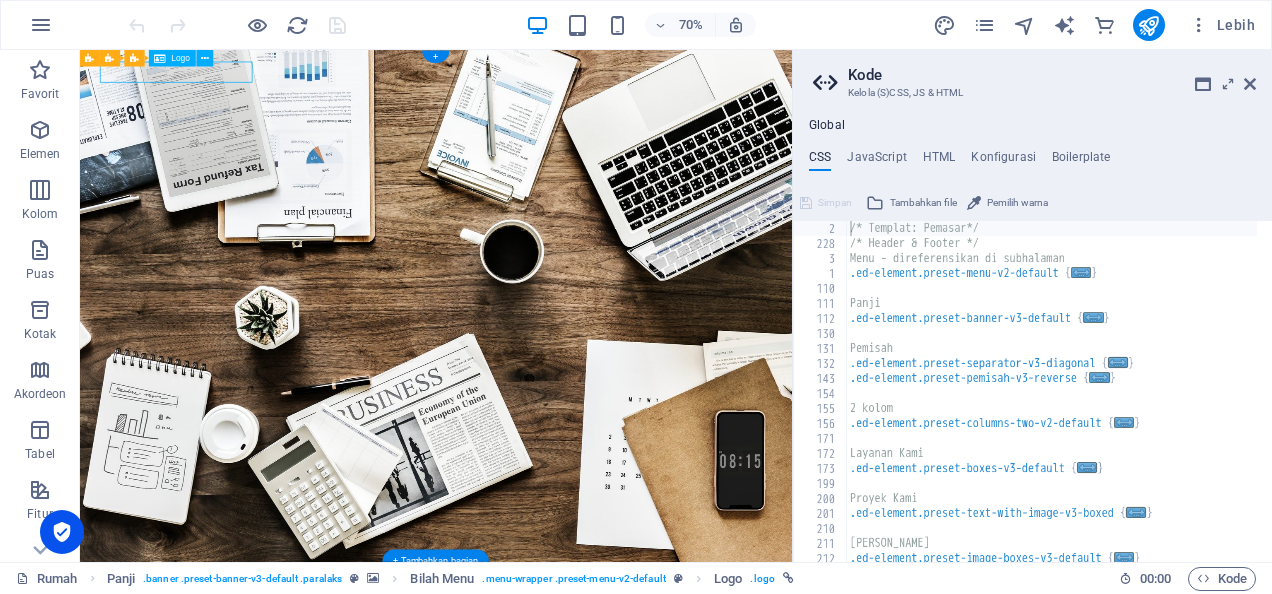 click at bounding box center [589, 812] 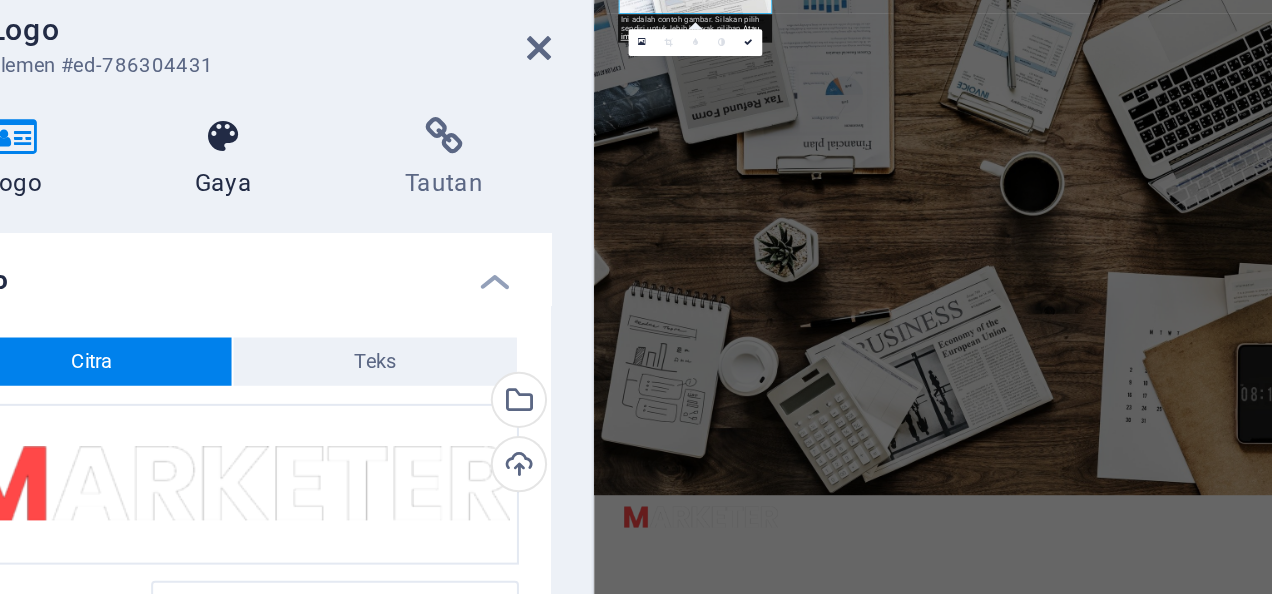 click at bounding box center [248, 128] 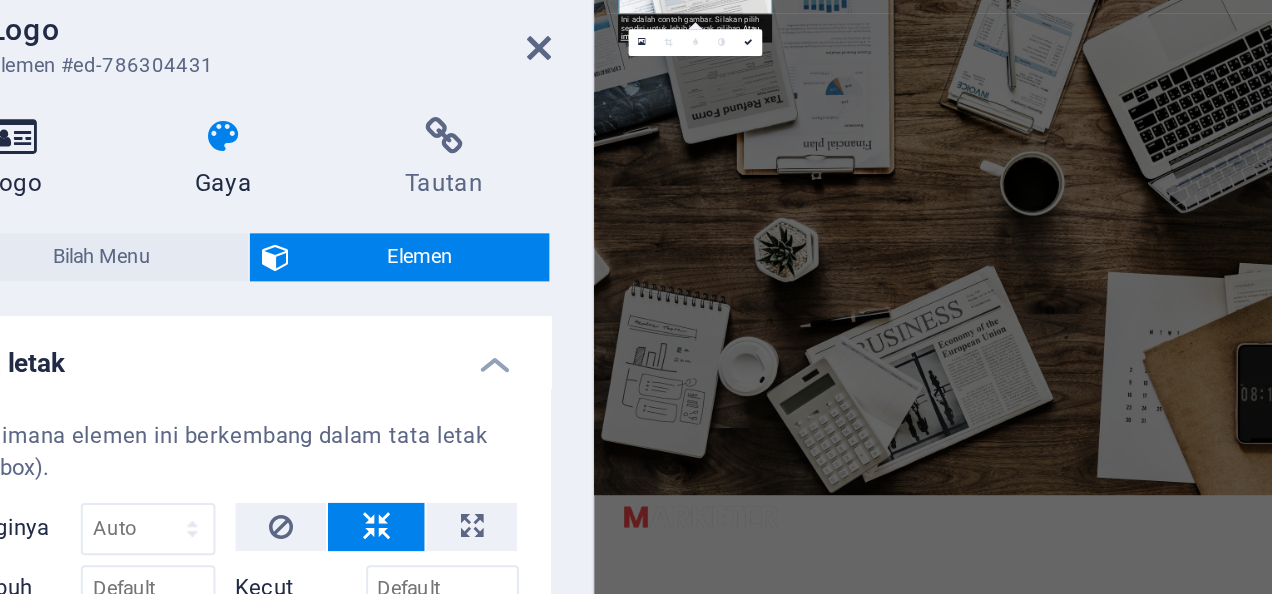 click at bounding box center (144, 128) 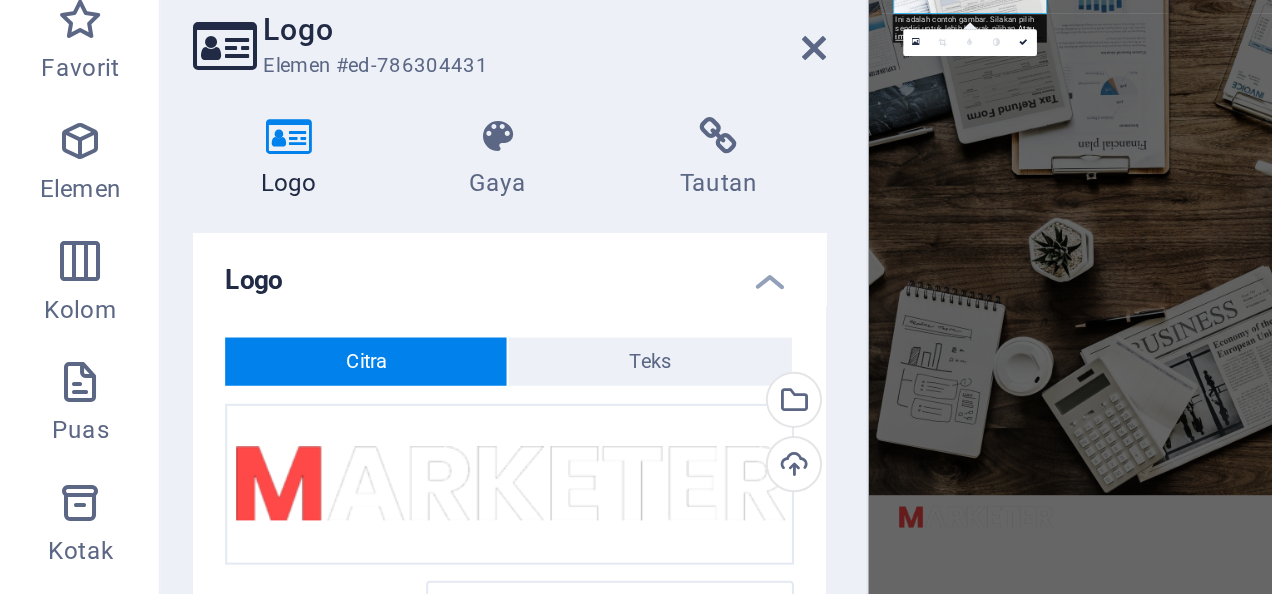 scroll, scrollTop: 83, scrollLeft: 0, axis: vertical 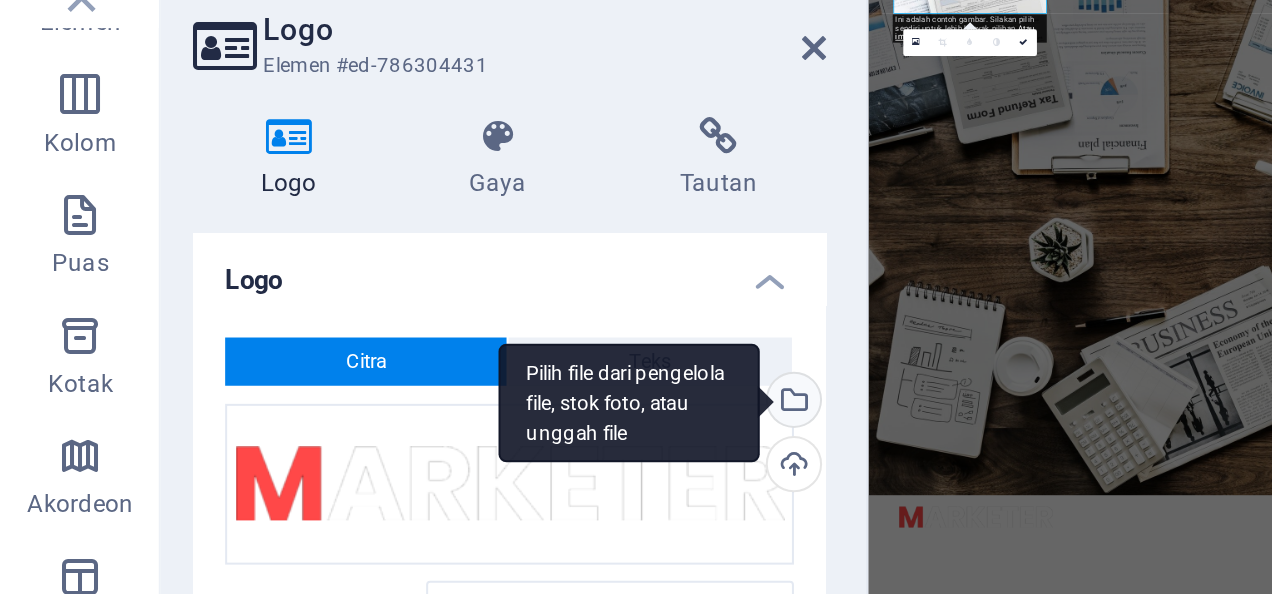 click on "Pilih file dari pengelola file, stok foto, atau unggah file" at bounding box center (313, 261) 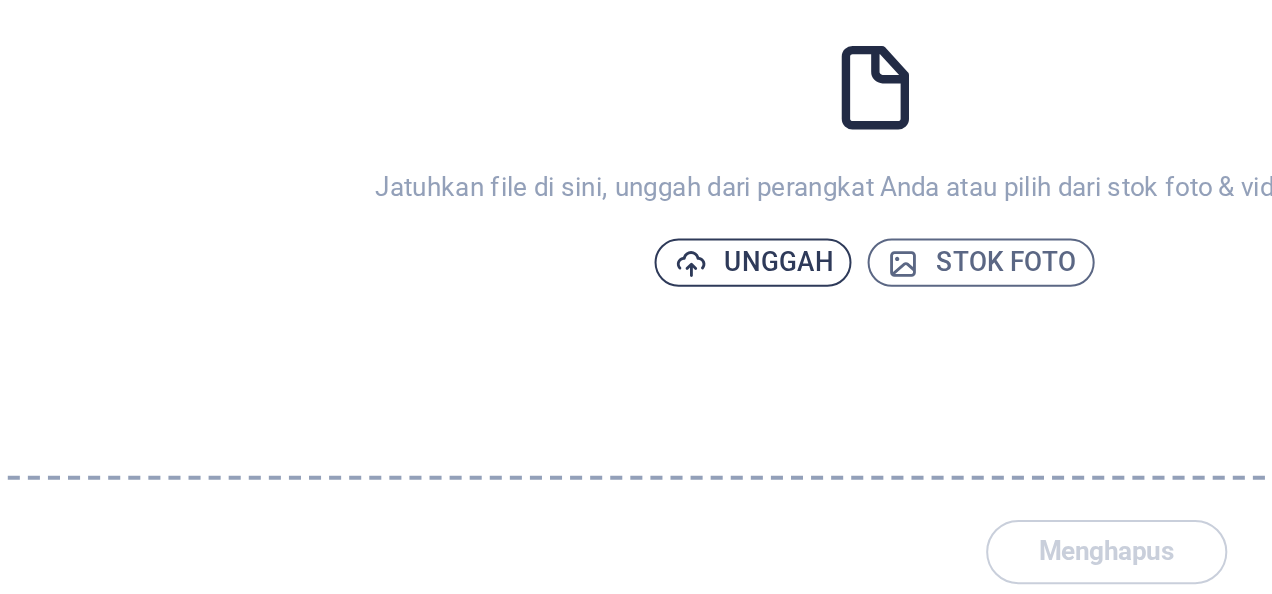 click on "Unggah" at bounding box center [709, 382] 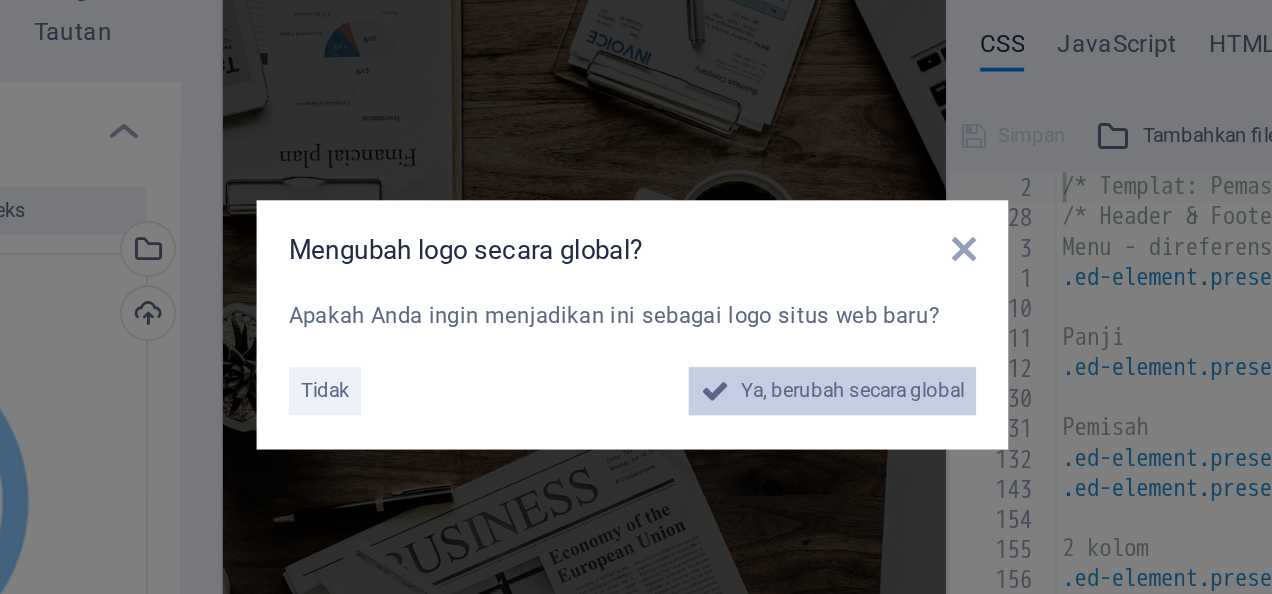 click on "Ya, berubah secara global" at bounding box center (745, 330) 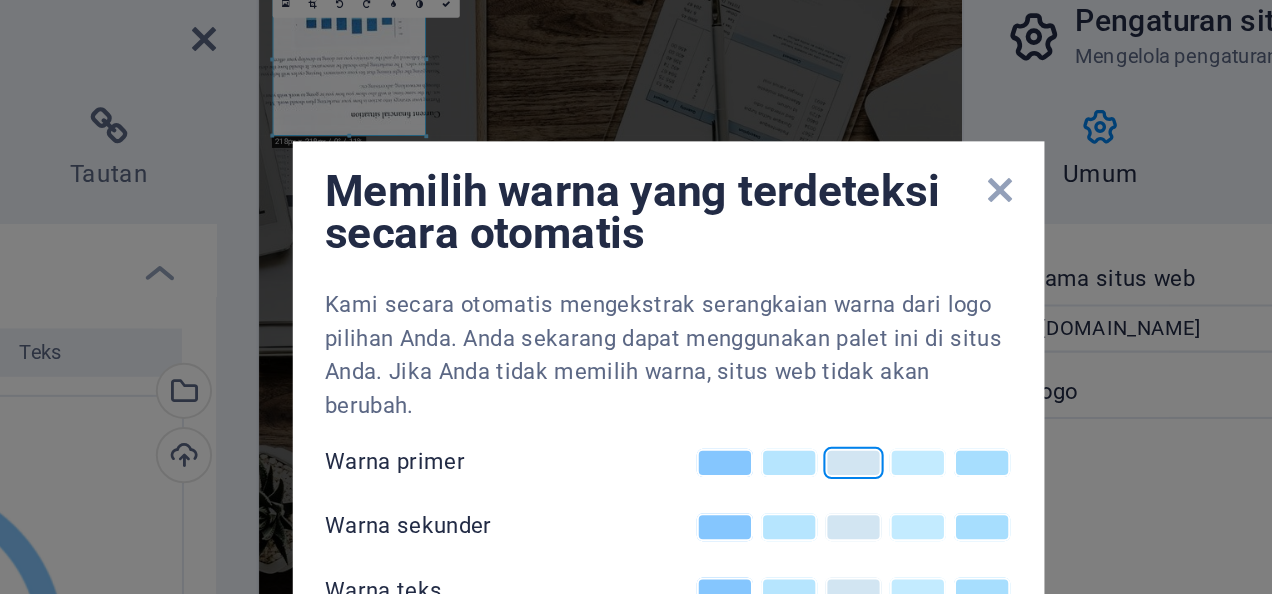 click at bounding box center [728, 295] 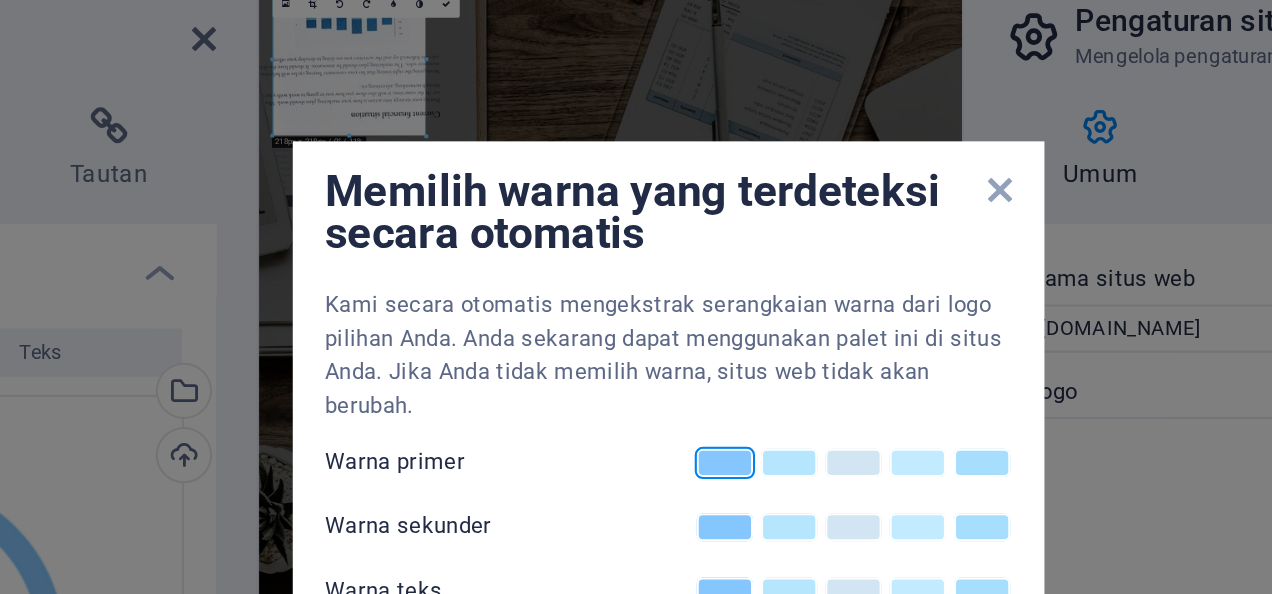 click at bounding box center (664, 295) 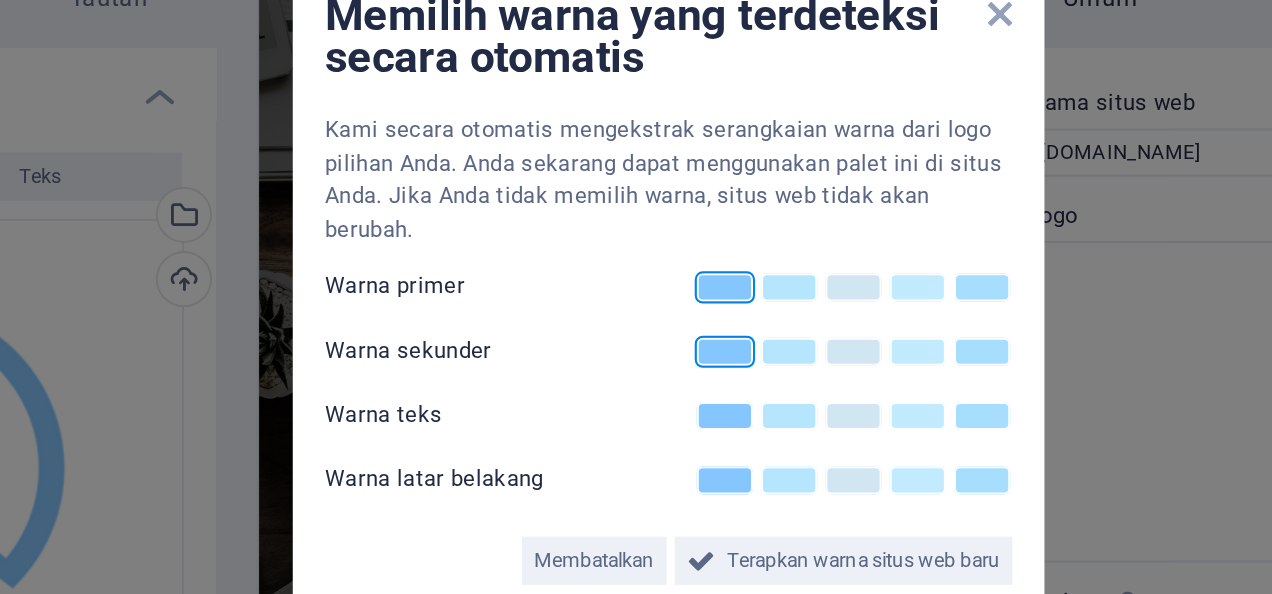 click at bounding box center [664, 327] 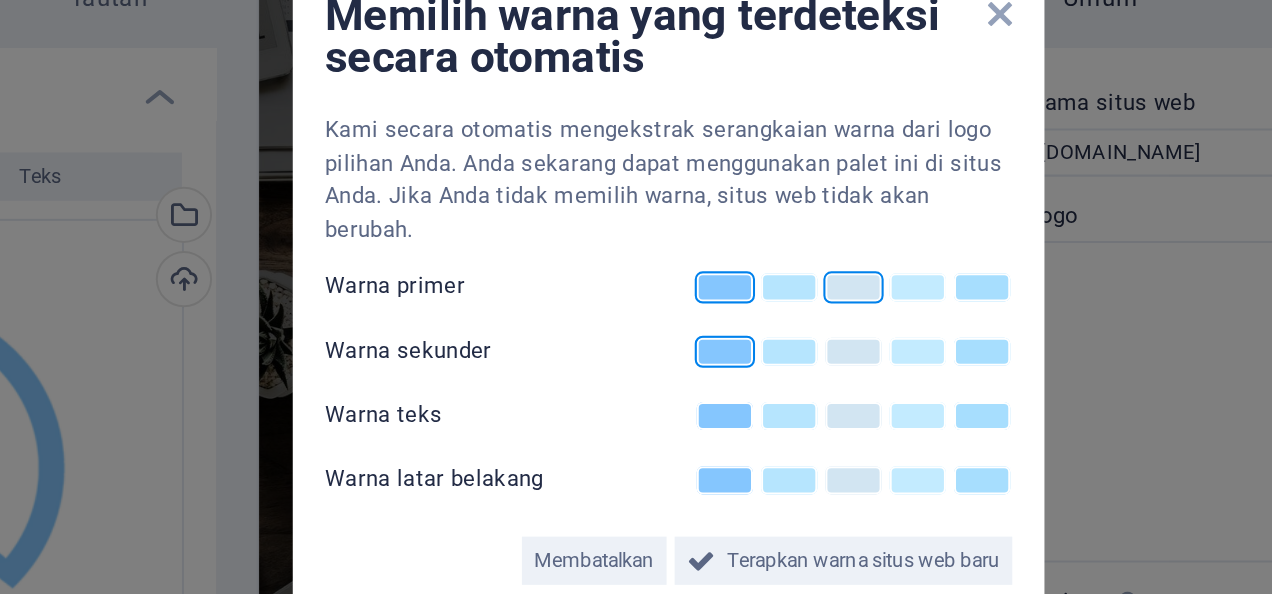 click at bounding box center [728, 295] 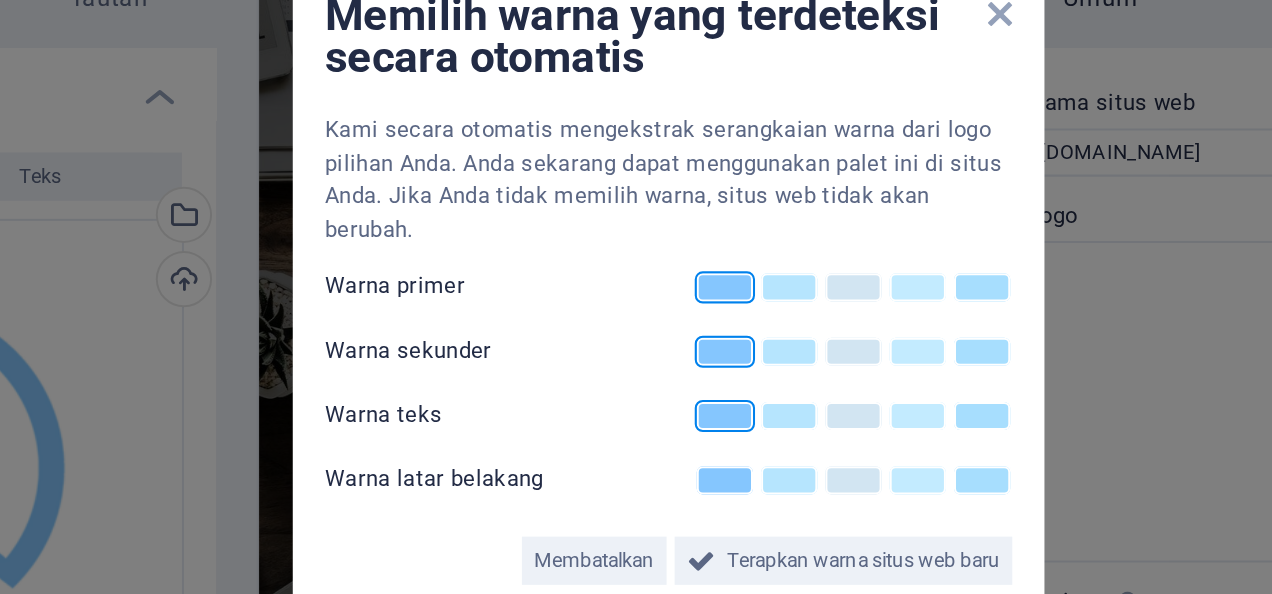 click at bounding box center [664, 359] 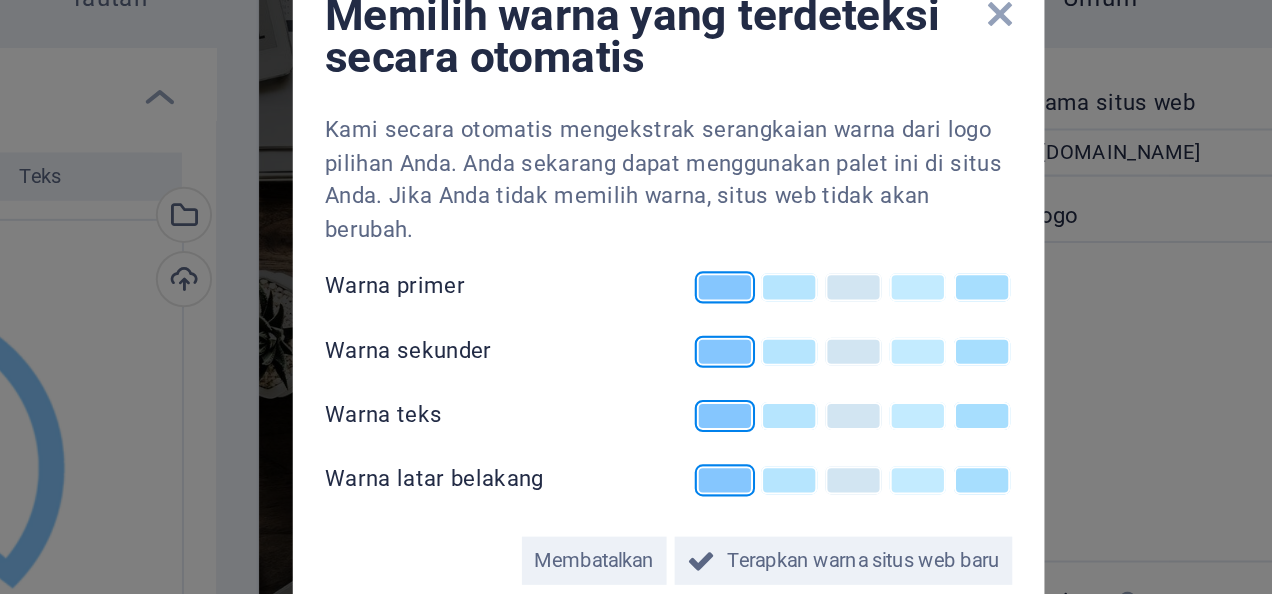 click at bounding box center (664, 391) 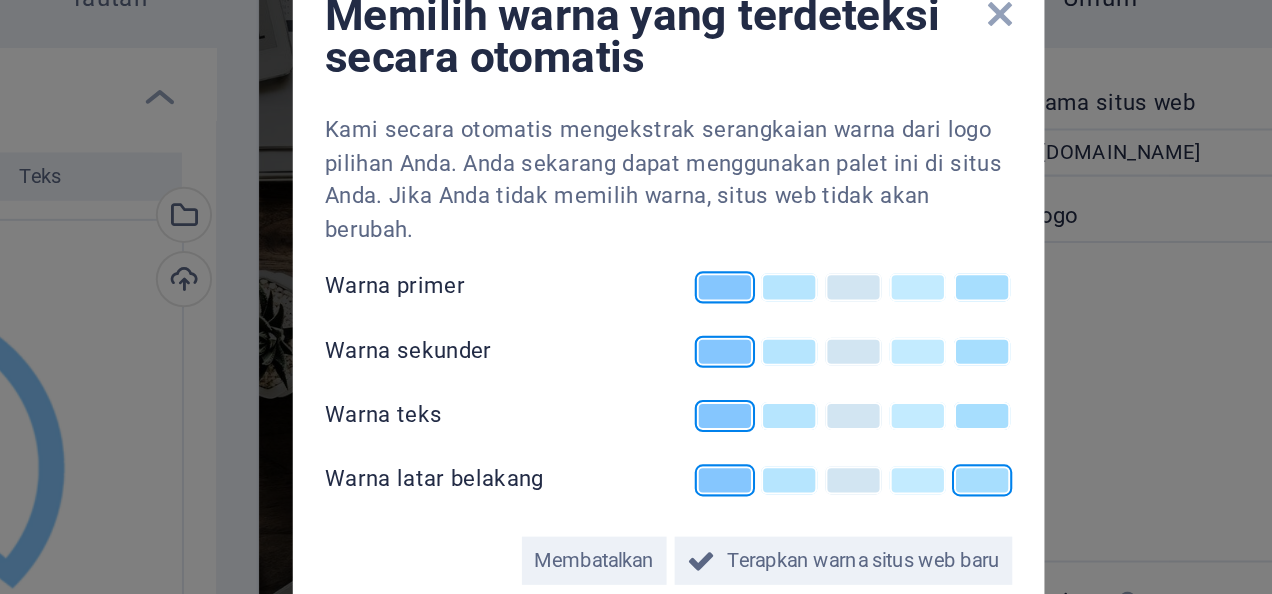 click at bounding box center (792, 391) 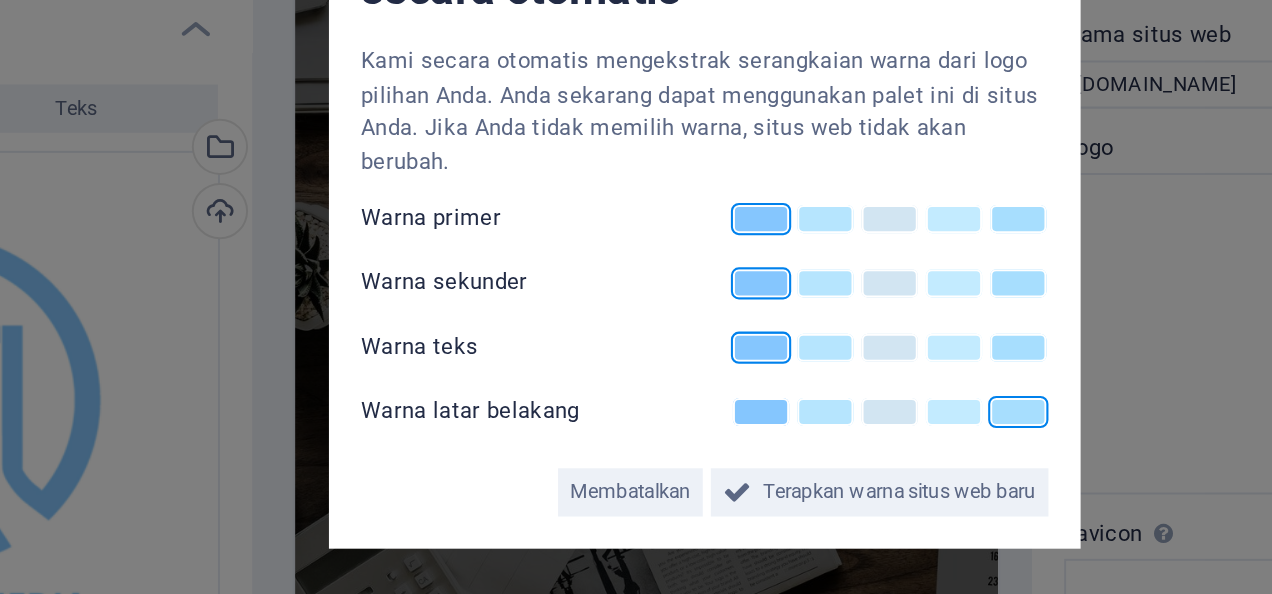click at bounding box center [664, 327] 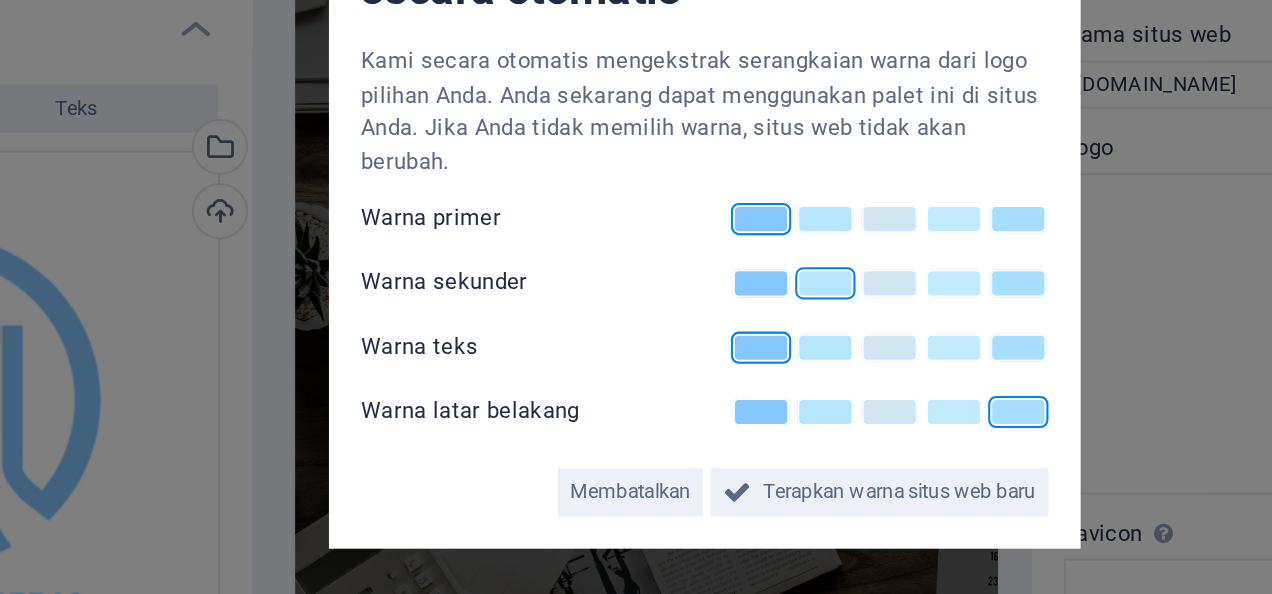 click at bounding box center [696, 327] 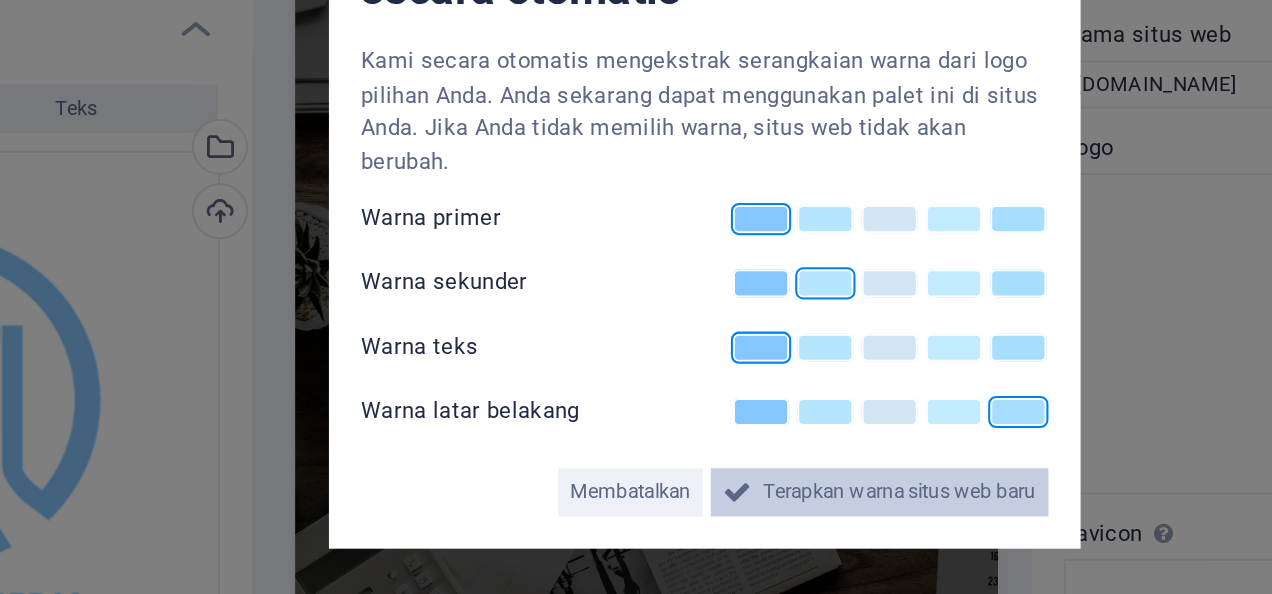 click on "Terapkan warna situs web baru" at bounding box center (733, 431) 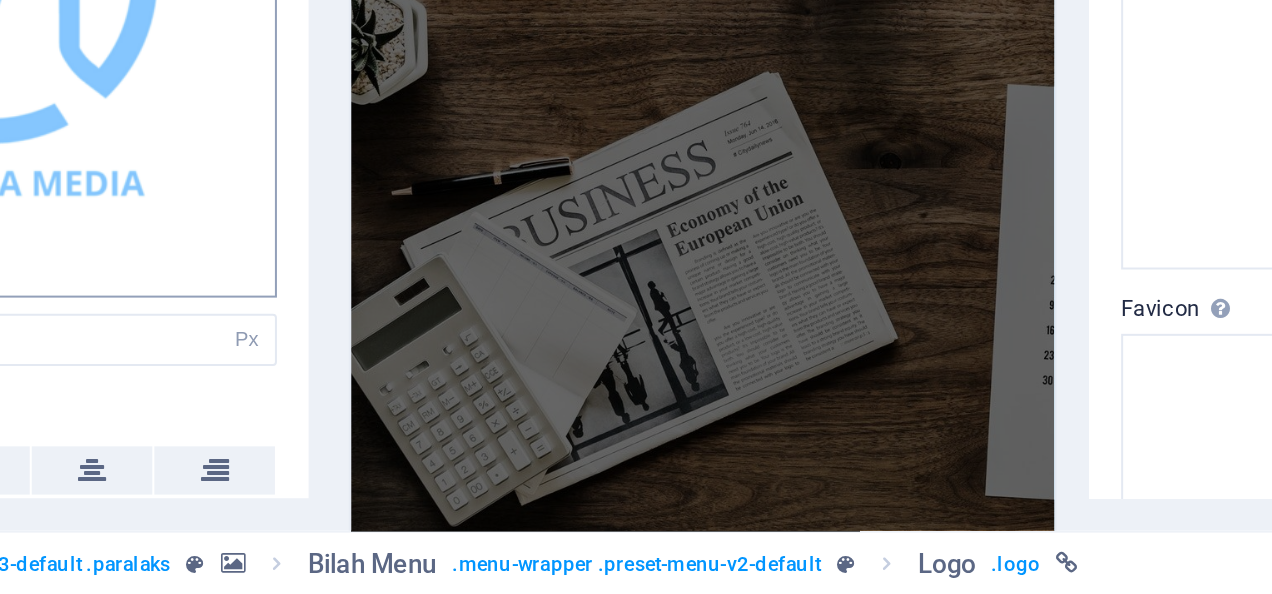 scroll, scrollTop: 0, scrollLeft: 0, axis: both 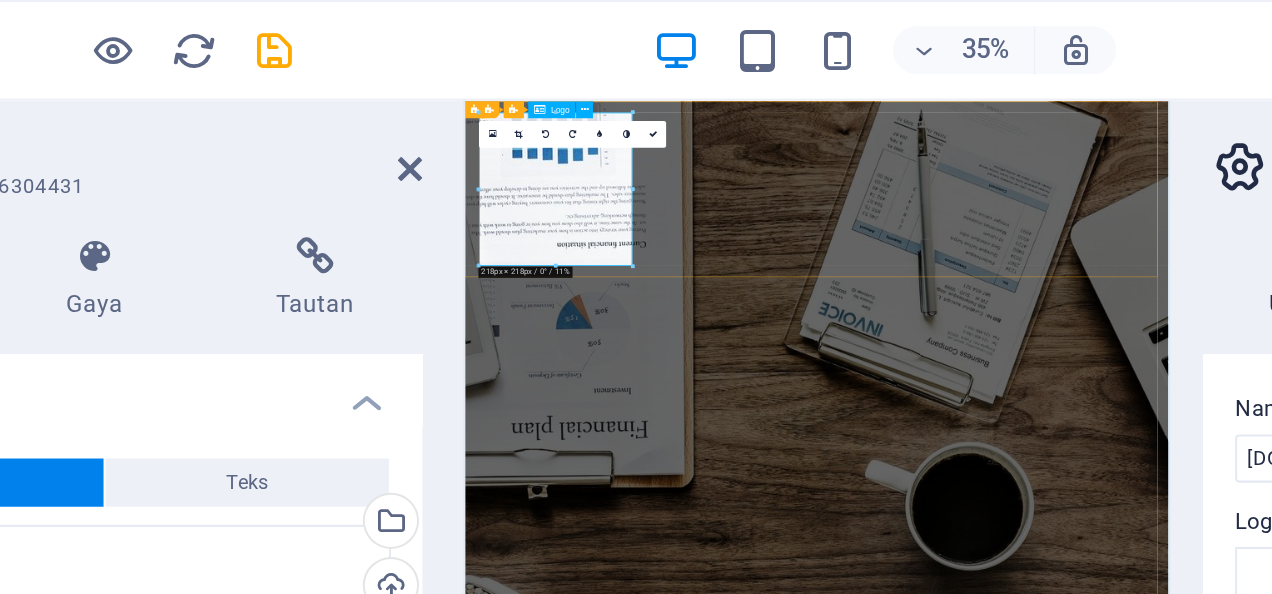 drag, startPoint x: 979, startPoint y: 230, endPoint x: 612, endPoint y: 201, distance: 368.14398 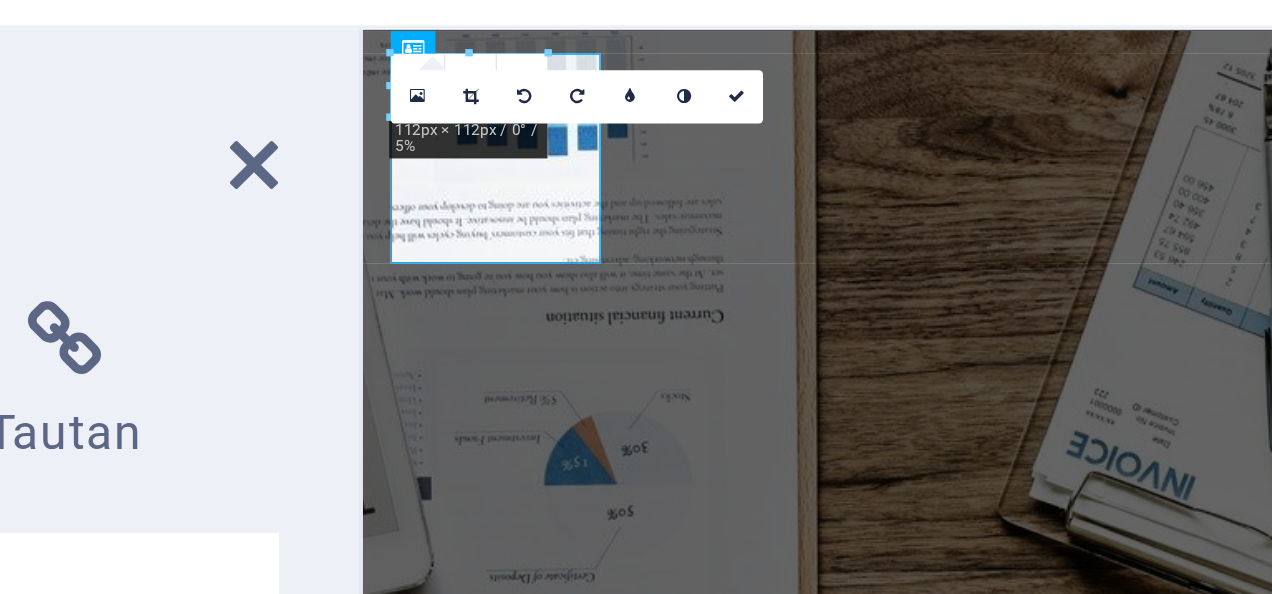 drag, startPoint x: 510, startPoint y: 132, endPoint x: 340, endPoint y: 46, distance: 190.51509 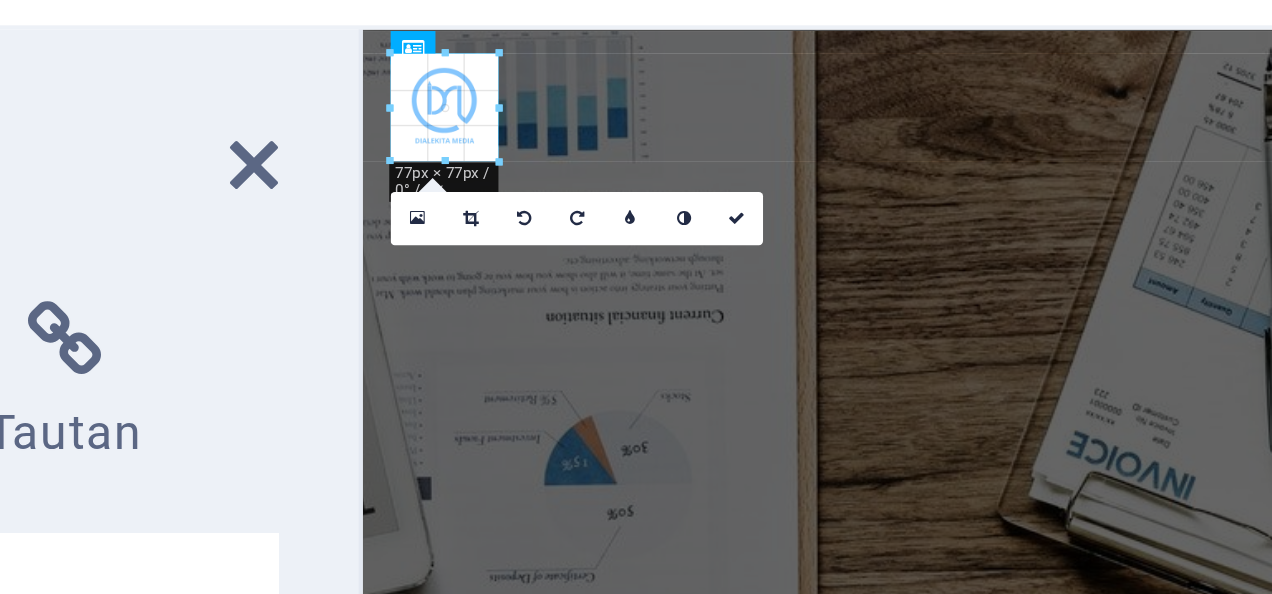 drag, startPoint x: 477, startPoint y: 92, endPoint x: 42, endPoint y: 44, distance: 437.64026 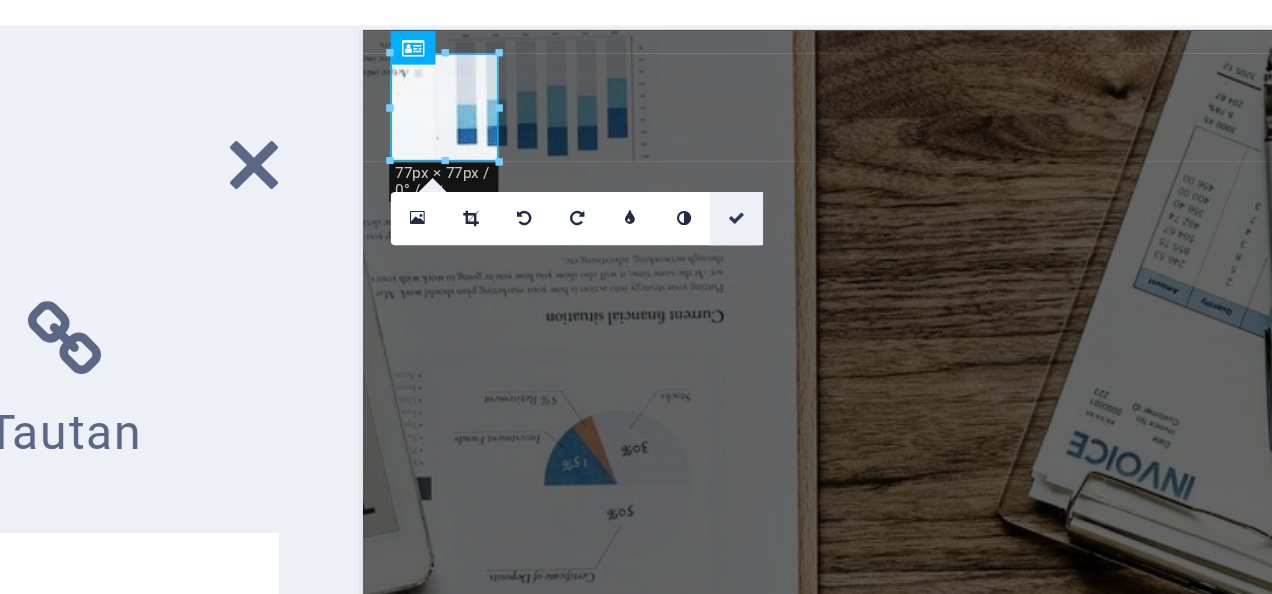click at bounding box center (525, 97) 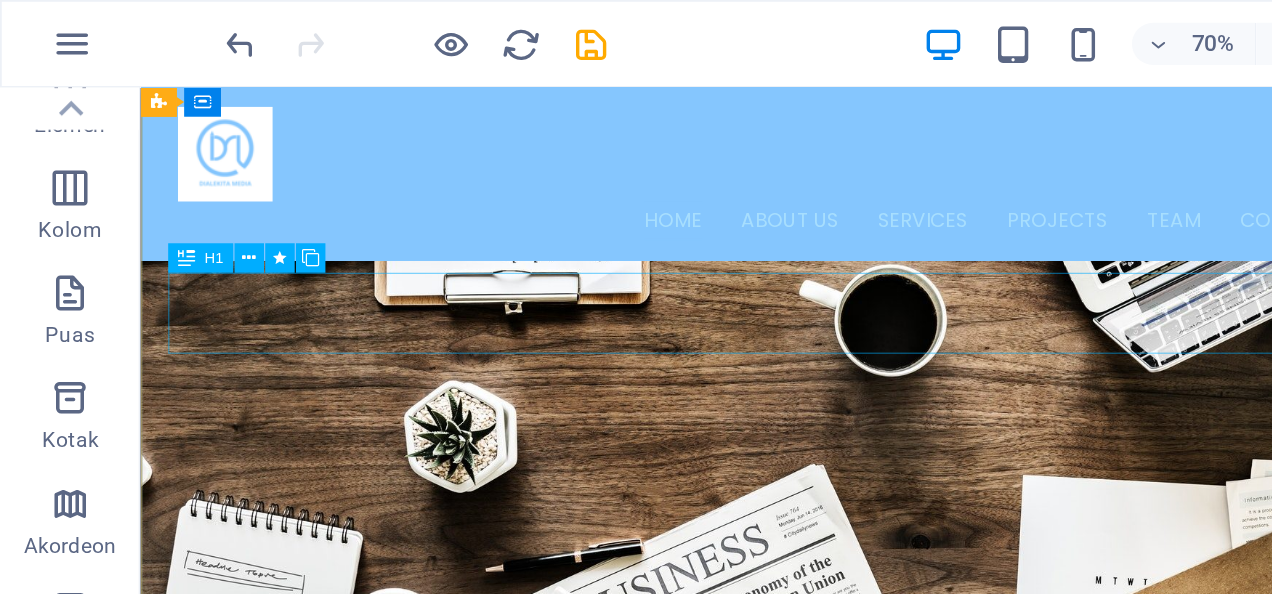 scroll, scrollTop: 188, scrollLeft: 0, axis: vertical 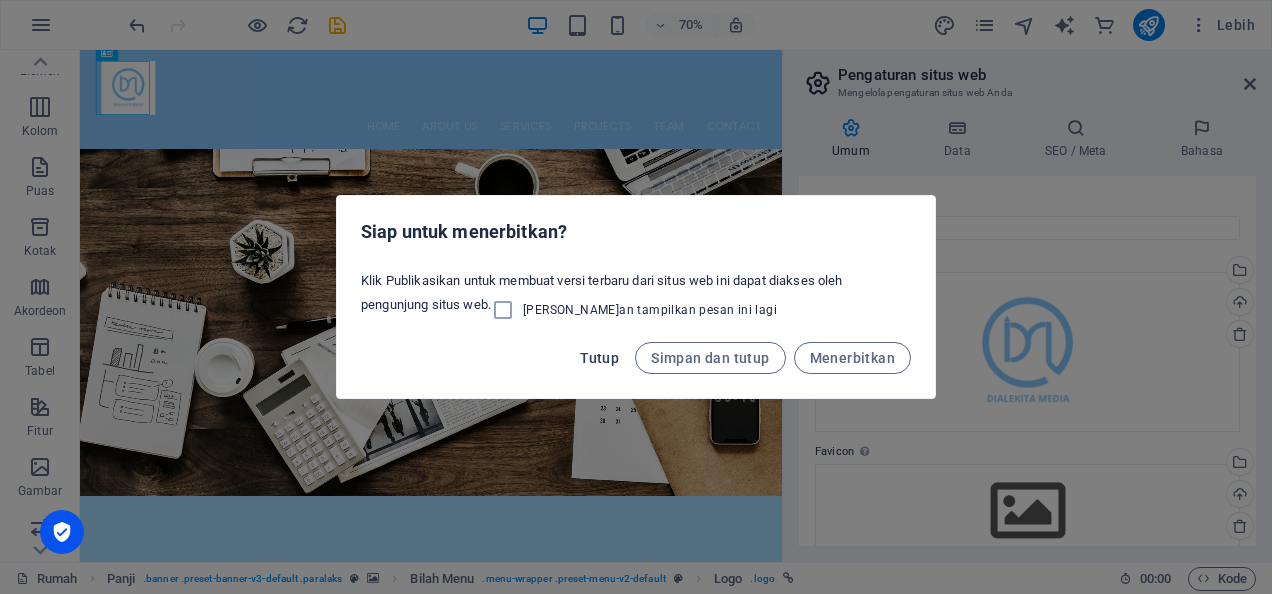 click on "Tutup" at bounding box center (599, 358) 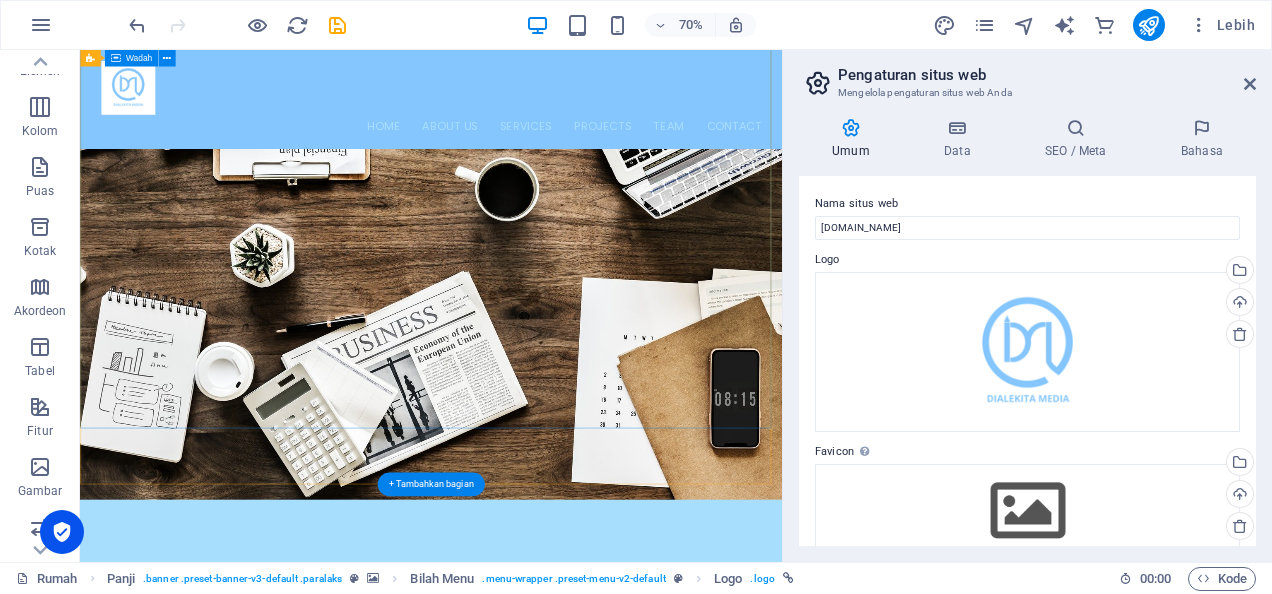 scroll, scrollTop: 0, scrollLeft: 0, axis: both 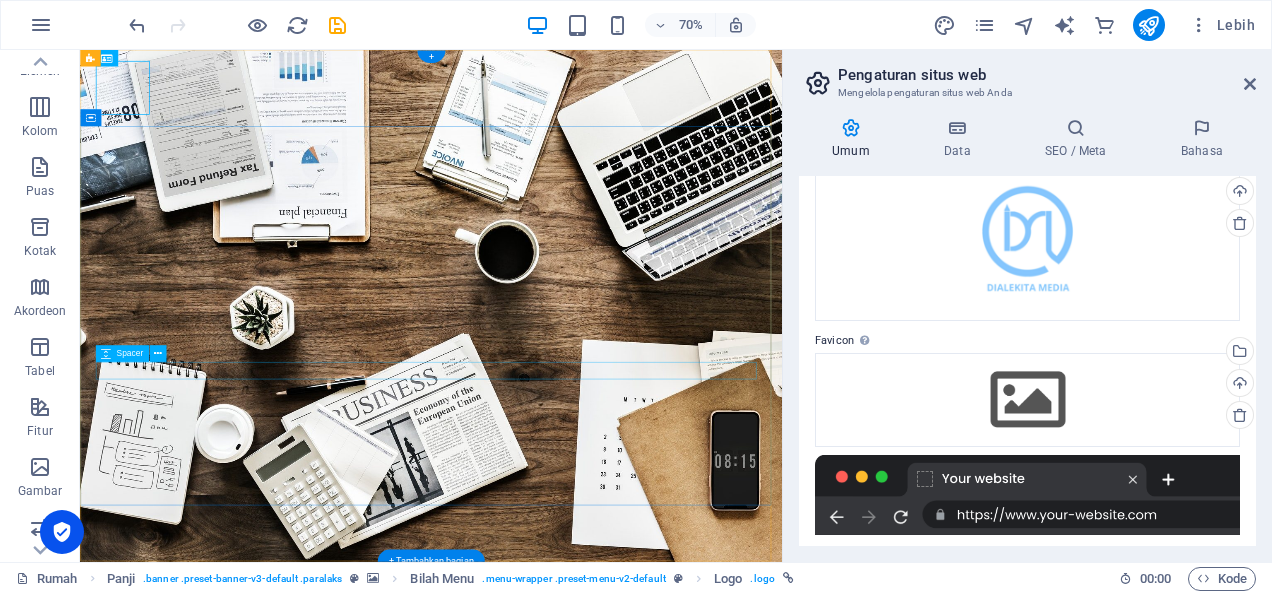 click at bounding box center [582, 1210] 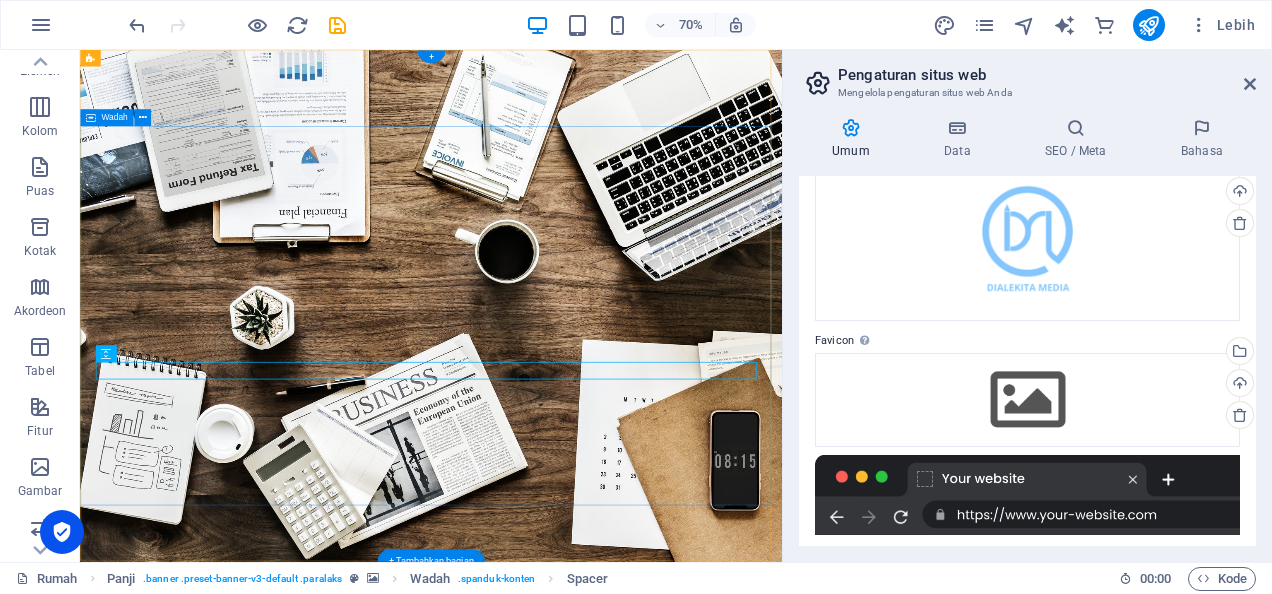click on "O nline Marketing S OCIAL MEDIA MARKETING R EVIEW & STATISTICS Learn more" at bounding box center [581, 1132] 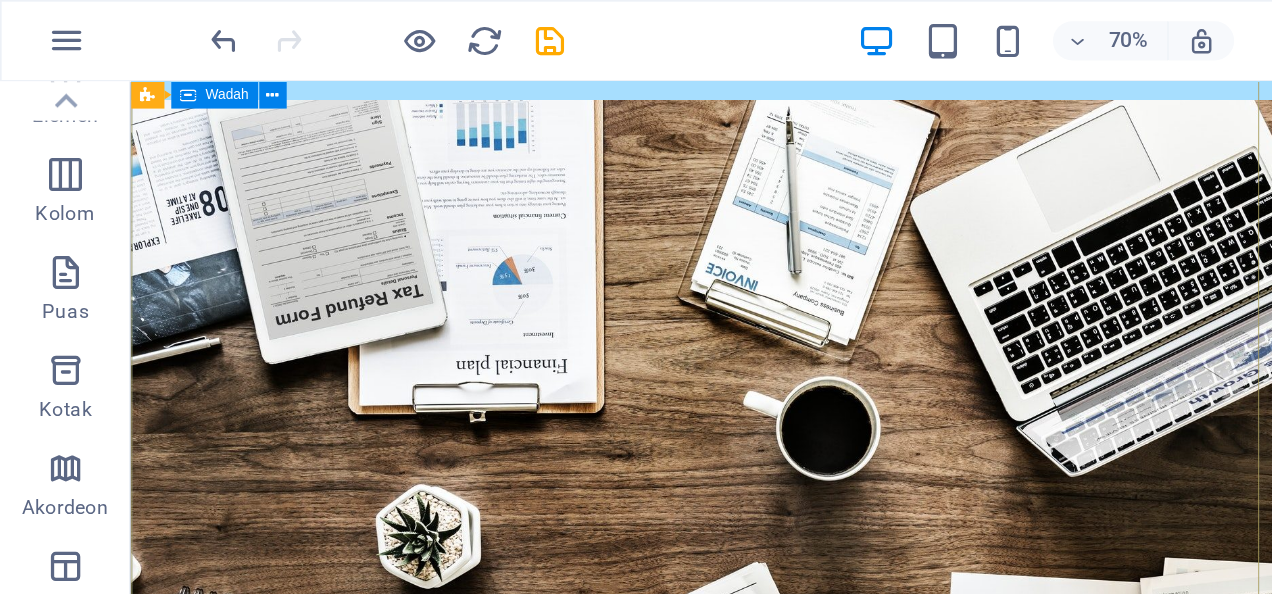 scroll, scrollTop: 0, scrollLeft: 0, axis: both 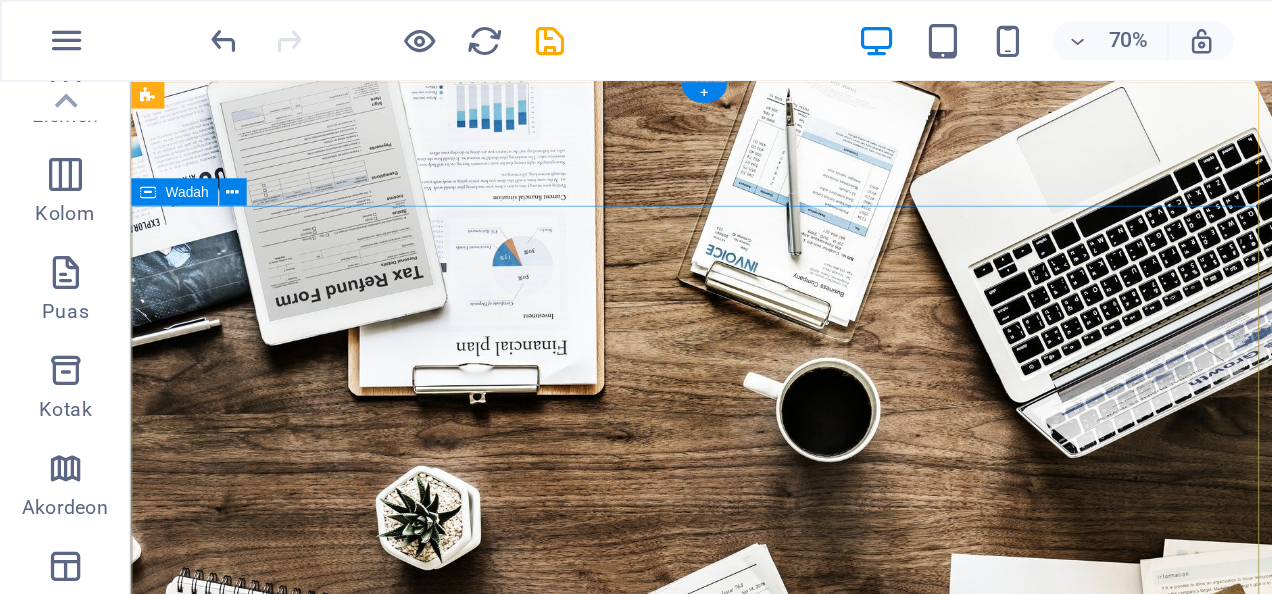 click on "O nline Marketing S OCIAL MEDIA MARKETING R EVIEW & STATISTICS Learn more" at bounding box center (631, 1163) 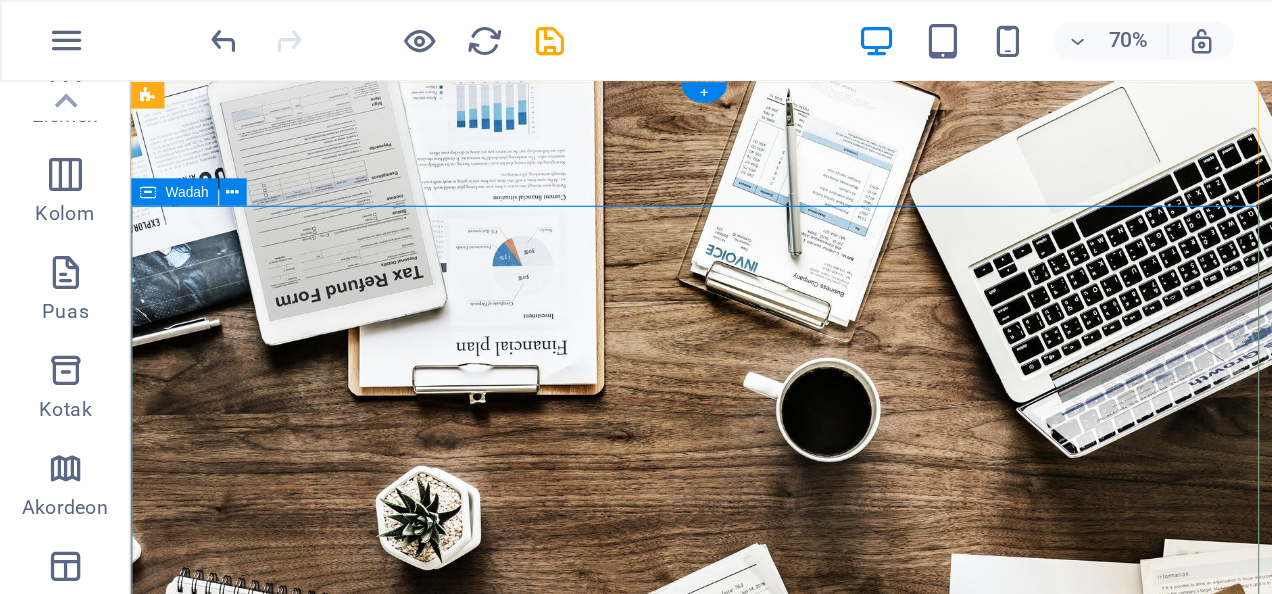 click on "O nline Marketing S OCIAL MEDIA MARKETING R EVIEW & STATISTICS Learn more" at bounding box center (631, 1163) 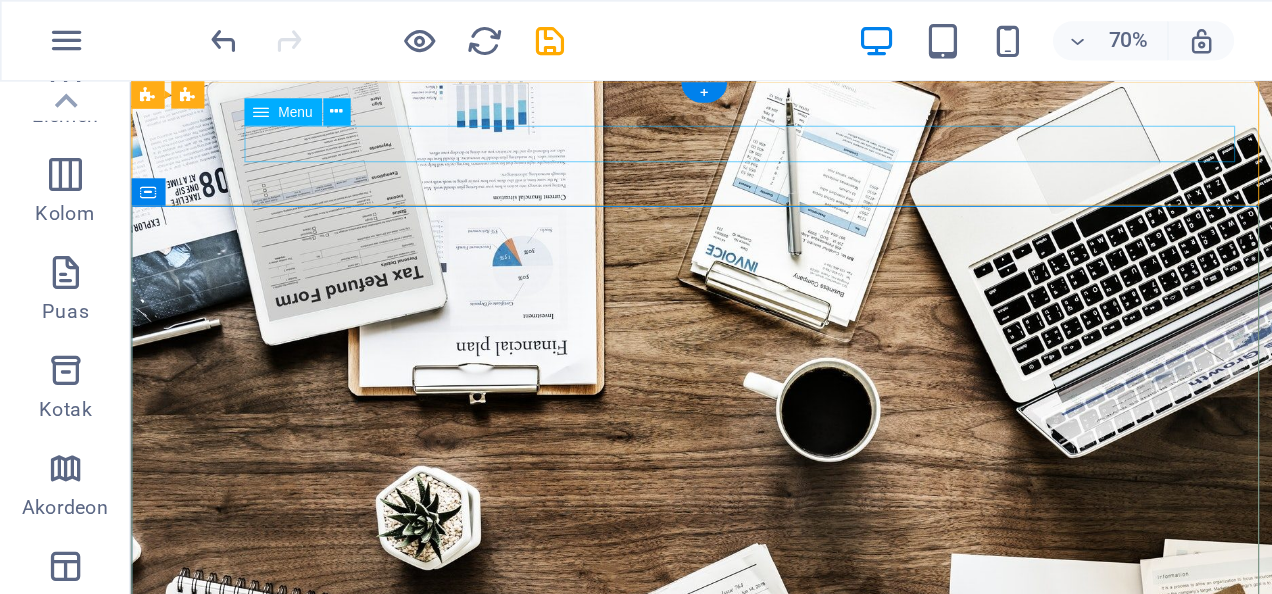 click on "Home About us Services Projects Team Contact" at bounding box center (632, 921) 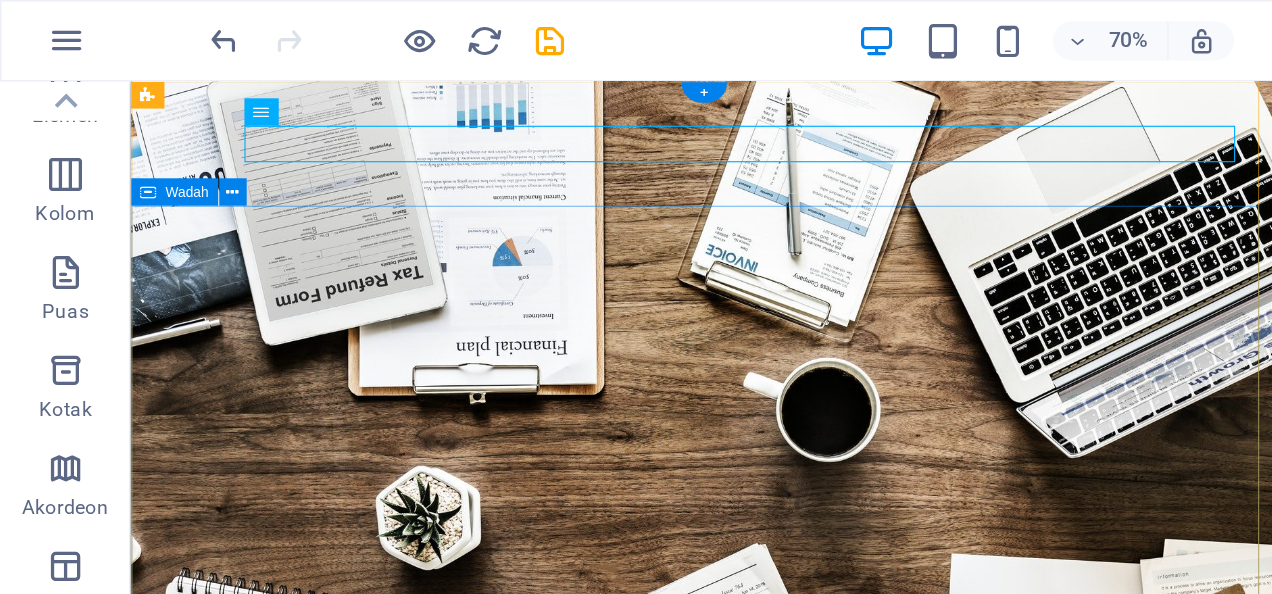 click on "O nline Marketing S OCIAL MEDIA MARKETING R EVIEW & STATISTICS Learn more" at bounding box center [631, 1163] 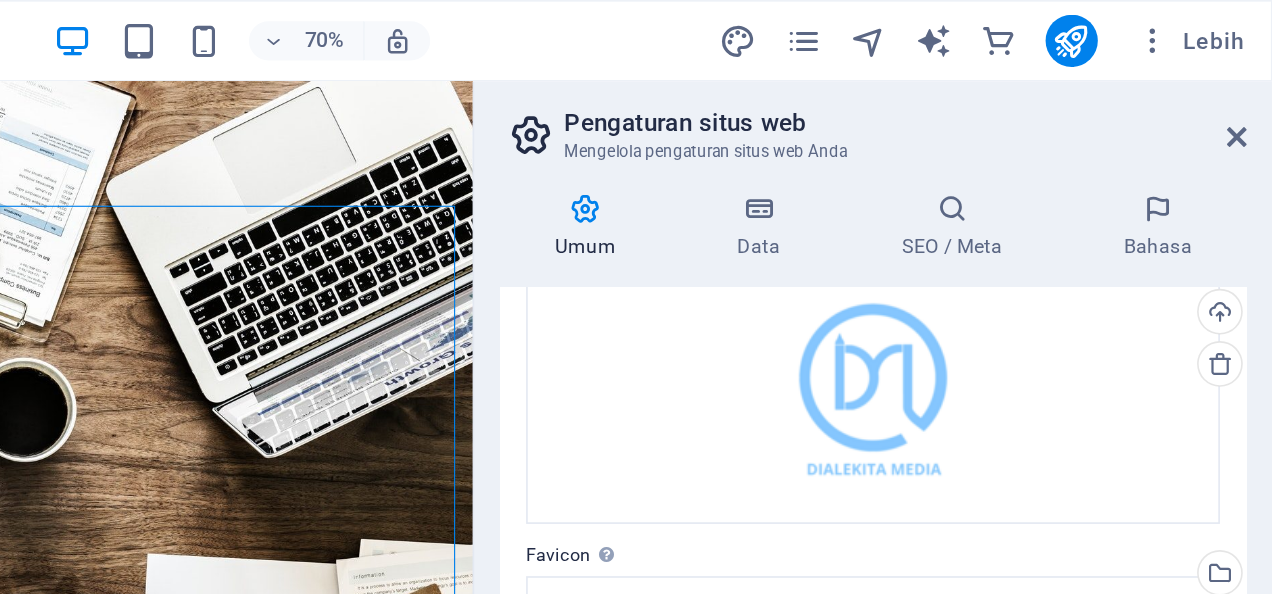 scroll, scrollTop: 0, scrollLeft: 0, axis: both 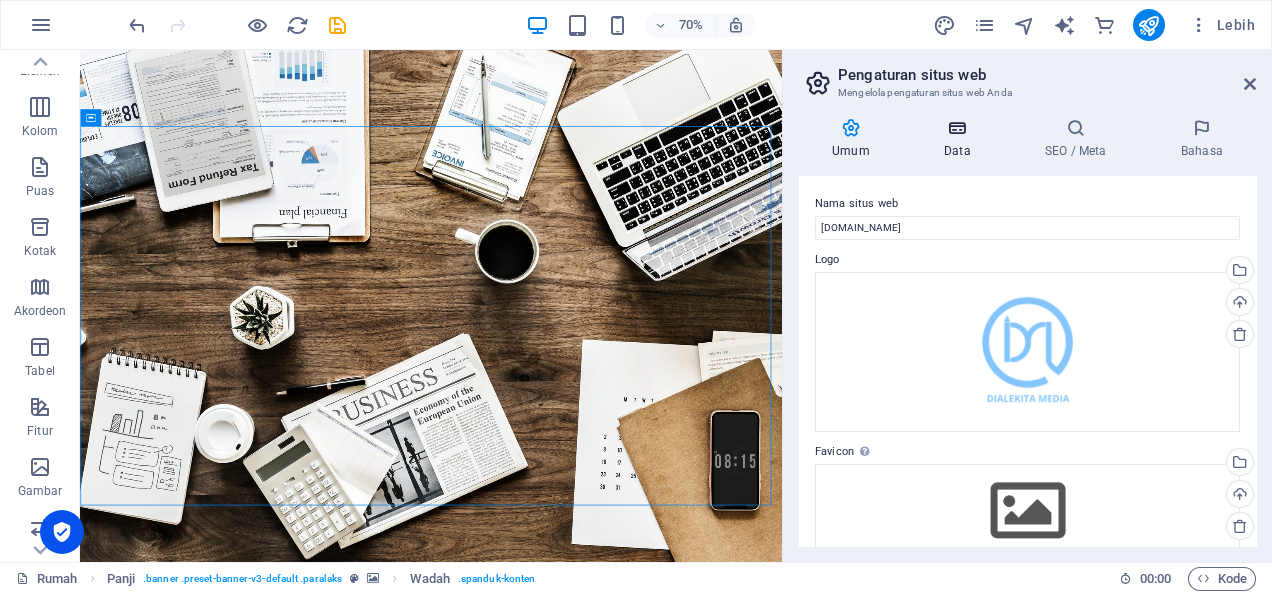 click on "Data" at bounding box center (961, 139) 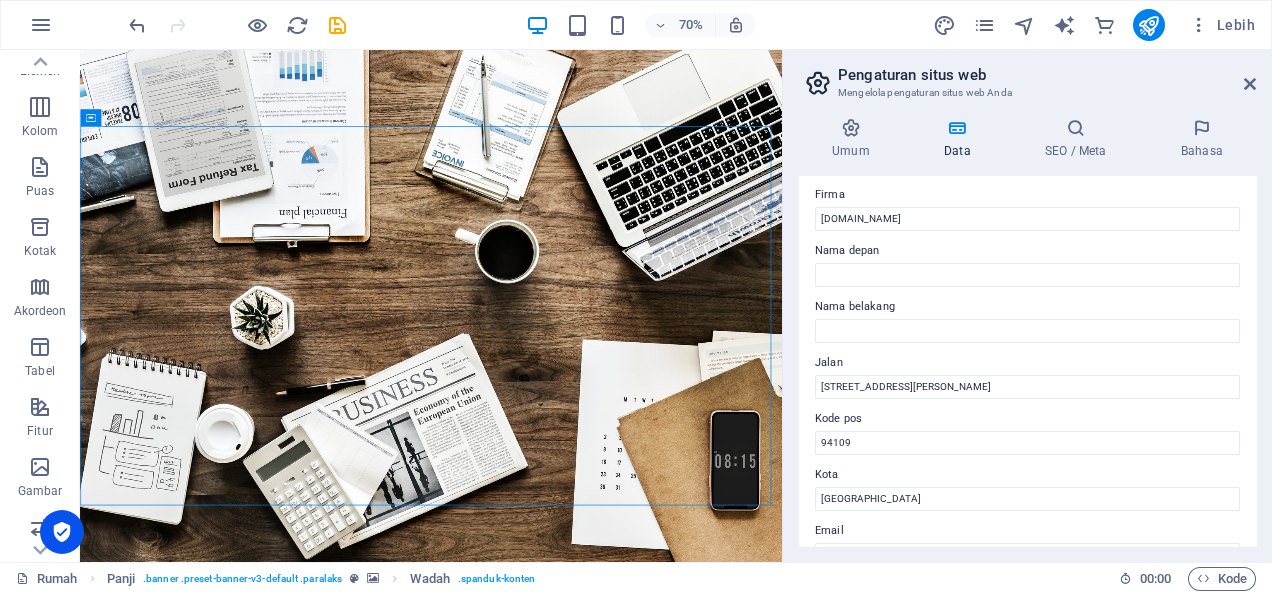 scroll, scrollTop: 0, scrollLeft: 0, axis: both 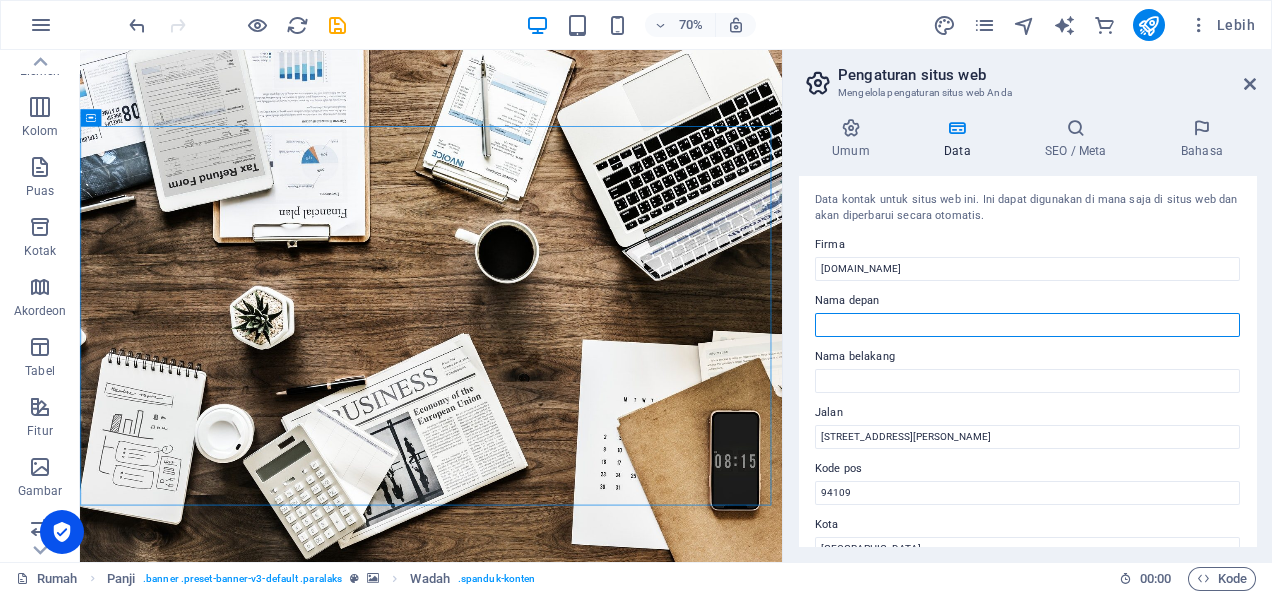 click on "Nama depan" at bounding box center (1027, 325) 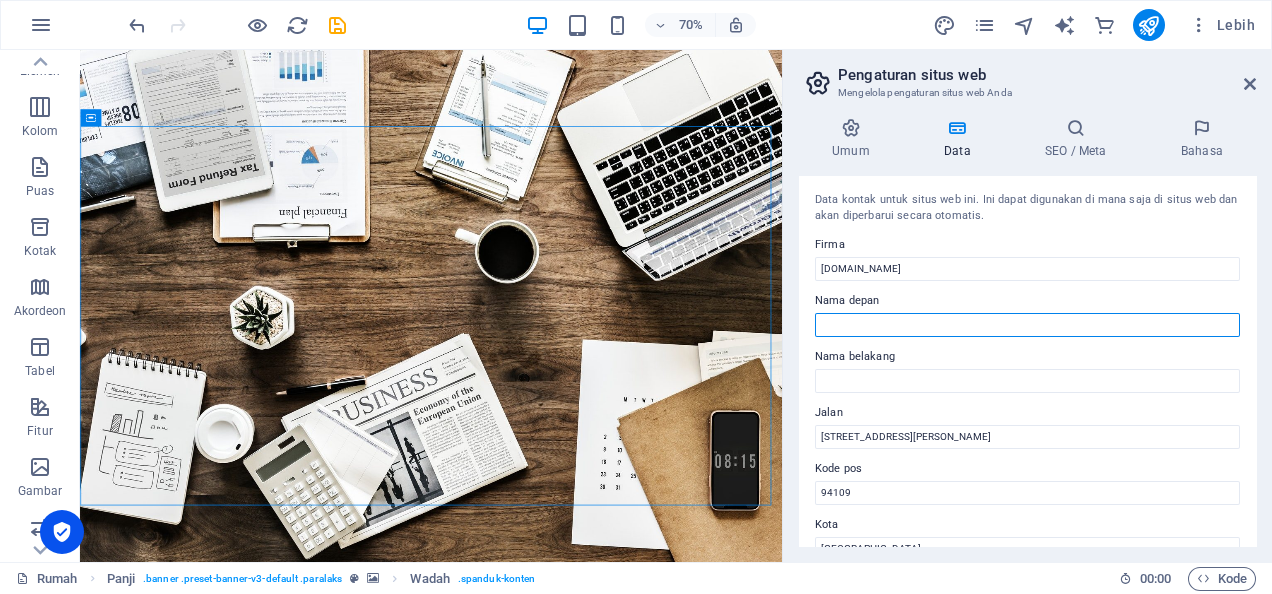 type on "Dialekita" 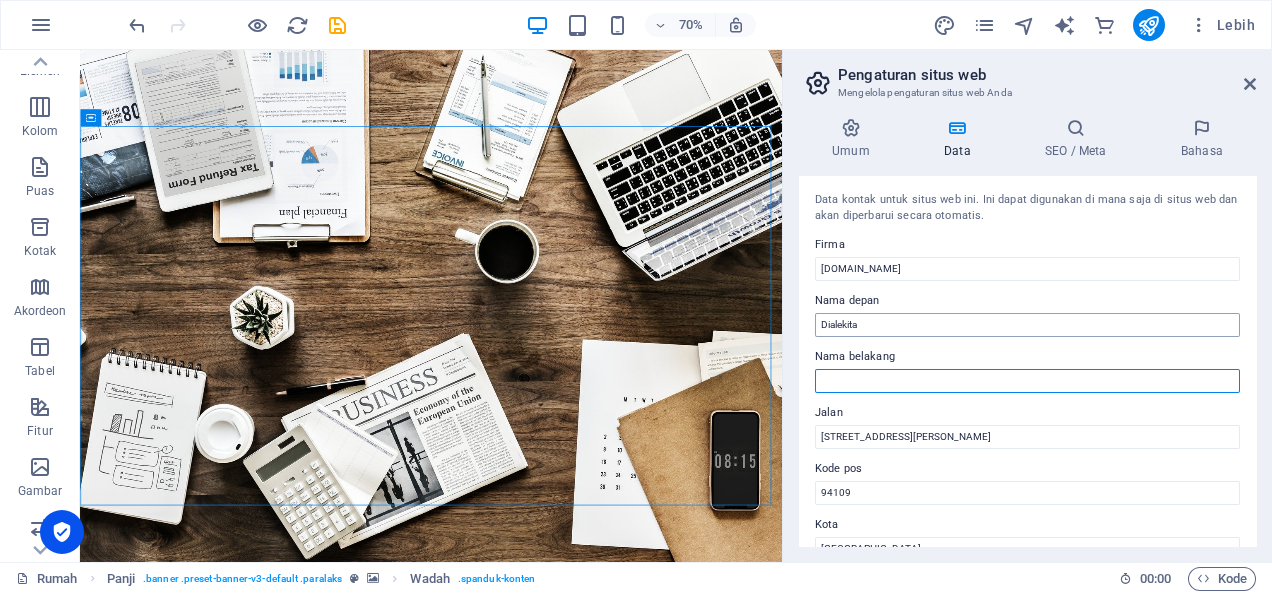 type on "Media" 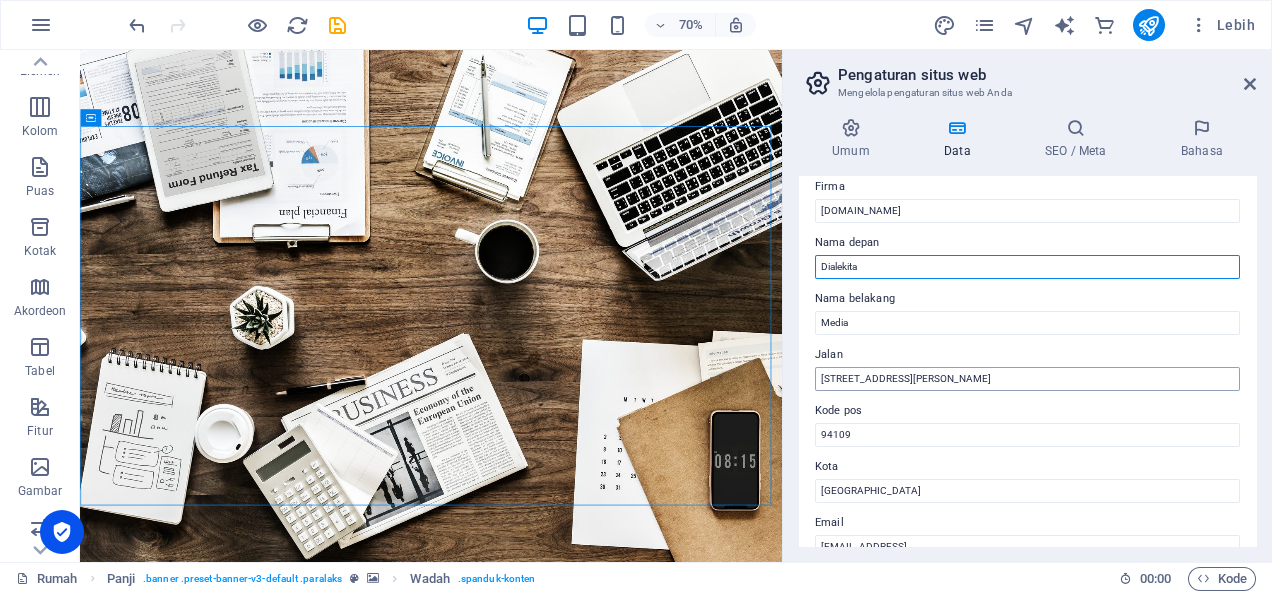 scroll, scrollTop: 60, scrollLeft: 0, axis: vertical 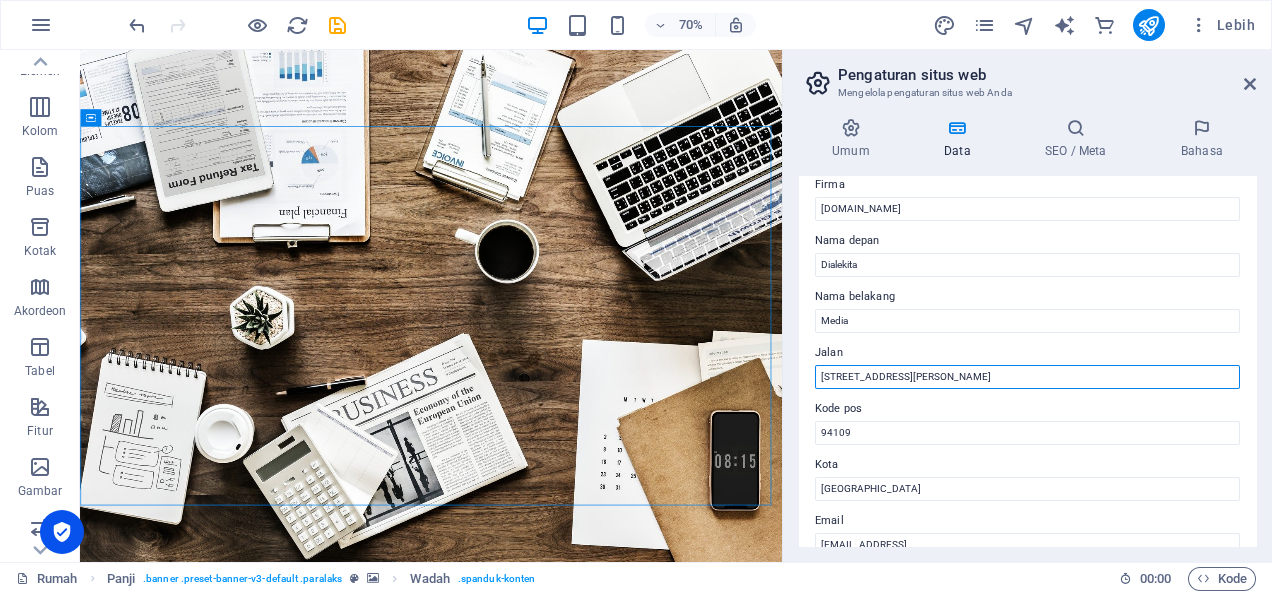 drag, startPoint x: 919, startPoint y: 383, endPoint x: 805, endPoint y: 375, distance: 114.28036 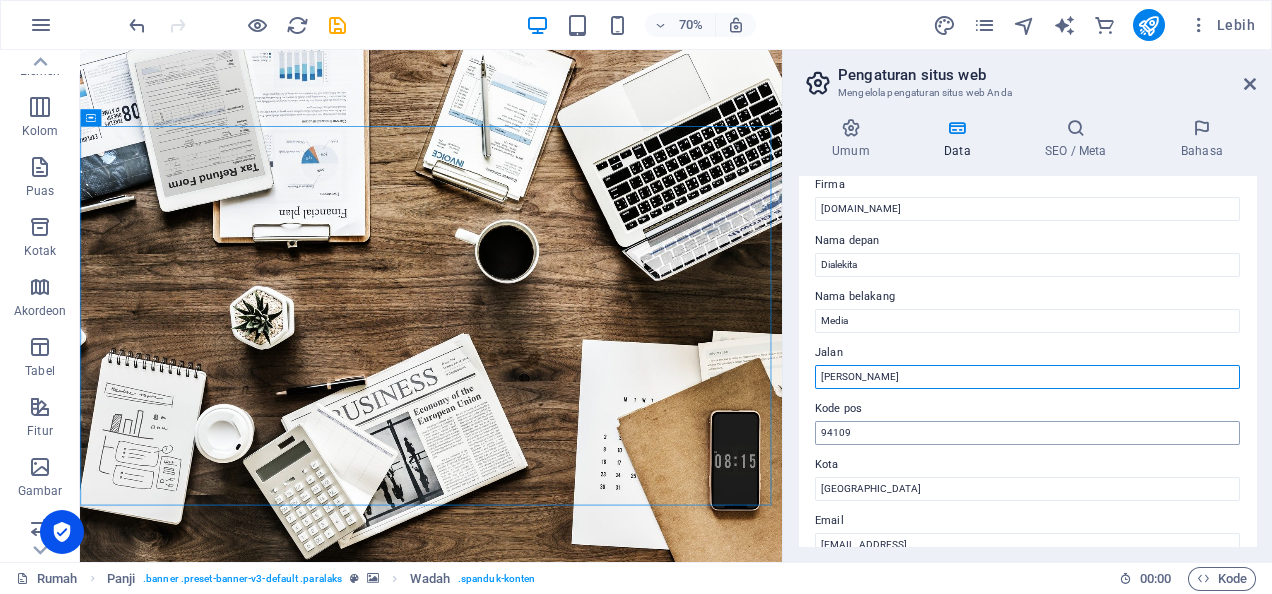 type on "[PERSON_NAME]" 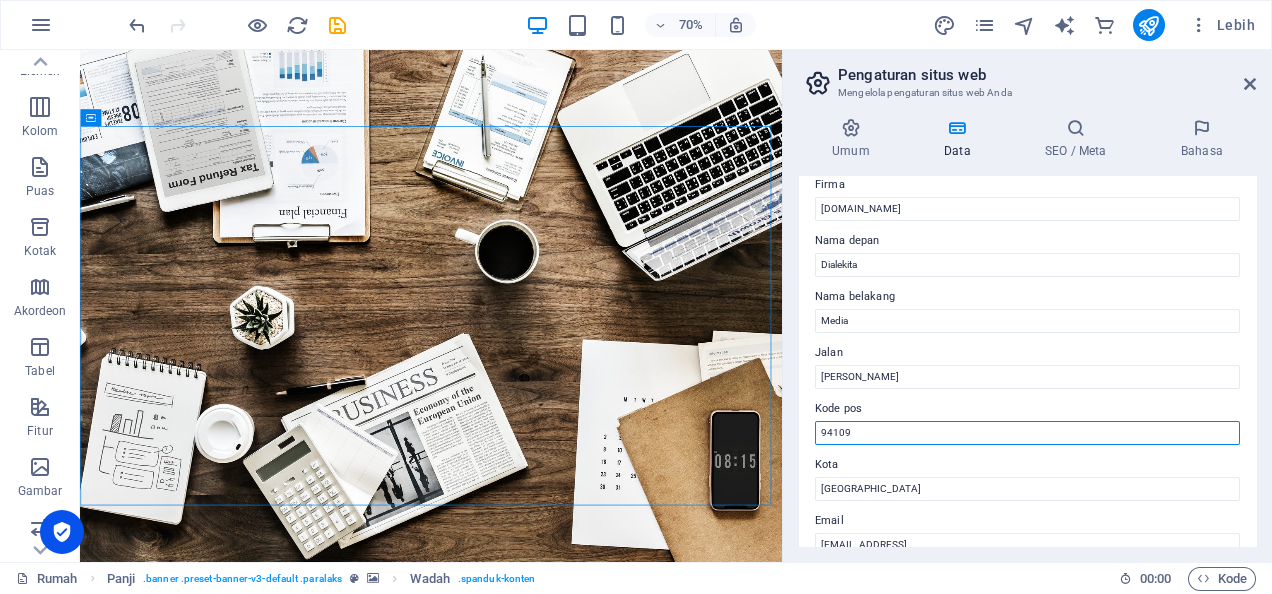 click on "94109" at bounding box center (1027, 433) 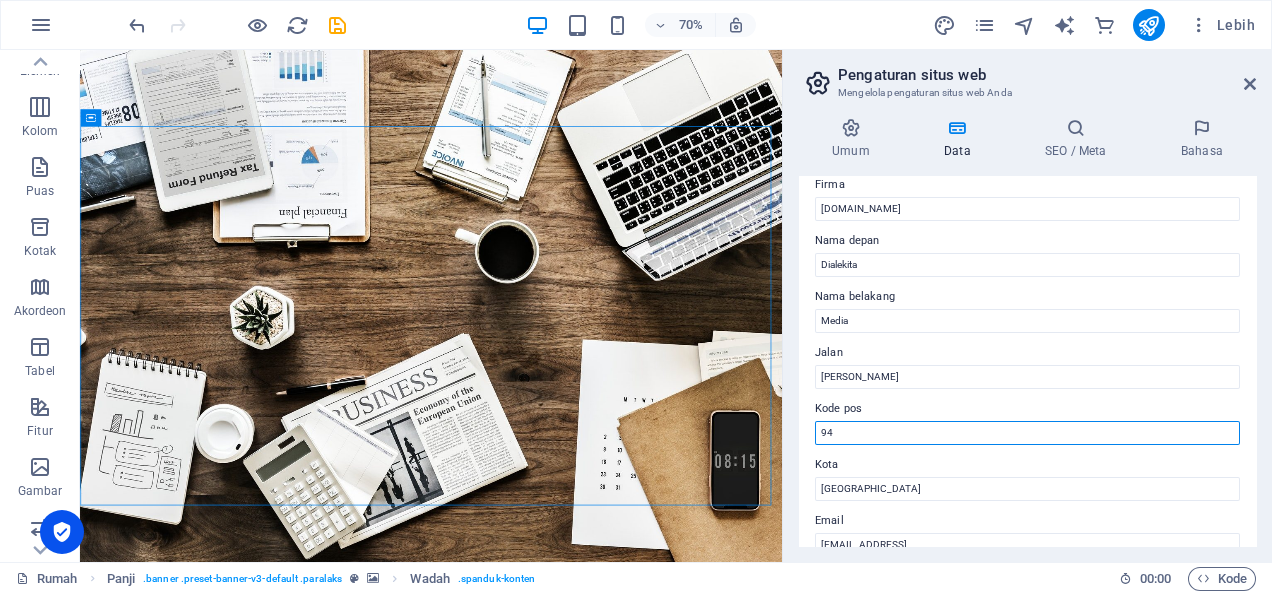 type on "9" 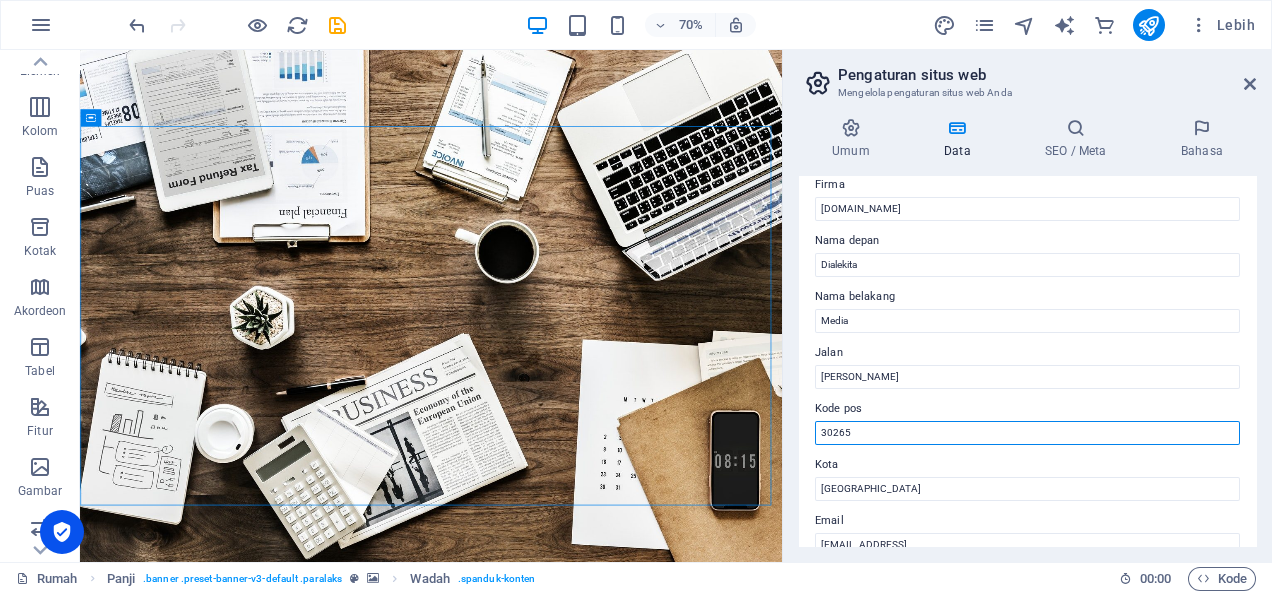 scroll, scrollTop: 168, scrollLeft: 0, axis: vertical 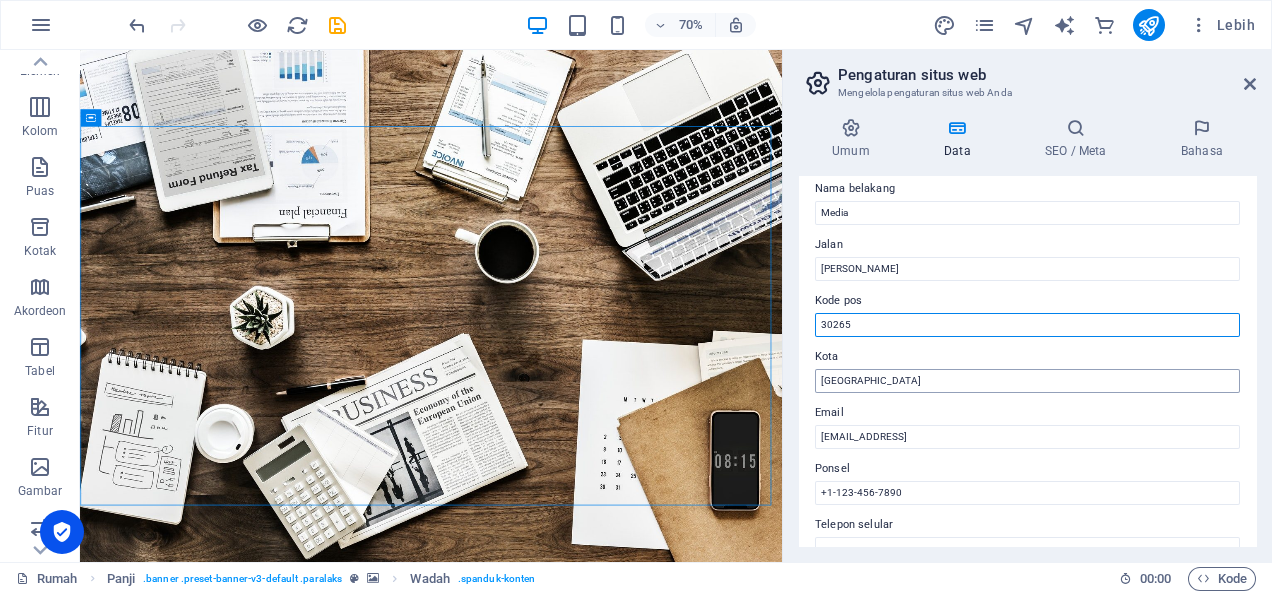 type on "30265" 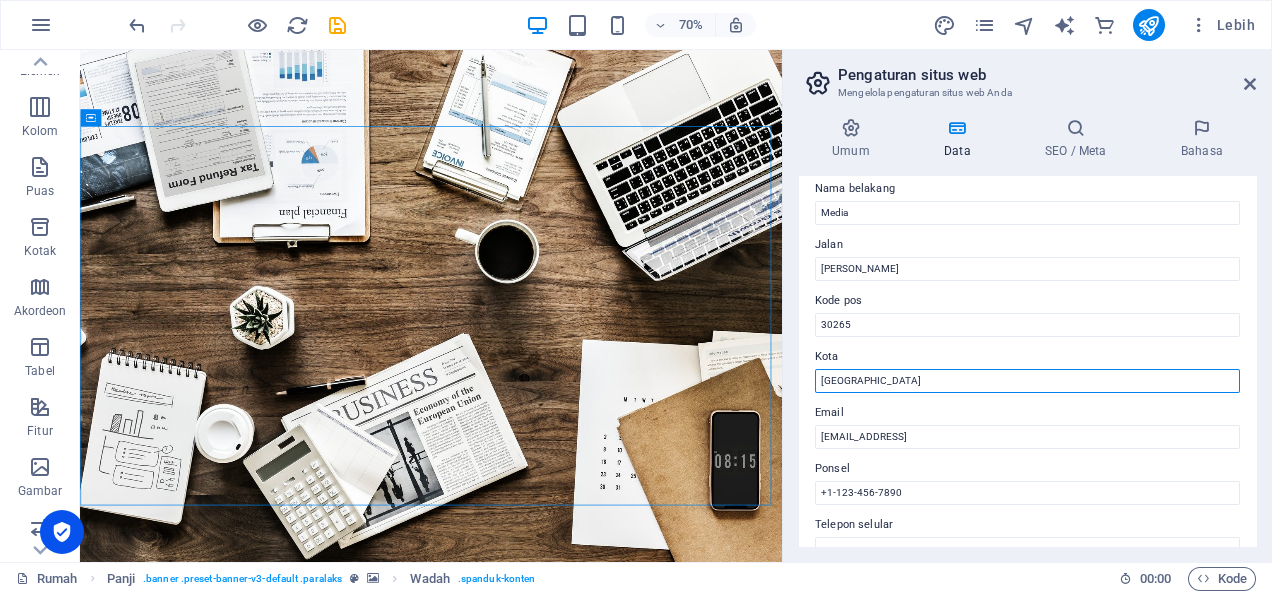 click on "San Francisco" at bounding box center (1027, 381) 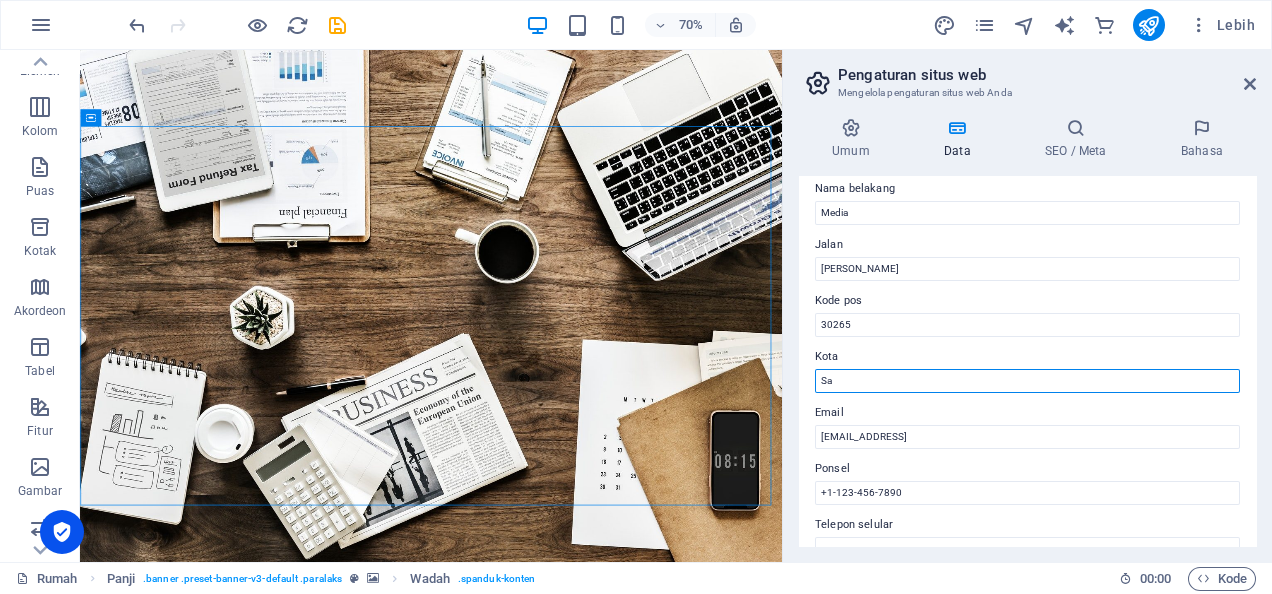 type on "S" 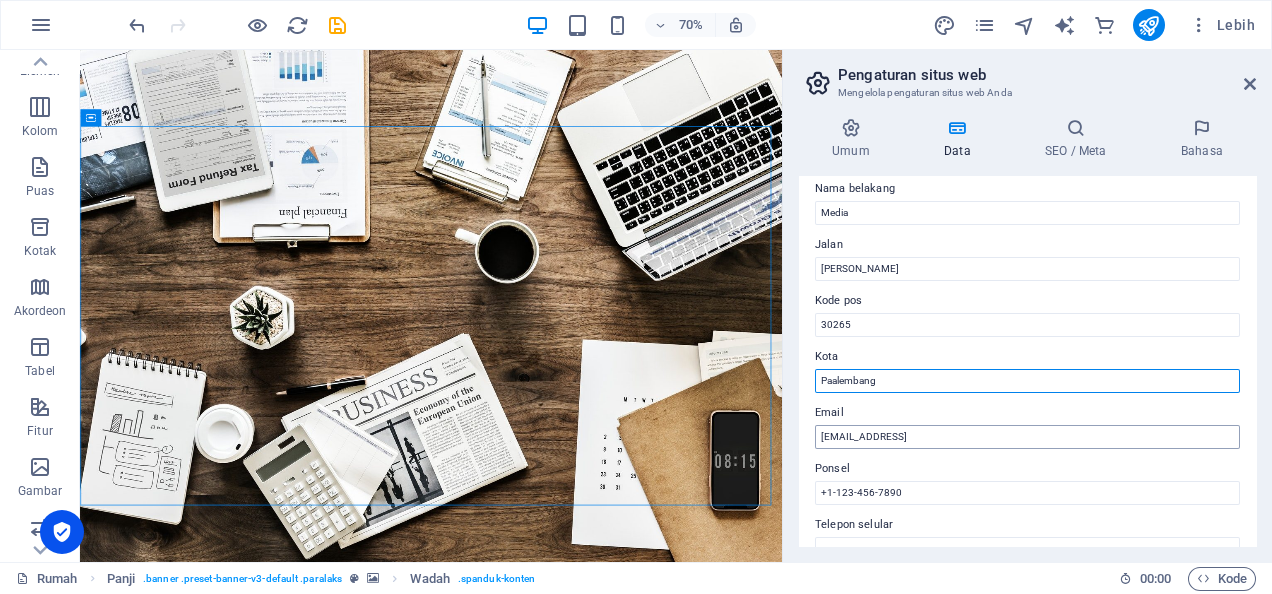 type on "Paalembang" 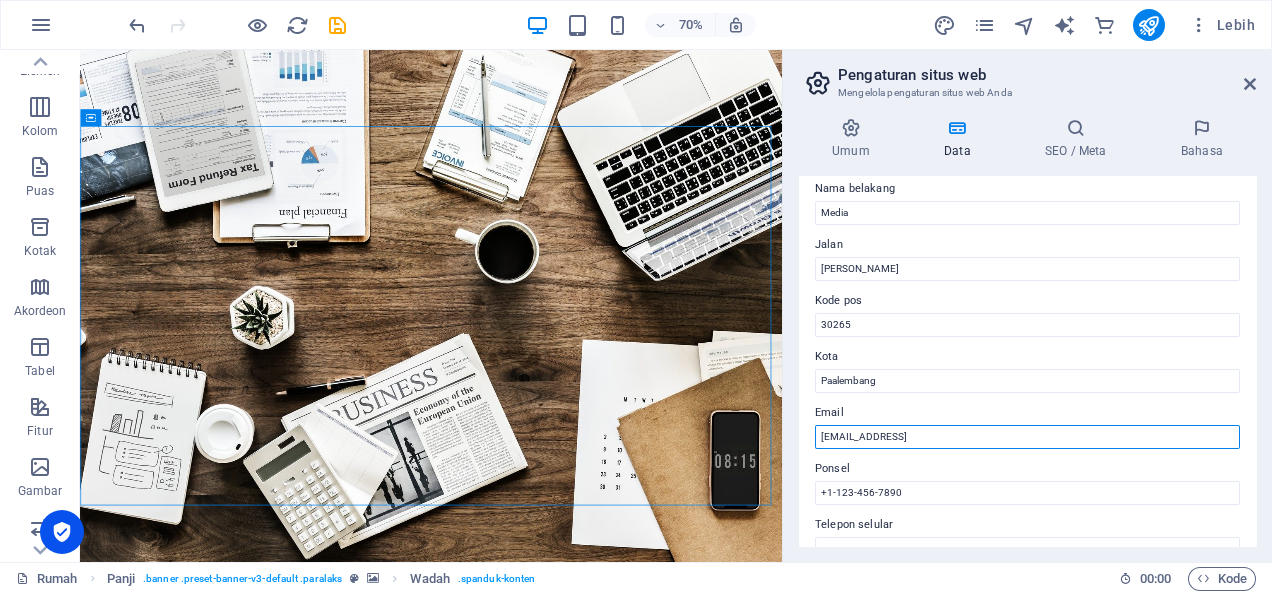 drag, startPoint x: 1051, startPoint y: 431, endPoint x: 791, endPoint y: 443, distance: 260.27676 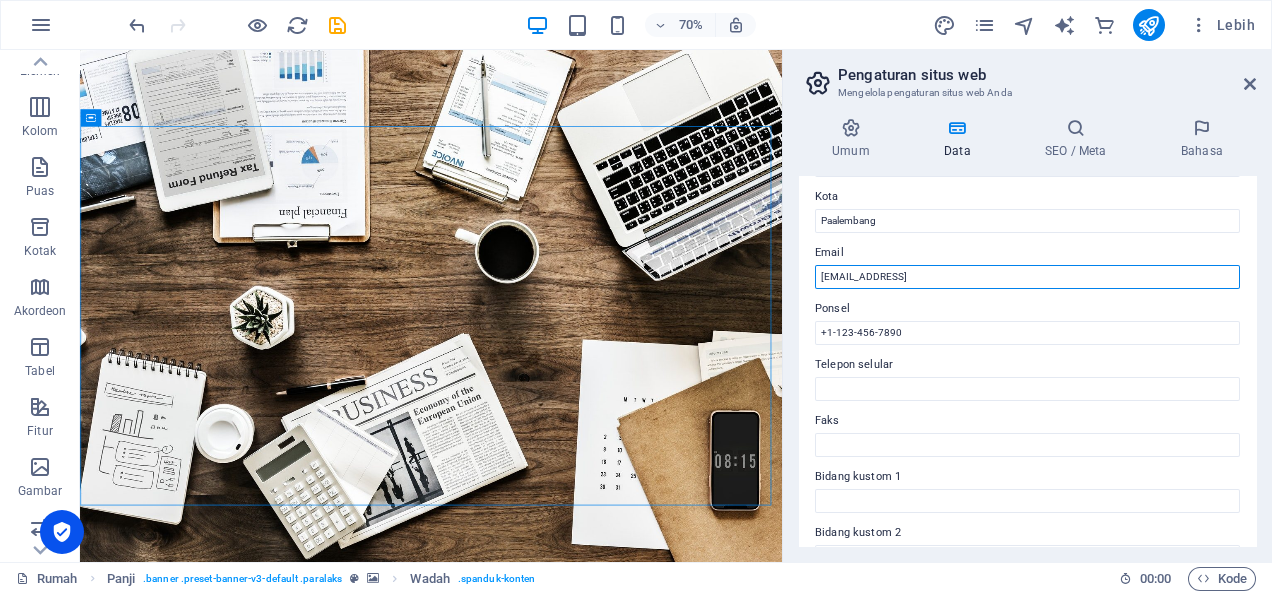 scroll, scrollTop: 330, scrollLeft: 0, axis: vertical 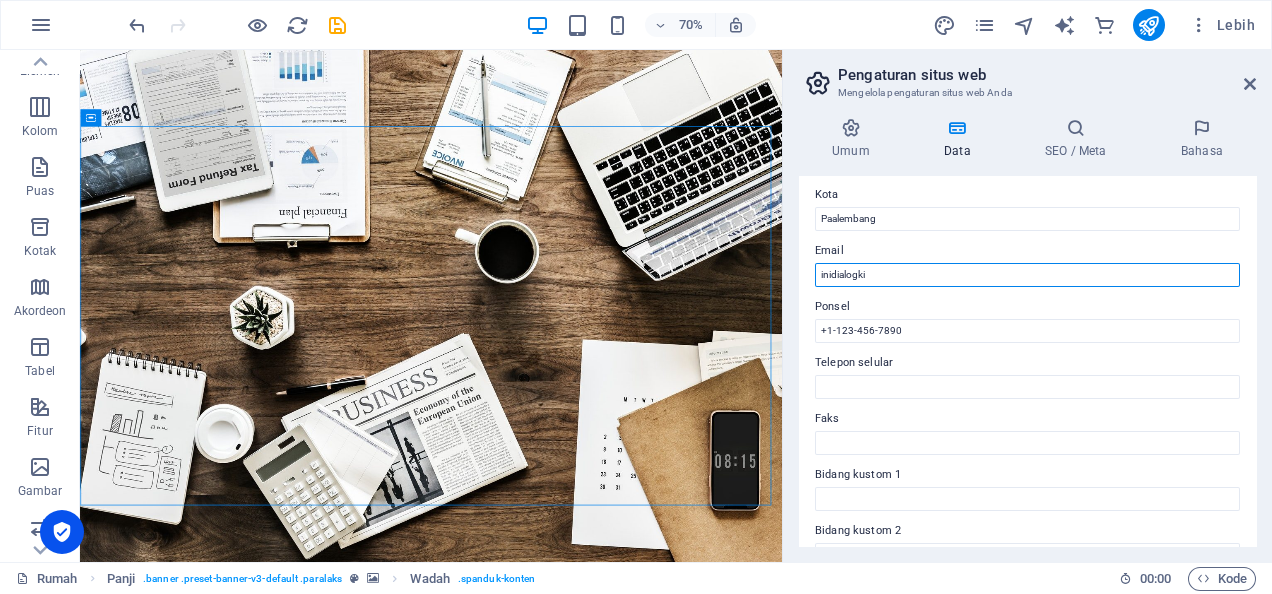 type on "inidialogkita@gmail.com" 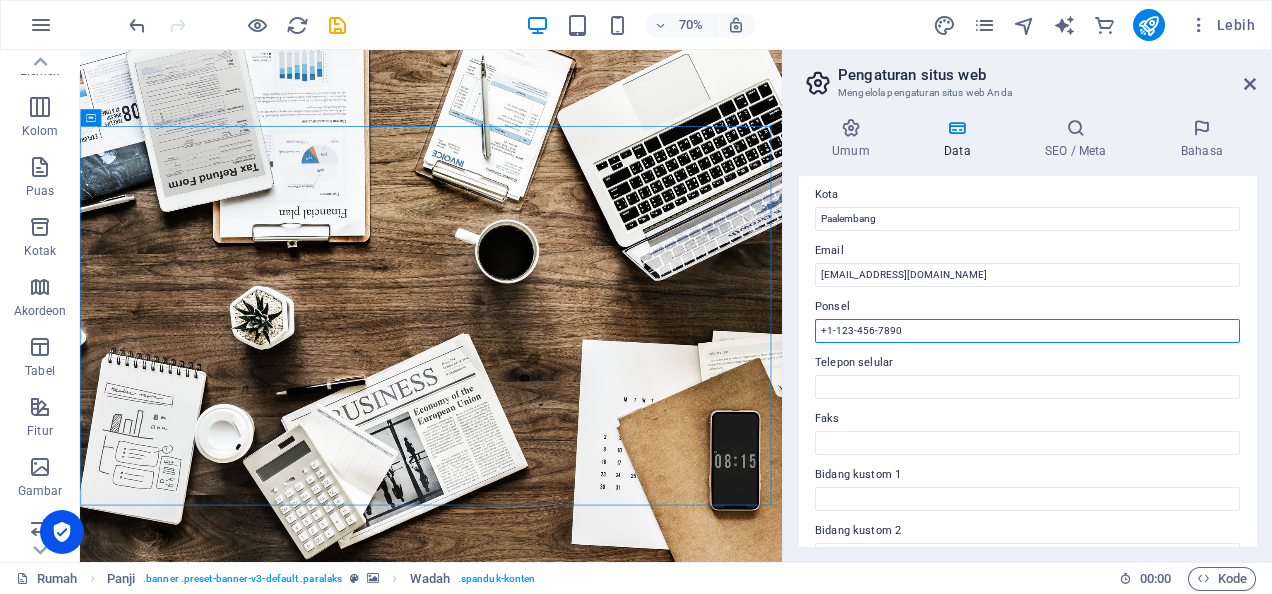 drag, startPoint x: 920, startPoint y: 335, endPoint x: 785, endPoint y: 344, distance: 135.29967 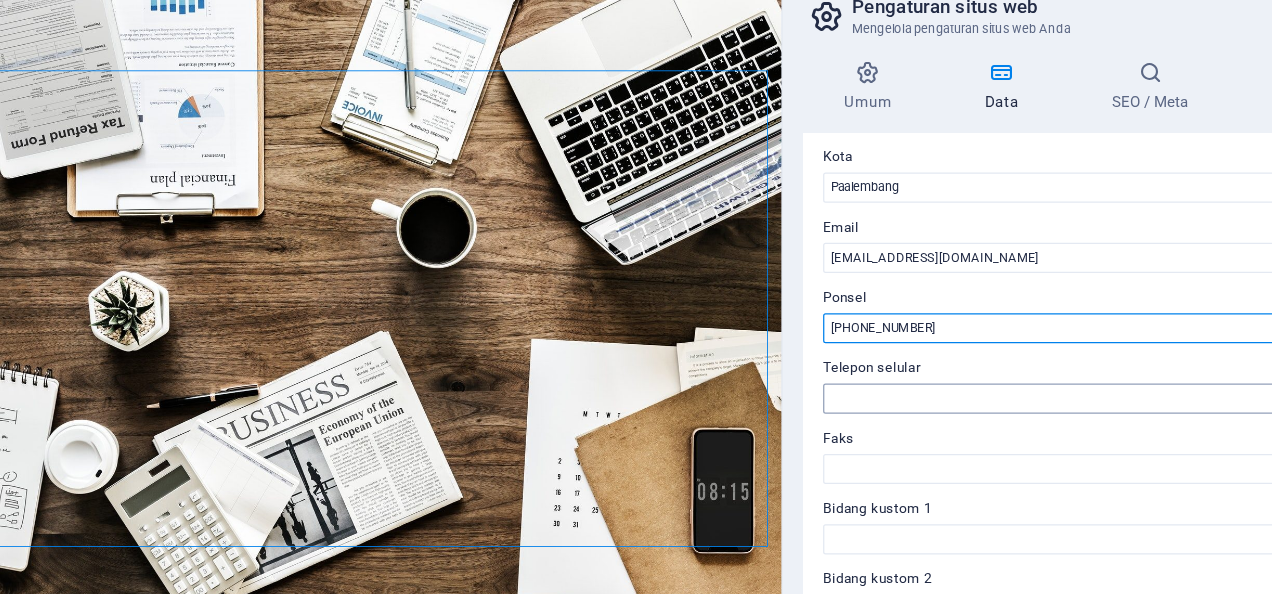 scroll, scrollTop: 340, scrollLeft: 0, axis: vertical 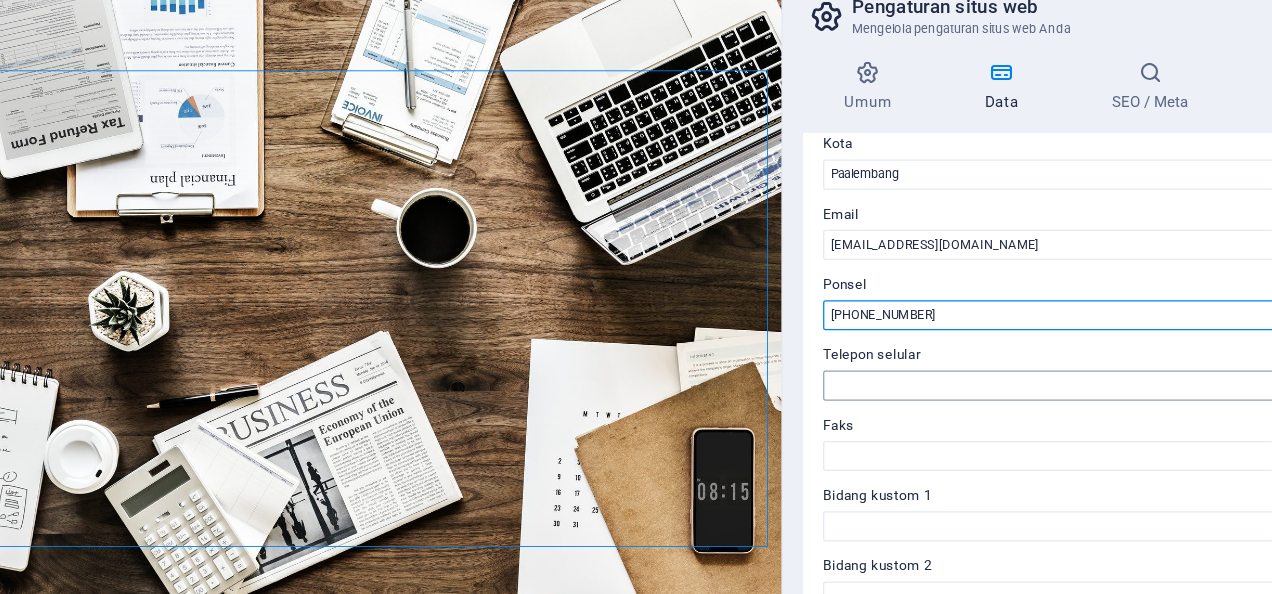 type on "+6289630382572" 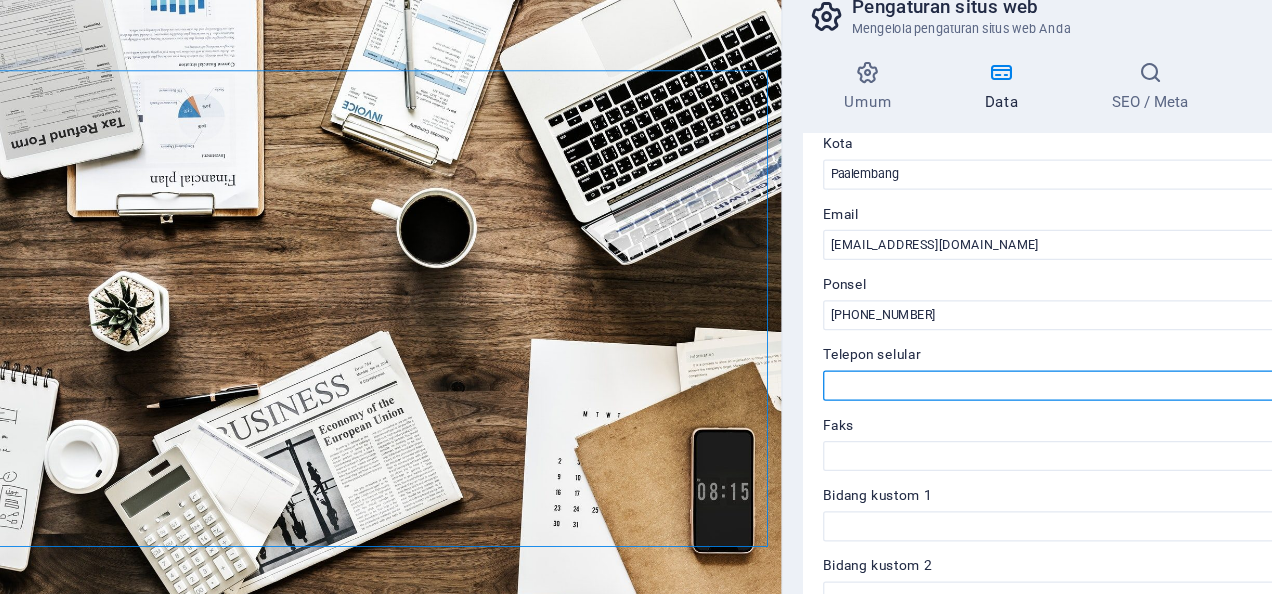 click on "Telepon selular" at bounding box center [1027, 377] 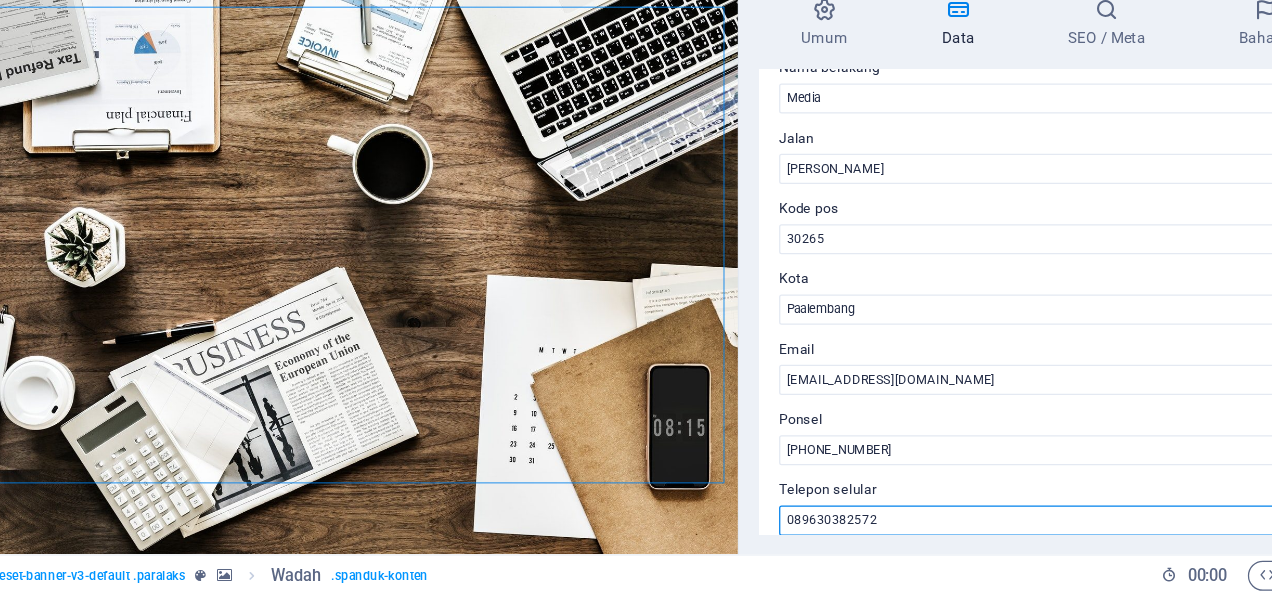 scroll, scrollTop: 0, scrollLeft: 0, axis: both 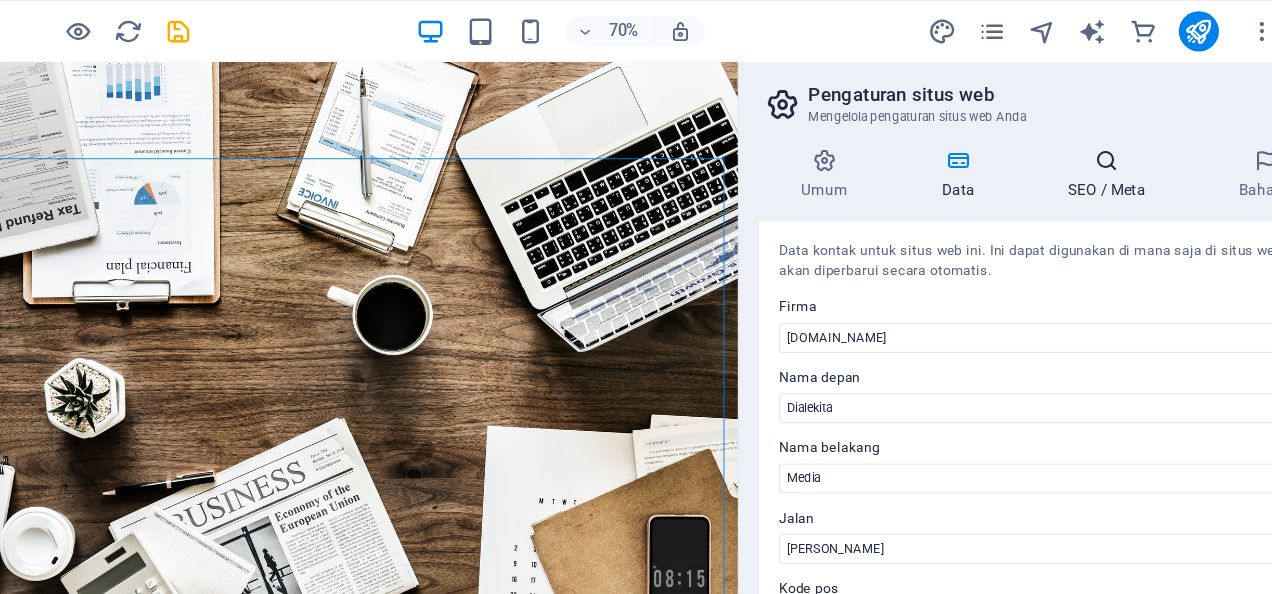 click on "SEO / Meta" at bounding box center (1075, 151) 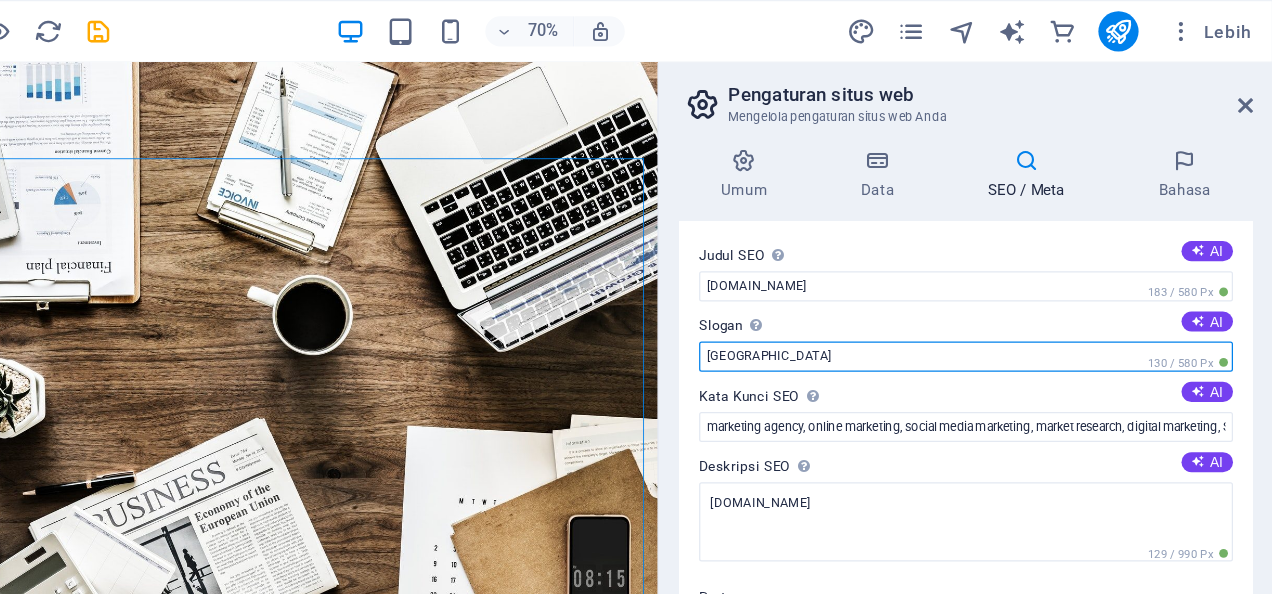 click on "San Francisco" at bounding box center (1027, 284) 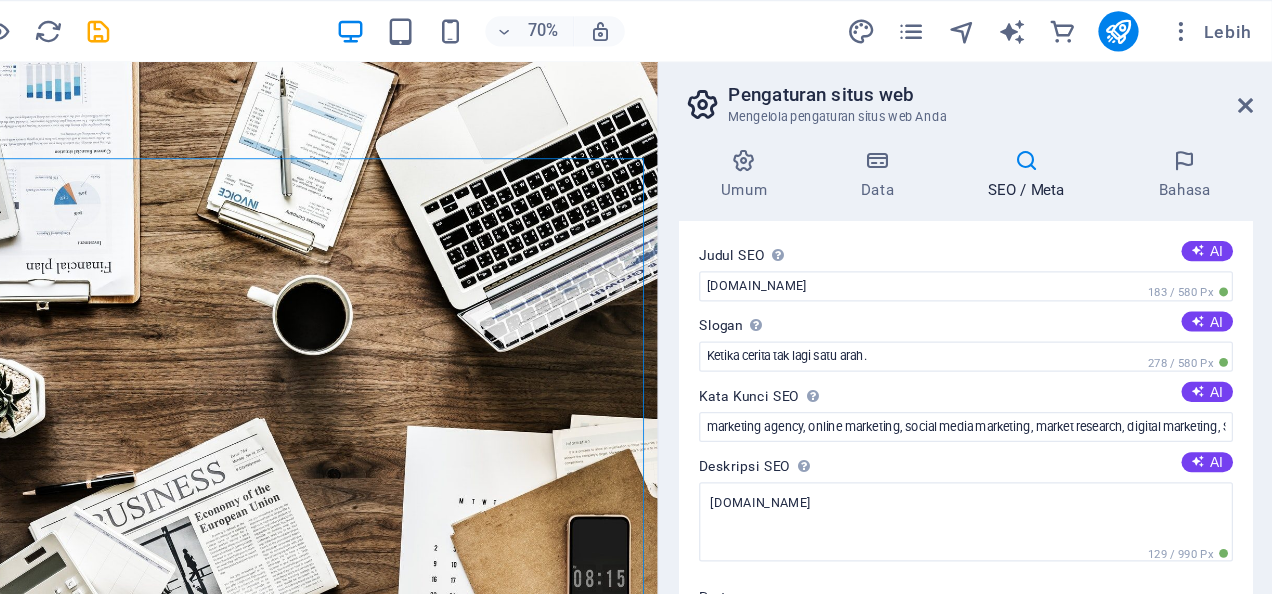 click on "Slogan Slogan situs web Anda. AI" at bounding box center (1027, 260) 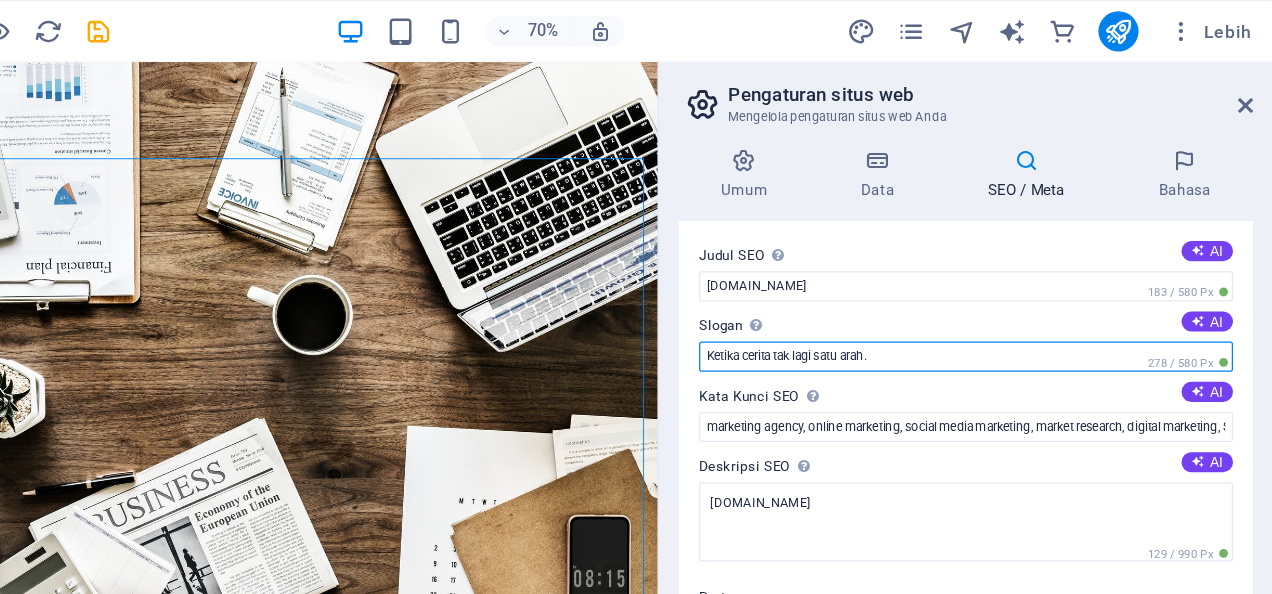 click on "Ketika cerita tak lagi satu arah." at bounding box center (1027, 284) 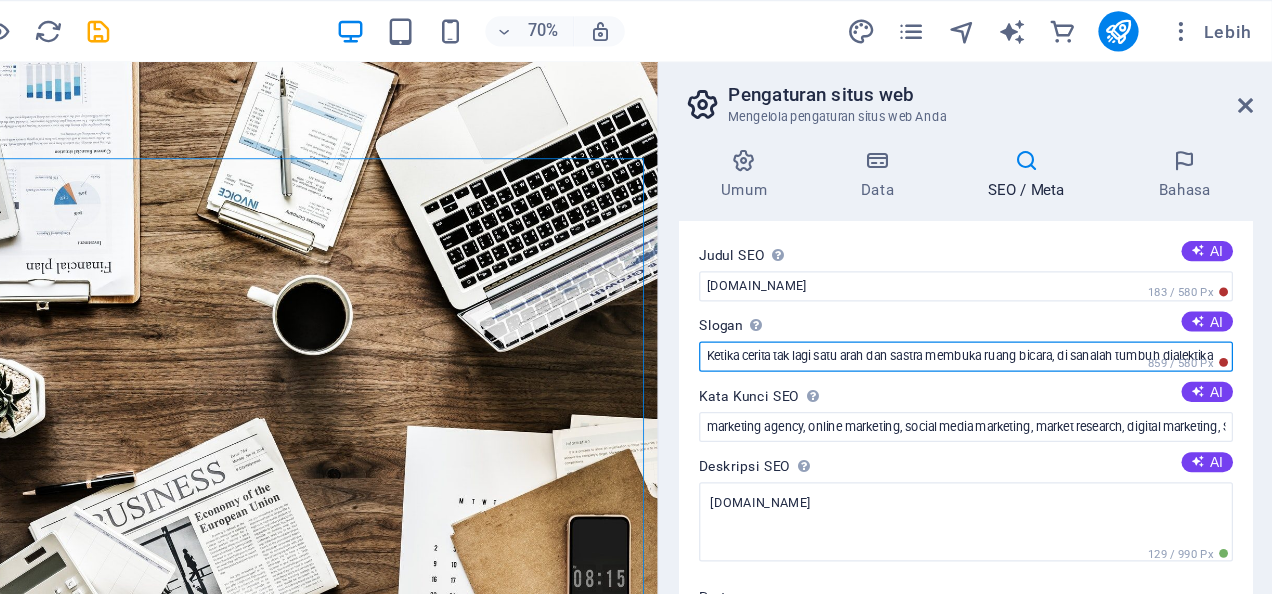 scroll, scrollTop: 0, scrollLeft: 9, axis: horizontal 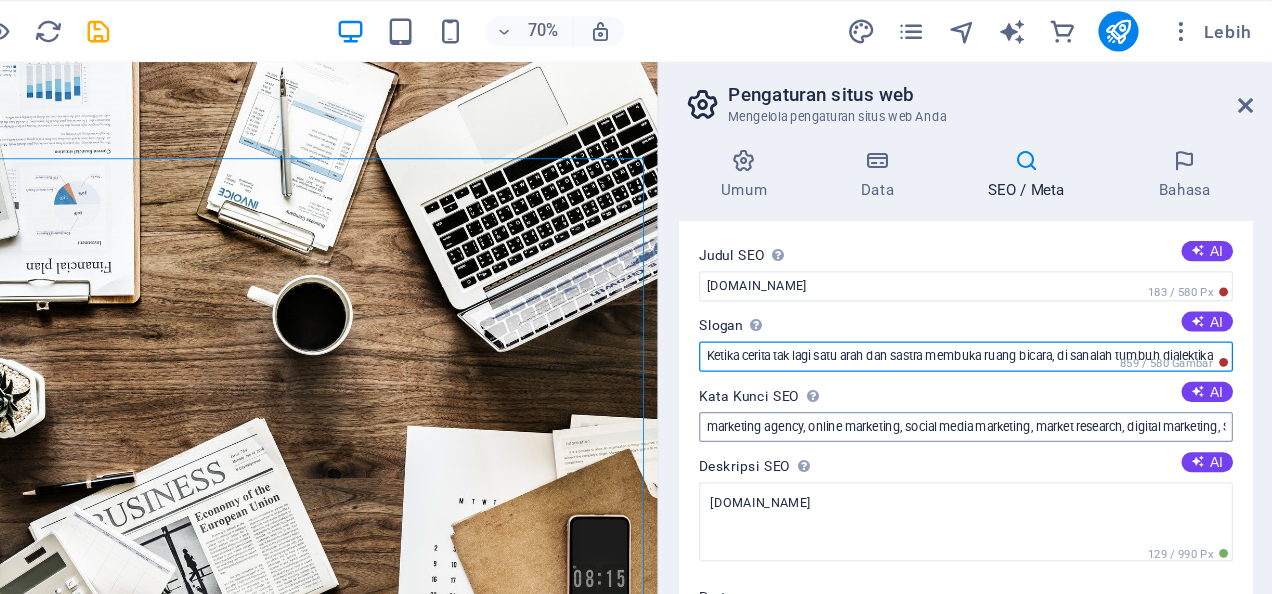 type on "Ketika cerita tak lagi satu arah dan sastra membuka ruang bicara, di sanalah tumbuh dialektika" 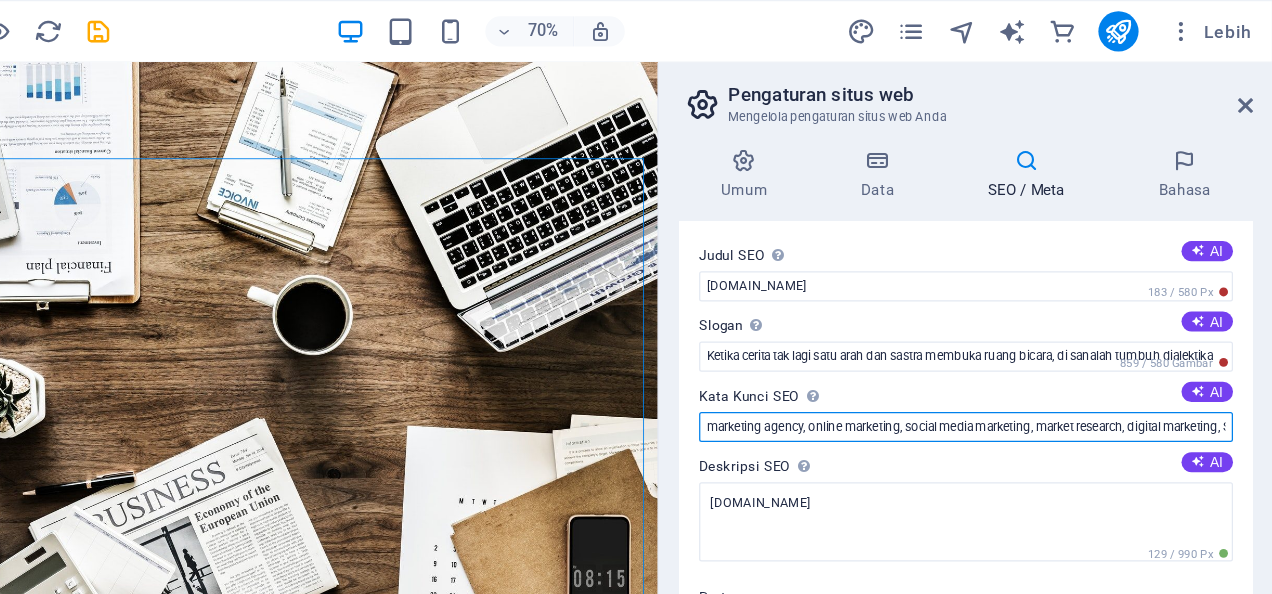 scroll, scrollTop: 0, scrollLeft: 0, axis: both 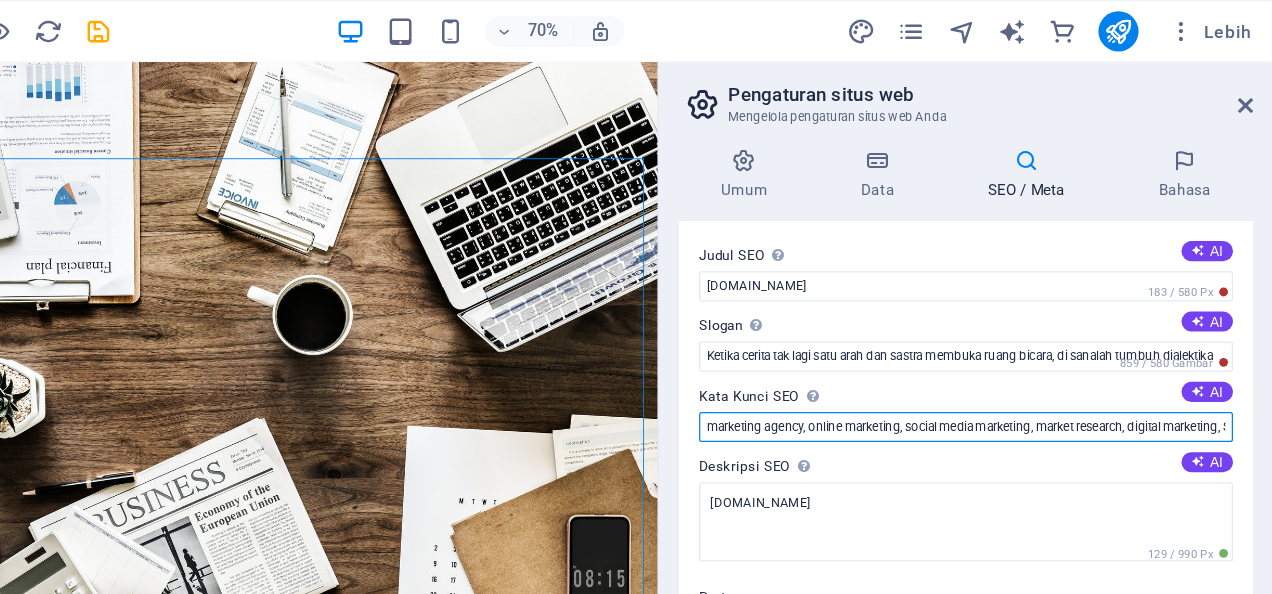 click on "marketing agency, online marketing, social media marketing, market research, digital marketing, SEO, SEM, lead generation, dialekitamedia.biz.id, San Francisco" at bounding box center [1027, 340] 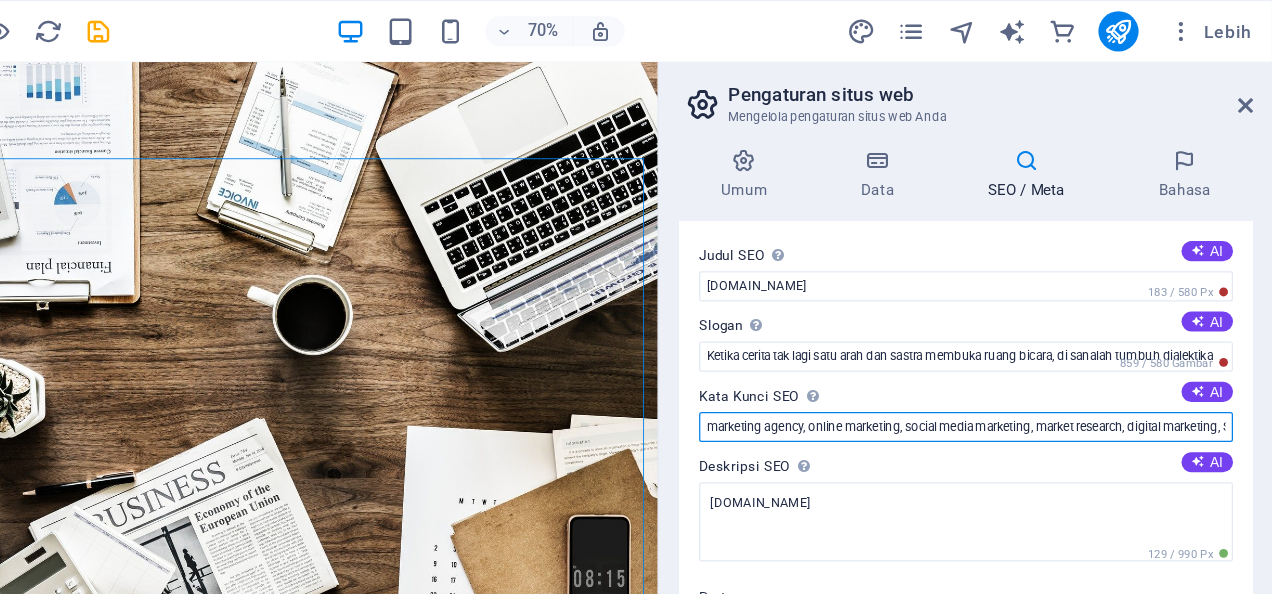 scroll, scrollTop: 30, scrollLeft: 0, axis: vertical 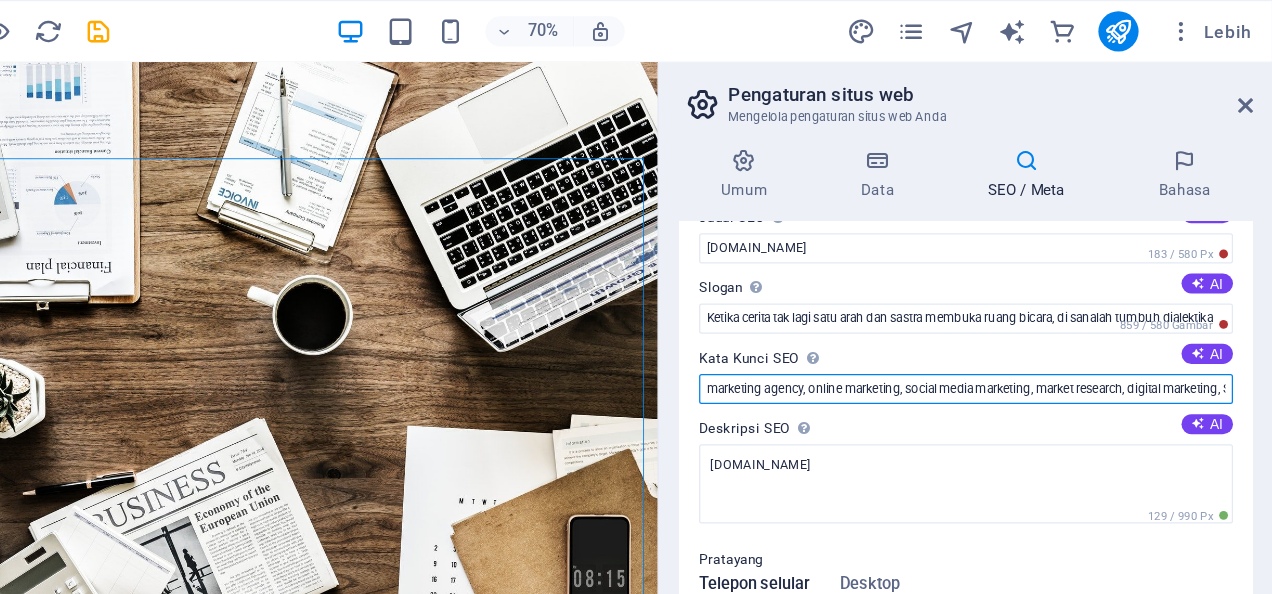 click on "marketing agency, online marketing, social media marketing, market research, digital marketing, SEO, SEM, lead generation, dialekitamedia.biz.id, San Francisco" at bounding box center [1027, 310] 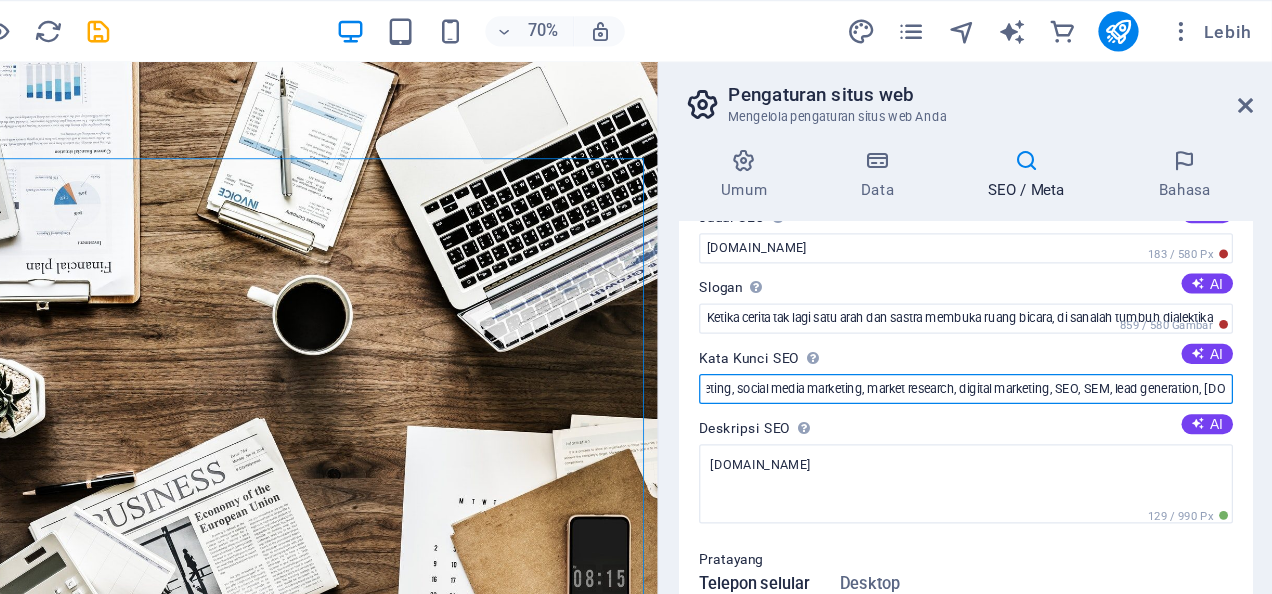 scroll, scrollTop: 0, scrollLeft: 293, axis: horizontal 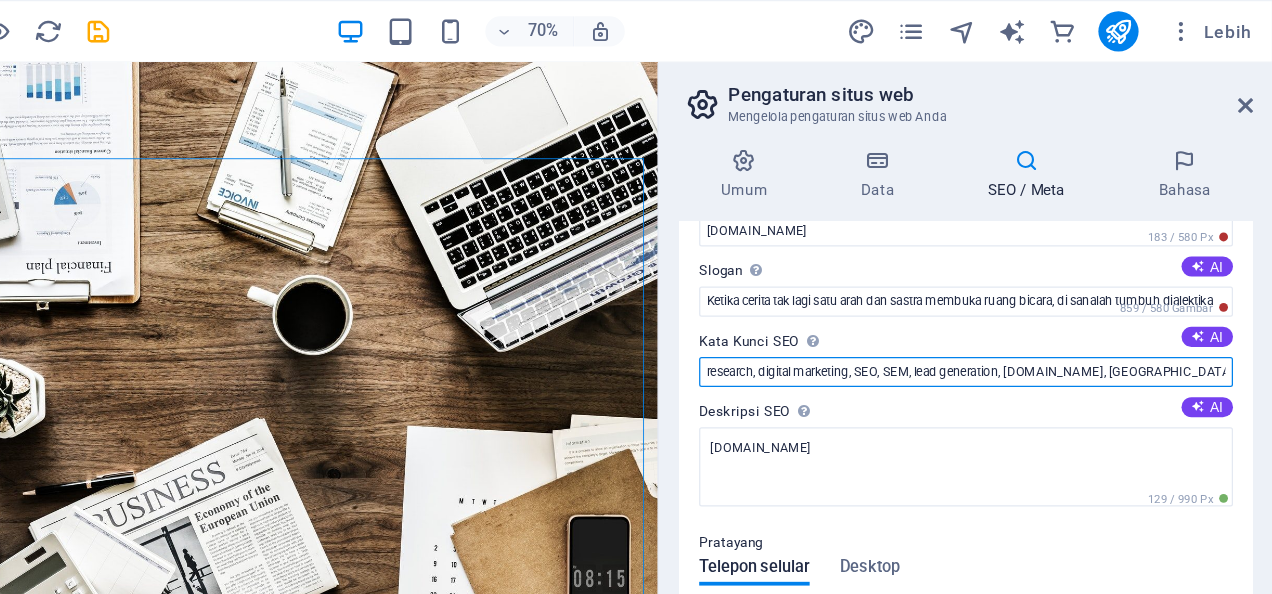 drag, startPoint x: 1226, startPoint y: 295, endPoint x: 1171, endPoint y: 301, distance: 55.326305 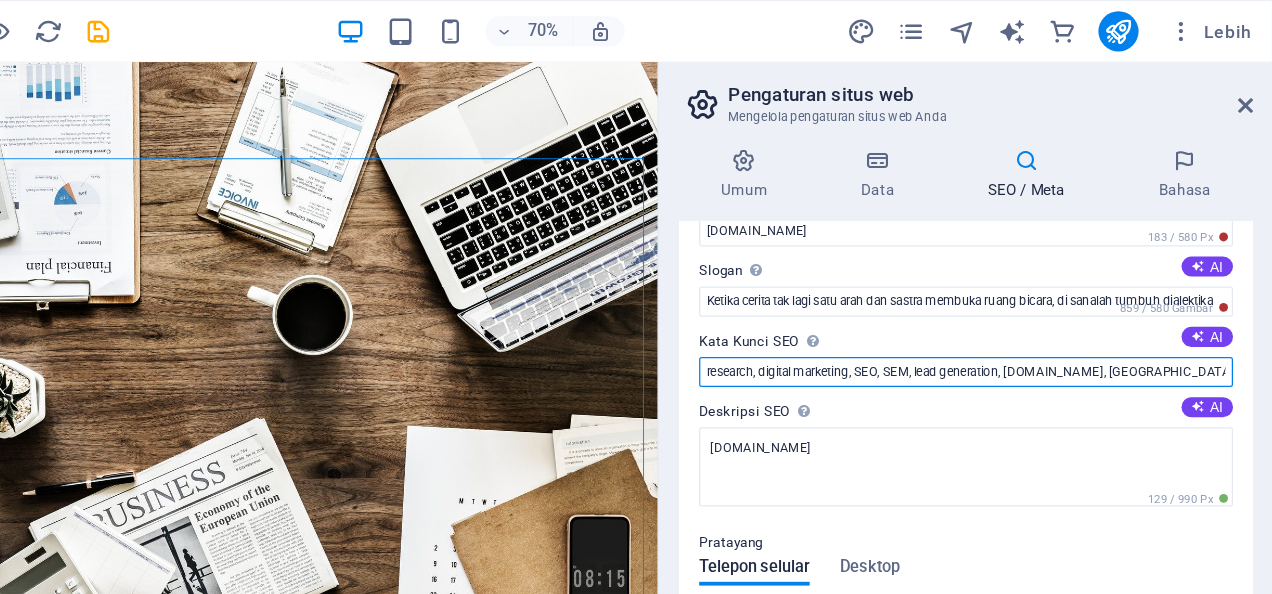 click on "marketing agency, online marketing, social media marketing, market research, digital marketing, SEO, SEM, lead generation, dialekitamedia.biz.id, San Francisco" at bounding box center [1027, 296] 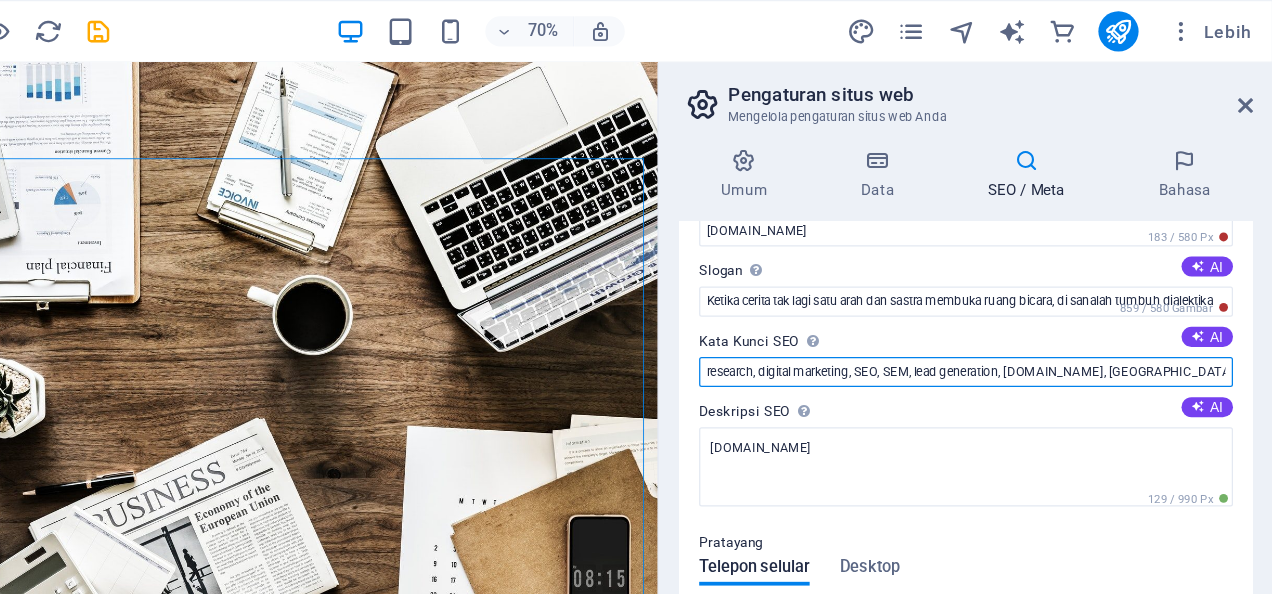 drag, startPoint x: 1231, startPoint y: 293, endPoint x: 1168, endPoint y: 311, distance: 65.52099 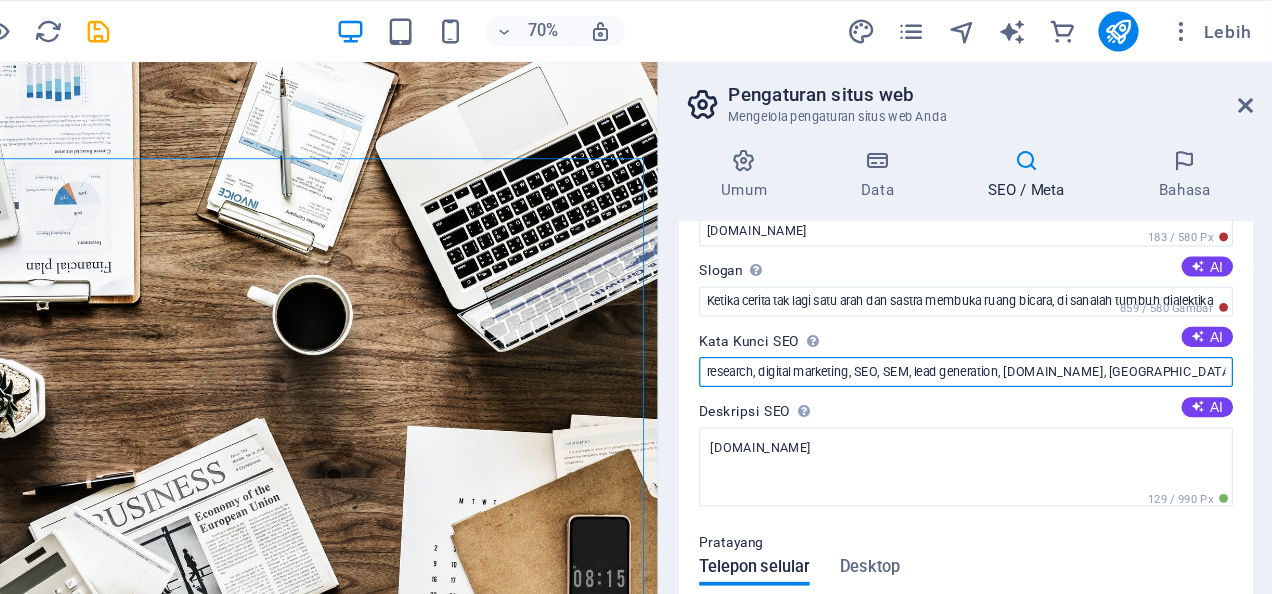 click on "Judul SEO Judul situs web Anda - jadikan sesuatu yang menonjol dalam hasil mesin pencari. AI dialekitamedia.biz.id 183 / 580 Px Slogan Slogan situs web Anda. AI Ketika cerita tak lagi satu arah dan sastra membuka ruang bicara, di sanalah tumbuh dialektika 859 / 580 Gambar Kata Kunci SEO Daftar kata kunci yang dipisahkan koma yang mewakili situs Anda. AI marketing agency, online marketing, social media marketing, market research, digital marketing, SEO, SEM, lead generation, dialekitamedia.biz.id, San Francisco Deskripsi SEO Jelaskan konten situs web Anda - ini sangat penting untuk mesin pencari dan SEO! AI dialekitamedia.biz.id 129 / 990 Px Pratayang Telepon selular Desktop www.example.com dialekitamedia.biz.id - Ketika cerita tak lagi satu arah dan sastra membuka ruang bicara, di sanalah ... dialekitamedia.biz.id Pengaturan Noindex Menginstruksikan mesin pencari untuk mengecualikan situs web ini dari hasil pencarian. Responsif Tentukan apakah situs web harus responsif berdasarkan resolusi layar. Tag meta" at bounding box center [1027, 361] 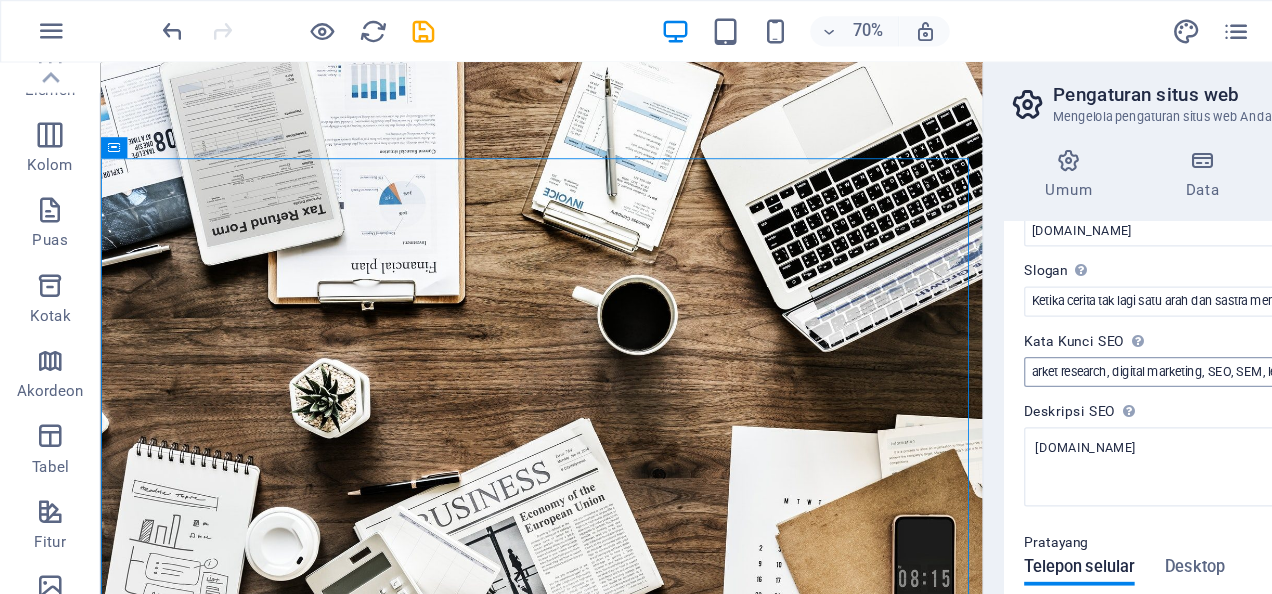 scroll, scrollTop: 0, scrollLeft: 0, axis: both 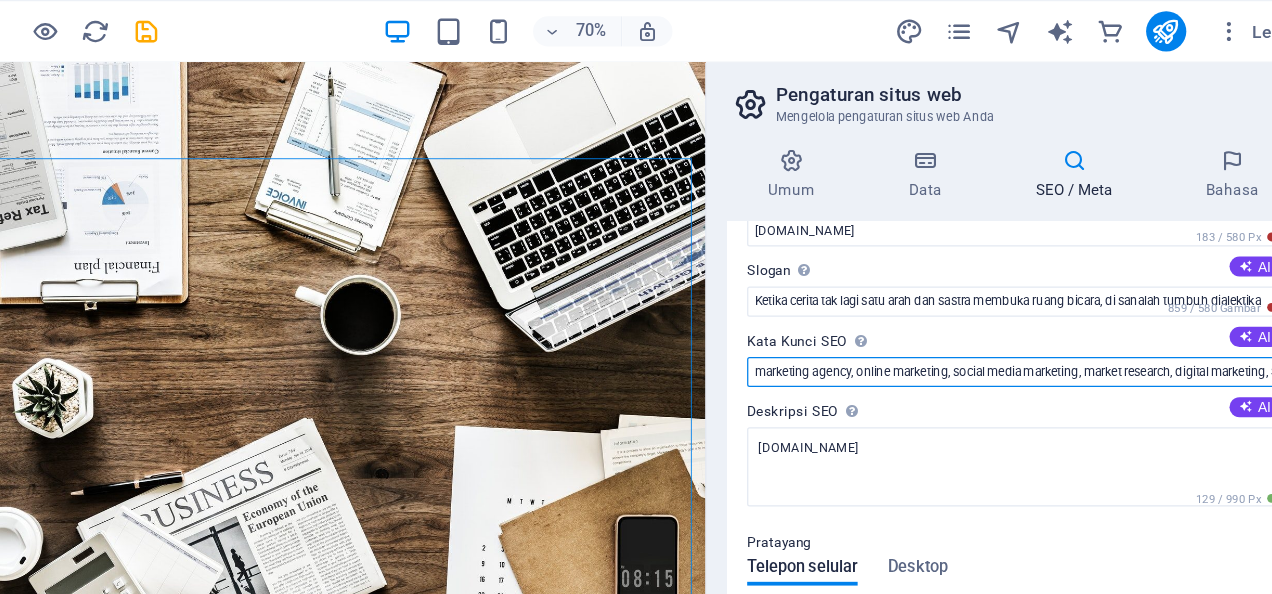 click on "marketing agency, online marketing, social media marketing, market research, digital marketing, SEO, SEM, lead generation, dialekitamedia.biz.id, dialektika, sastra" at bounding box center (1027, 296) 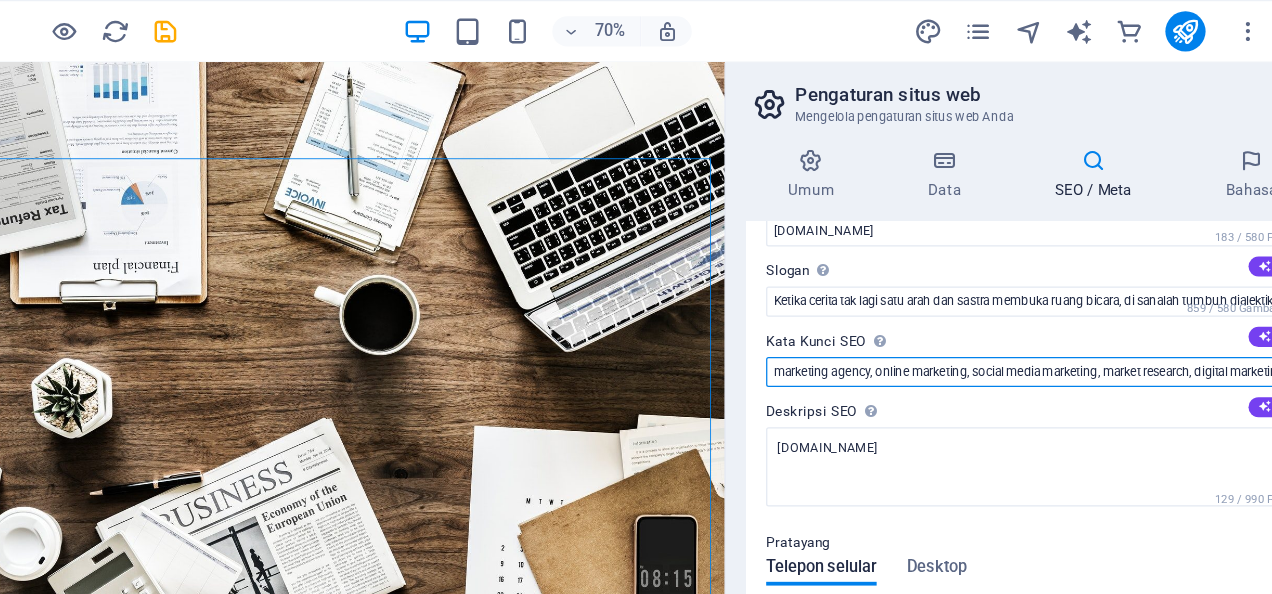 drag, startPoint x: 866, startPoint y: 293, endPoint x: 829, endPoint y: 297, distance: 37.215588 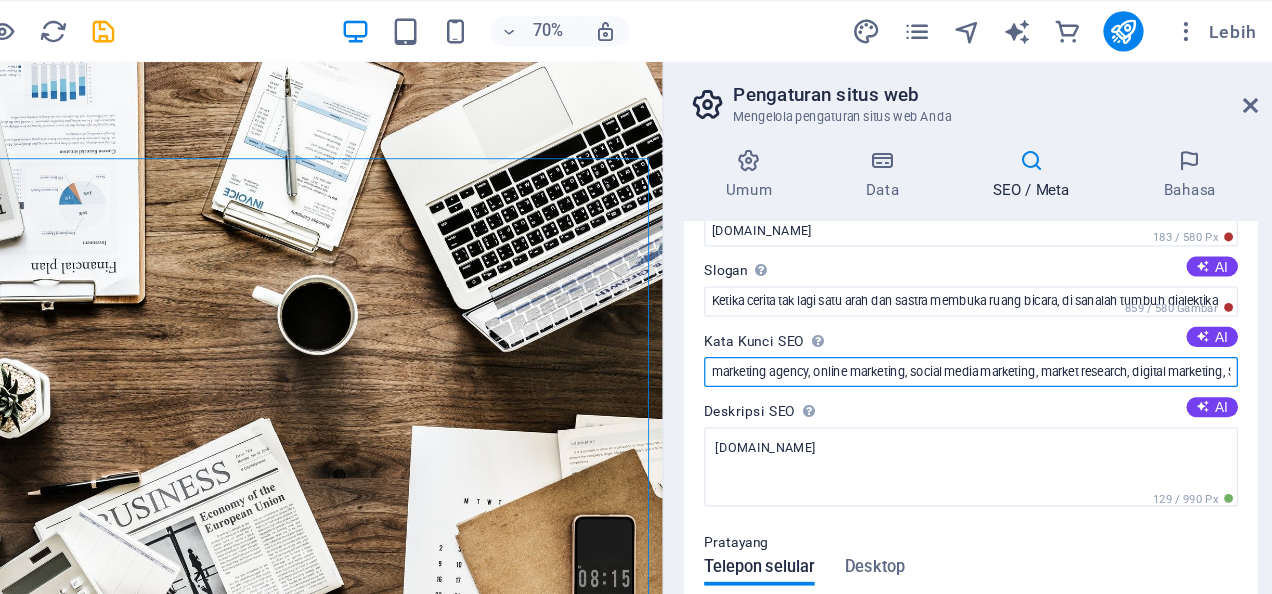 click on "marketing agency, online marketing, social media marketing, market research, digital marketing, SEO, SEM, lead generation, dialekitamedia.biz.id, dialektika, sastra" at bounding box center [1027, 296] 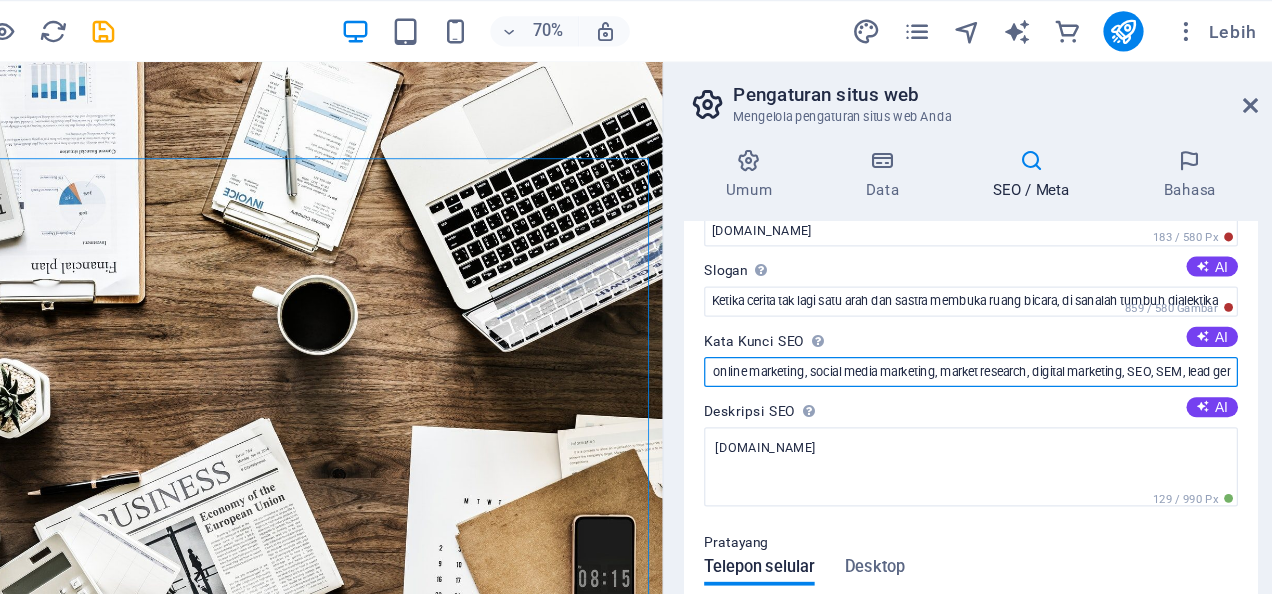 scroll, scrollTop: 0, scrollLeft: 0, axis: both 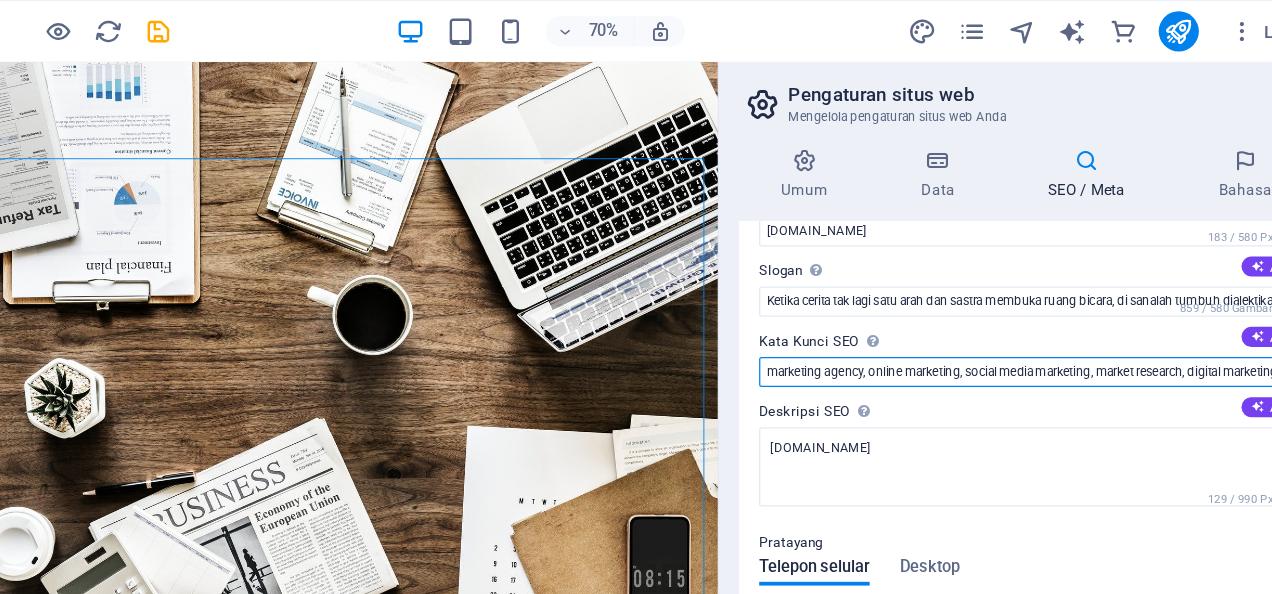 drag, startPoint x: 1084, startPoint y: 296, endPoint x: 809, endPoint y: 310, distance: 275.35614 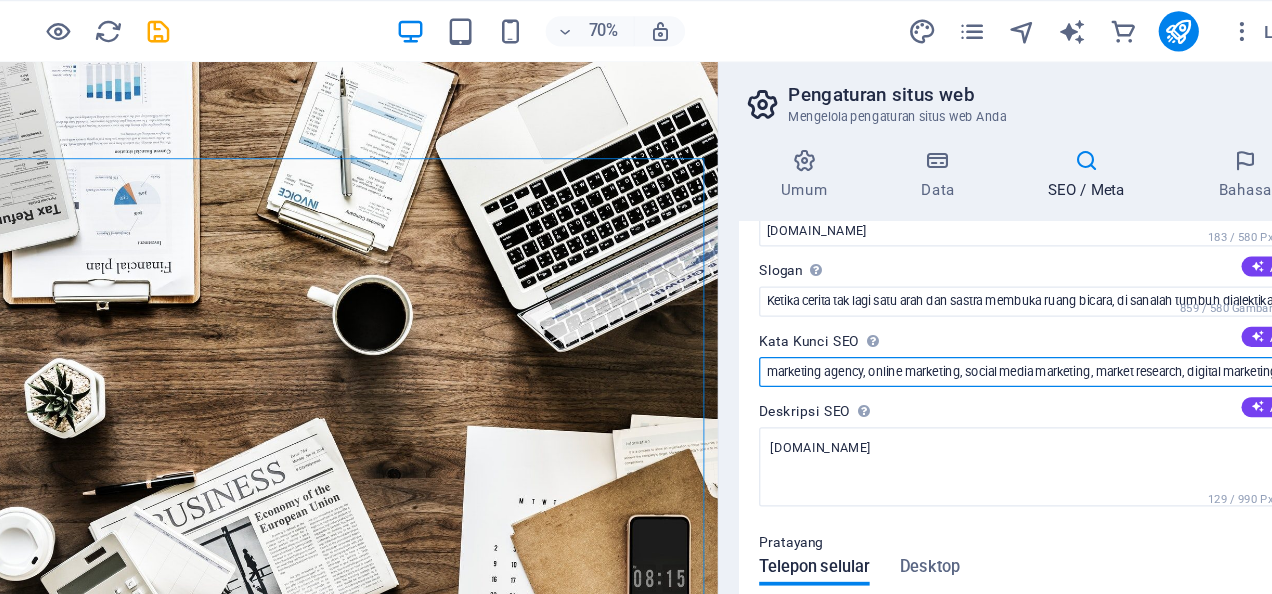 click on "Judul SEO Judul situs web Anda - jadikan sesuatu yang menonjol dalam hasil mesin pencari. AI dialekitamedia.biz.id 183 / 580 Px Slogan Slogan situs web Anda. AI Ketika cerita tak lagi satu arah dan sastra membuka ruang bicara, di sanalah tumbuh dialektika 859 / 580 Gambar Kata Kunci SEO Daftar kata kunci yang dipisahkan koma yang mewakili situs Anda. AI marketing agency, online marketing, social media marketing, market research, digital marketing, SEO, SEM, lead generation, dialekitamedia.biz.id, dialektika, sastra Deskripsi SEO Jelaskan konten situs web Anda - ini sangat penting untuk mesin pencari dan SEO! AI dialekitamedia.biz.id 129 / 990 Px Pratayang Telepon selular Desktop www.example.com dialekitamedia.biz.id - Ketika cerita tak lagi satu arah dan sastra membuka ruang bicara, di sanalah ... dialekitamedia.biz.id Pengaturan Noindex Menginstruksikan mesin pencari untuk mengecualikan situs web ini dari hasil pencarian. Responsif Tentukan apakah situs web harus responsif berdasarkan resolusi layar." at bounding box center [1027, 361] 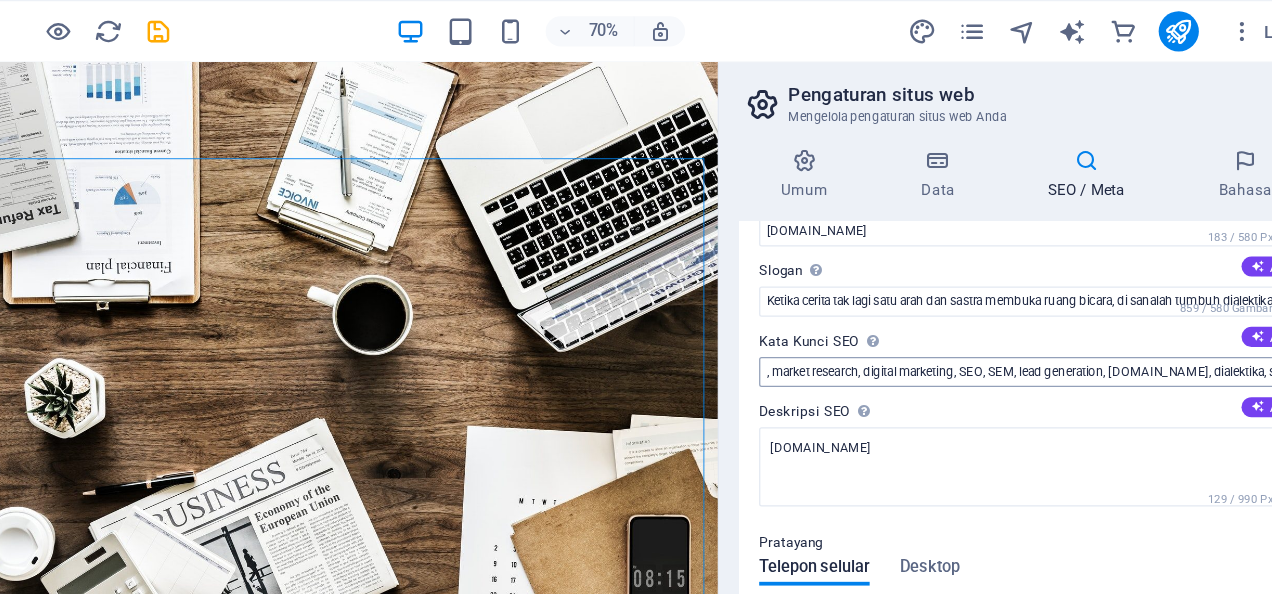 drag, startPoint x: 848, startPoint y: 319, endPoint x: 852, endPoint y: 300, distance: 19.416489 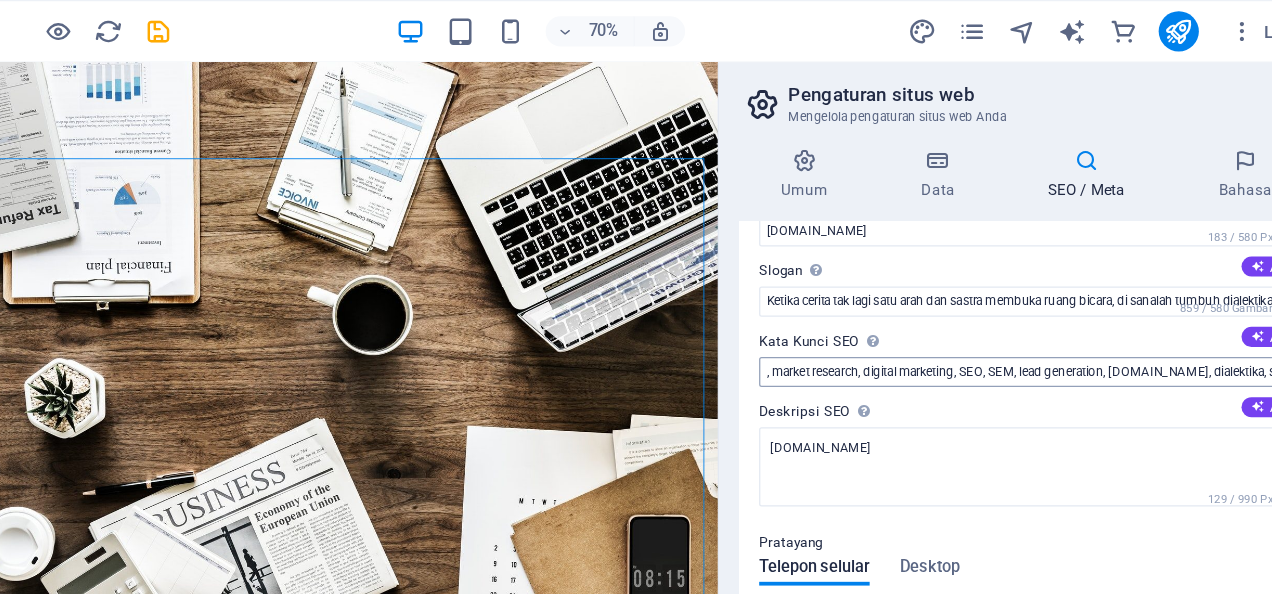 click on "Judul SEO Judul situs web Anda - jadikan sesuatu yang menonjol dalam hasil mesin pencari. AI dialekitamedia.biz.id 183 / 580 Px Slogan Slogan situs web Anda. AI Ketika cerita tak lagi satu arah dan sastra membuka ruang bicara, di sanalah tumbuh dialektika 859 / 580 Gambar Kata Kunci SEO Daftar kata kunci yang dipisahkan koma yang mewakili situs Anda. AI , market research, digital marketing, SEO, SEM, lead generation, dialekitamedia.biz.id, dialektika, sastra Deskripsi SEO Jelaskan konten situs web Anda - ini sangat penting untuk mesin pencari dan SEO! AI dialekitamedia.biz.id 129 / 990 Px Pratayang Telepon selular Desktop www.example.com dialekitamedia.biz.id - Ketika cerita tak lagi satu arah dan sastra membuka ruang bicara, di sanalah ... dialekitamedia.biz.id Pengaturan Noindex Menginstruksikan mesin pencari untuk mengecualikan situs web ini dari hasil pencarian. Responsif Tentukan apakah situs web harus responsif berdasarkan resolusi layar. Tag meta Google Analytics ID Kunci API Google Maps" at bounding box center (1027, 361) 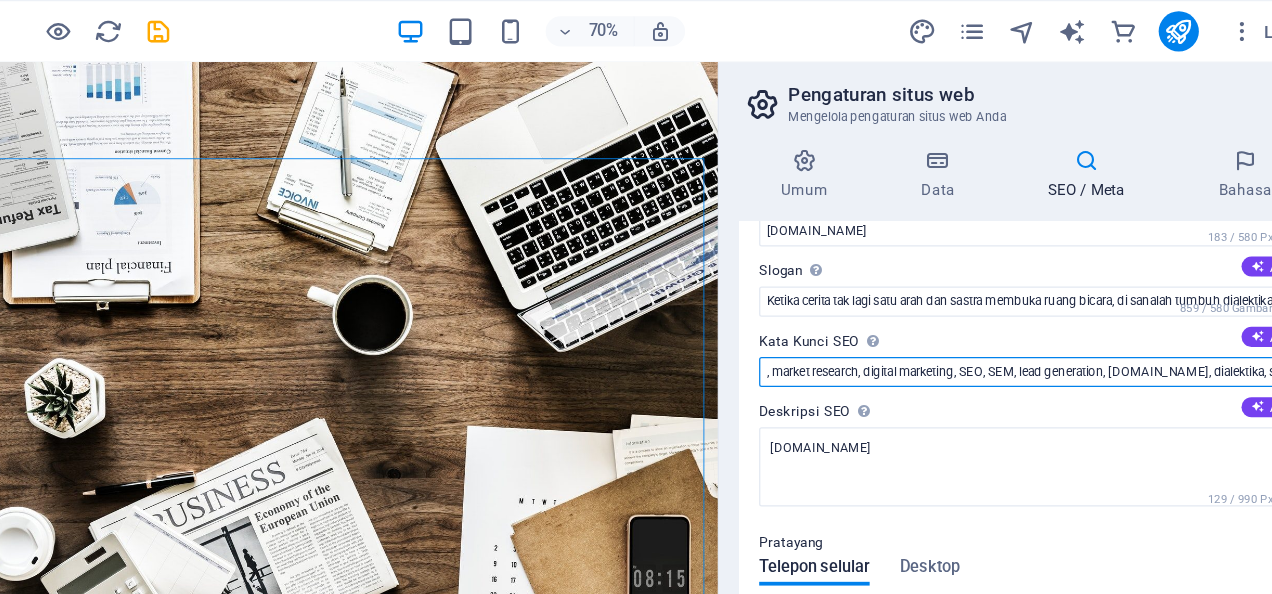 click on ", market research, digital marketing, SEO, SEM, lead generation, dialekitamedia.biz.id, dialektika, sastra" at bounding box center (1027, 296) 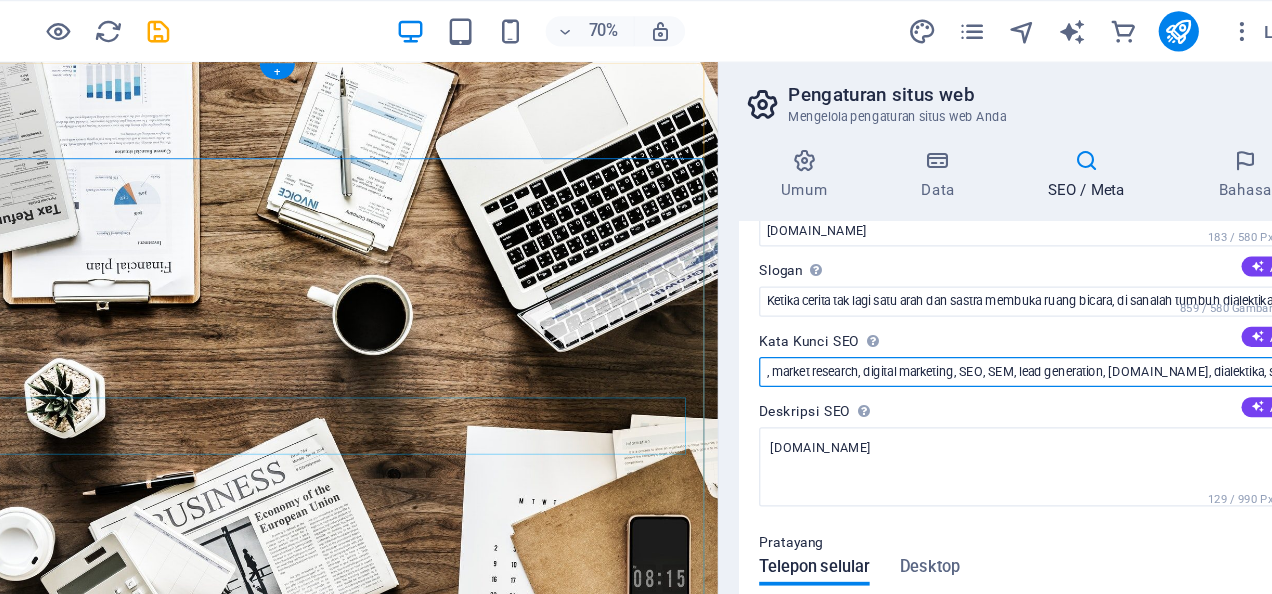 drag, startPoint x: 934, startPoint y: 357, endPoint x: 606, endPoint y: 468, distance: 346.273 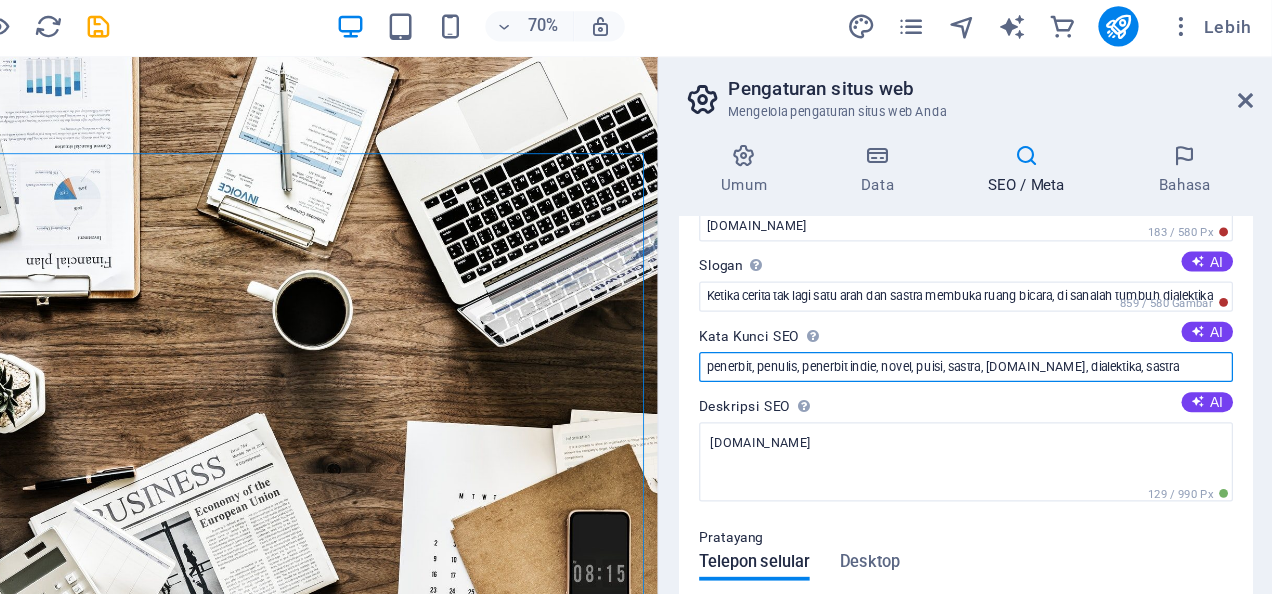 drag, startPoint x: 1219, startPoint y: 292, endPoint x: 1187, endPoint y: 296, distance: 32.24903 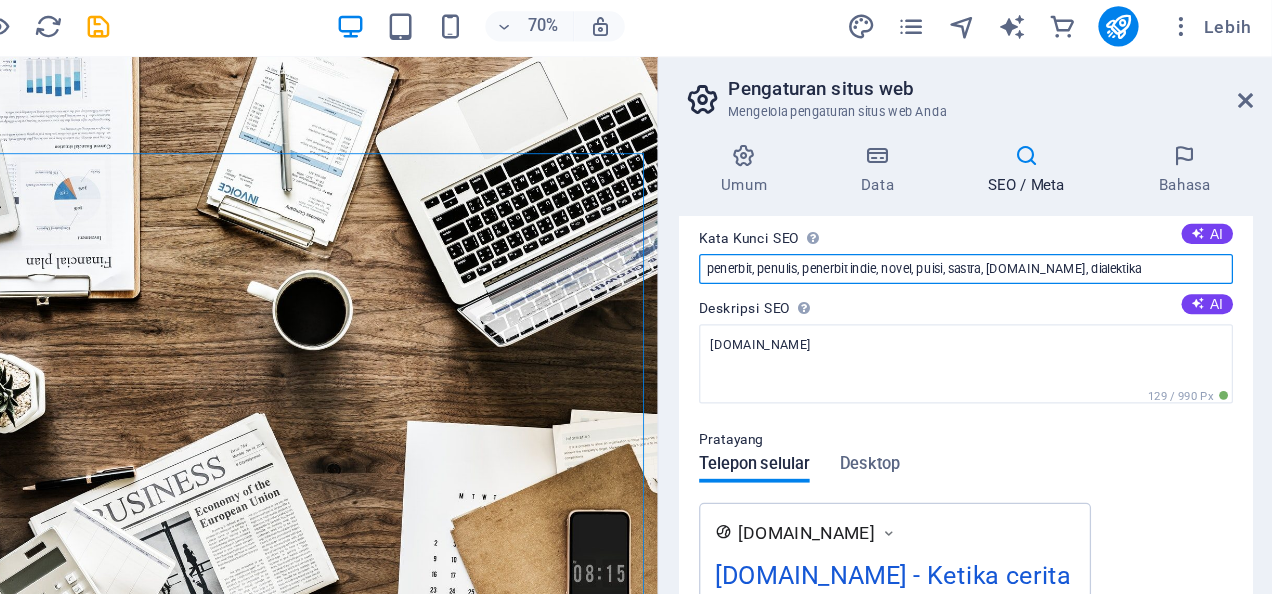 scroll, scrollTop: 124, scrollLeft: 0, axis: vertical 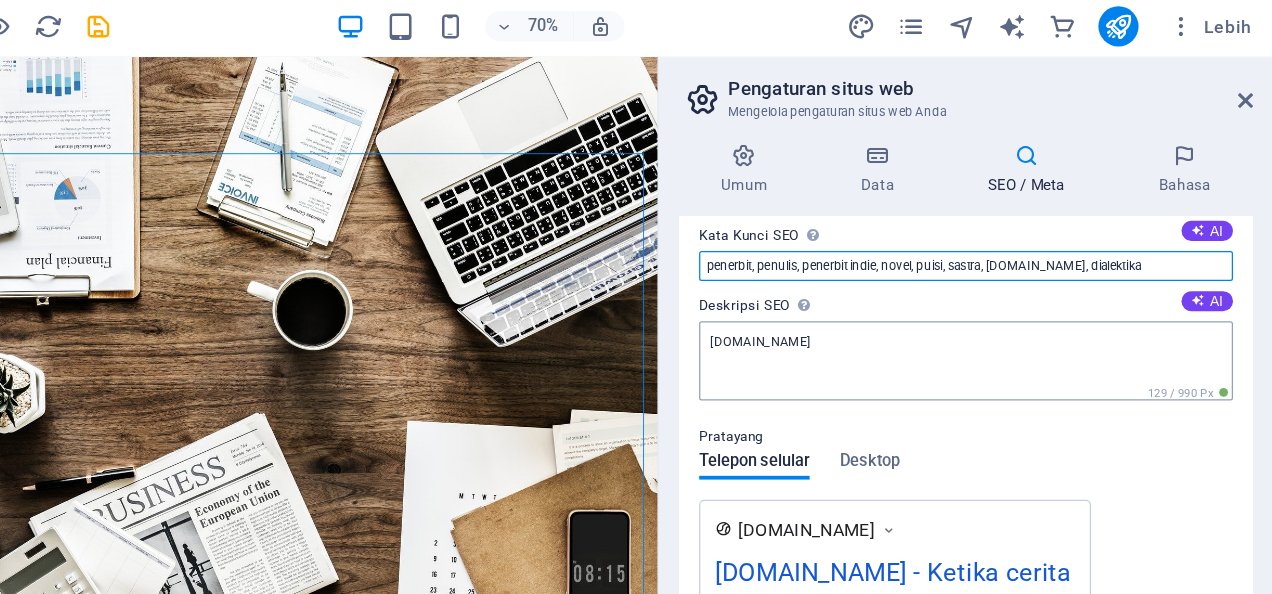 type on "penerbit, penulis, penerbit indie, novel, puisi, sastra, dialekitamedia.biz.id, dialektika" 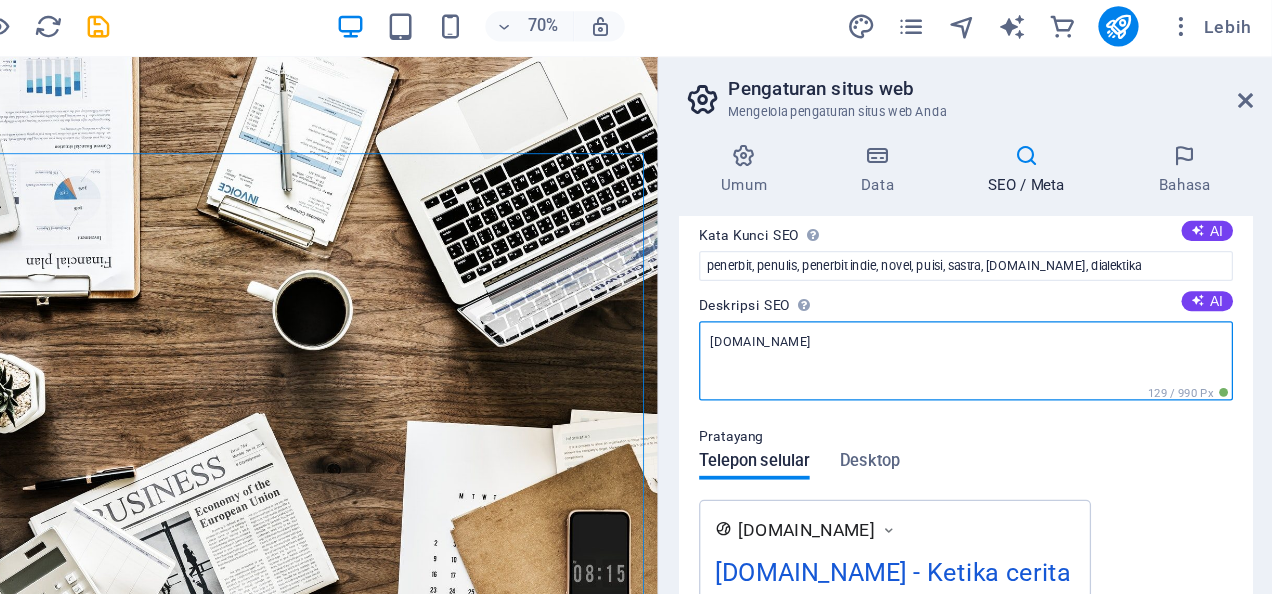 click on "[DOMAIN_NAME]" at bounding box center (1027, 291) 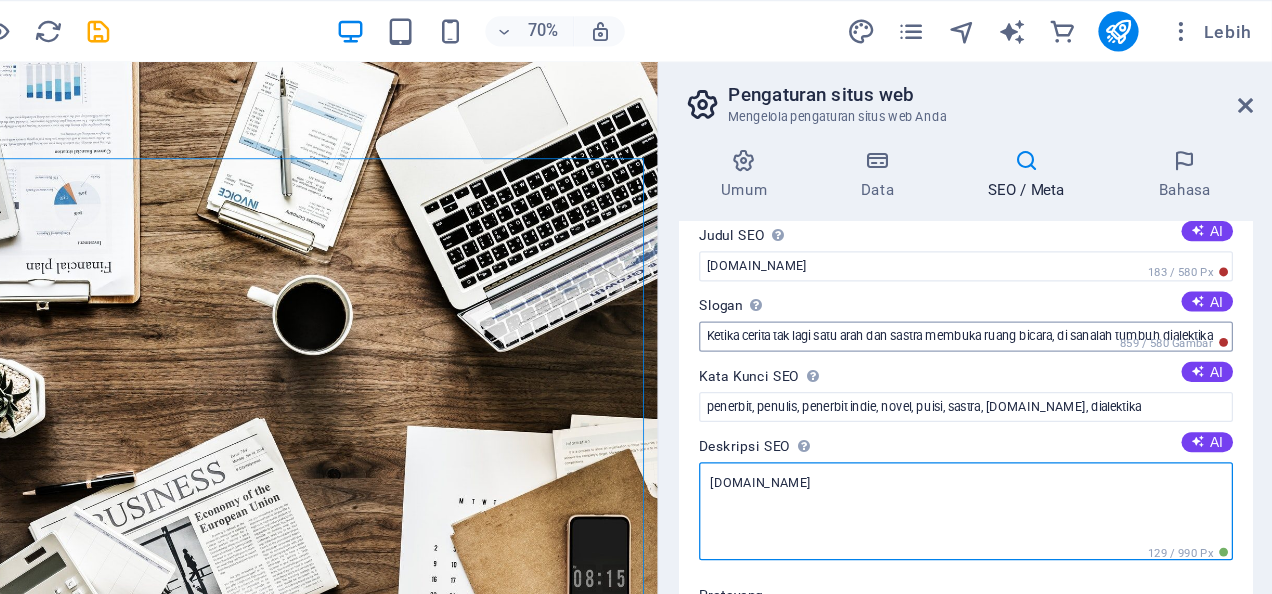 scroll, scrollTop: 15, scrollLeft: 0, axis: vertical 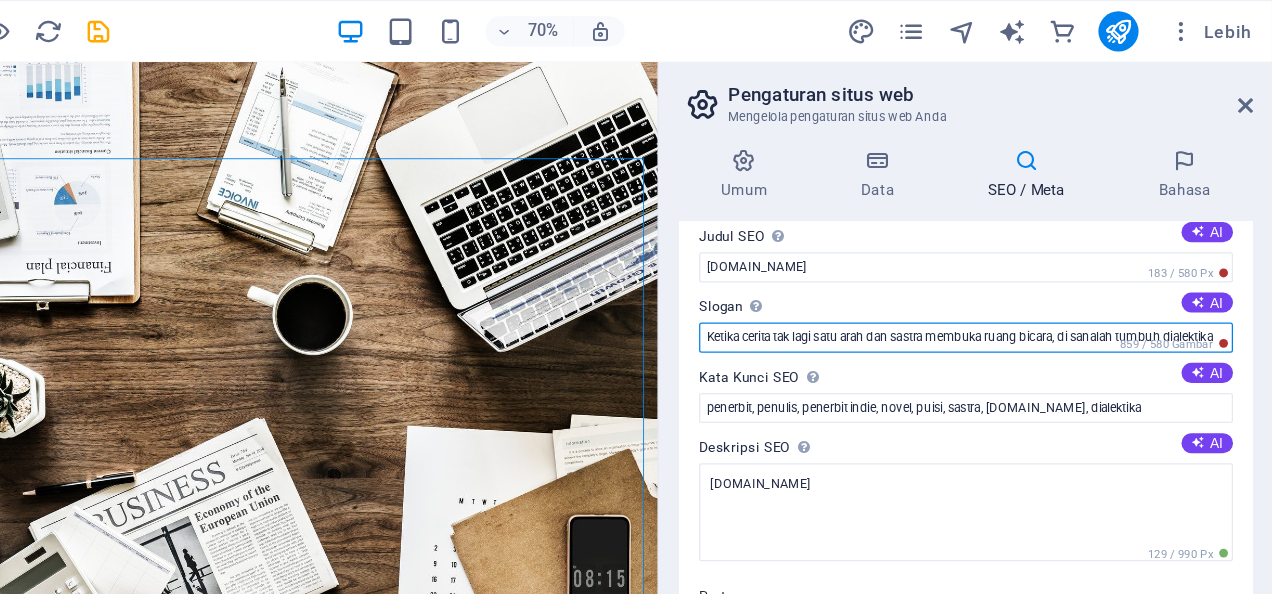 click on "Ketika cerita tak lagi satu arah dan sastra membuka ruang bicara, di sanalah tumbuh dialektika" at bounding box center [1027, 269] 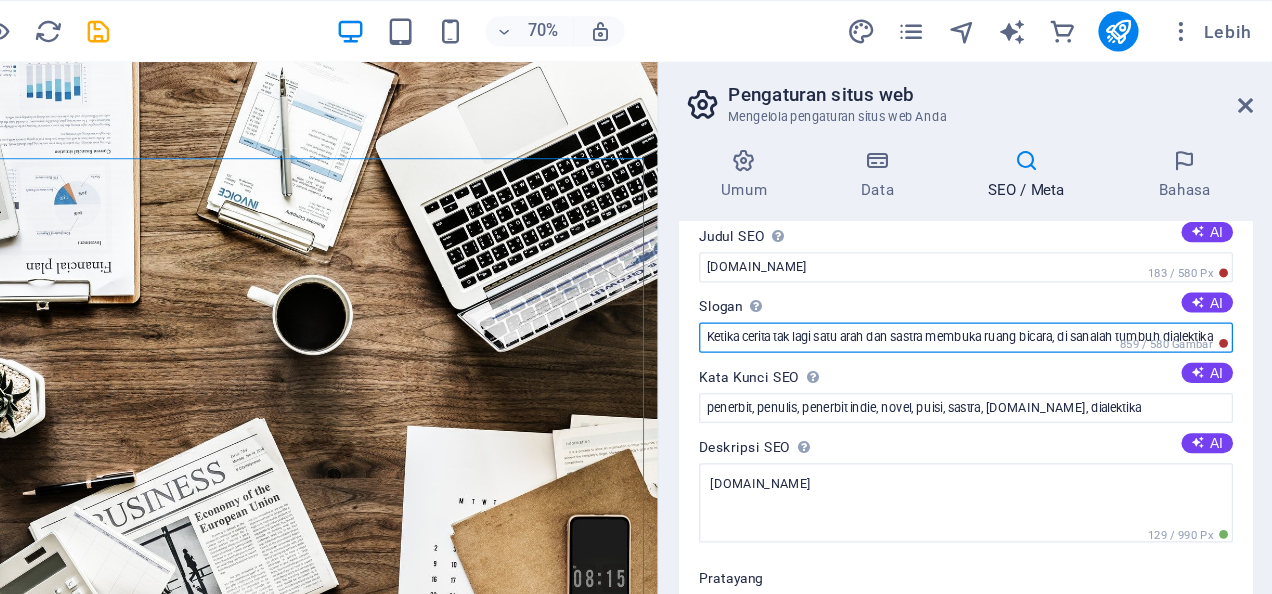 scroll, scrollTop: 0, scrollLeft: 9, axis: horizontal 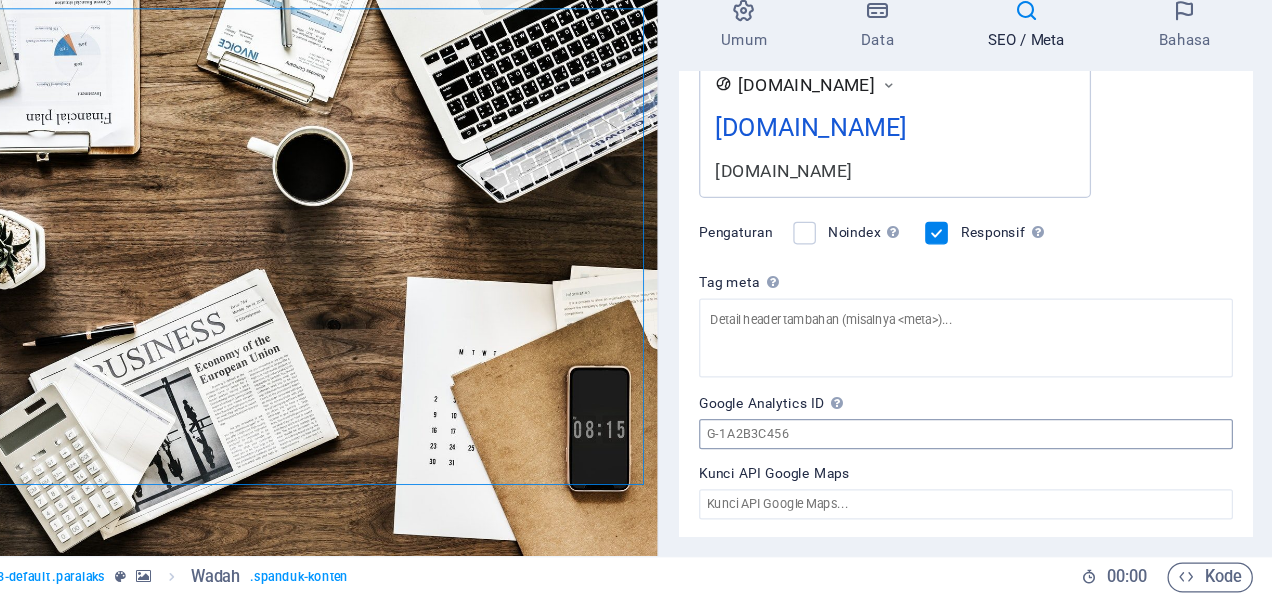 type 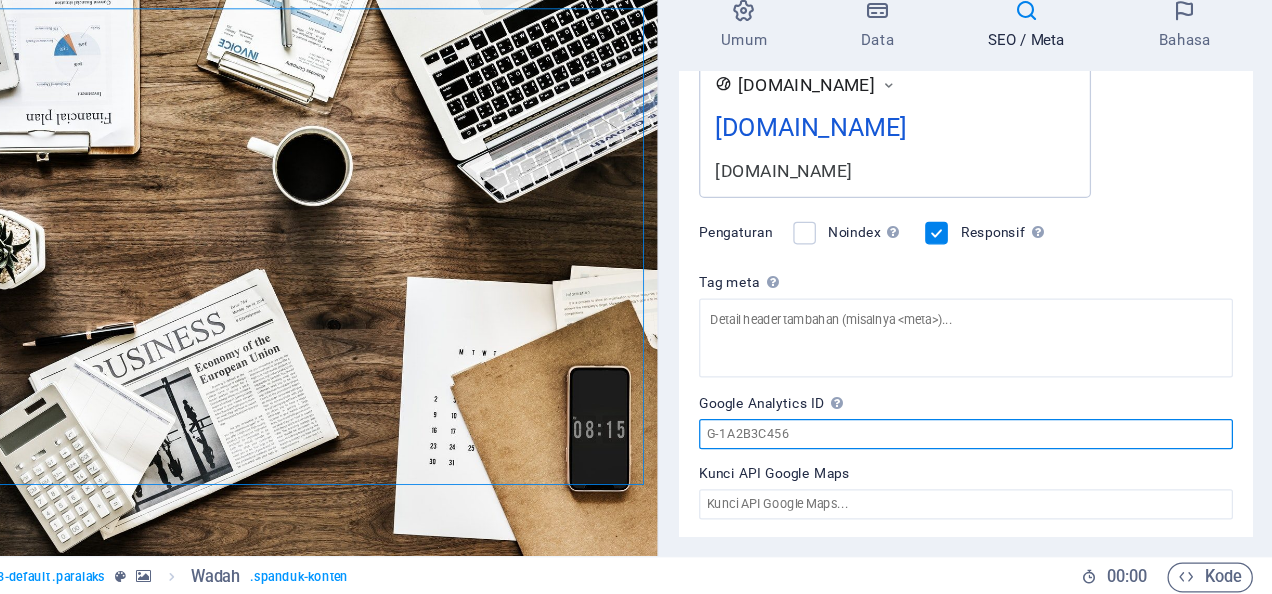 click on "Google Analytics ID Harap hanya menambahkan ID Google Analytics. Kami secara otomatis menyertakan ID dalam cuplikan pelacakan. ID Analytics terlihat mirip dengan, misalnya, G-1A2B3C456" at bounding box center [1027, 465] 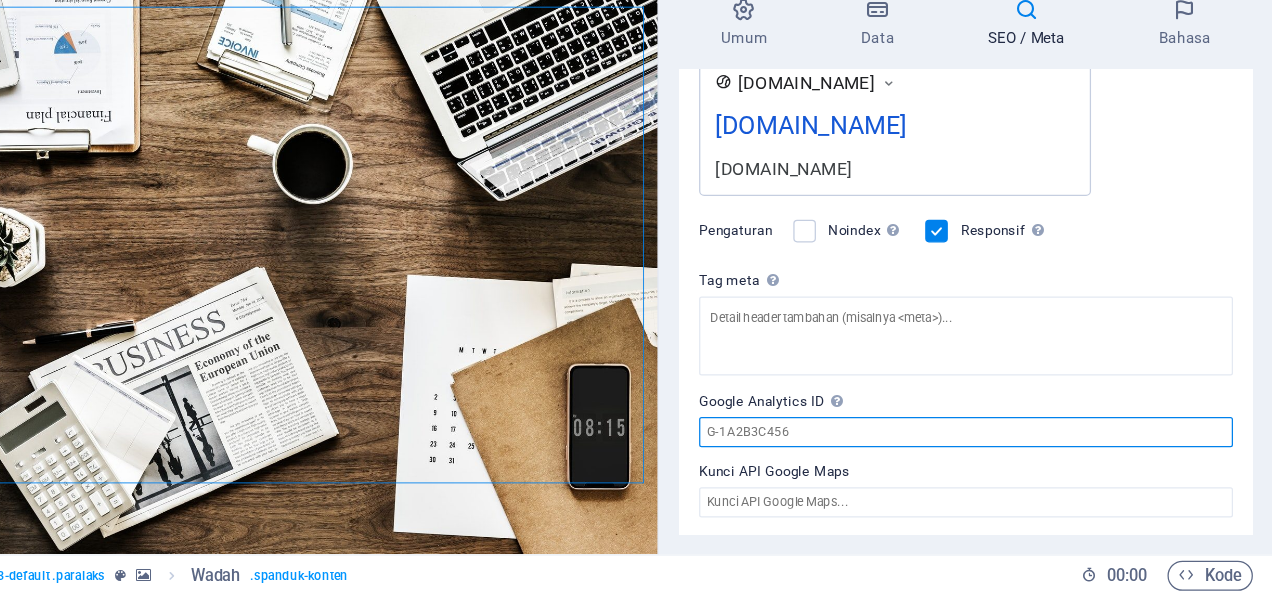 click on "Google Analytics ID Harap hanya menambahkan ID Google Analytics. Kami secara otomatis menyertakan ID dalam cuplikan pelacakan. ID Analytics terlihat mirip dengan, misalnya, G-1A2B3C456" at bounding box center (1027, 465) 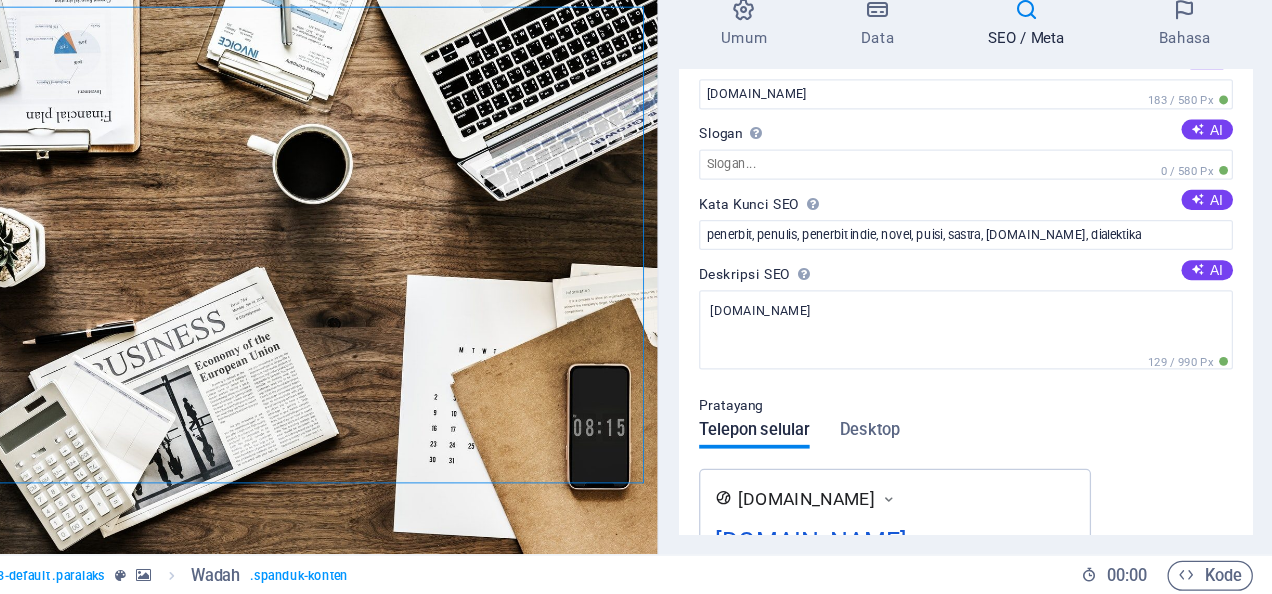 scroll, scrollTop: 0, scrollLeft: 0, axis: both 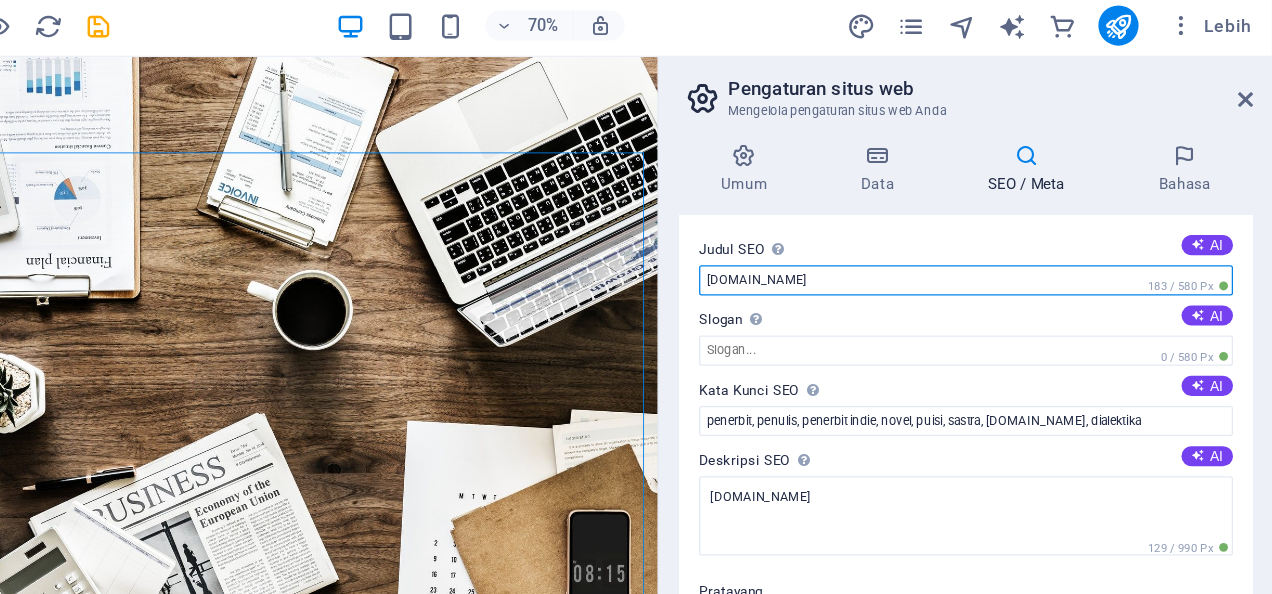 click on "[DOMAIN_NAME]" at bounding box center [1027, 228] 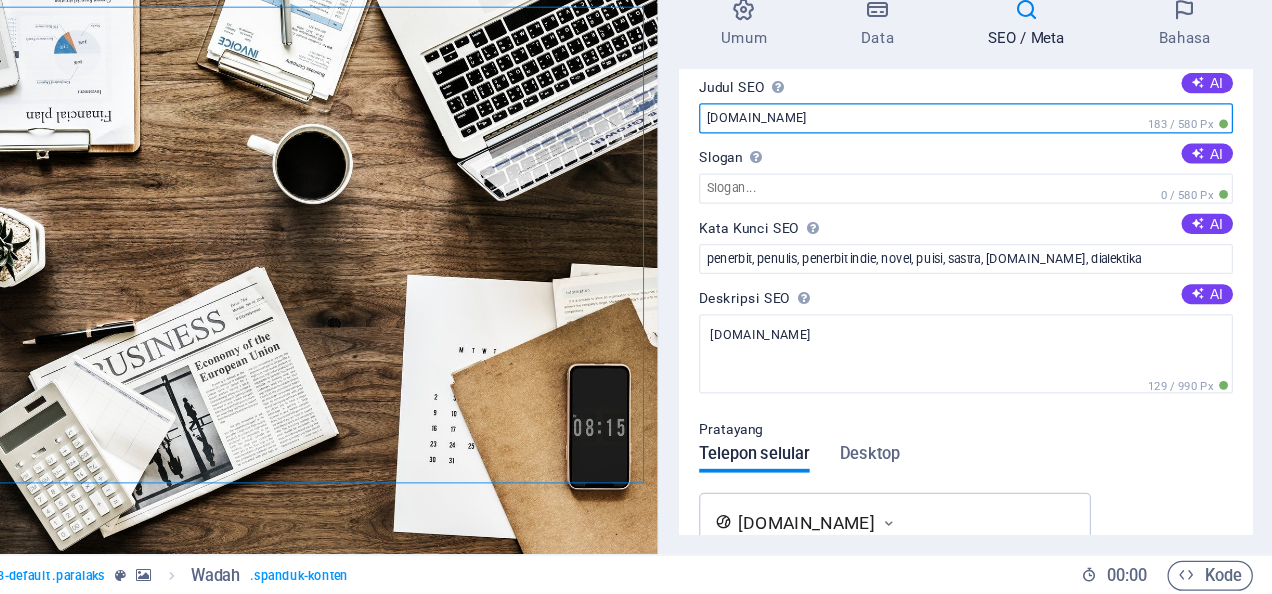 scroll, scrollTop: 0, scrollLeft: 0, axis: both 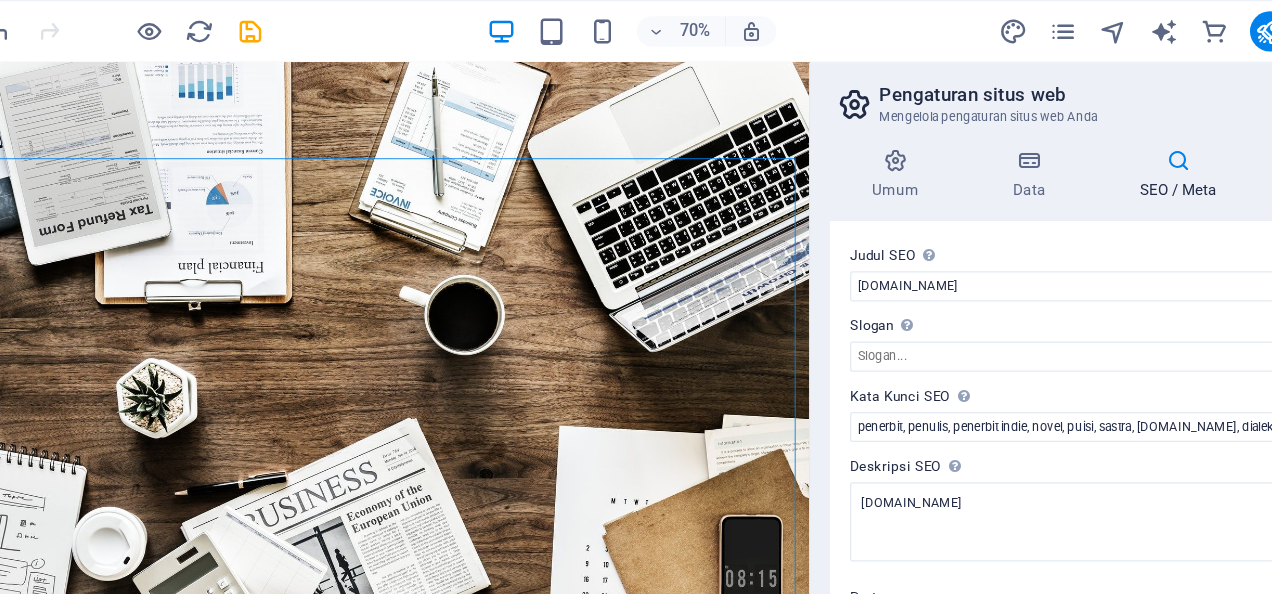 click on "Judul SEO Judul situs web Anda - jadikan sesuatu yang menonjol dalam hasil mesin pencari. AI dialekitamedia.biz.id 183 / 580 Px Slogan Slogan situs web Anda. AI 0 / 580 Px Kata Kunci SEO Daftar kata kunci yang dipisahkan koma yang mewakili situs Anda. AI penerbit, penulis, penerbit indie, novel, puisi, sastra, dialekitamedia.biz.id, dialektika Deskripsi SEO Jelaskan konten situs web Anda - ini sangat penting untuk mesin pencari dan SEO! AI dialekitamedia.biz.id 129 / 990 Px Pratayang Telepon selular Desktop www.example.com dialekitamedia.biz.id dialekitamedia.biz.id Pengaturan Noindex Menginstruksikan mesin pencari untuk mengecualikan situs web ini dari hasil pencarian. Responsif Tentukan apakah situs web harus responsif berdasarkan resolusi layar. Tag meta Masukkan kode HTML di sini yang akan ditempatkan di dalam tag situs web Anda. Harap dicatat bahwa situs web Anda mungkin tidak berfungsi jika Anda menyertakan kode dengan kesalahan. Google Analytics ID Kunci API Google Maps" at bounding box center [1027, 361] 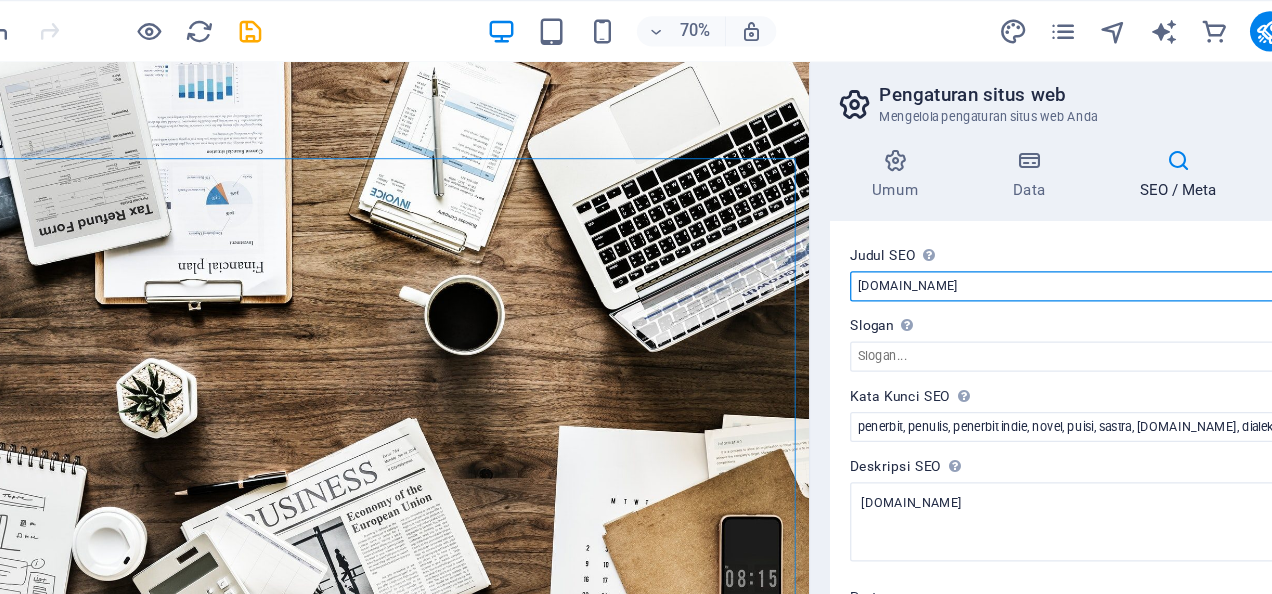 click on "[DOMAIN_NAME]" at bounding box center [1027, 228] 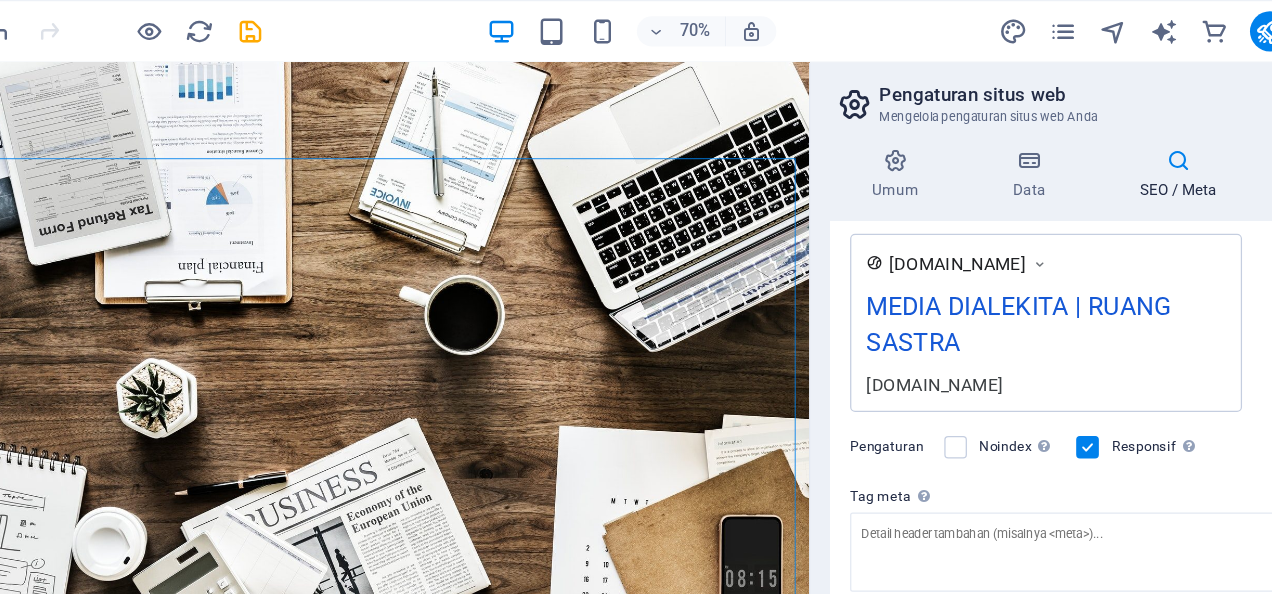 scroll, scrollTop: 0, scrollLeft: 0, axis: both 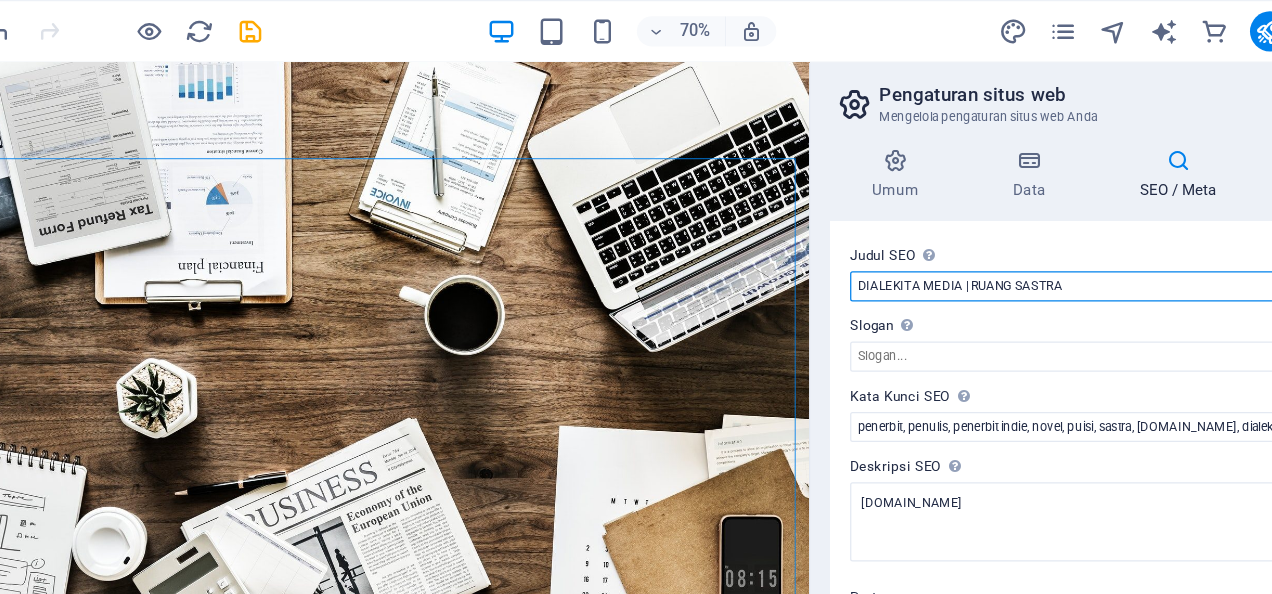 drag, startPoint x: 983, startPoint y: 227, endPoint x: 910, endPoint y: 228, distance: 73.00685 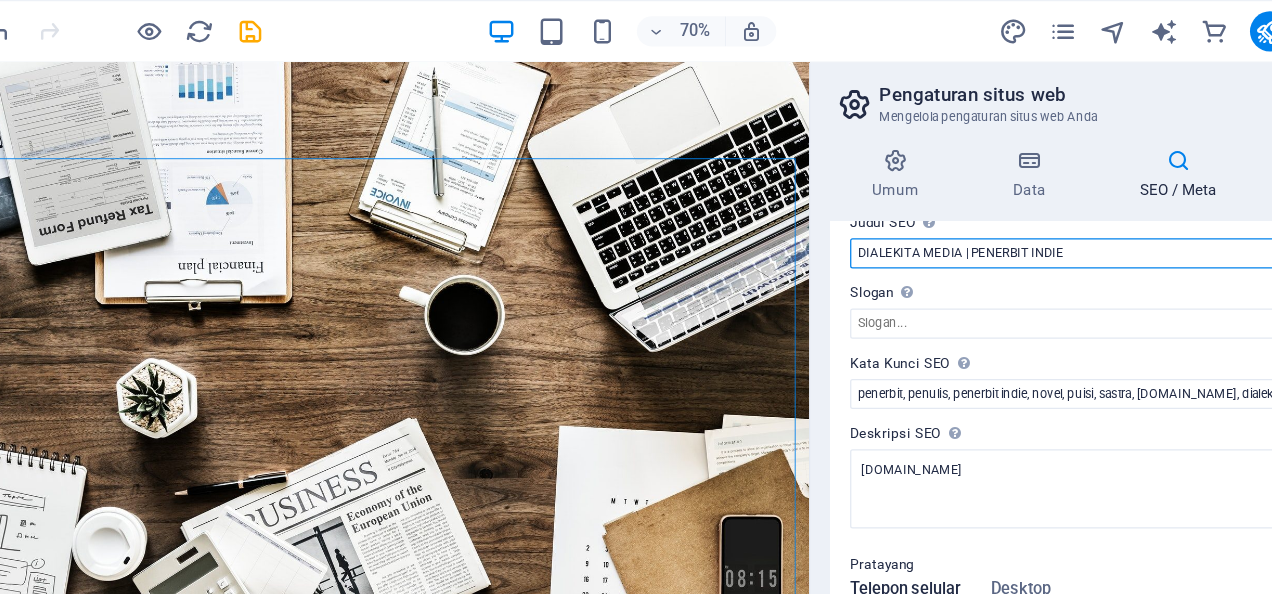 scroll, scrollTop: 0, scrollLeft: 0, axis: both 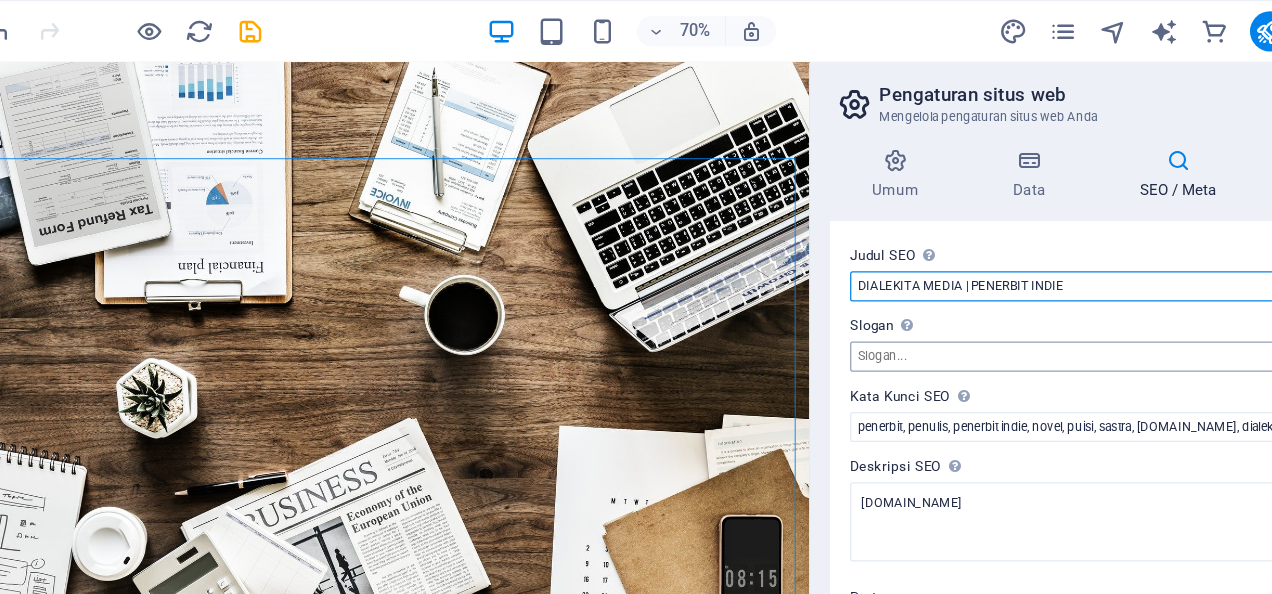 type on "DIALEKITA MEDIA | PENERBIT INDIE" 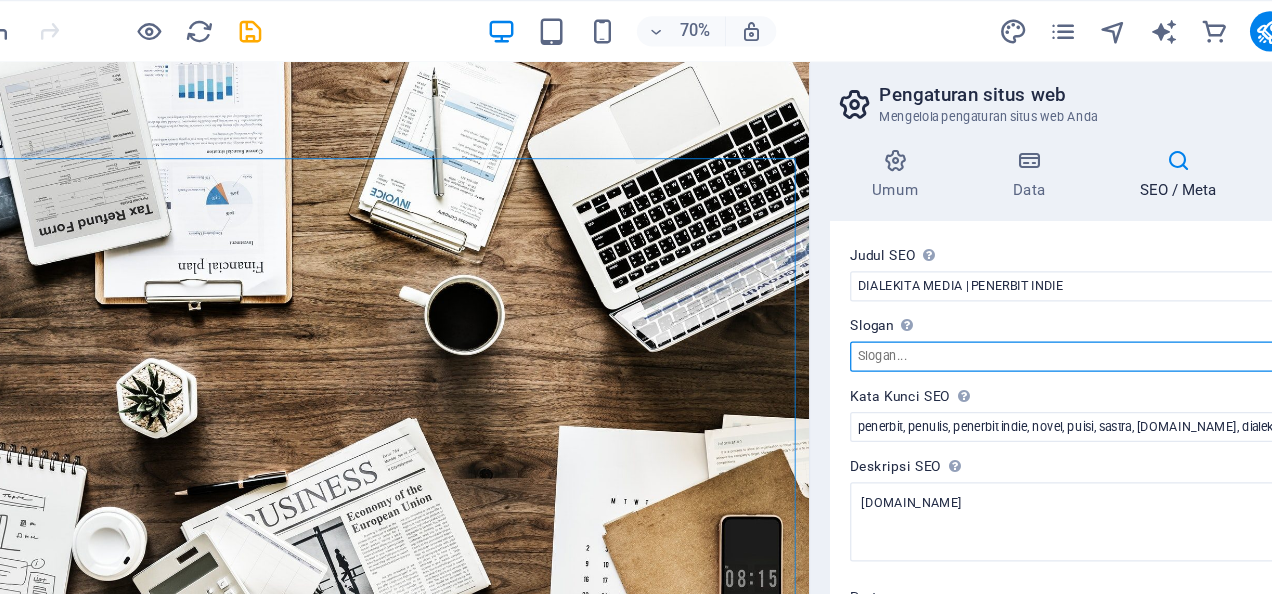 click on "Slogan Slogan situs web Anda. AI" at bounding box center (1027, 284) 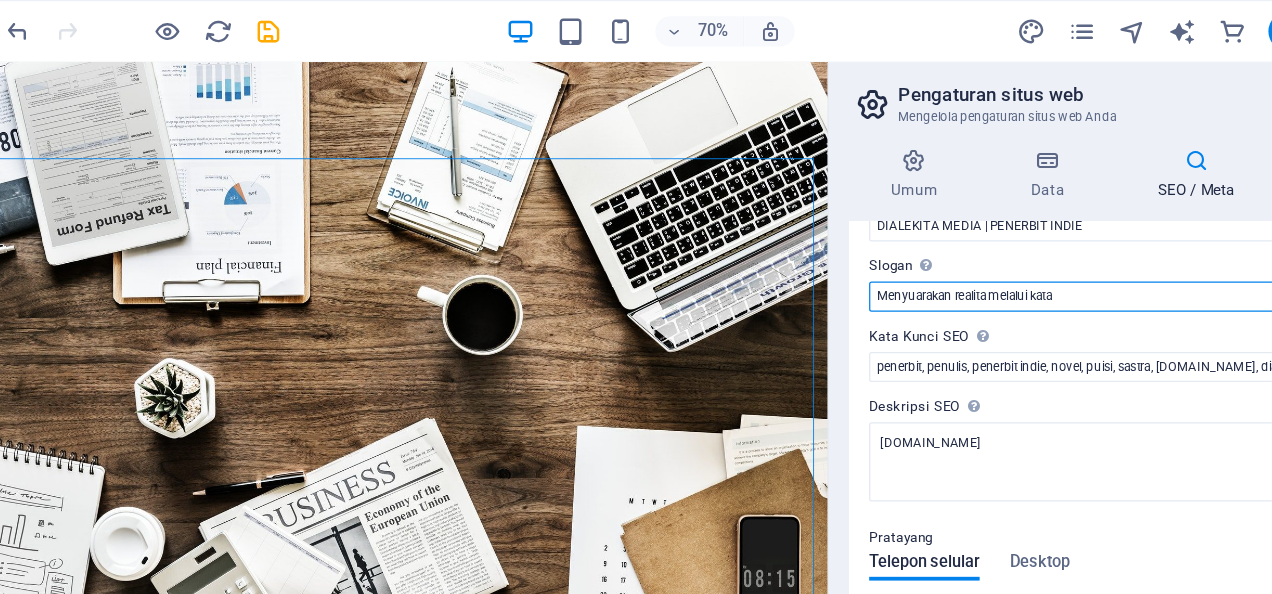 scroll, scrollTop: 24, scrollLeft: 0, axis: vertical 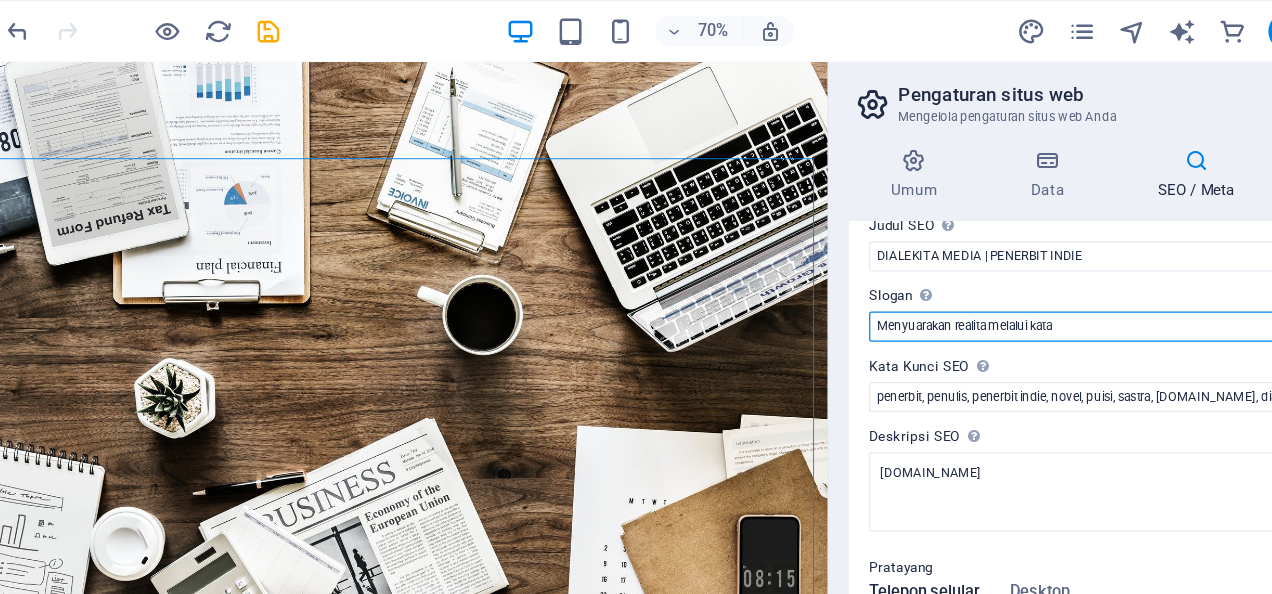click on "Menyuarakan realita melalui kata" at bounding box center (1027, 260) 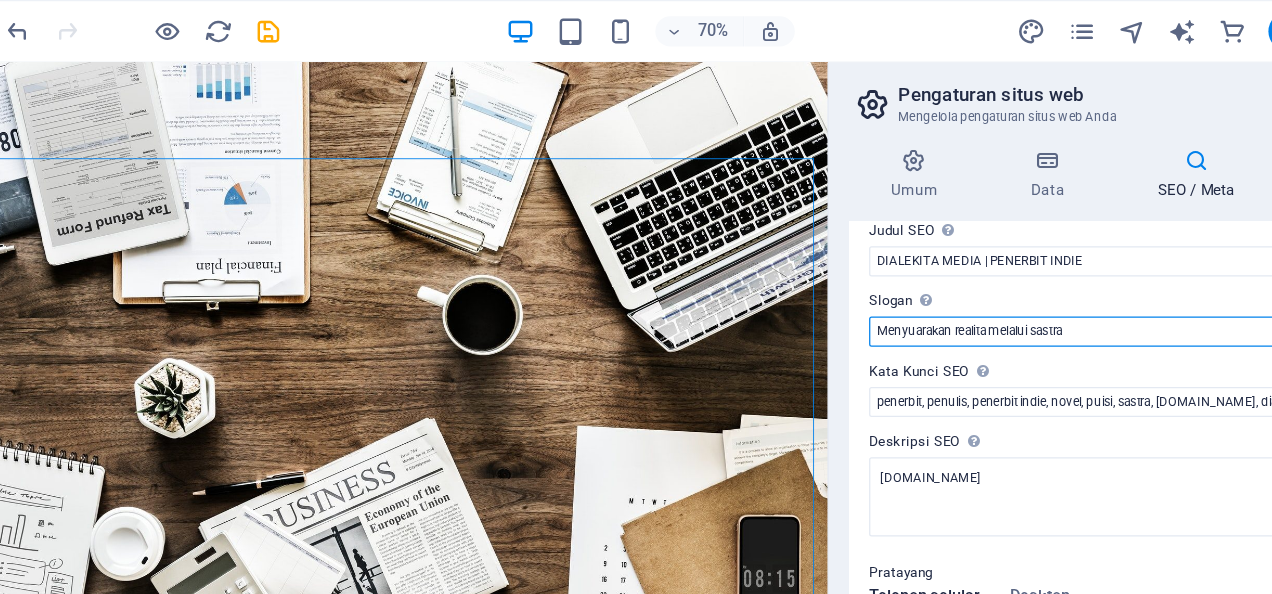 scroll, scrollTop: 0, scrollLeft: 0, axis: both 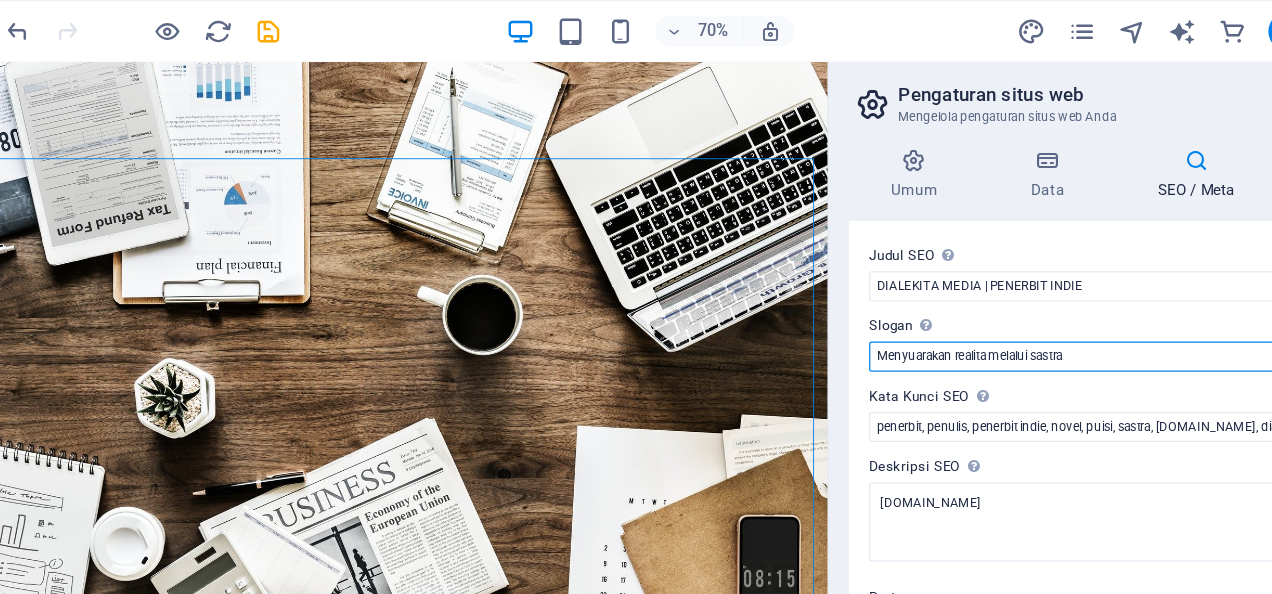 click on "Menyuarakan realita melalui sastra" at bounding box center [1027, 284] 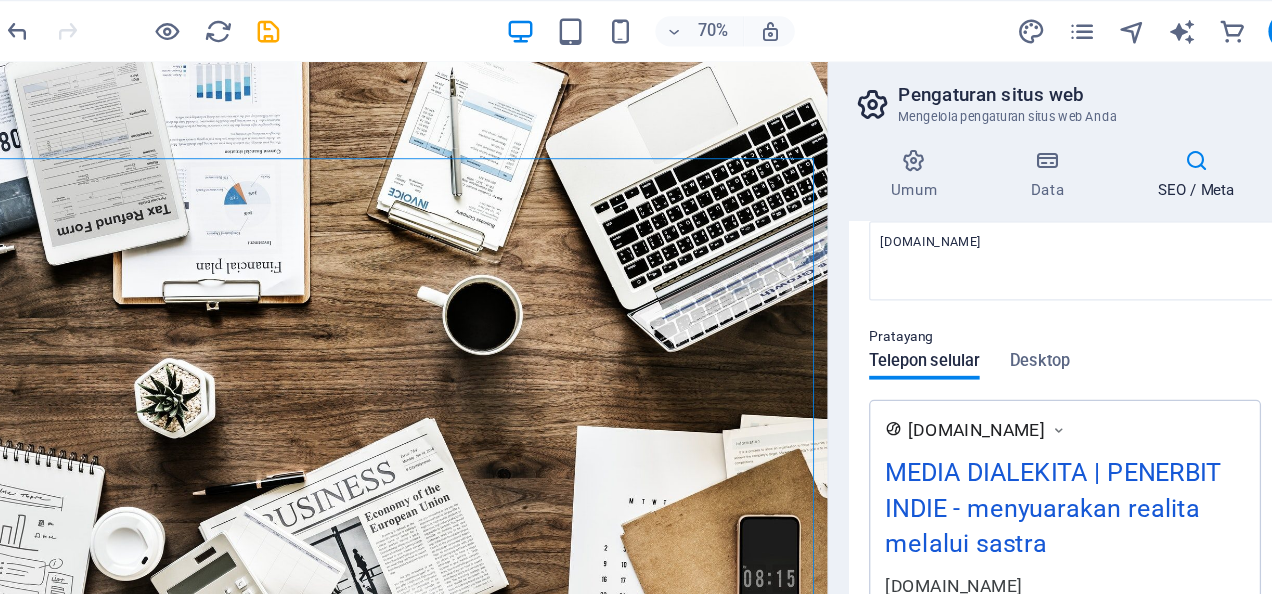 scroll, scrollTop: 0, scrollLeft: 0, axis: both 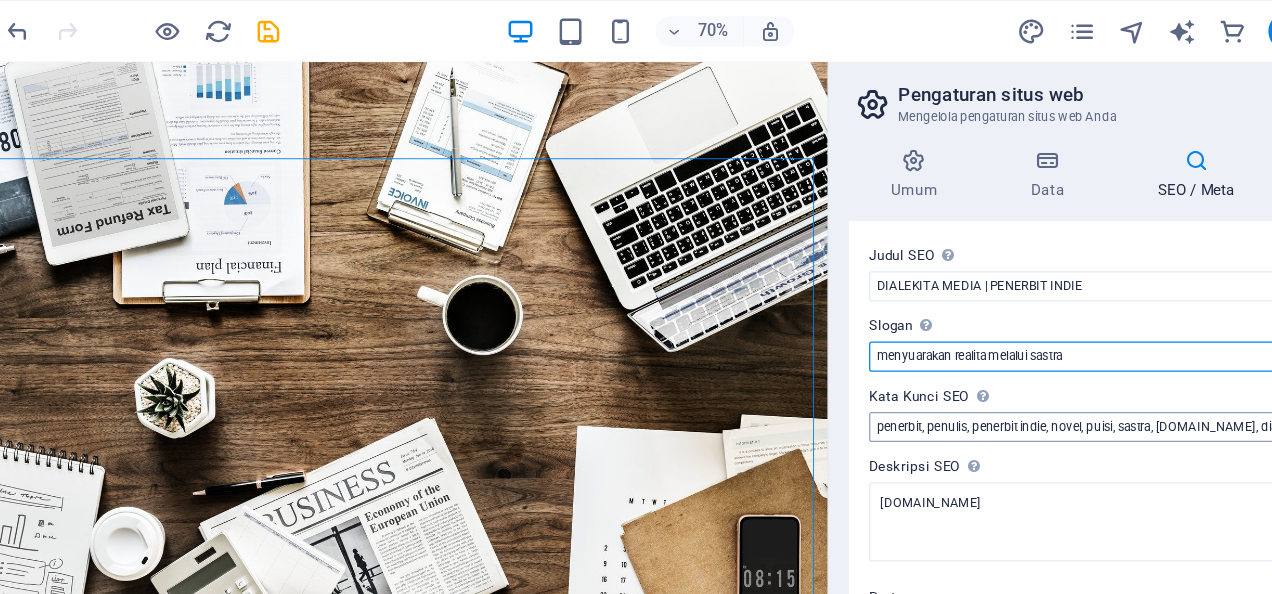 type on "menyuarakan realita melalui sastra" 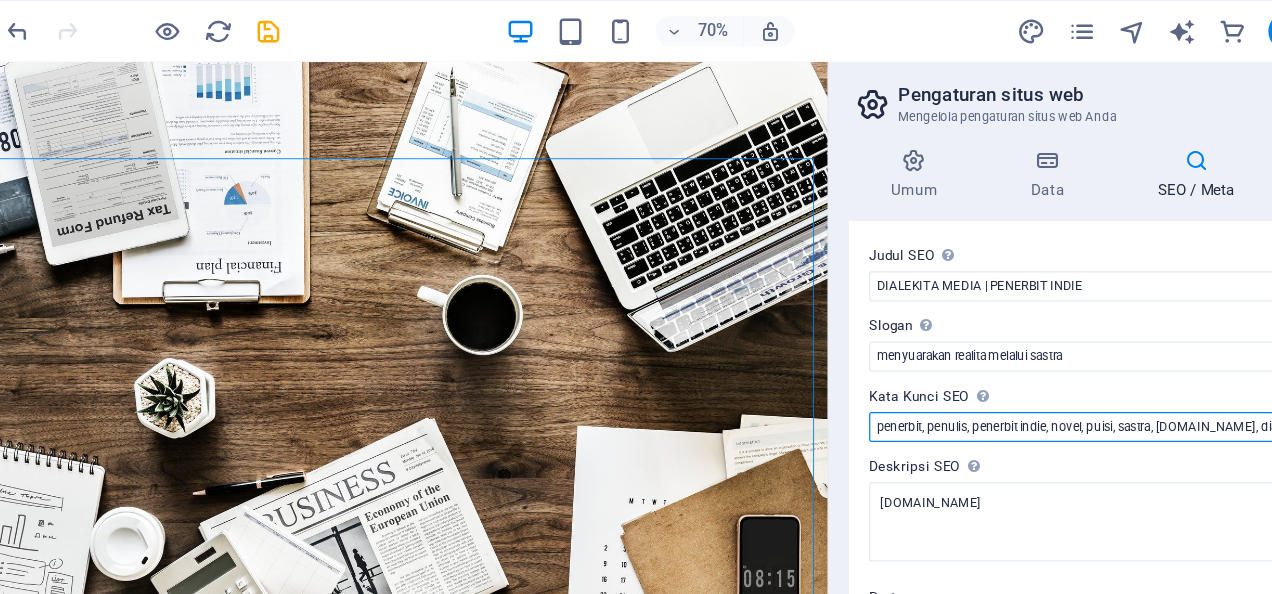 click on "penerbit, penulis, penerbit indie, novel, puisi, sastra, dialekitamedia.biz.id, dialektika" at bounding box center [1027, 340] 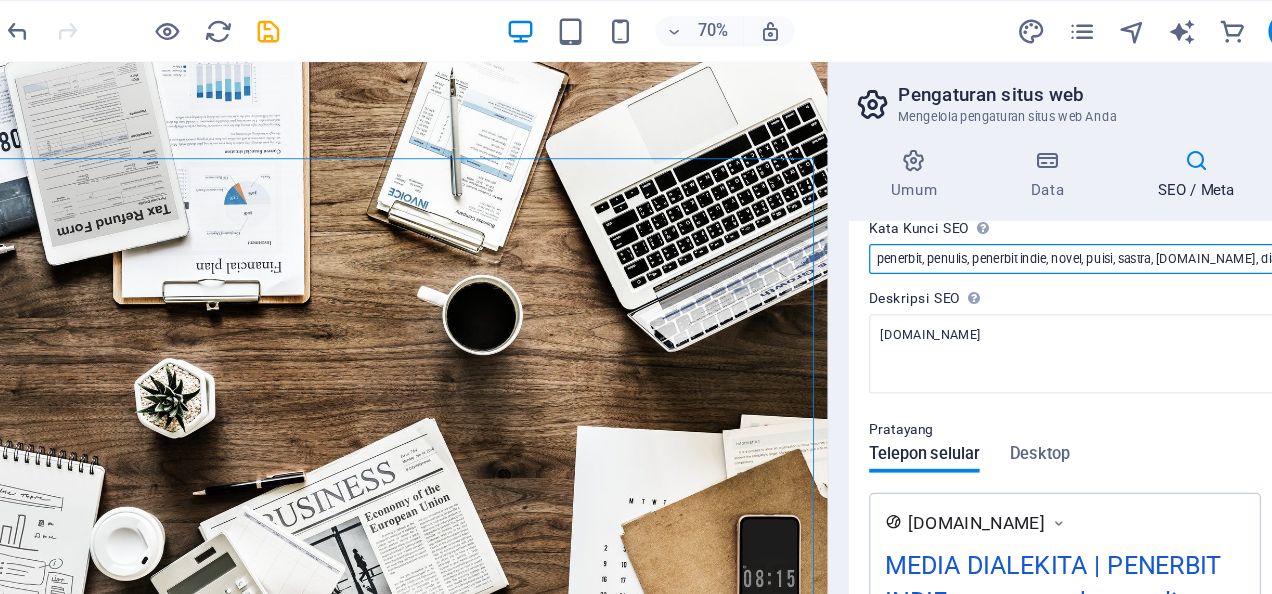 scroll, scrollTop: 79, scrollLeft: 0, axis: vertical 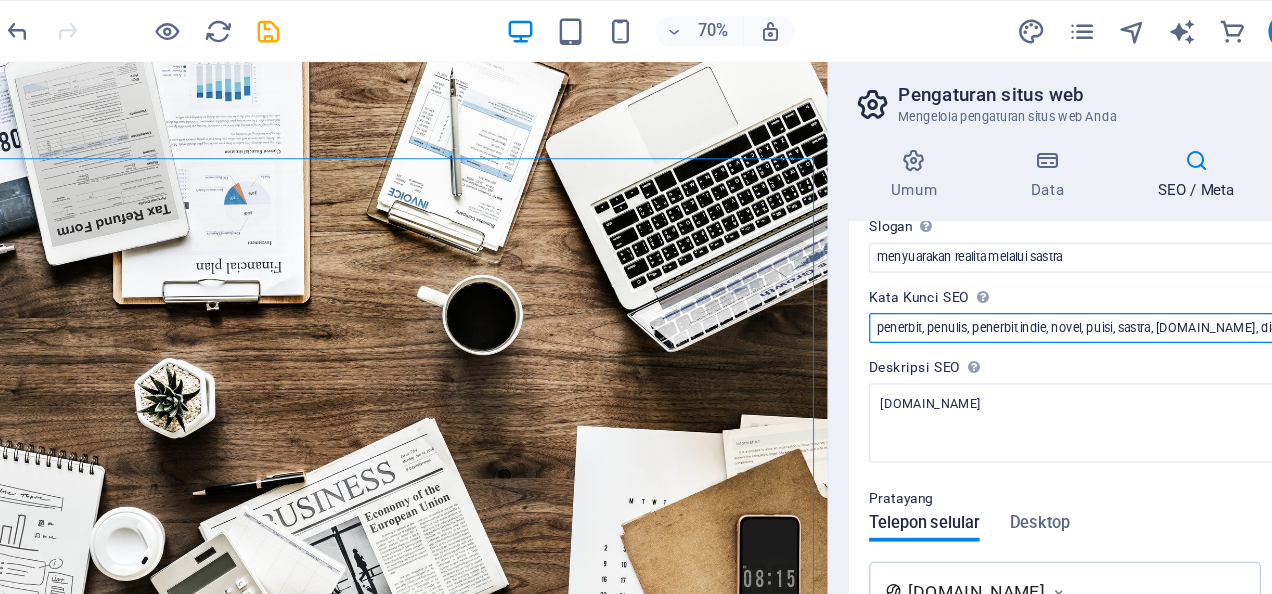 click on "penerbit, penulis, penerbit indie, novel, puisi, sastra, dialekitamedia.biz.id, dialektika" at bounding box center (1027, 261) 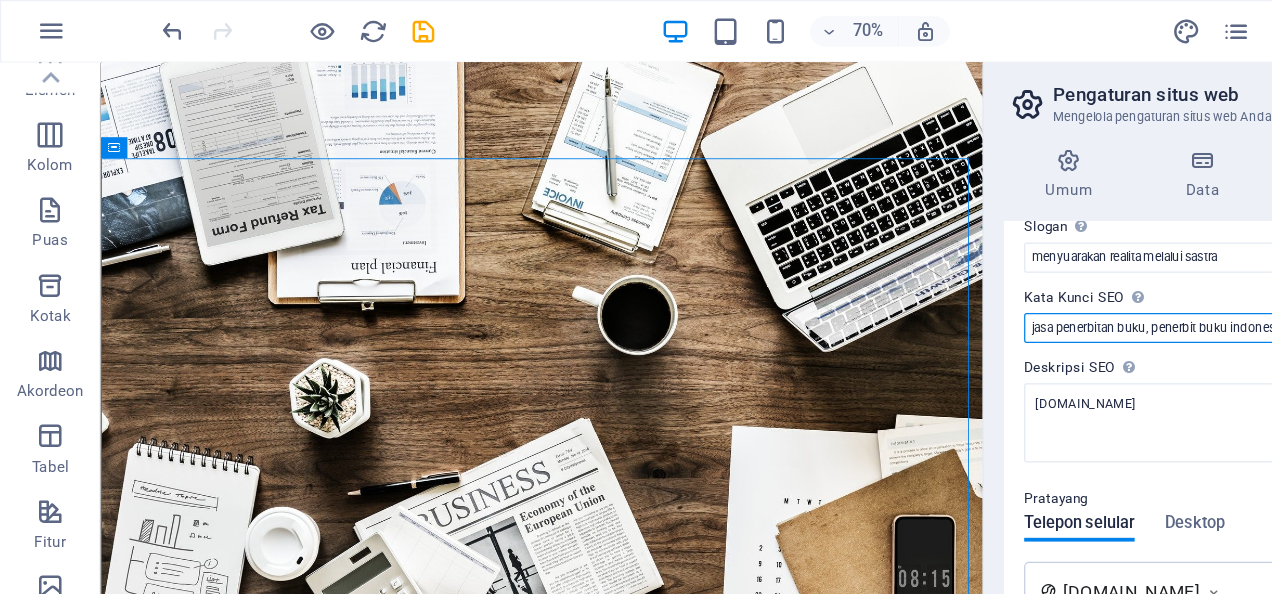 scroll, scrollTop: 0, scrollLeft: 163, axis: horizontal 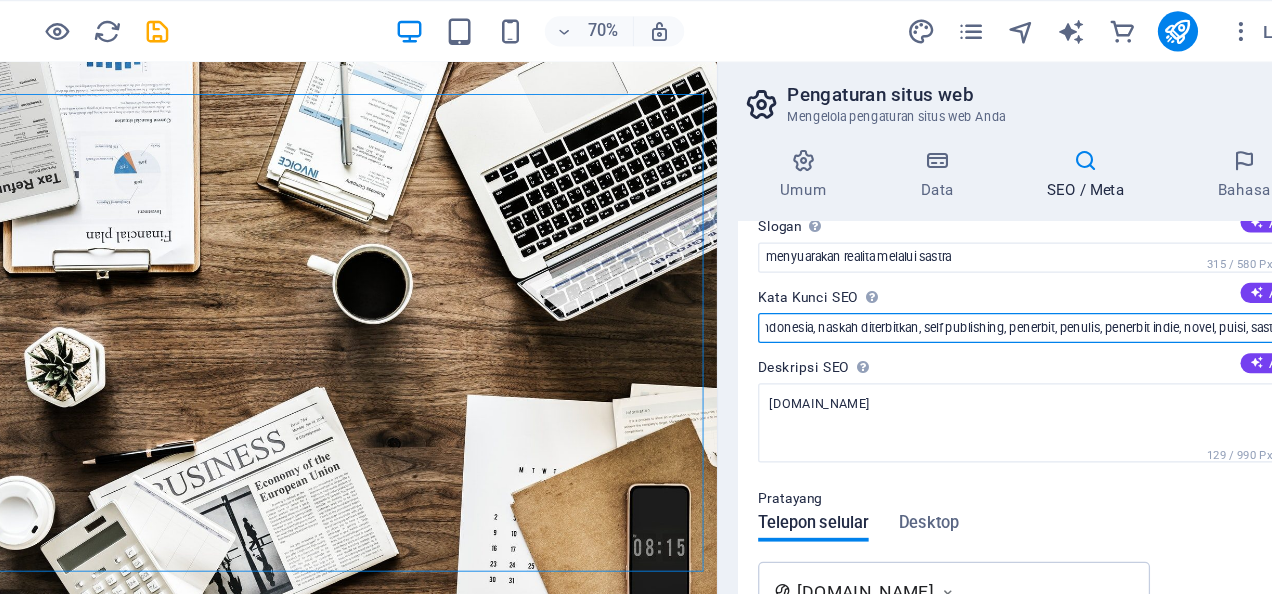 type on "jasa penerbitan buku, penerbit buku indonesia, naskah diterbitkan, self publishing, penerbit, penulis, penerbit indie, novel, puisi, sastra, dialekitamedia.biz.id, dialektika" 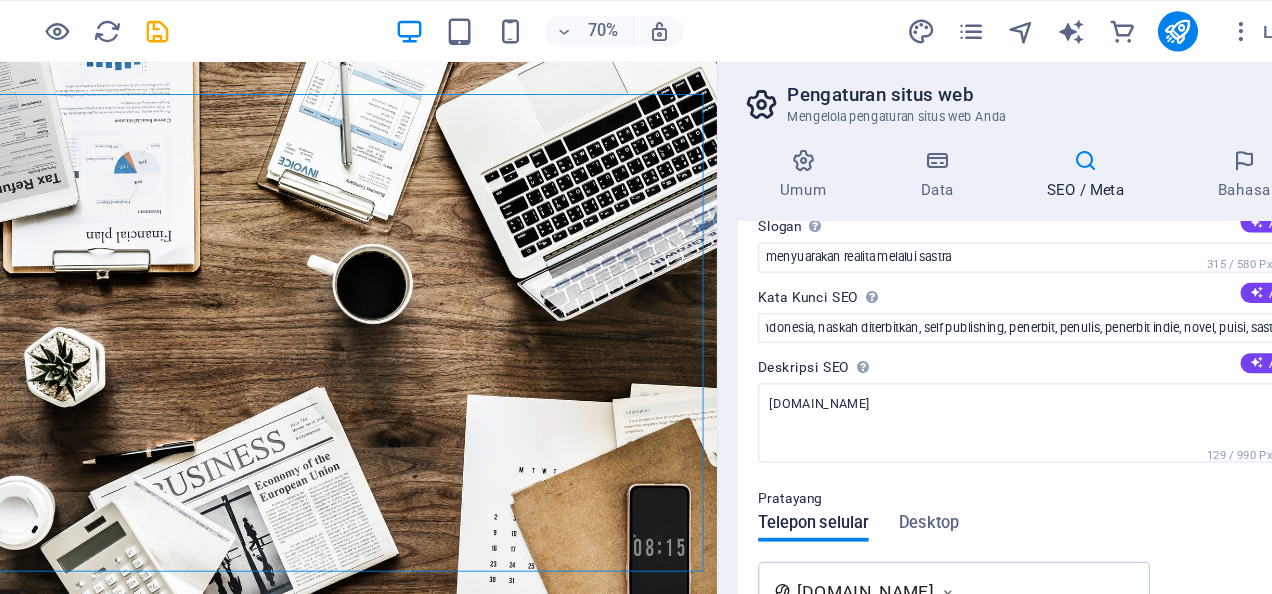 scroll, scrollTop: 0, scrollLeft: 0, axis: both 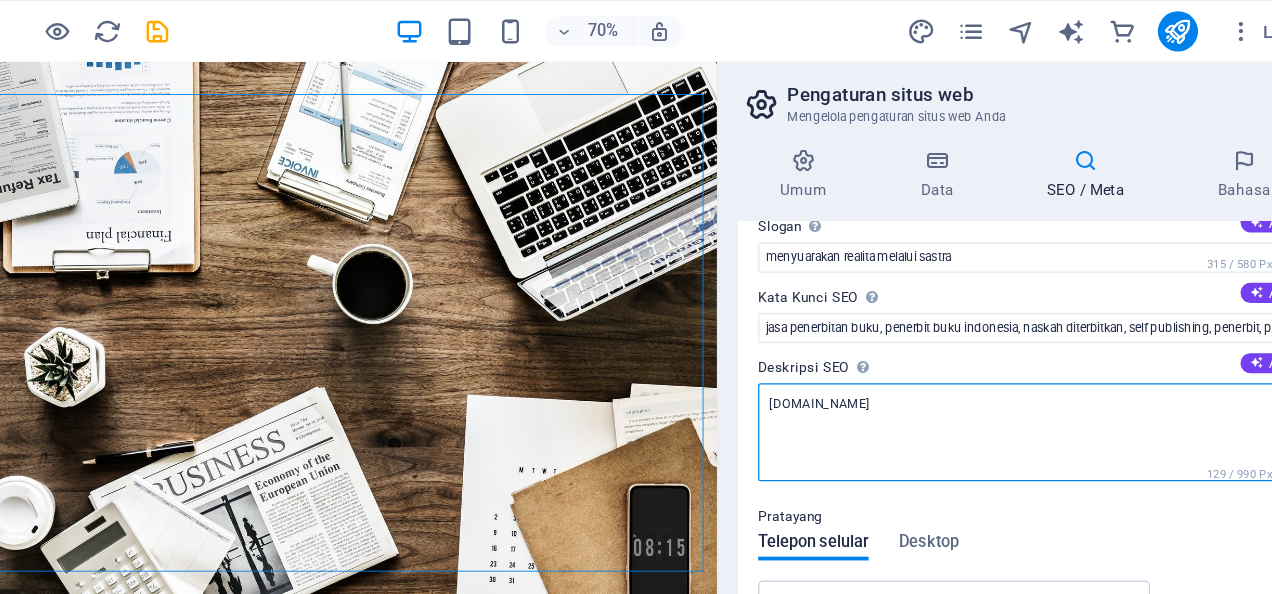 drag, startPoint x: 924, startPoint y: 315, endPoint x: 802, endPoint y: 325, distance: 122.40915 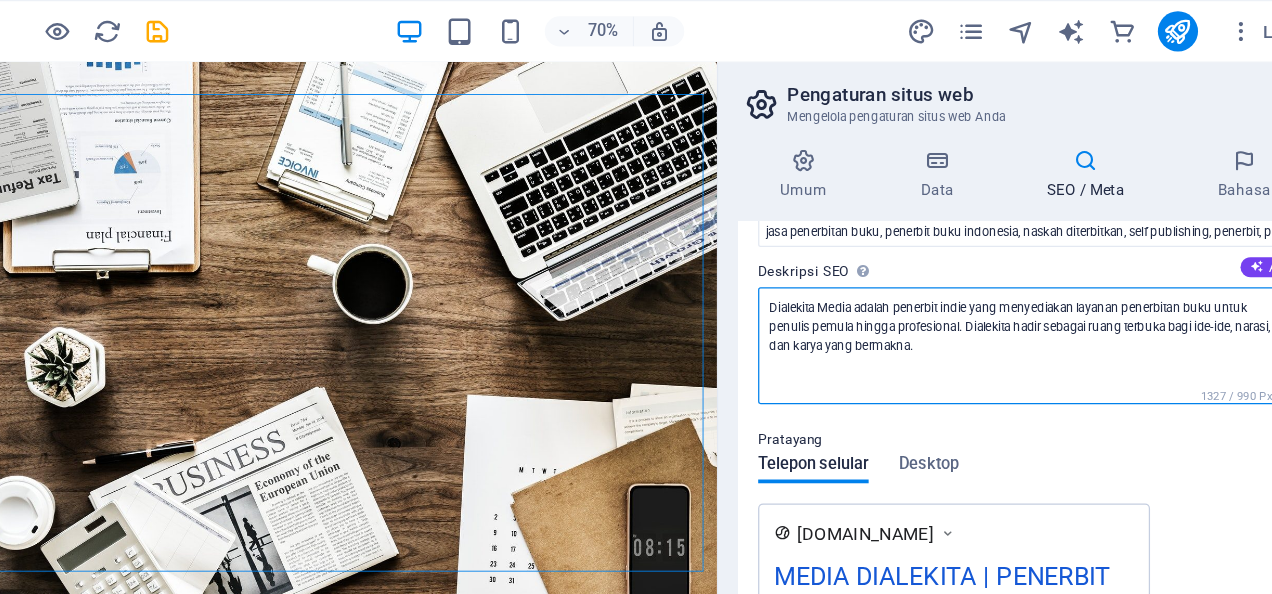 scroll, scrollTop: 256, scrollLeft: 0, axis: vertical 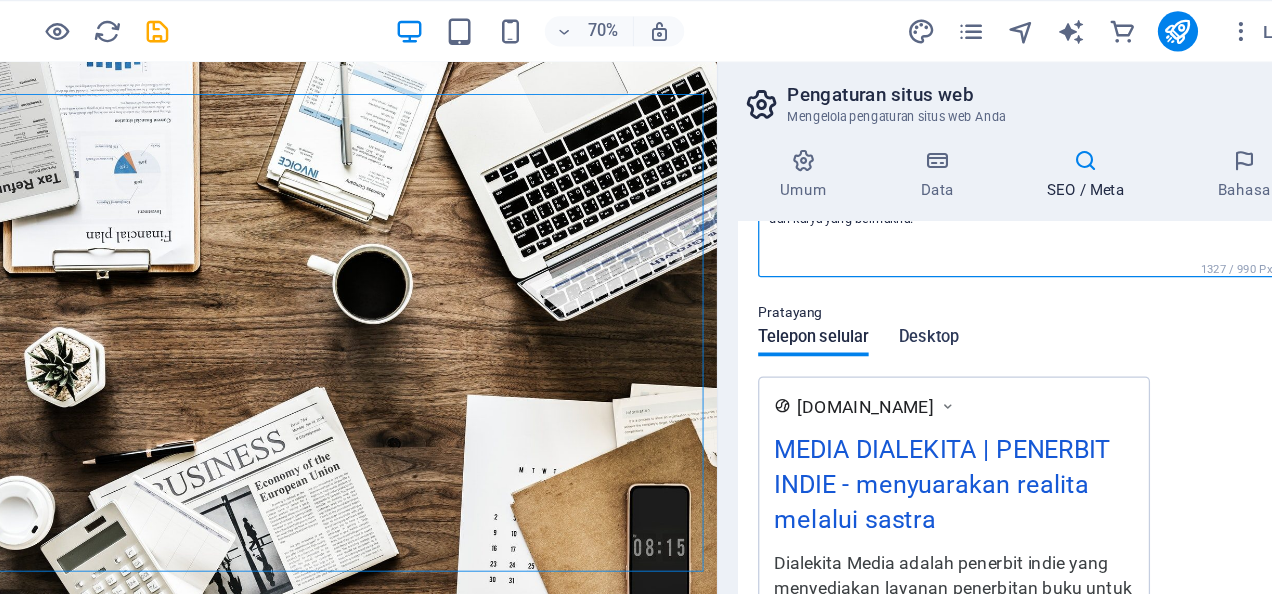 type on "Dialekita Media adalah penerbit indie yang menyediakan layanan penerbitan buku untuk penulis pemula hingga profesional. Dialekita hadir sebagai ruang terbuka bagi ide-ide, narasi, dan karya yang bermakna." 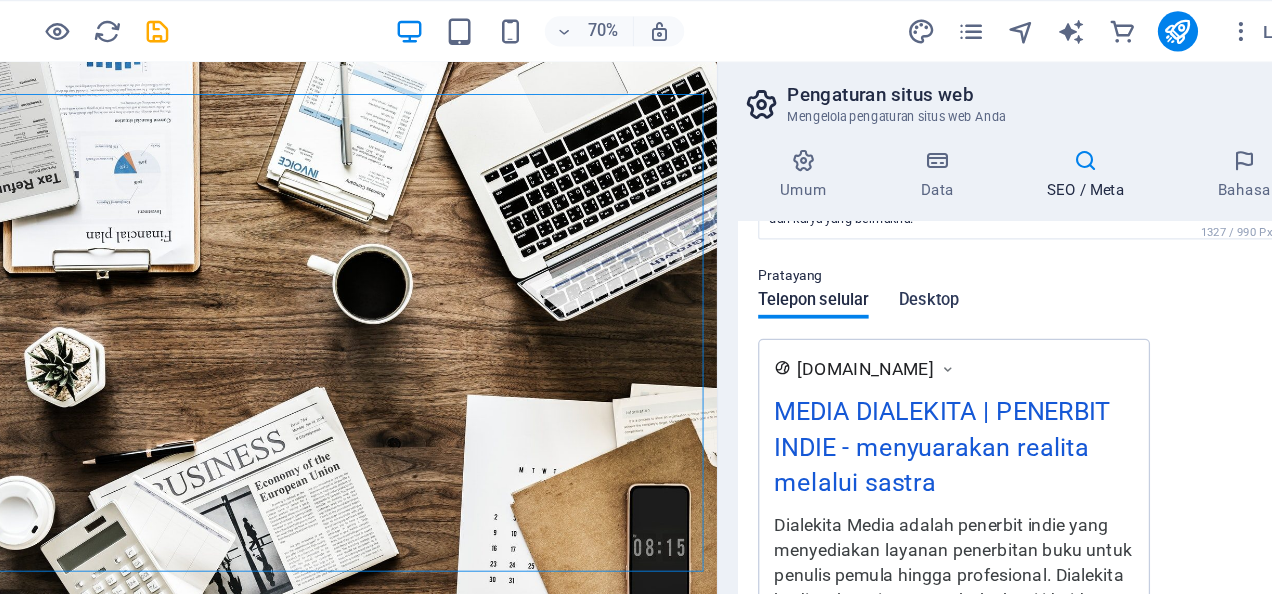 click on "Telepon selular Desktop" at bounding box center [895, 251] 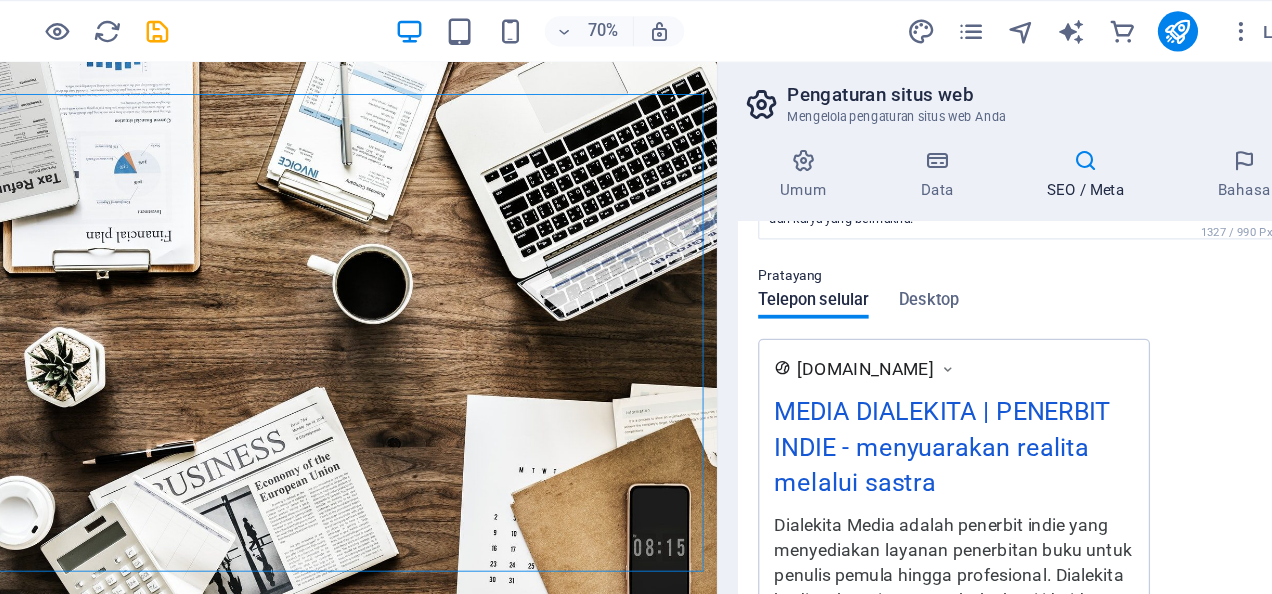 click on "Pratayang" at bounding box center (1027, 220) 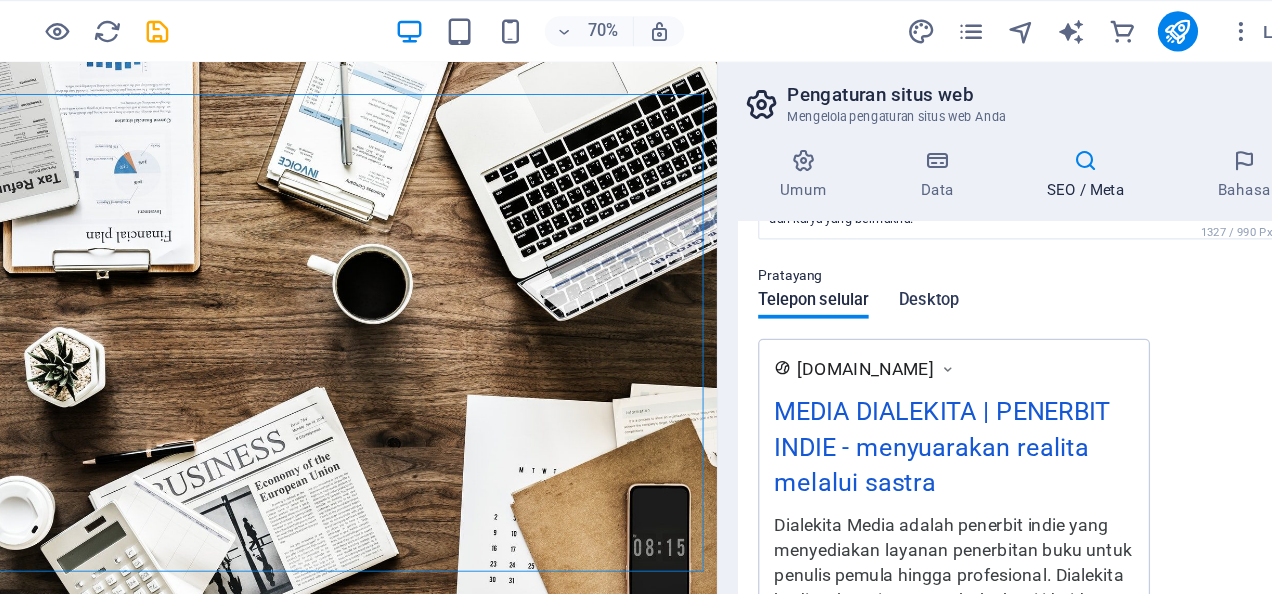 click on "Desktop" at bounding box center [951, 241] 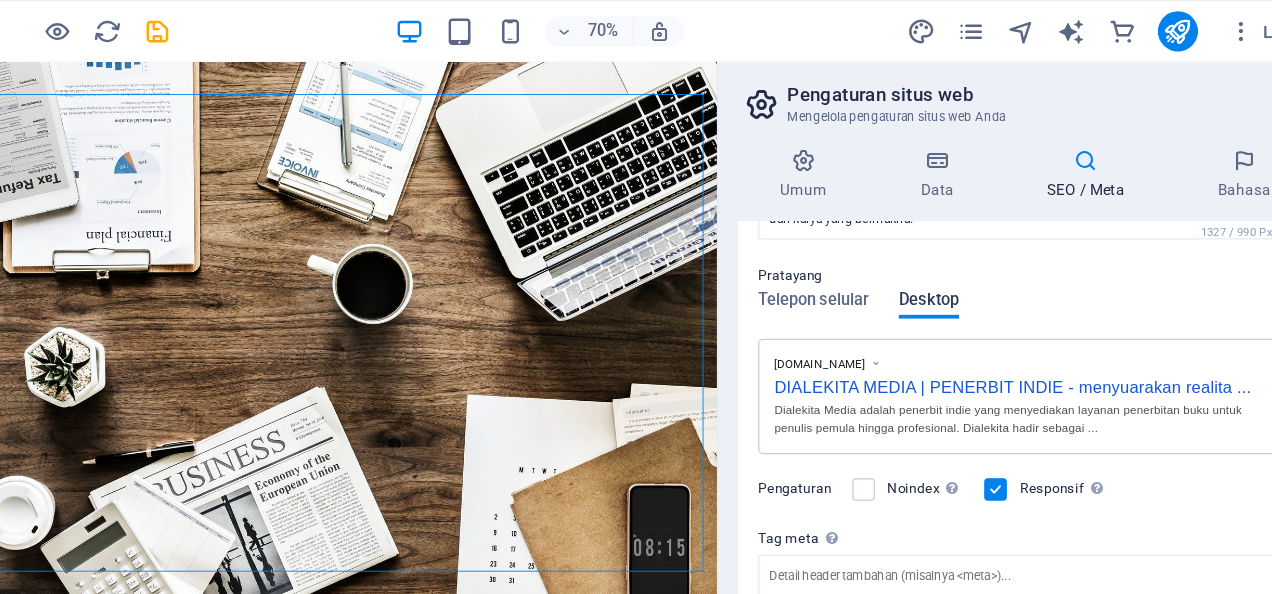 click on "Desktop" at bounding box center (951, 241) 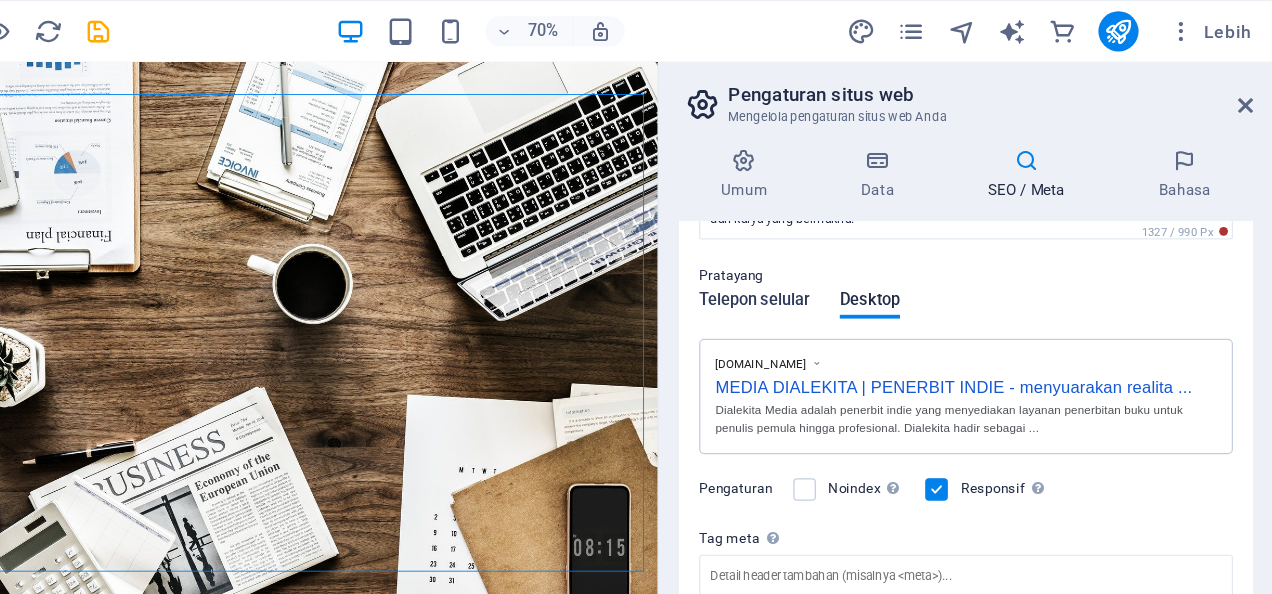 click on "Telepon selular" at bounding box center [859, 241] 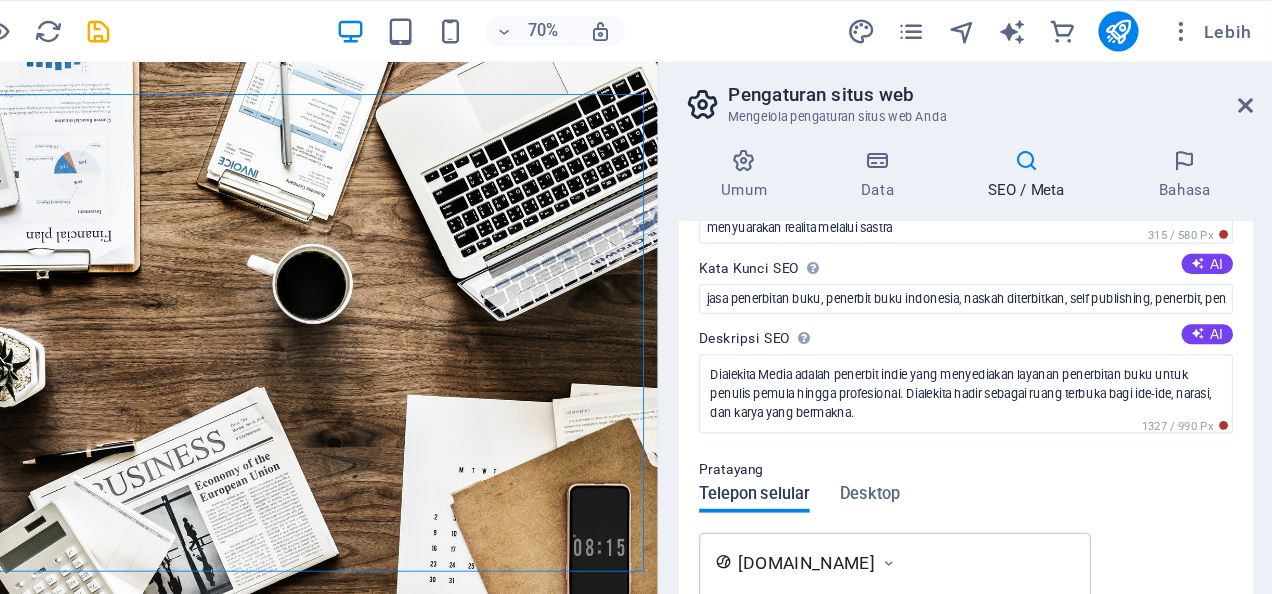 scroll, scrollTop: 98, scrollLeft: 0, axis: vertical 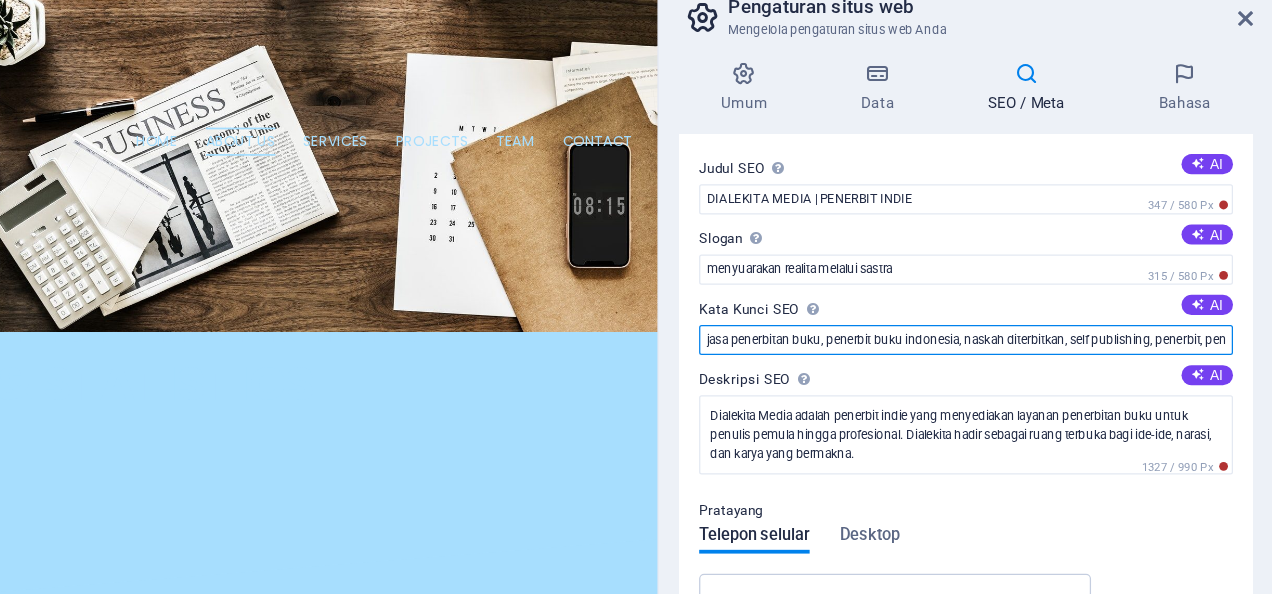 click on "jasa penerbitan buku, penerbit buku indonesia, naskah diterbitkan, self publishing, penerbit, penulis, penerbit indie, novel, puisi, sastra, dialekitamedia.biz.id, dialektika" at bounding box center (1027, 340) 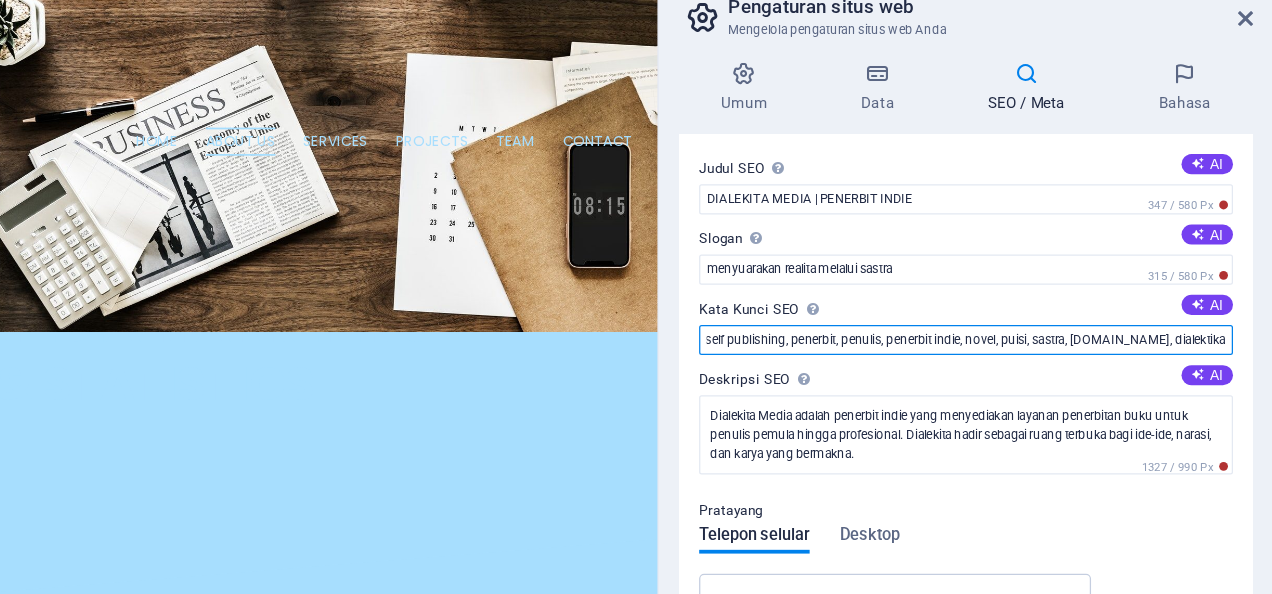 drag, startPoint x: 819, startPoint y: 340, endPoint x: 1273, endPoint y: 493, distance: 479.08768 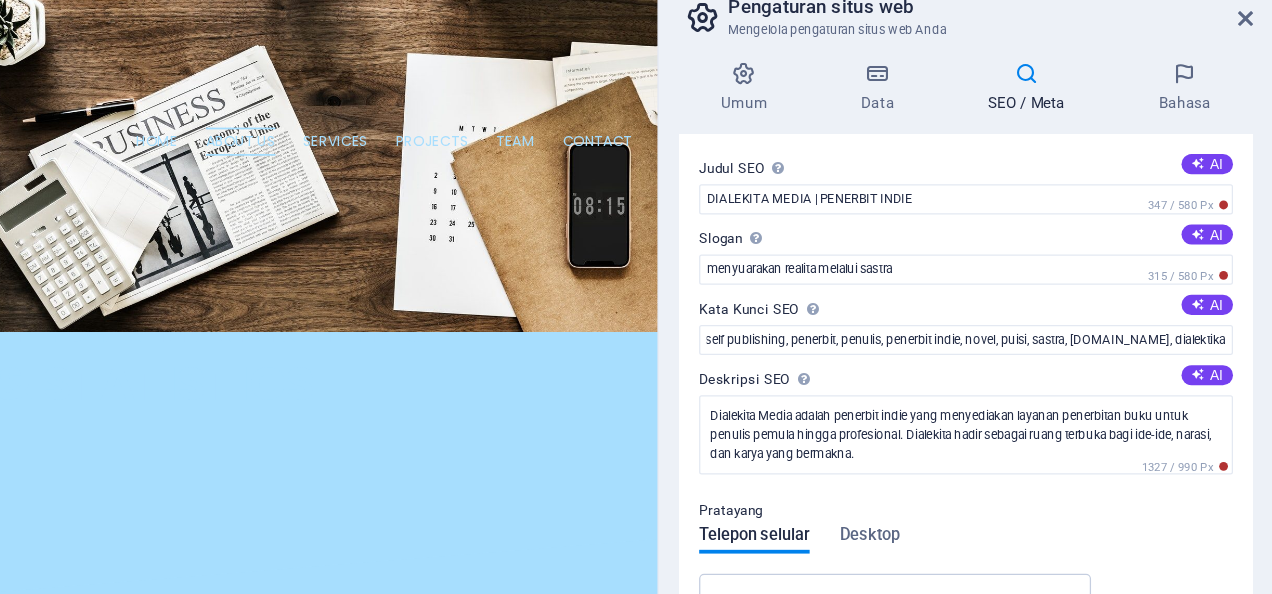 scroll, scrollTop: 0, scrollLeft: 0, axis: both 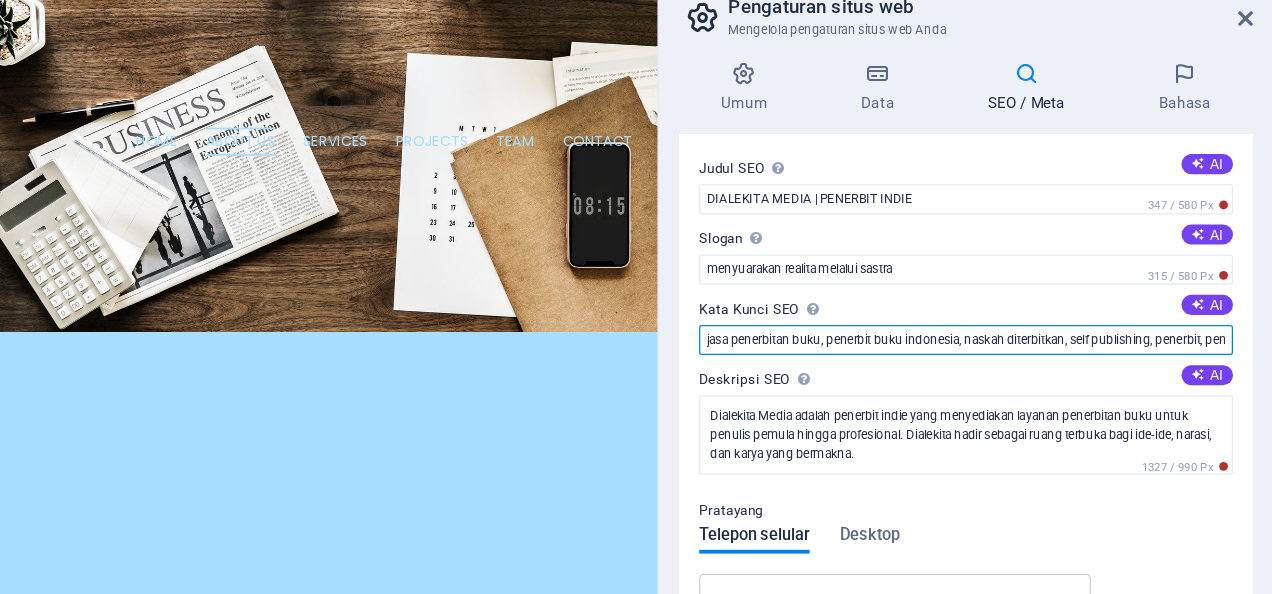 click on "jasa penerbitan buku, penerbit buku indonesia, naskah diterbitkan, self publishing, penerbit, penulis, penerbit indie, novel, puisi, sastra, dialekitamedia.biz.id, dialektika" at bounding box center (1027, 340) 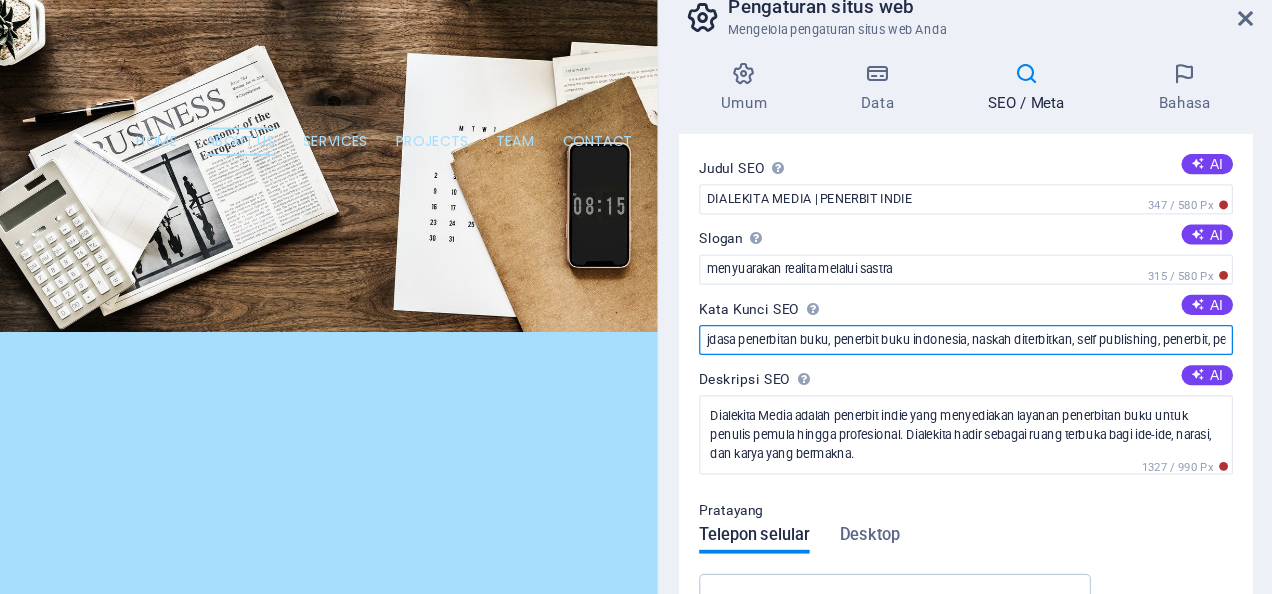 click on "jdasa penerbitan buku, penerbit buku indonesia, naskah diterbitkan, self publishing, penerbit, penulis, penerbit indie, novel, puisi, sastra, dialekitamedia.biz.id, dialektika" at bounding box center [1027, 340] 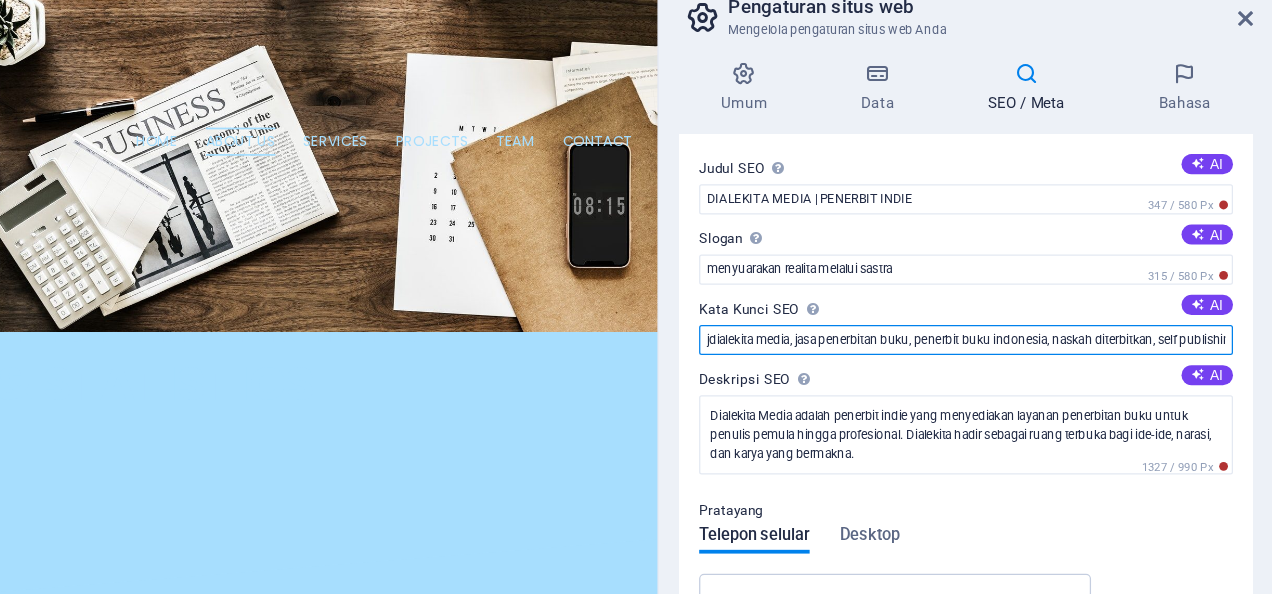 click on "jdialekita media, jasa penerbitan buku, penerbit buku indonesia, naskah diterbitkan, self publishing, penerbit, penulis, penerbit indie, novel, puisi, sastra, dialekitamedia.biz.id, dialektika" at bounding box center [1027, 340] 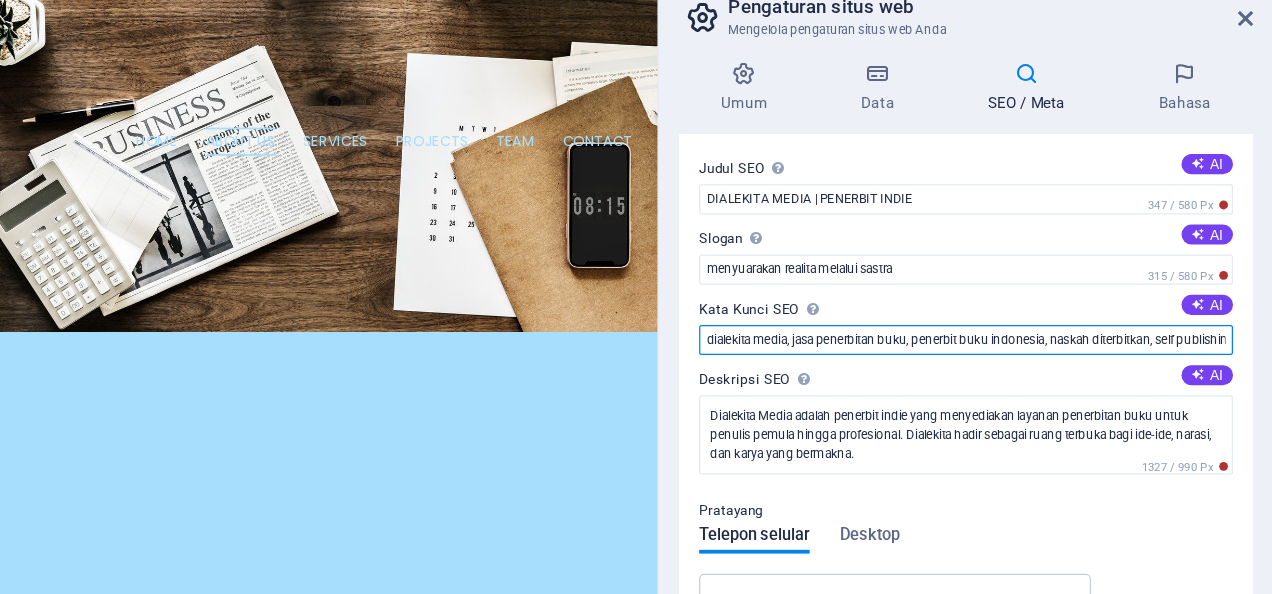 scroll, scrollTop: 499, scrollLeft: 0, axis: vertical 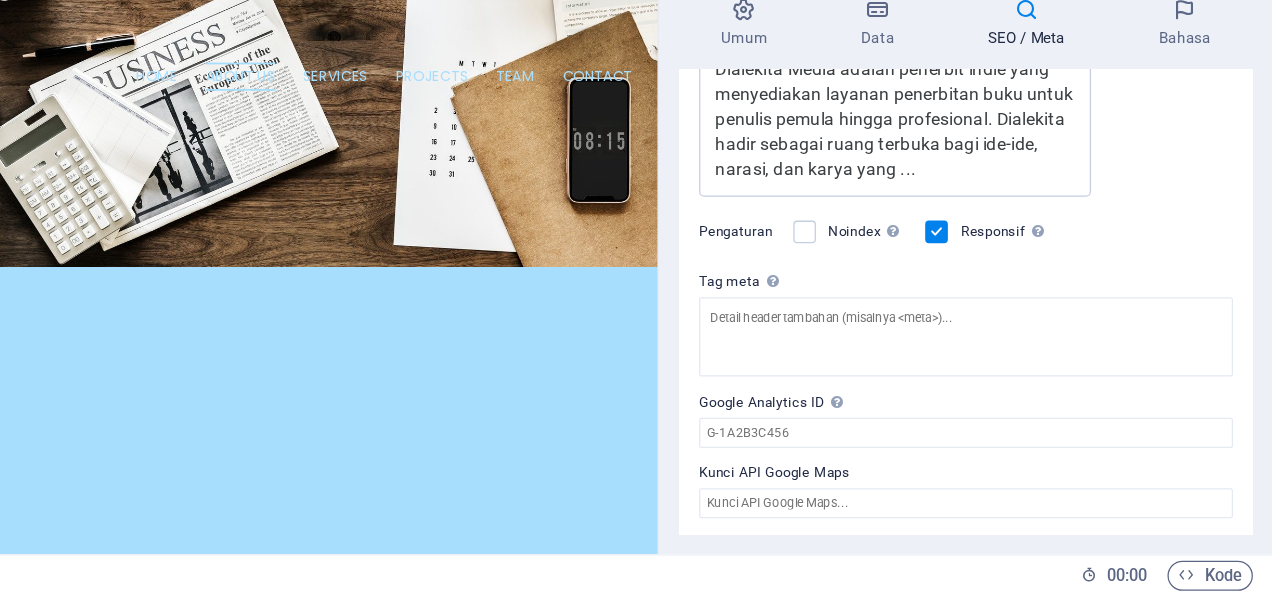 type on "dialekita media, jasa penerbitan buku, penerbit buku indonesia, naskah diterbitkan, self publishing, penerbit, penulis, penerbit indie, novel, puisi, sastra, dialekitamedia.biz.id, dialektika" 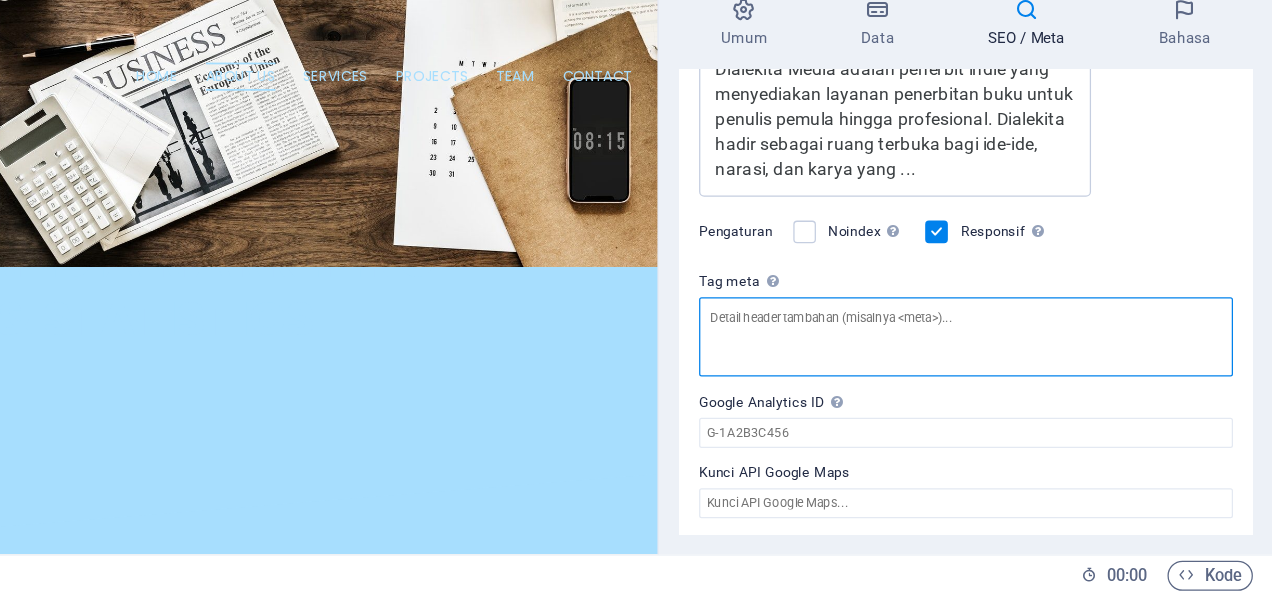 click on "Tag meta Masukkan kode HTML di sini yang akan ditempatkan di dalam tag situs web Anda. Harap dicatat bahwa situs web Anda mungkin tidak berfungsi jika Anda menyertakan kode dengan kesalahan." at bounding box center [1027, 388] 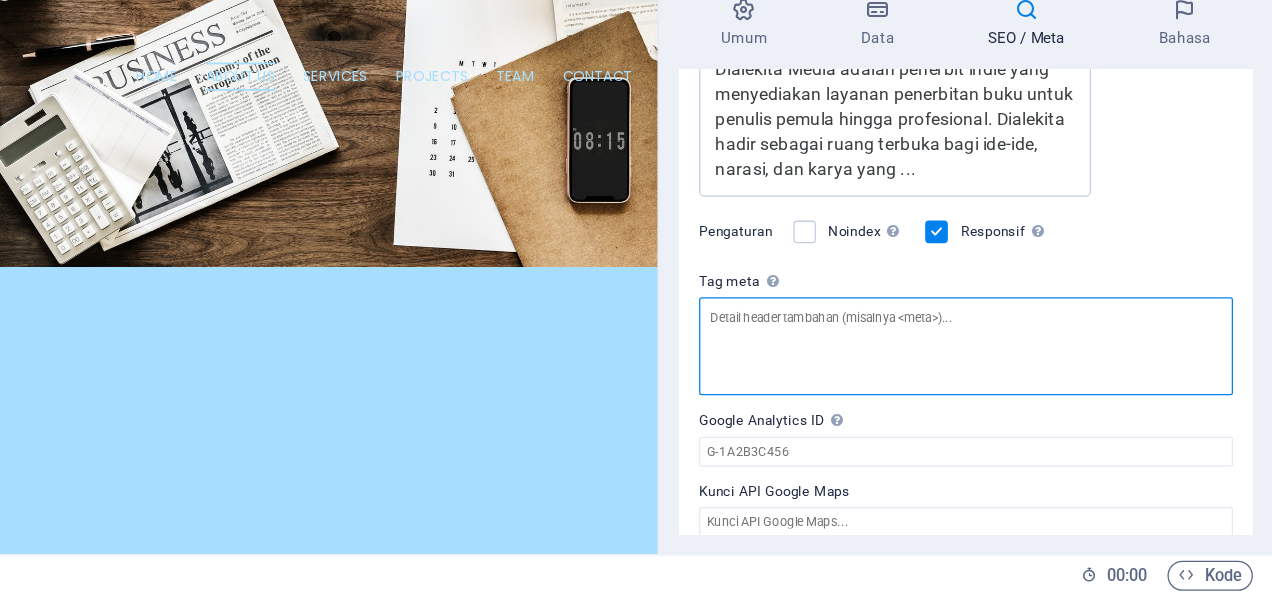 paste on "title>DIALEKITA MEDIA | PENERBIT INDIE</title>
<meta name="description" content="Dialekita Media adalah penerbit indie...">
<meta name="keywords" content="dialekita media, jasa penerbitan buku, penerbit buku indonesia, naskah diterbitkan, self publishing, penerbit, penulis, penerbit indie, novel, puisi, sastra, dialekitamedia.biz.id, dialektika">
<meta name="author" content="Dialekita Media">
<meta name="robots" content="index, follow">" 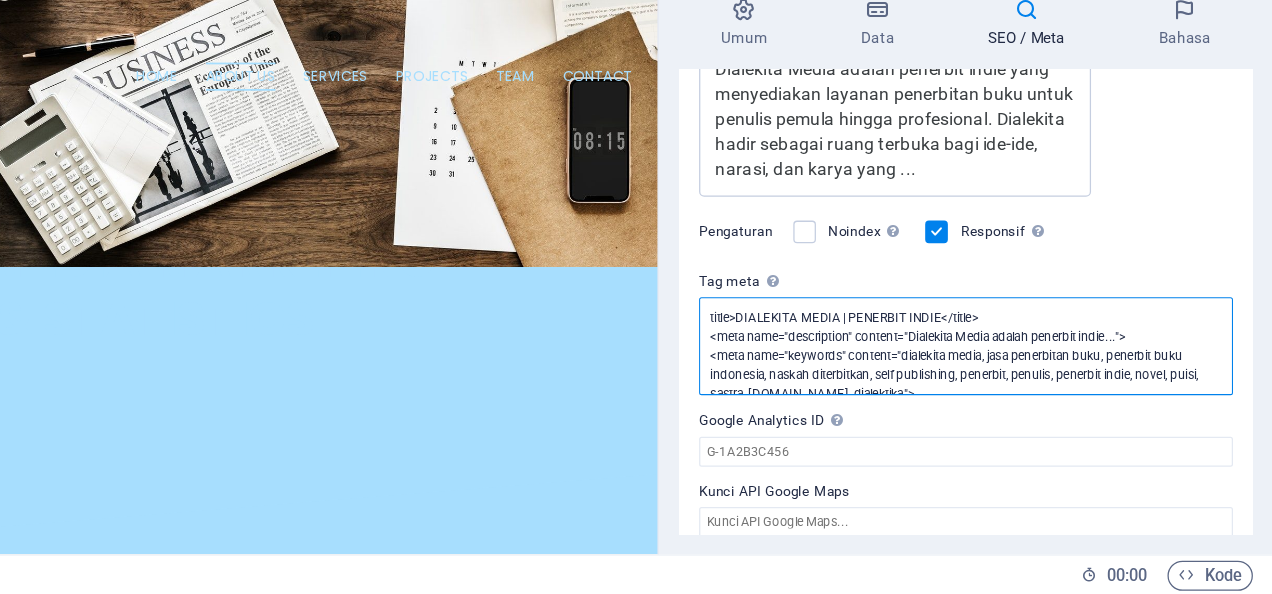 scroll, scrollTop: 0, scrollLeft: 0, axis: both 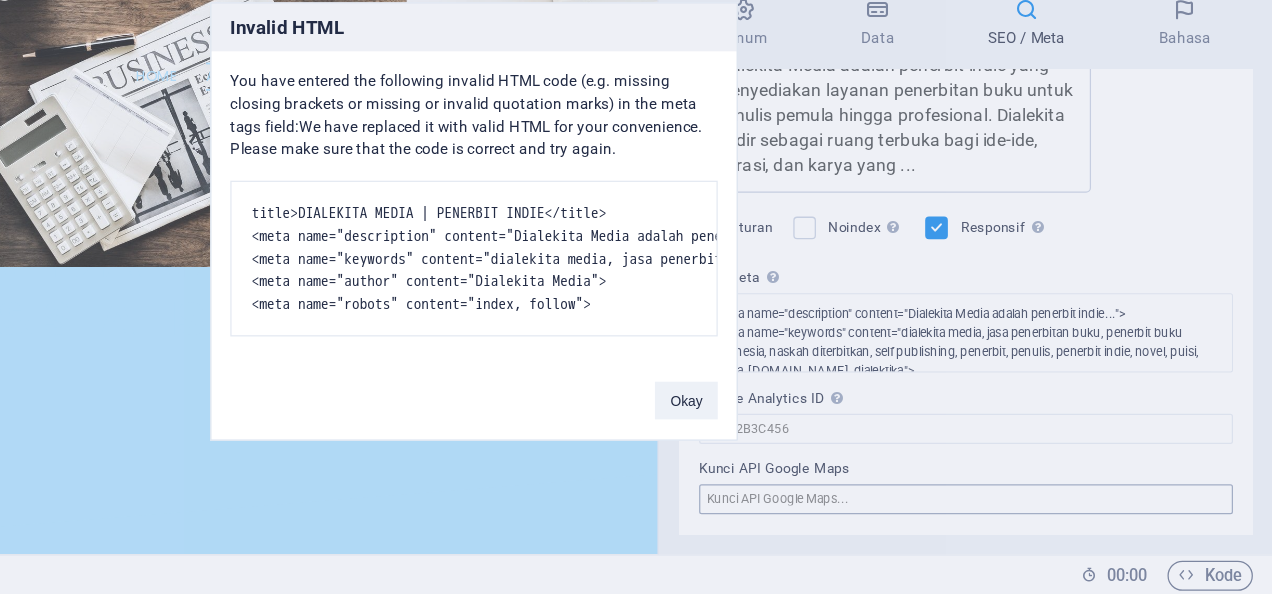 click on "dialekitamedia.biz.id Rumah Favorit Elemen Kolom Puas Kotak Akordeon Tabel Fitur Gambar Slider Header Footer Bentuk Pemasaran Koleksi Perdagangan
H1   Panji   Wadah   H1   Pemisah   HTML   Pemisah   2 kolom   Wadah   Teks   Wadah   Pemisah   Wadah   HTML   Wadah   Wadah   Pemisah   Wadah   Spacer   H1   Banner   Bilah Menu   Banner   Logo   Menu   Wadah   Boxes   Separator   Container   HTML   Container   Container   Separator   H2   Container   Teks   Container   Image with text   Container   Citra   Gambar dengan teks   Teks   Image with text   Container   Citra   Image with text   Separator   Container   HTML   Container   Separator   Wadah   H2   Separator   HTML   Separator   Kartu   Container   Citra   Wadah   H2   Container   Container   Footer Saga   2 kolom   Placeholder   Wadah   Separator   HTML   Separator   Separator   Container   HTML   Separator   H3   Separator   HTML   Separator   Teks" at bounding box center [636, 297] 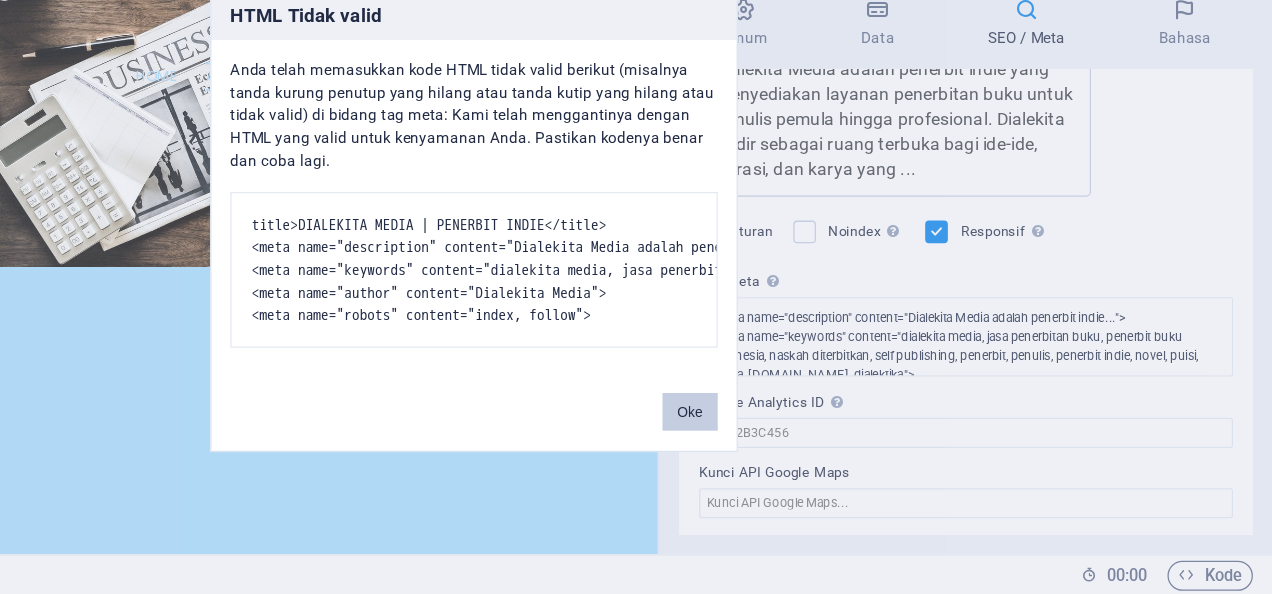 click on "Oke" at bounding box center [808, 449] 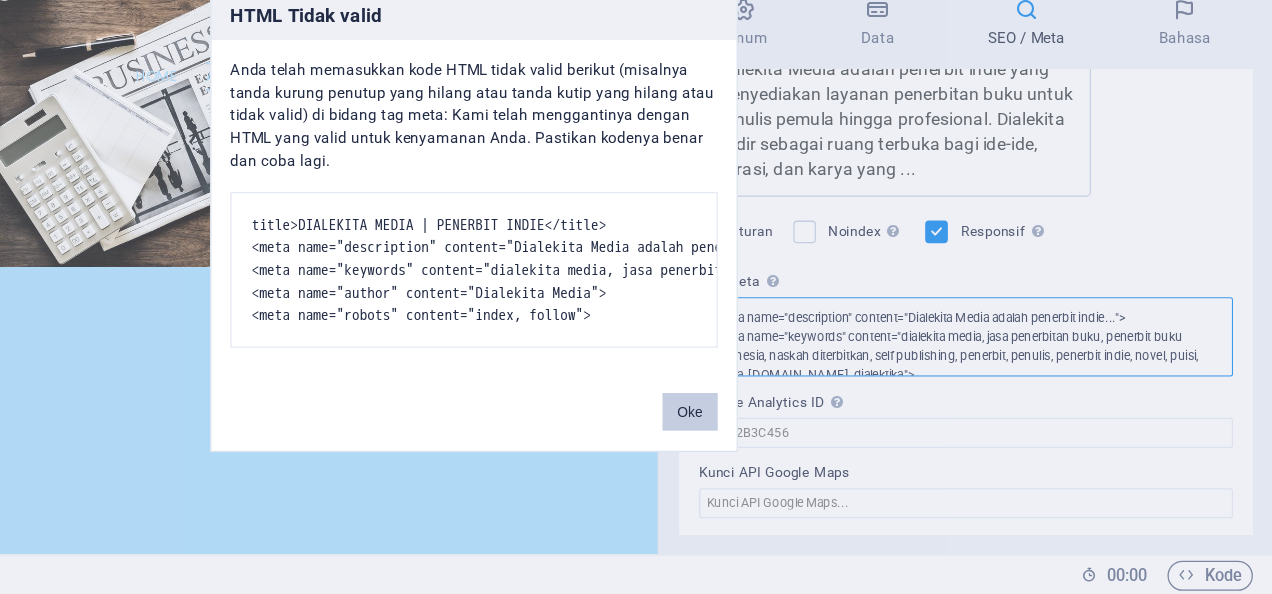 scroll, scrollTop: 0, scrollLeft: 0, axis: both 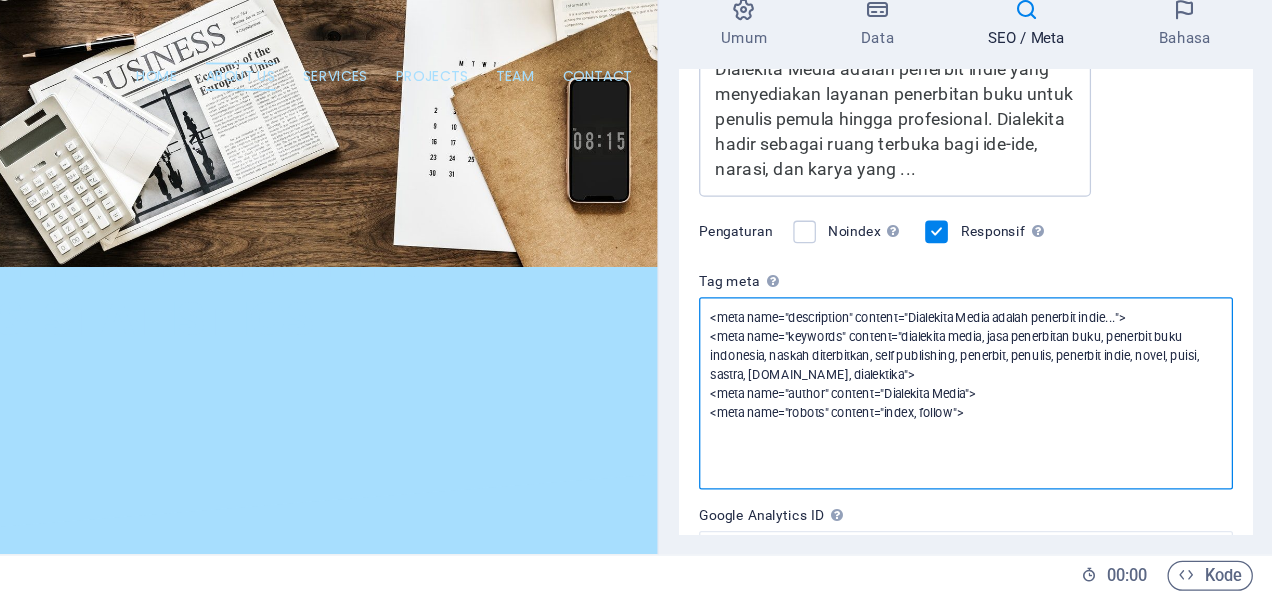 click on "<meta name="description" content="Dialekita Media adalah penerbit indie...">
<meta name="keywords" content="dialekita media, jasa penerbitan buku, penerbit buku indonesia, naskah diterbitkan, self publishing, penerbit, penulis, penerbit indie, novel, puisi, sastra, dialekitamedia.biz.id, dialektika">
<meta name="author" content="Dialekita Media">
<meta name="robots" content="index, follow">" at bounding box center [1027, 433] 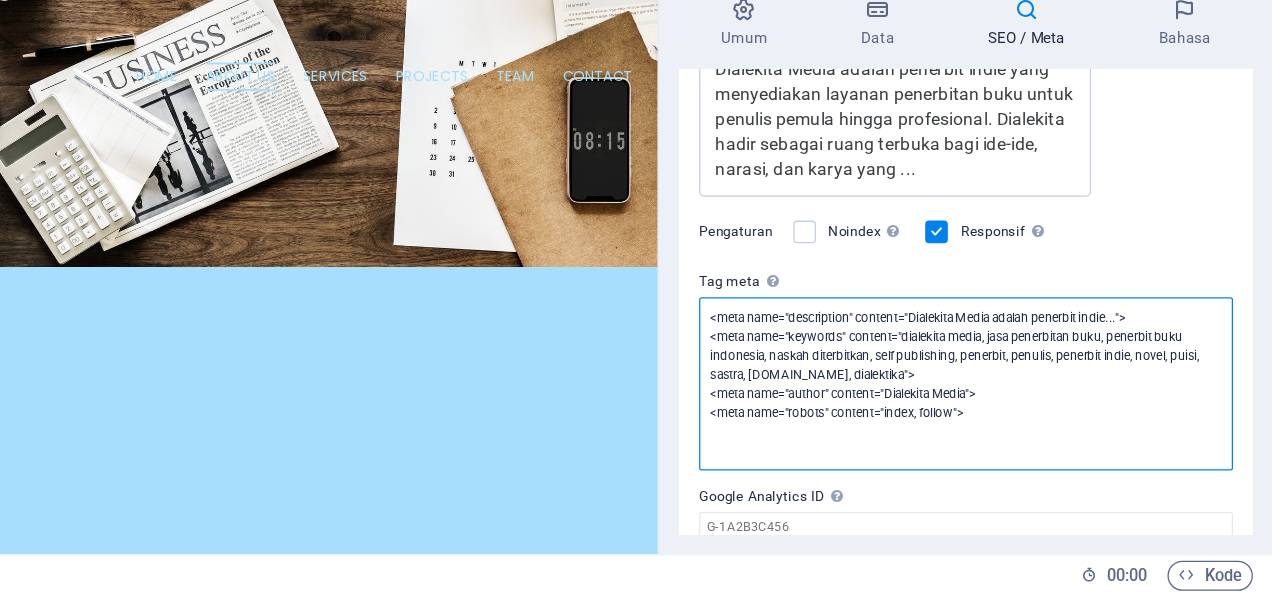 scroll, scrollTop: 574, scrollLeft: 0, axis: vertical 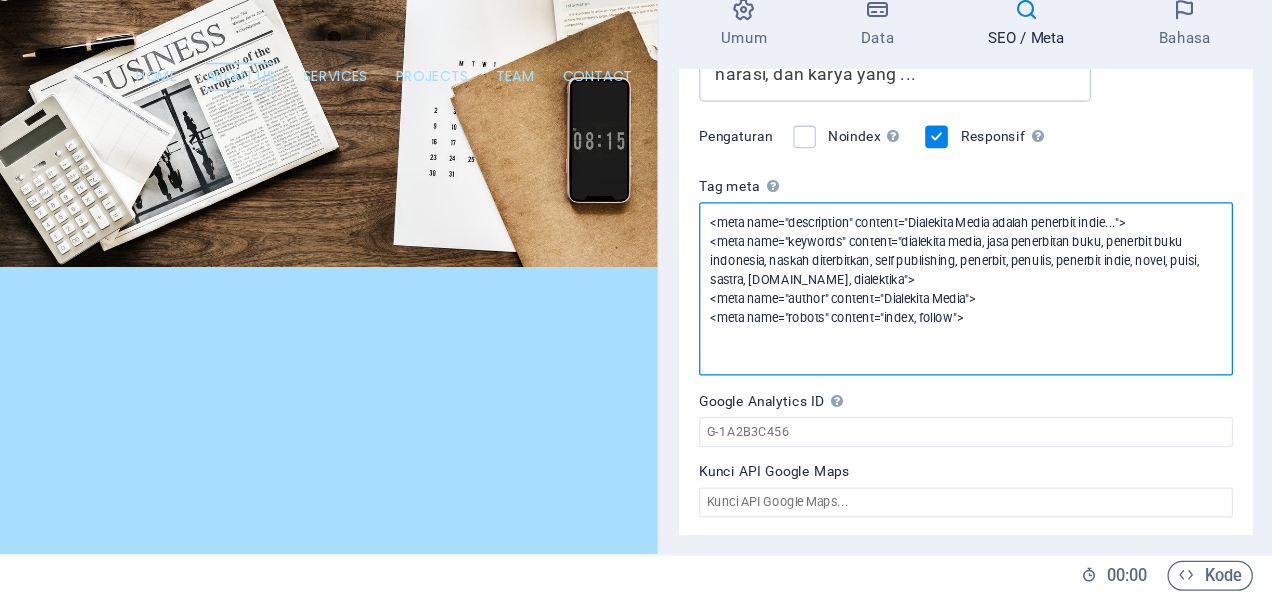 type on "<meta name="description" content="Dialekita Media adalah penerbit indie...">
<meta name="keywords" content="dialekita media, jasa penerbitan buku, penerbit buku indonesia, naskah diterbitkan, self publishing, penerbit, penulis, penerbit indie, novel, puisi, sastra, dialekitamedia.biz.id, dialektika">
<meta name="author" content="Dialekita Media">
<meta name="robots" content="index, follow">" 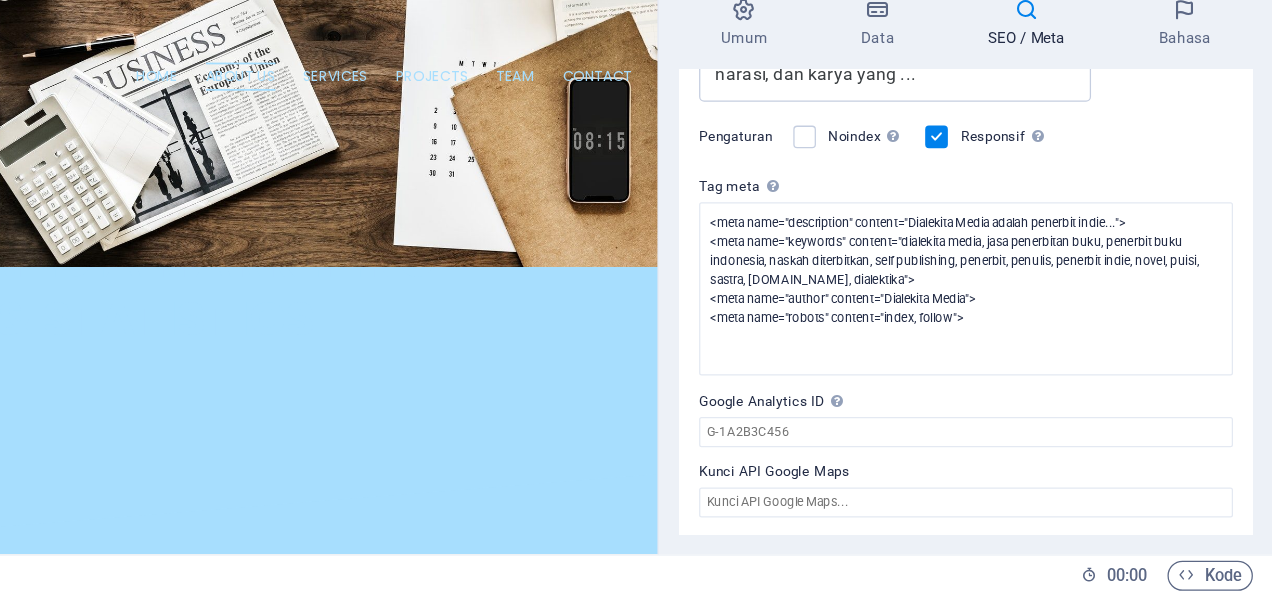 click on "Judul SEO Judul situs web Anda - jadikan sesuatu yang menonjol dalam hasil mesin pencari. AI DIALEKITA MEDIA | PENERBIT INDIE 347 / 580 Px Slogan Slogan situs web Anda. AI menyuarakan realita melalui sastra 315 / 580 Px Kata Kunci SEO Daftar kata kunci yang dipisahkan koma yang mewakili situs Anda. AI dialekita media, jasa penerbitan buku, penerbit buku indonesia, naskah diterbitkan, self publishing, penerbit, penulis, penerbit indie, novel, puisi, sastra, dialekitamedia.biz.id, dialektika Deskripsi SEO Jelaskan konten situs web Anda - ini sangat penting untuk mesin pencari dan SEO! AI Dialekita Media adalah penerbit indie yang menyediakan layanan penerbitan buku untuk penulis pemula hingga profesional. Dialekita hadir sebagai ruang terbuka bagi ide-ide, narasi, dan karya yang bermakna. 1327 / 990 Px Pratayang Telepon selular Desktop www.example.com MEDIA DIALEKITA | PENERBIT INDIE - menyuarakan realita melalui sastra Pengaturan Noindex Responsif Tag meta Google Analytics ID Kunci API Google Maps" at bounding box center [1027, 361] 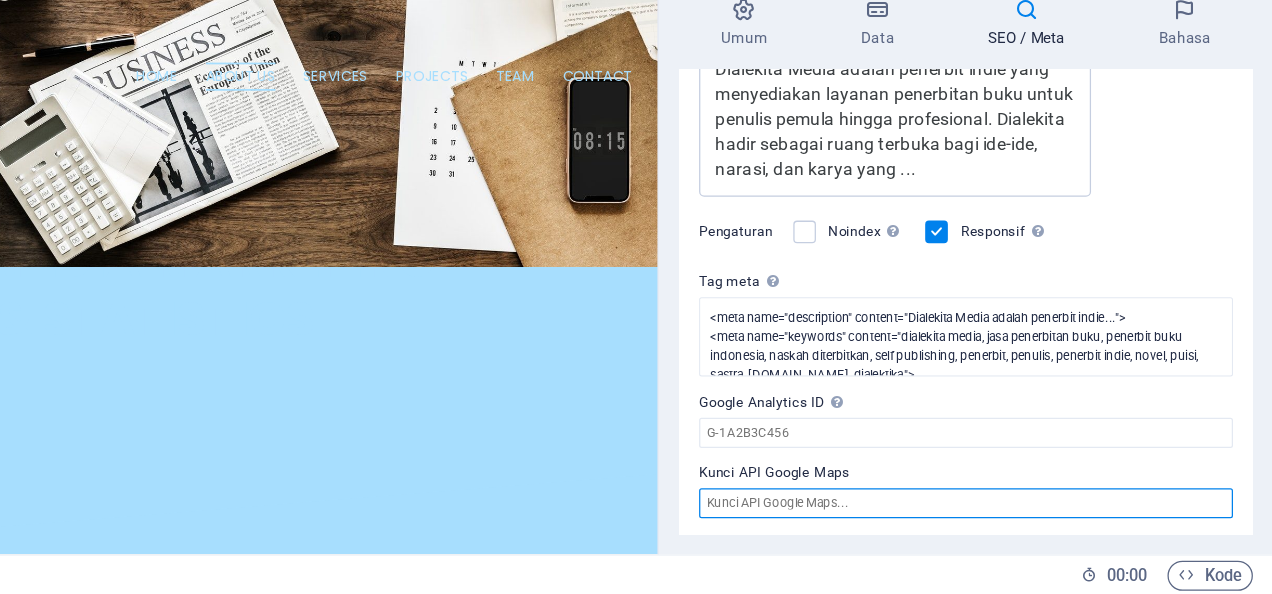 click on "Kunci API Google Maps" at bounding box center [1027, 521] 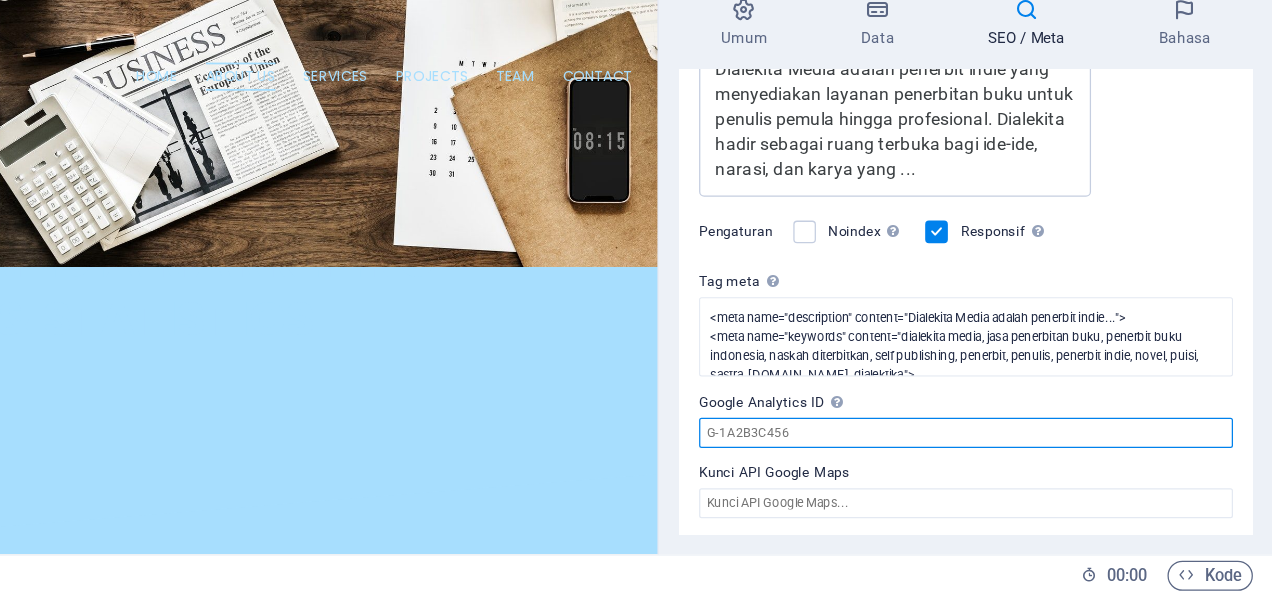 click on "Google Analytics ID Harap hanya menambahkan ID Google Analytics. Kami secara otomatis menyertakan ID dalam cuplikan pelacakan. ID Analytics terlihat mirip dengan, misalnya, G-1A2B3C456" at bounding box center [1027, 465] 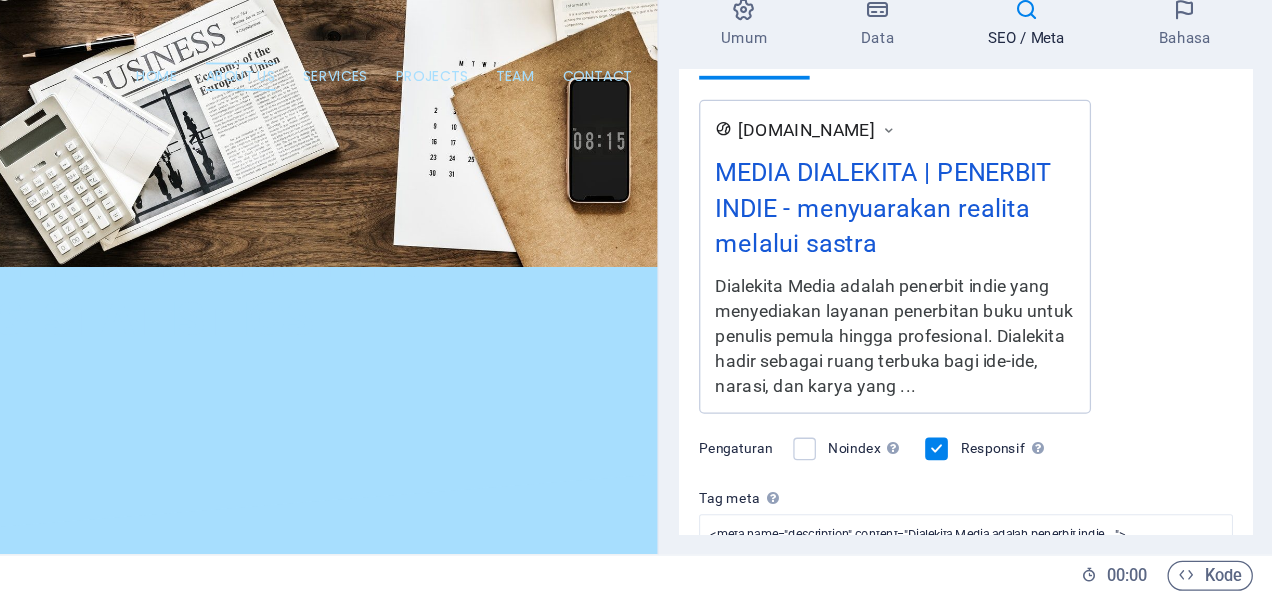 scroll, scrollTop: 0, scrollLeft: 0, axis: both 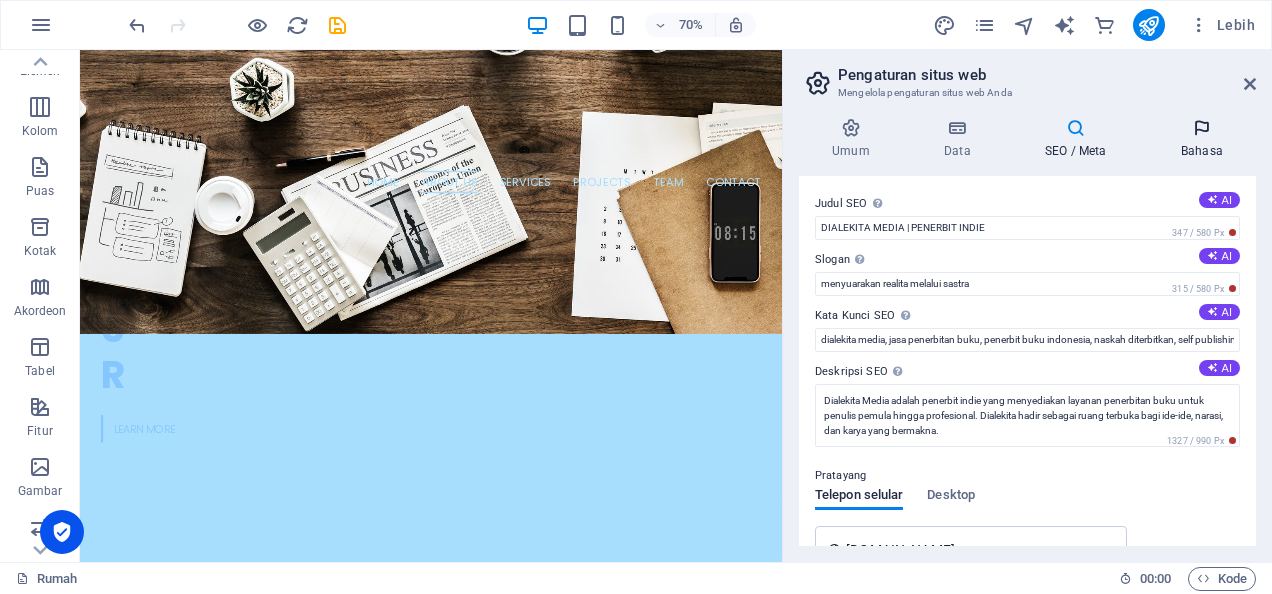 click at bounding box center [1202, 128] 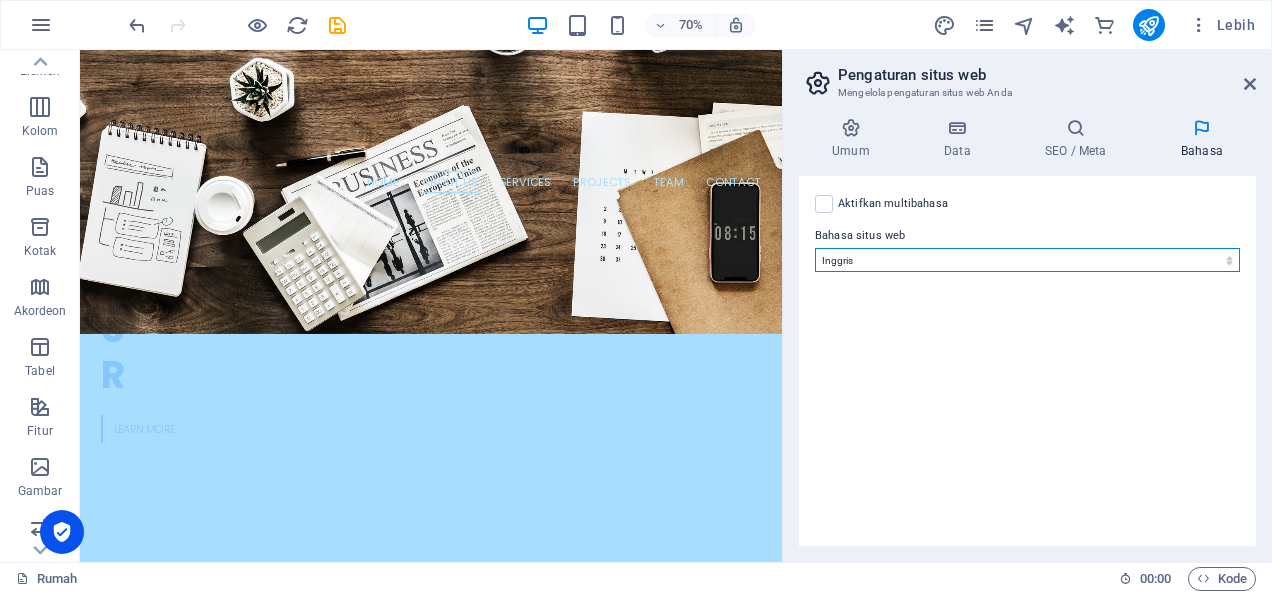 click on "Abkhazia Jauh Afrika Akan Albania Amharik Arab Aragon Armenia Assam Avaric Avestan Aymara Azerbaijan Bambara Bashkir Basque Belarusia Bengali Bahasa Bihari Bislama Bokmål Bosnian Breton Bulgaria Birma Catalan Khmer Tengah Chamorro Chechnya Cina Gereja Slavik Chuvash Cornish Korsika Cree Kroasia Ceko Denmark Belanda Dzongkha Inggris Bahasa esperanto Estonia Ewe Faroese Farsi (Persia) Fiji Finlandia Prancis Fulah Gaelic Galician Ganda Georgian Jerman Yunani Greenland Guaraní Gujarat Kreol Haiti Hausa Ibrani Herero Hindi Hiri Motu Hongaria Islandia Ido Bahasa Igbo Indonesia Interlingua Interlingue Bahasa Inuktitut Bahasa Inupiaq Irlandia Italia Jepang Bahasa Jawa Kannada Kanuri Kashmir Kazakh Kikuyu Kinyarwanda Komi Kongo Korea Kurdi Kwanyama Kyrgyz Bahasa Laos Bahasa latin Latvia Limburgish Bahasa linga Lithuania Luba-Katanga Luksemburg Makedonia Malagasi Melayu Malayalam Maladewa Maltese Manx Maori Marathi Marshall Mongolia Nauru Navajo Ndonga Nepal Ndebele Utara Sami Utara Norwegia Nynorsk Norwegia Nuosu" at bounding box center (1027, 260) 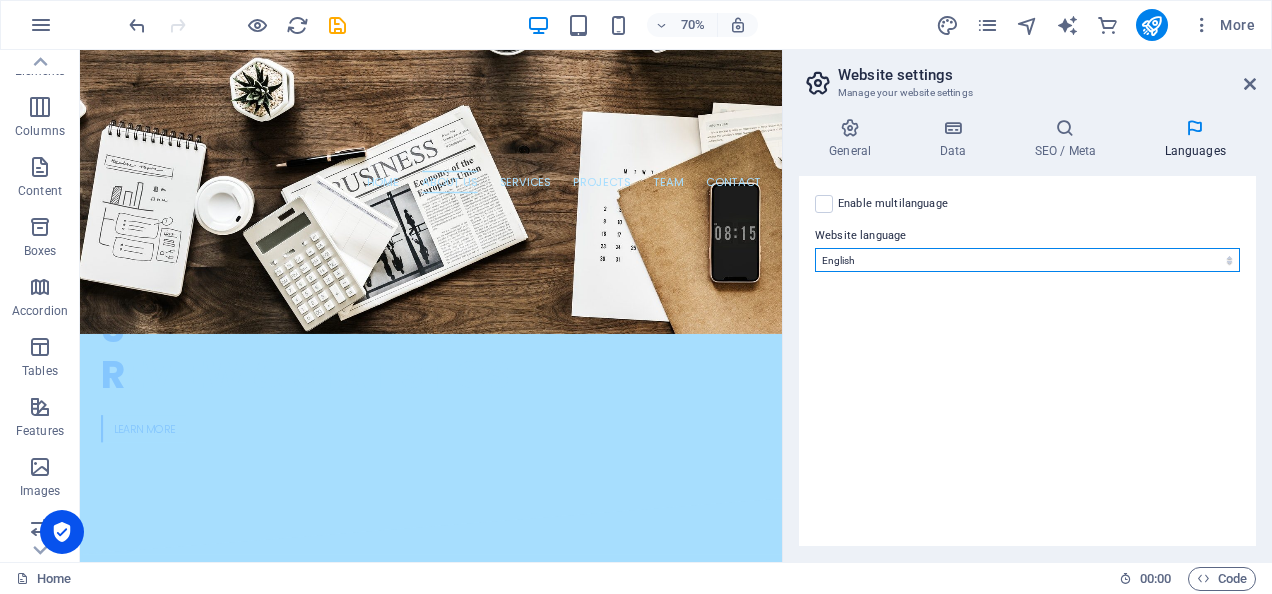 click on "Abkhazian Afar Afrikaans Akan Albanian Amharic Arabic Aragonese Armenian Assamese Avaric Avestan Aymara Azerbaijani Bambara Bashkir Basque Belarusian Bengali Bihari languages Bislama Bokmål Bosnian Breton Bulgarian Burmese Catalan Central Khmer Chamorro Chechen Chinese Church Slavic Chuvash Cornish Corsican Cree Croatian Czech Danish Dutch Dzongkha English Esperanto Estonian Ewe Faroese Farsi (Persian) Fijian Finnish French Fulah Gaelic Galician Ganda Georgian German Greek Greenlandic Guaraní Gujarati Haitian Creole Hausa Hebrew Herero Hindi Hiri Motu Hungarian Icelandic Ido Igbo Indonesian Interlingua Interlingue Inuktitut Inupiaq Irish Italian Japanese Javanese Kannada Kanuri Kashmiri Kazakh Kikuyu Kinyarwanda Komi Kongo Korean Kurdish Kwanyama Kyrgyz Lao Latin Latvian Limburgish Lingala Lithuanian Luba-Katanga Luxembourgish Macedonian Malagasy Malay Malayalam Maldivian Maltese Manx Maori Marathi Marshallese Mongolian Nauru Navajo Ndonga Nepali North Ndebele Northern Sami Norwegian Norwegian Nynorsk Nuosu" at bounding box center (1027, 260) 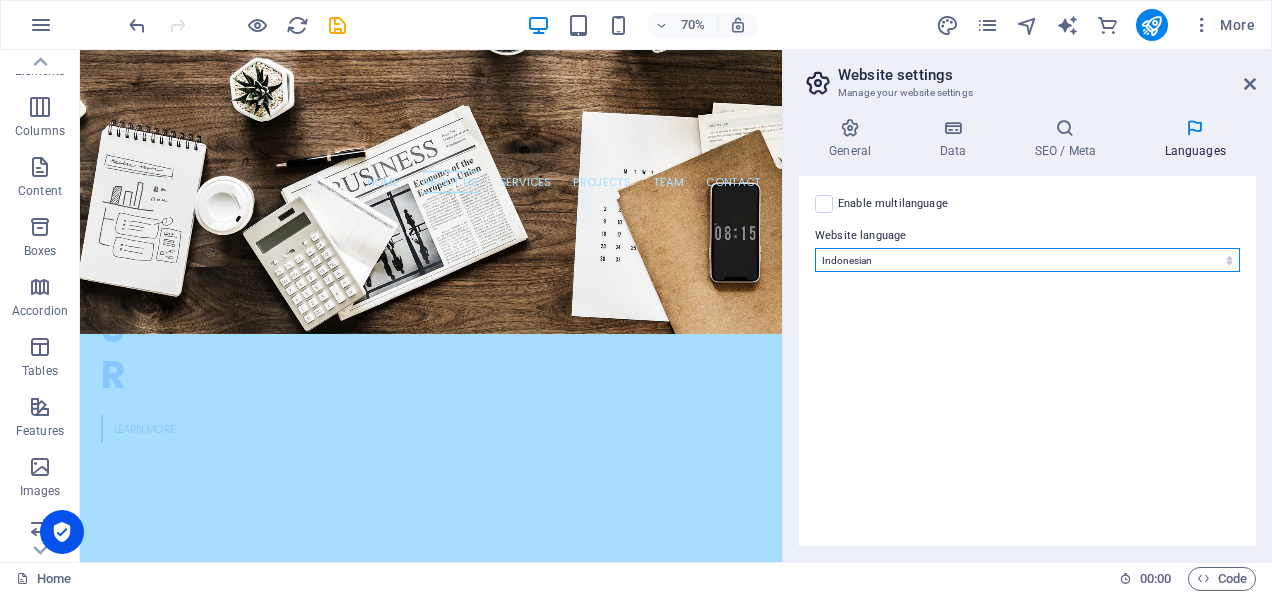 click on "Abkhazian Afar Afrikaans Akan Albanian Amharic Arabic Aragonese Armenian Assamese Avaric Avestan Aymara Azerbaijani Bambara Bashkir Basque Belarusian Bengali Bihari languages Bislama Bokmål Bosnian Breton Bulgarian Burmese Catalan Central Khmer Chamorro Chechen Chinese Church Slavic Chuvash Cornish Corsican Cree Croatian Czech Danish Dutch Dzongkha English Esperanto Estonian Ewe Faroese Farsi (Persian) Fijian Finnish French Fulah Gaelic Galician Ganda Georgian German Greek Greenlandic Guaraní Gujarati Haitian Creole Hausa Hebrew Herero Hindi Hiri Motu Hungarian Icelandic Ido Igbo Indonesian Interlingua Interlingue Inuktitut Inupiaq Irish Italian Japanese Javanese Kannada Kanuri Kashmiri Kazakh Kikuyu Kinyarwanda Komi Kongo Korean Kurdish Kwanyama Kyrgyz Lao Latin Latvian Limburgish Lingala Lithuanian Luba-Katanga Luxembourgish Macedonian Malagasy Malay Malayalam Maldivian Maltese Manx Maori Marathi Marshallese Mongolian Nauru Navajo Ndonga Nepali North Ndebele Northern Sami Norwegian Norwegian Nynorsk Nuosu" at bounding box center [1027, 260] 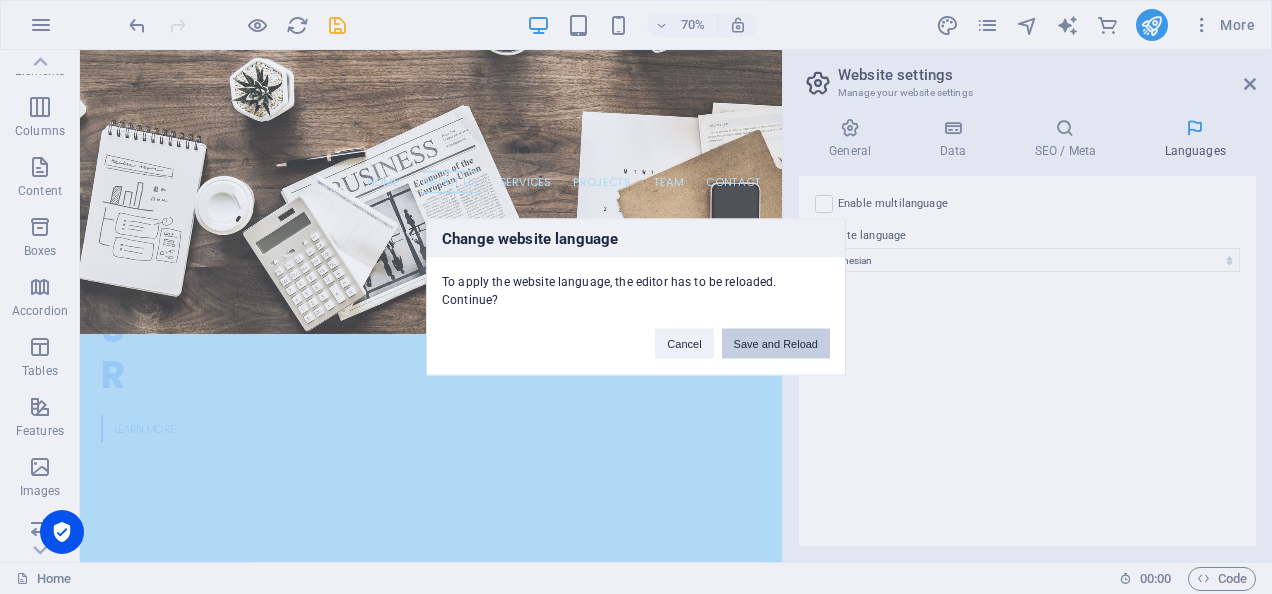 click on "Save and Reload" at bounding box center (776, 344) 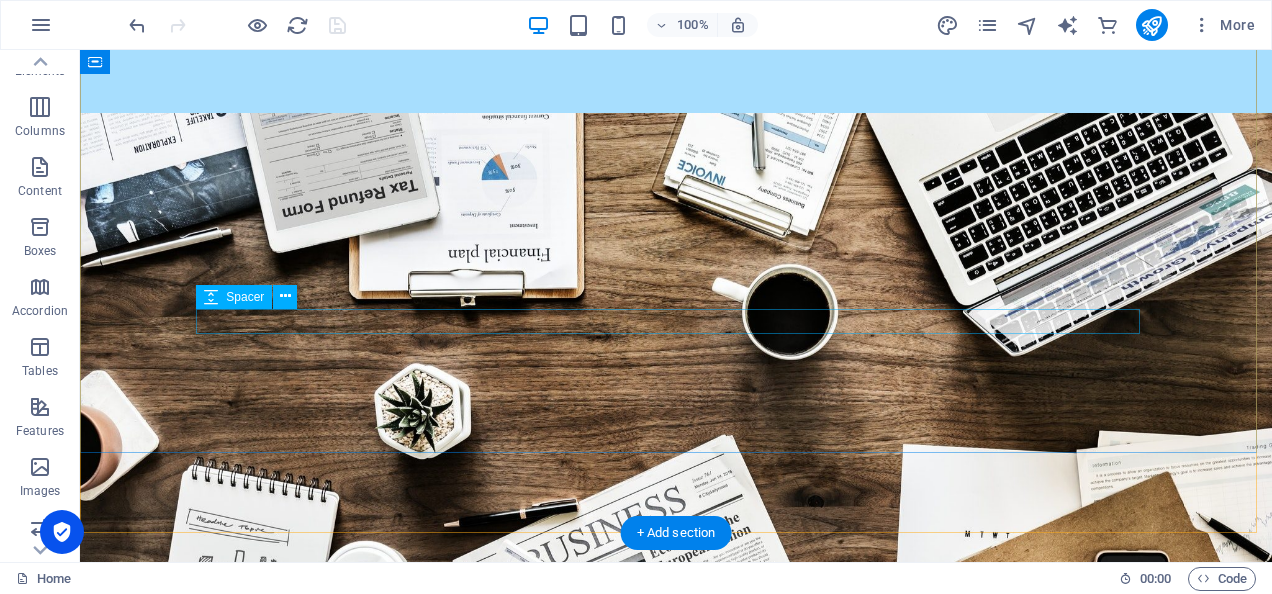scroll, scrollTop: 166, scrollLeft: 0, axis: vertical 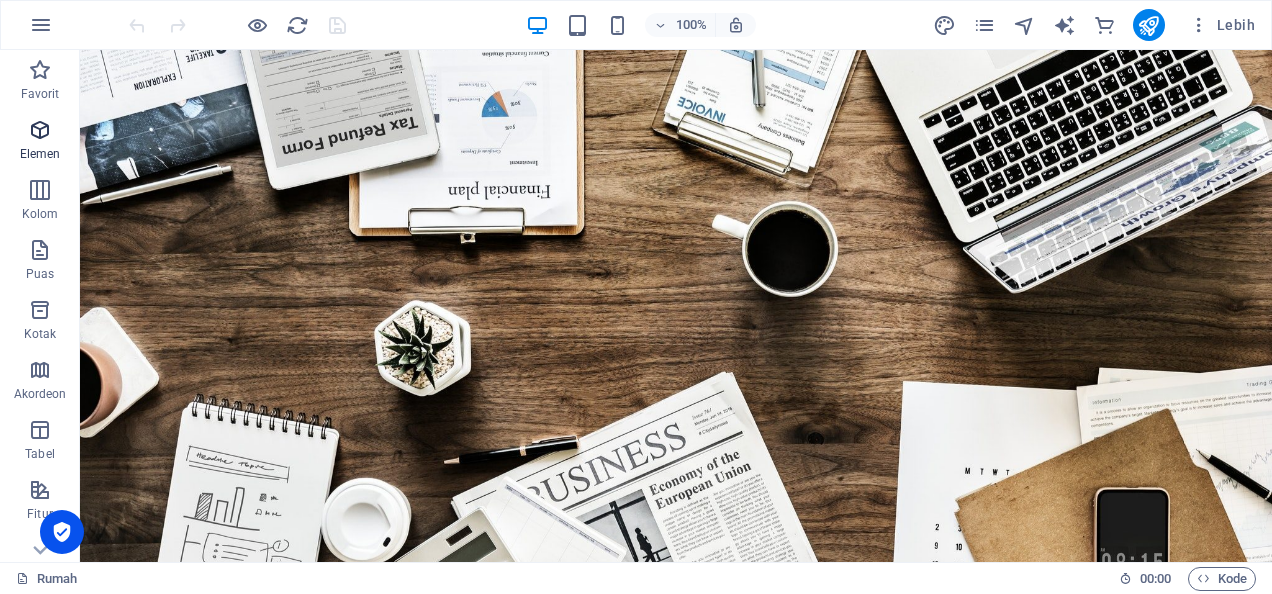 click at bounding box center [40, 130] 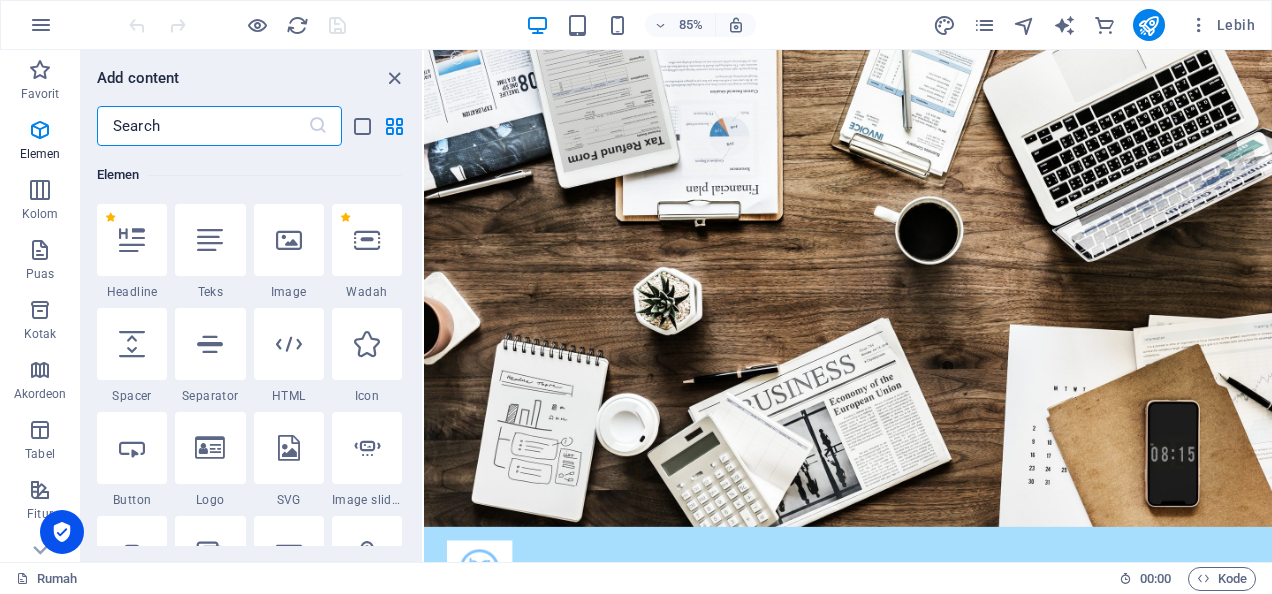 scroll, scrollTop: 213, scrollLeft: 0, axis: vertical 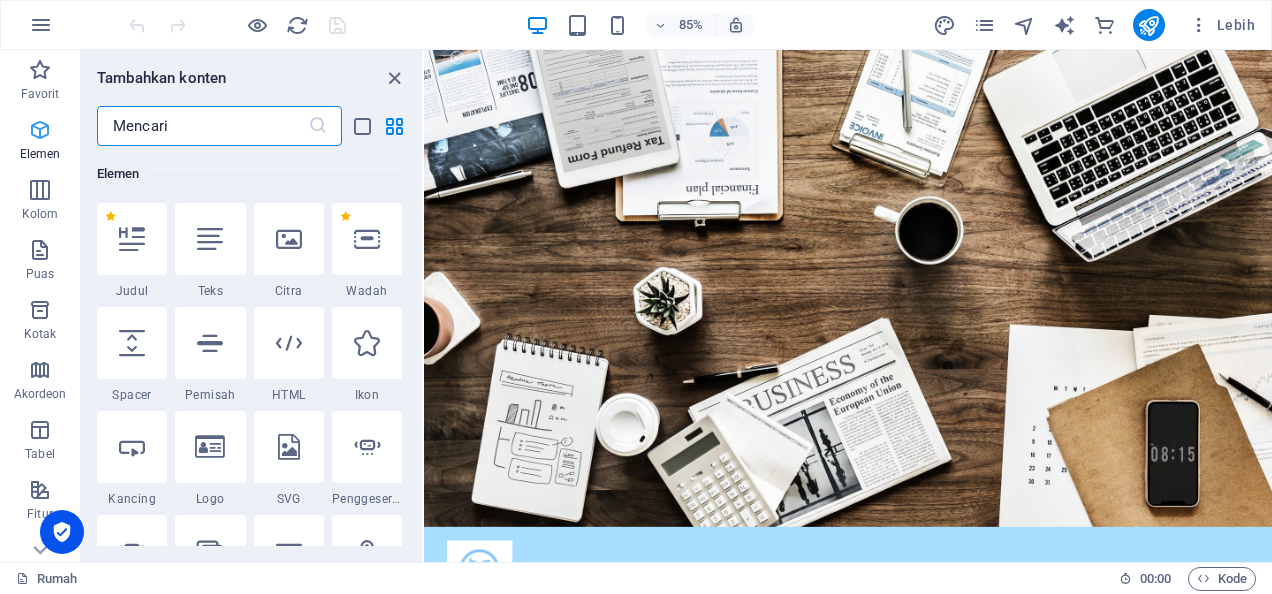 click at bounding box center (40, 130) 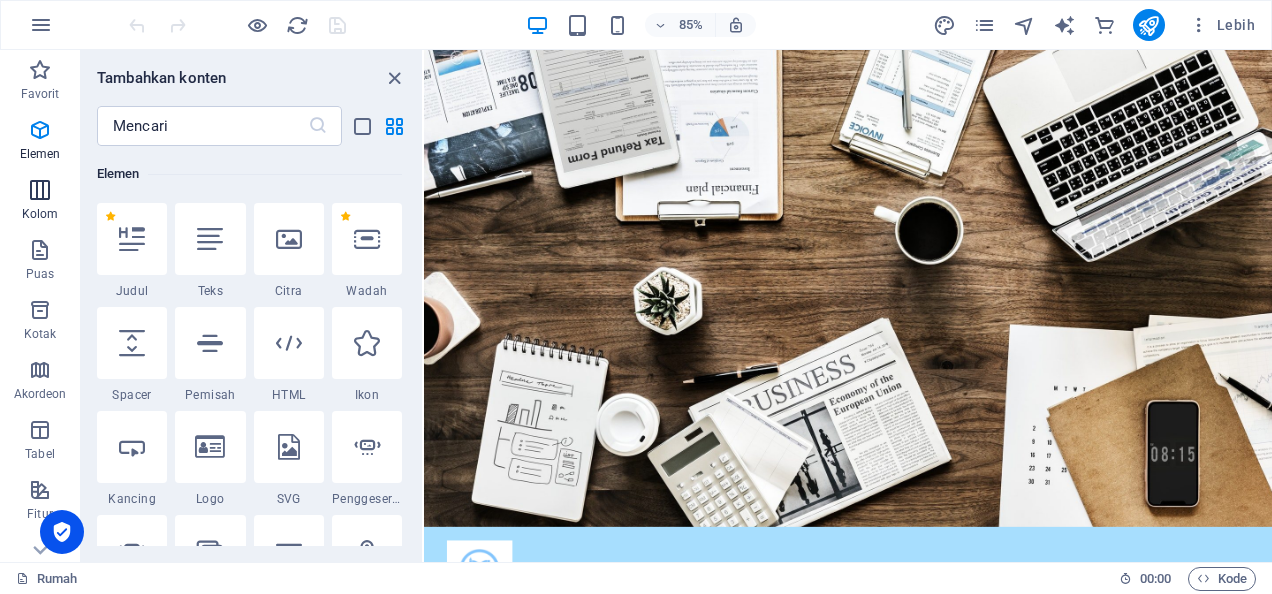 click at bounding box center [40, 190] 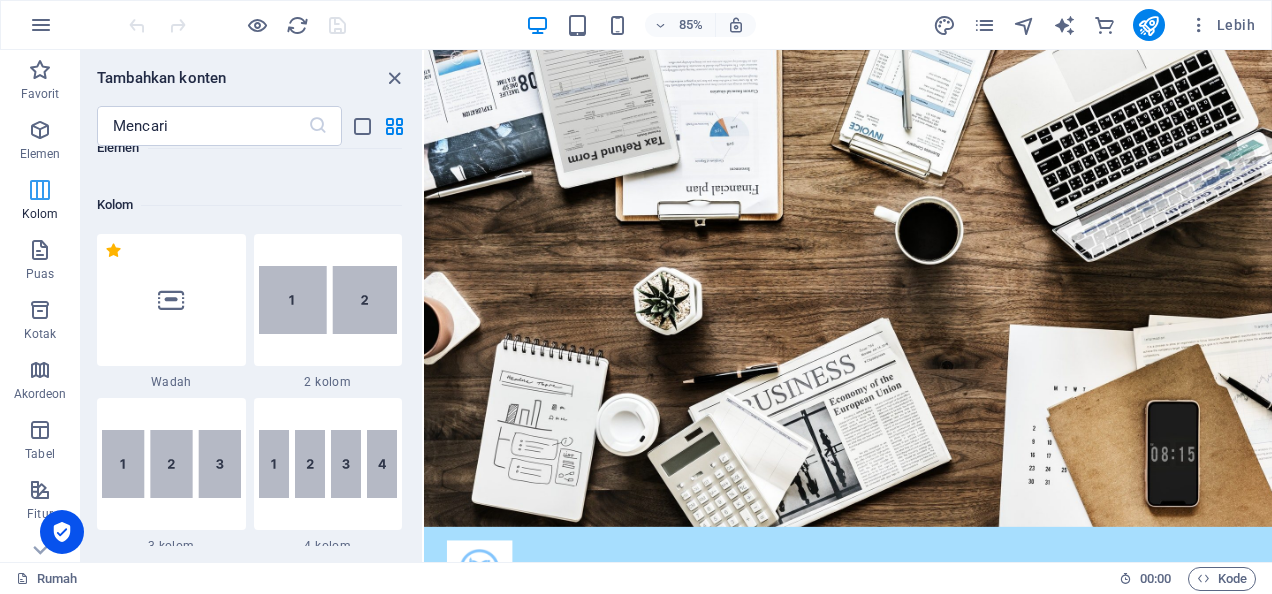scroll, scrollTop: 990, scrollLeft: 0, axis: vertical 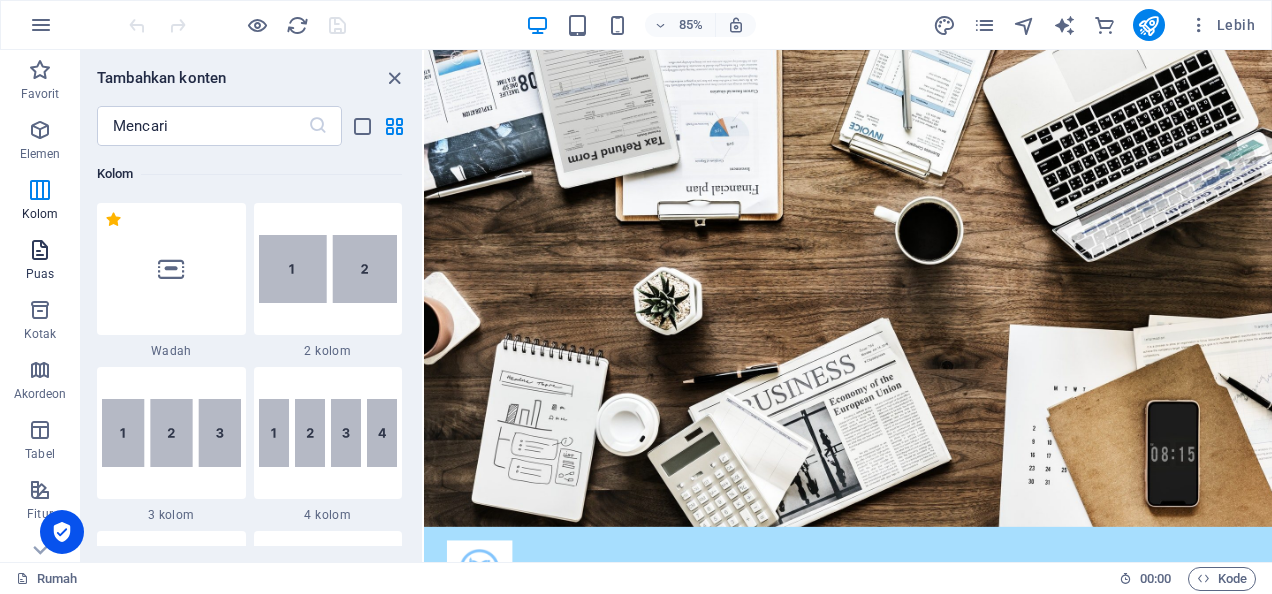 click at bounding box center [40, 250] 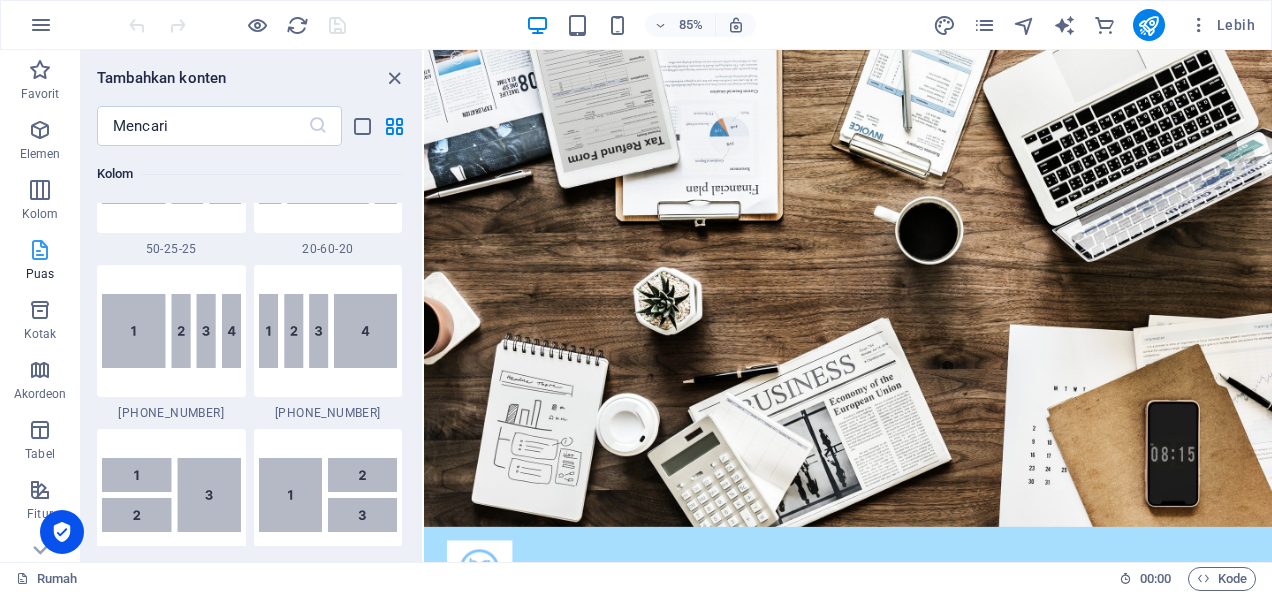 scroll, scrollTop: 3498, scrollLeft: 0, axis: vertical 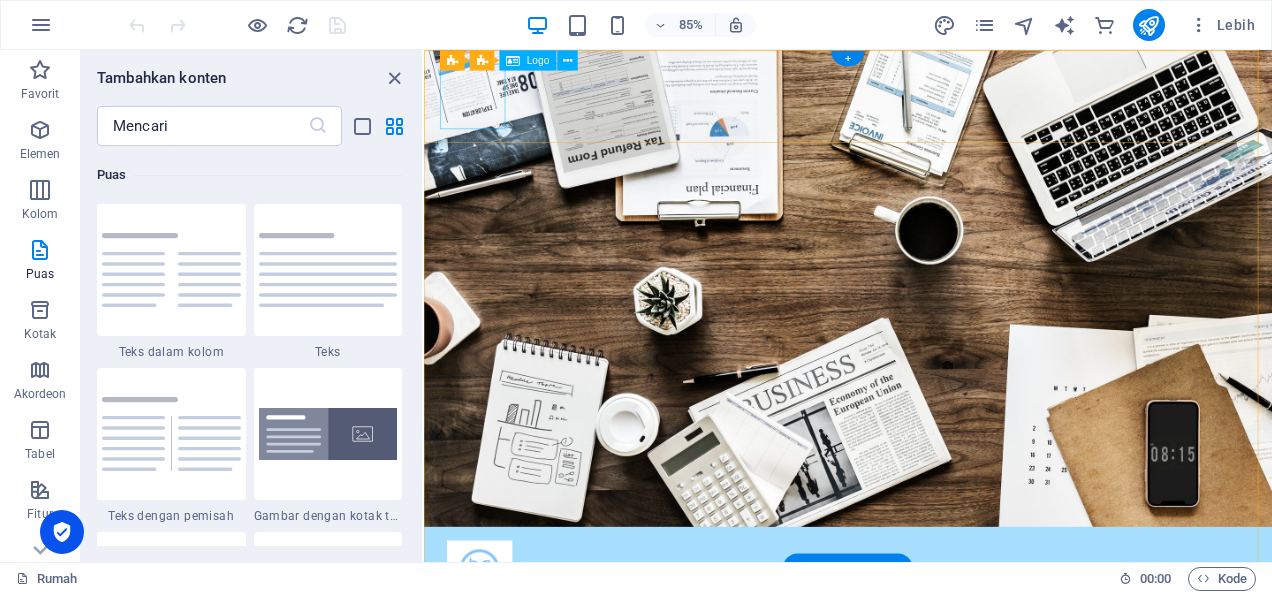 click at bounding box center (923, 665) 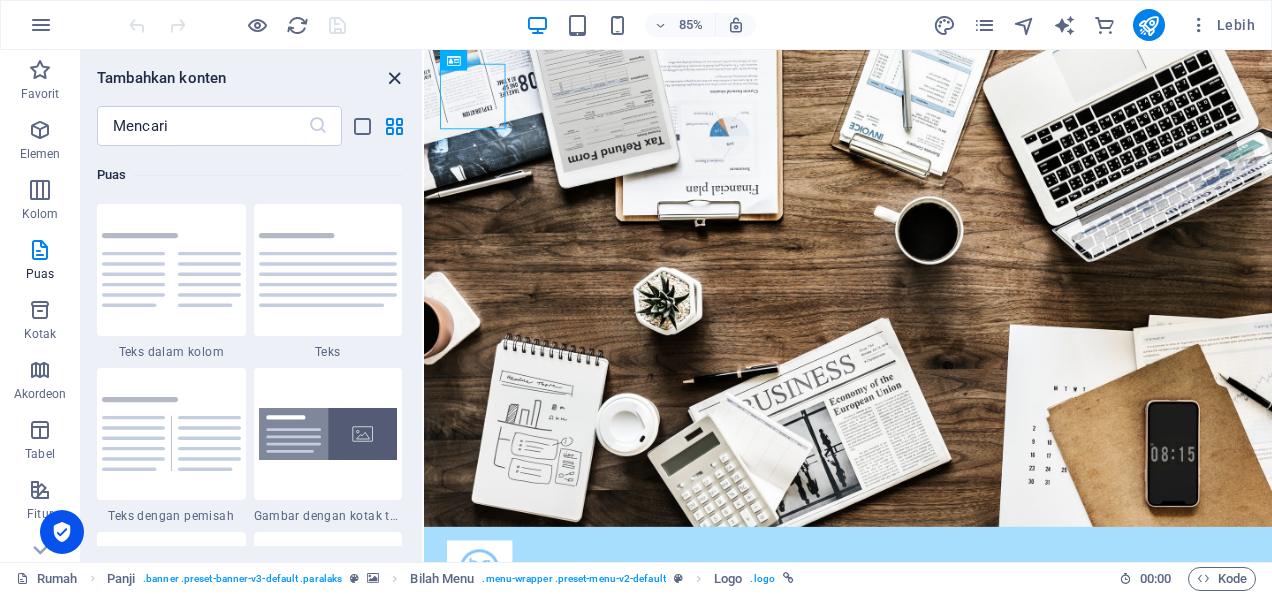 click at bounding box center [394, 78] 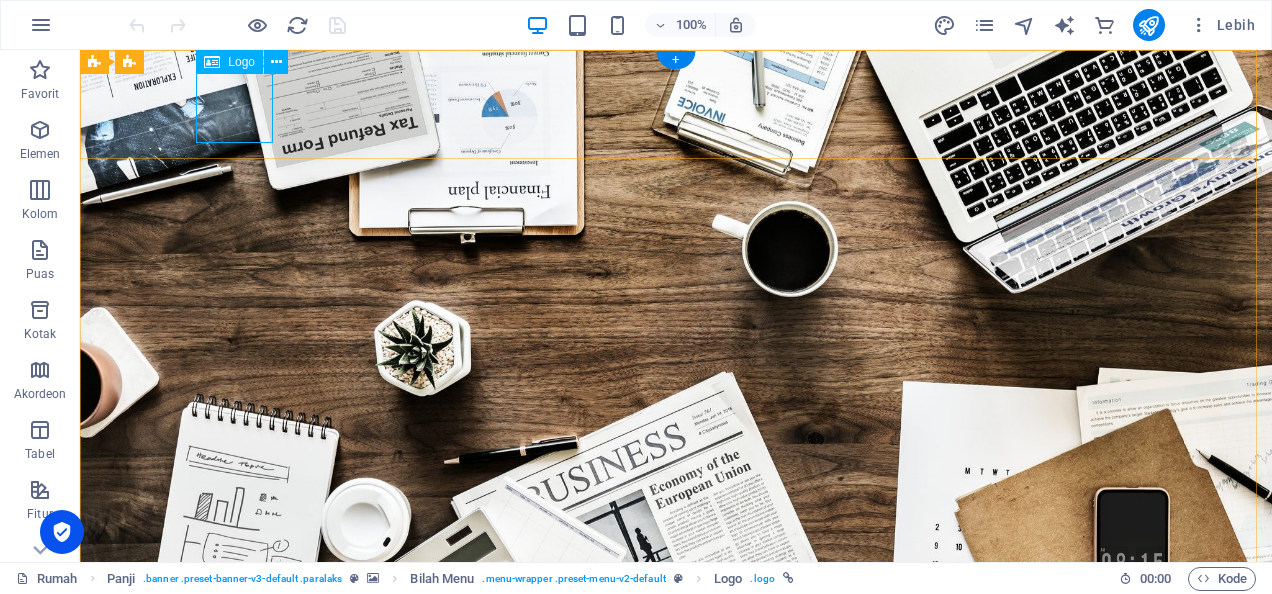 click at bounding box center (676, 665) 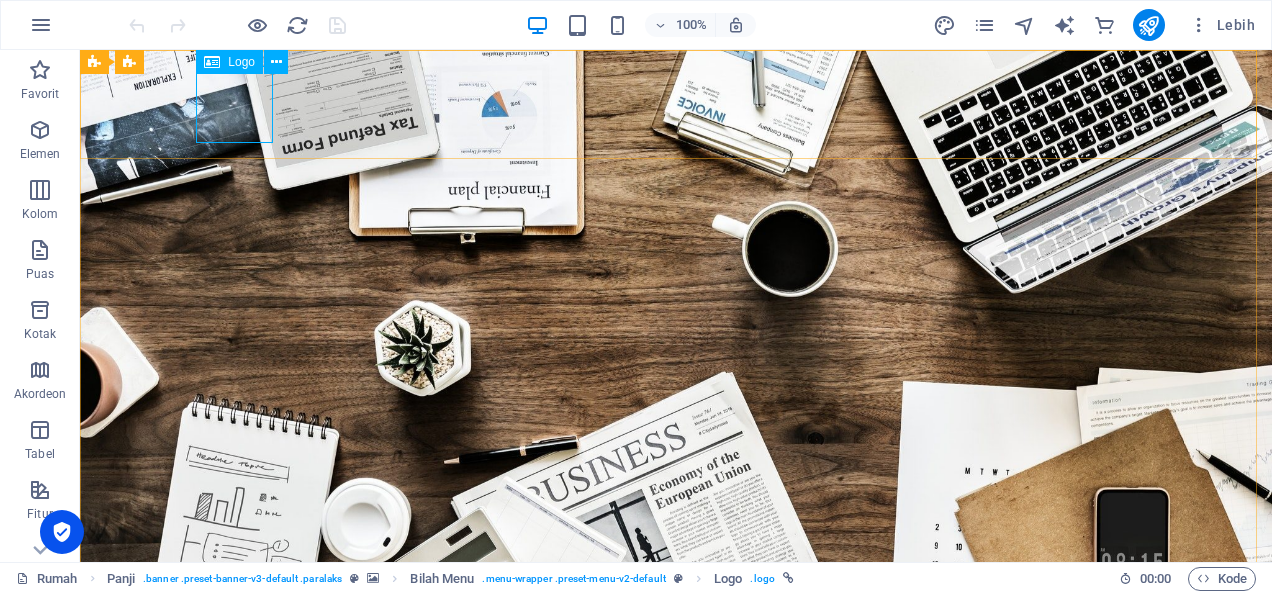 click on "Logo" at bounding box center [241, 62] 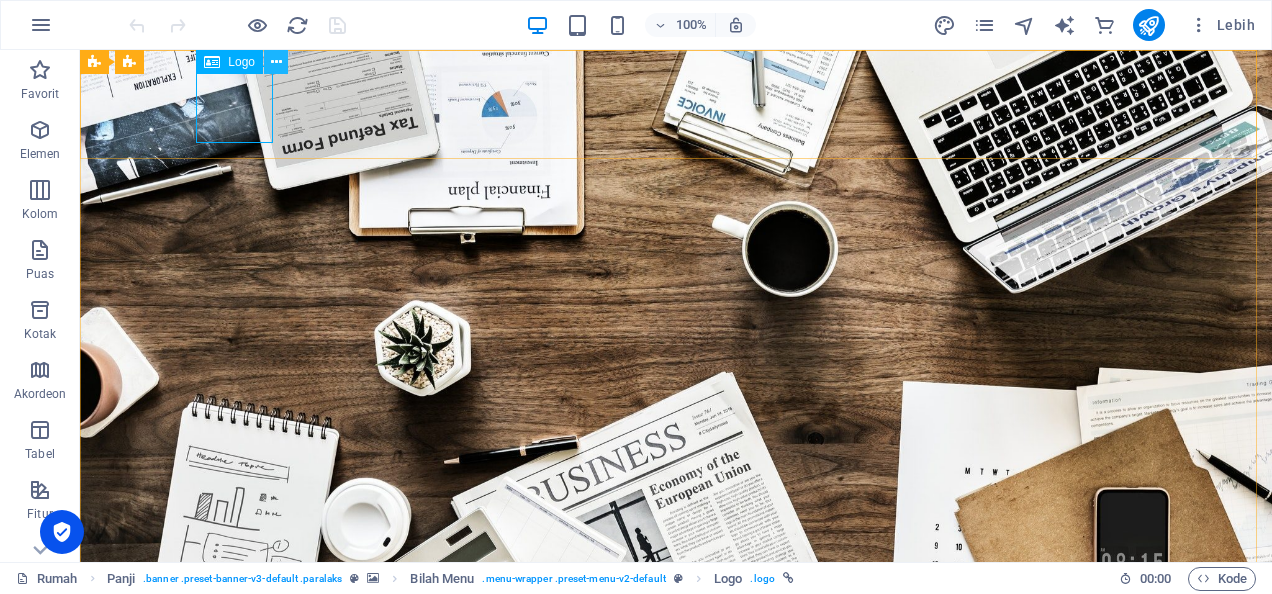 click at bounding box center (276, 62) 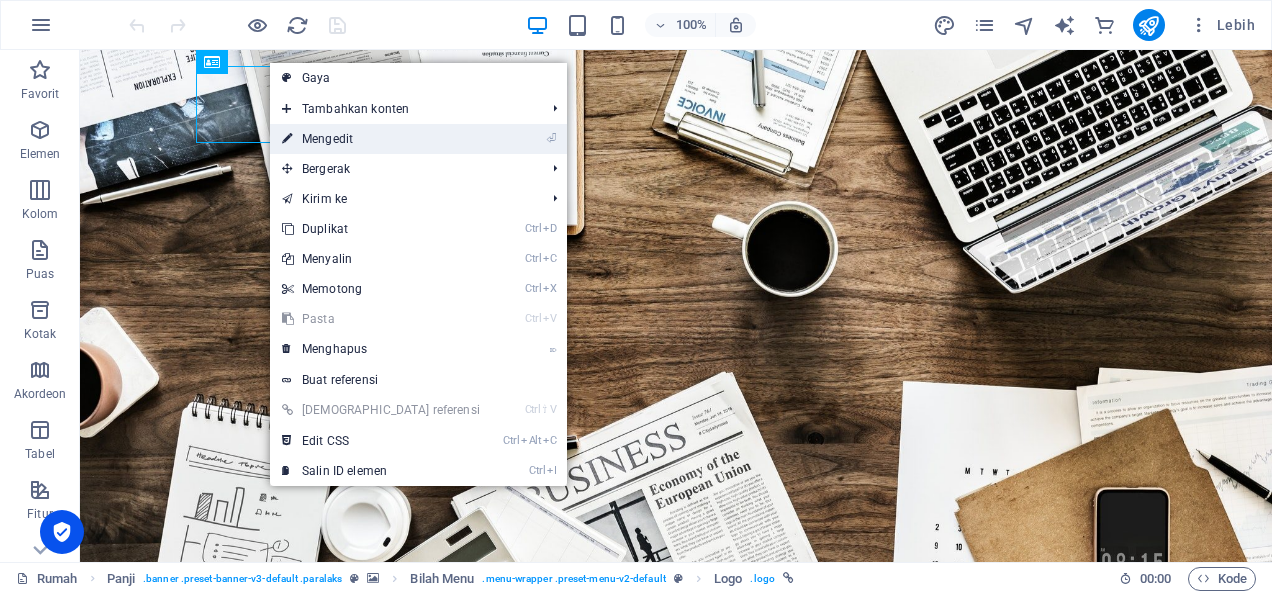 click on "Mengedit" at bounding box center (327, 139) 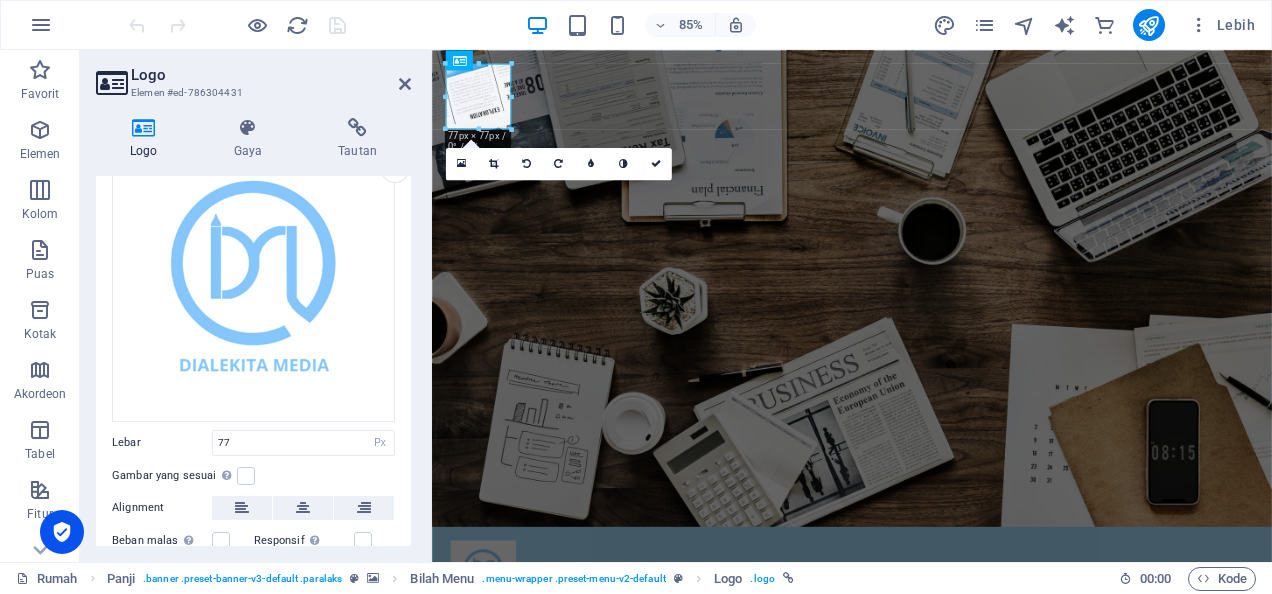 scroll, scrollTop: 0, scrollLeft: 0, axis: both 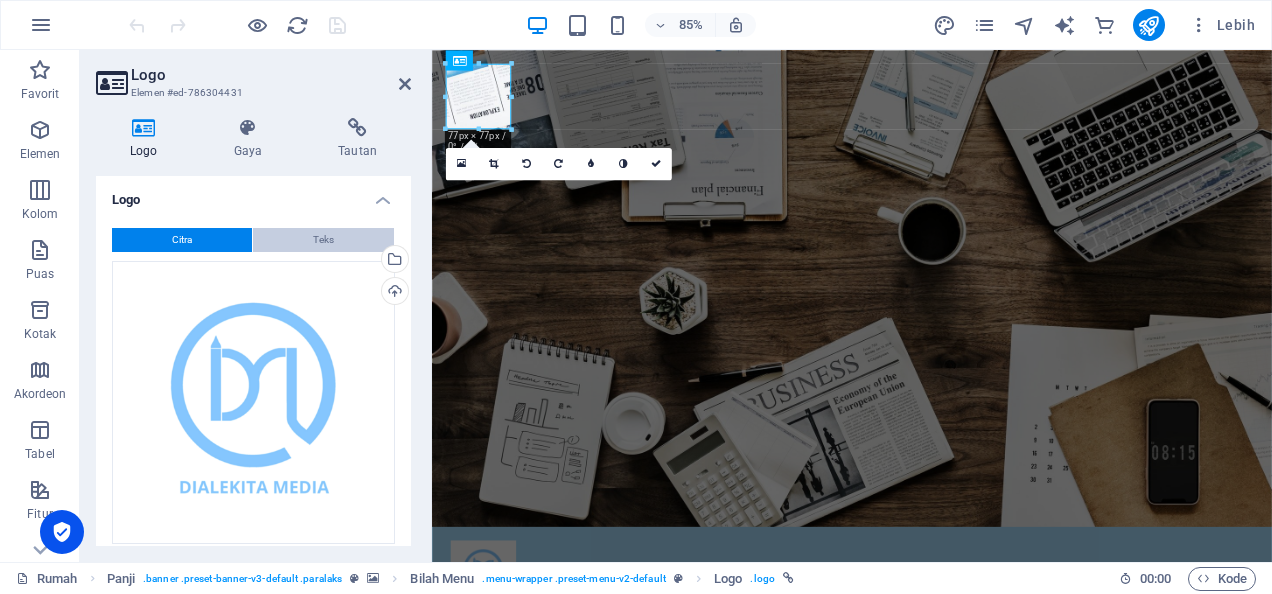 click on "Teks" at bounding box center (323, 240) 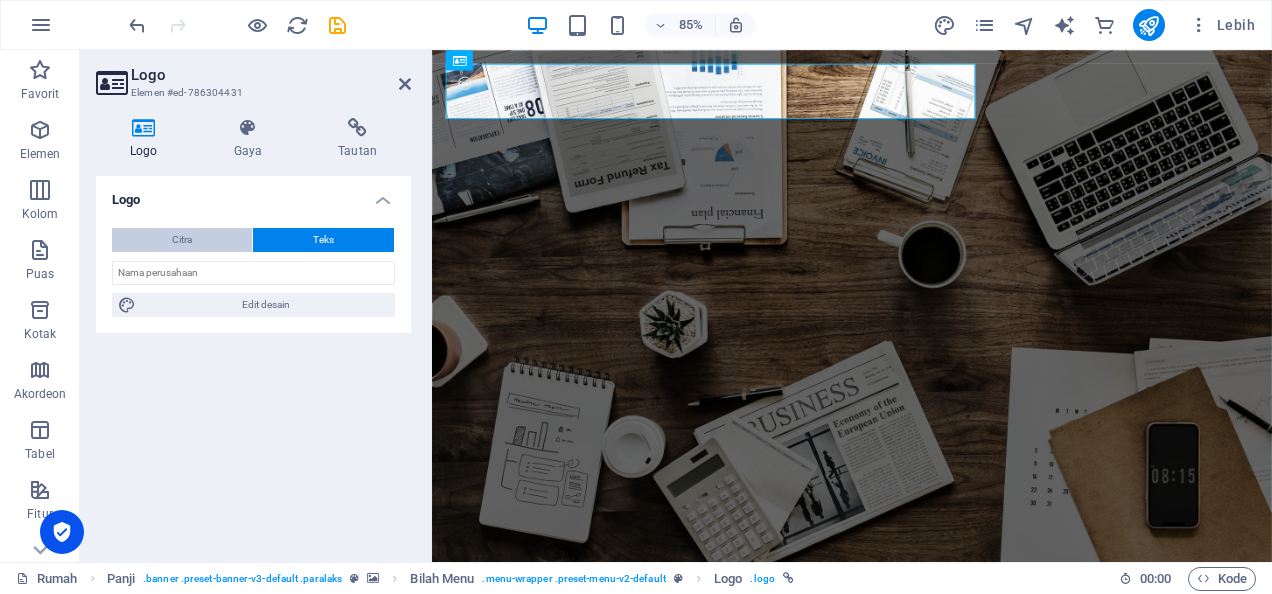 click on "Citra" at bounding box center [182, 240] 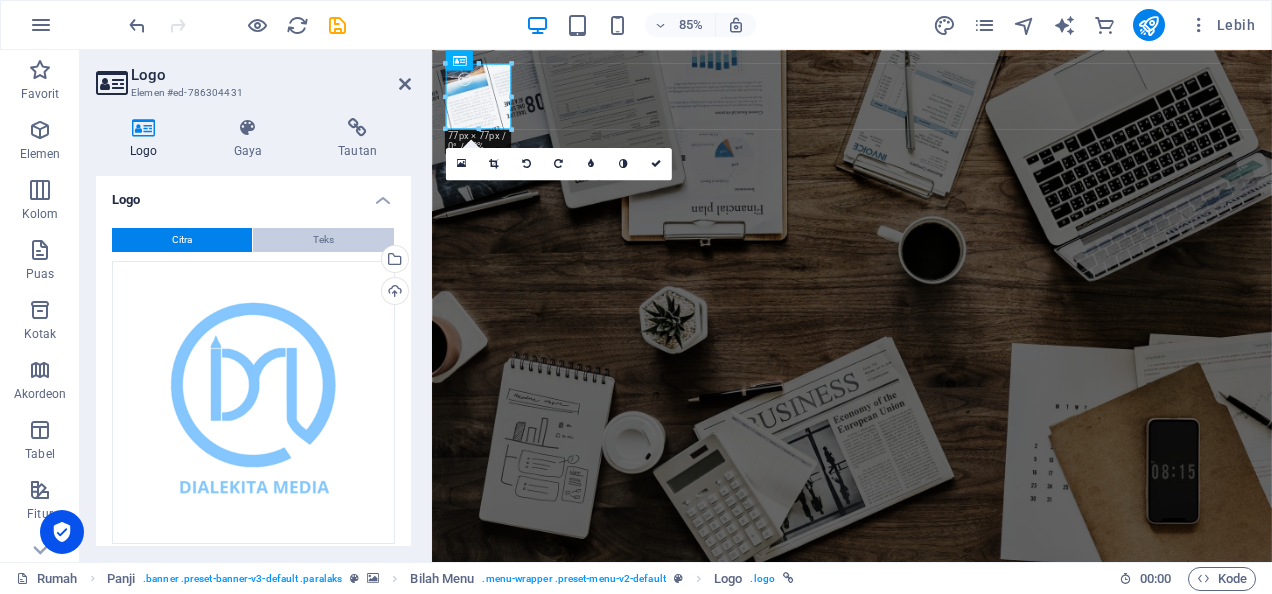 click on "Teks" at bounding box center [323, 240] 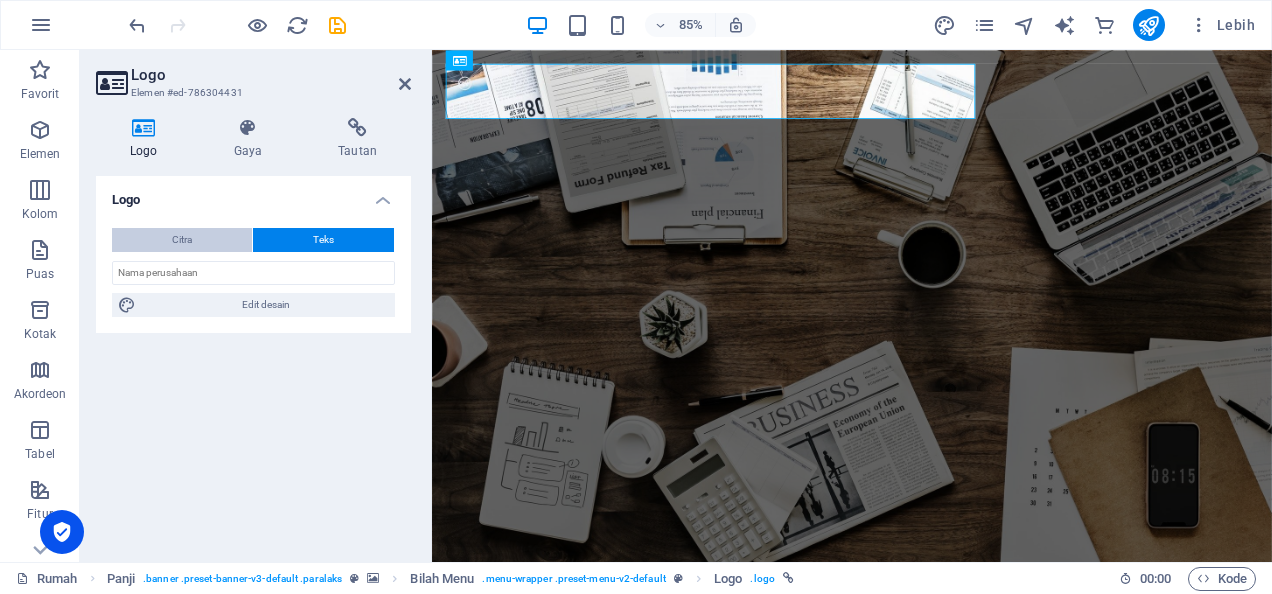 click on "Citra" at bounding box center (182, 240) 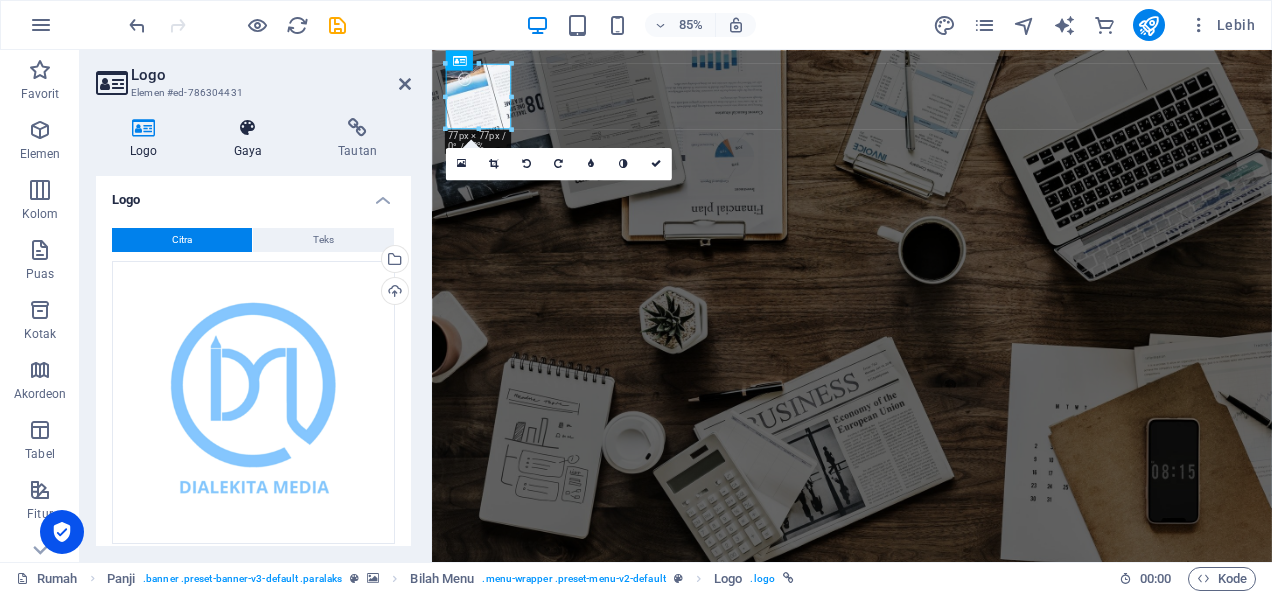 click on "Gaya" at bounding box center [248, 151] 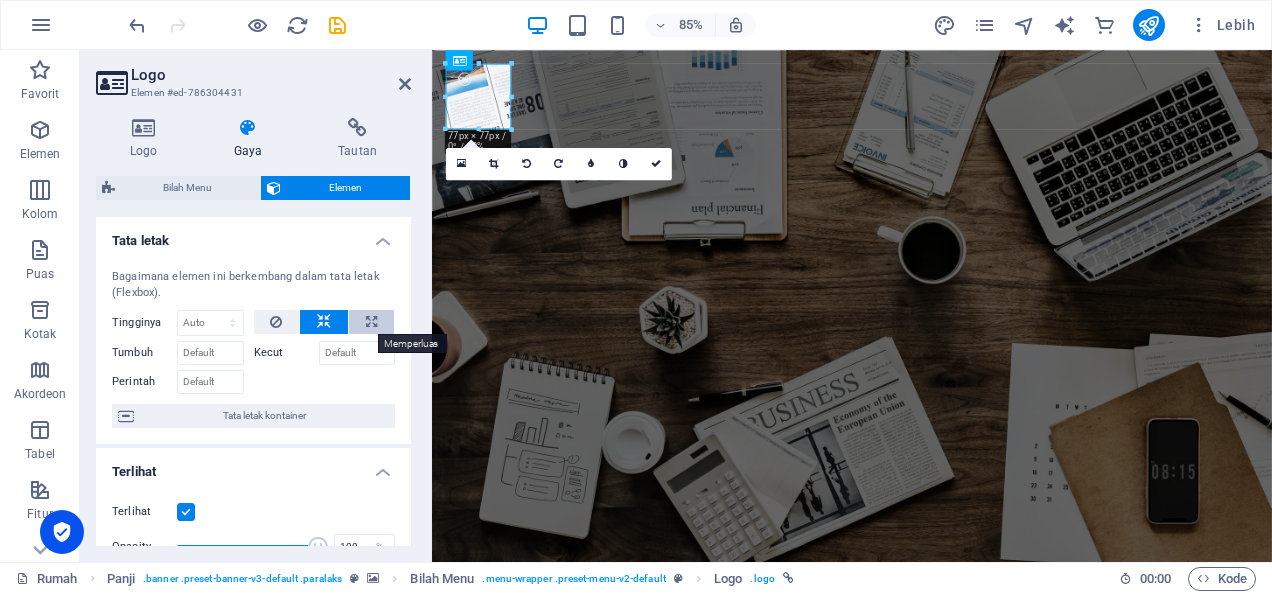 click at bounding box center [371, 322] 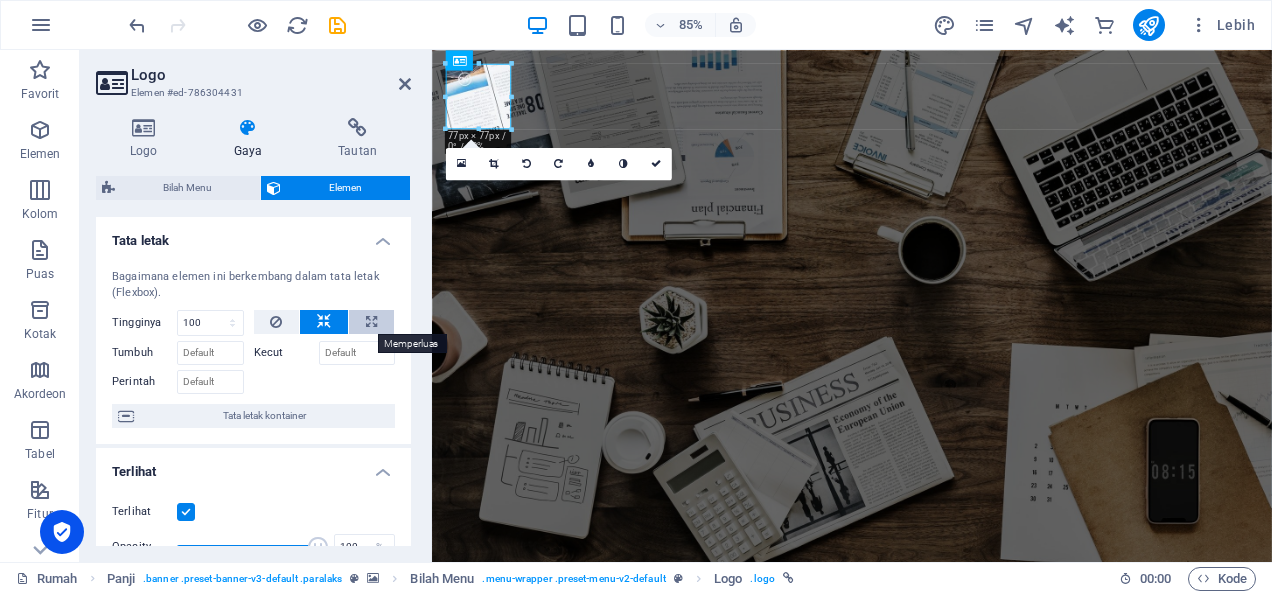 select on "%" 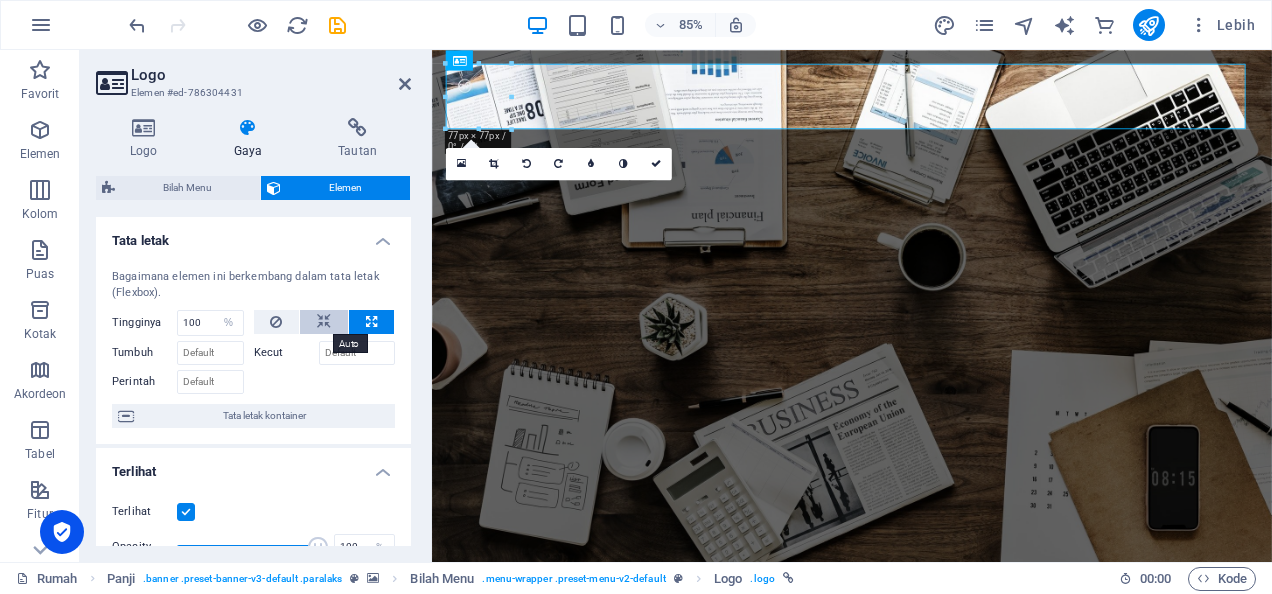 click at bounding box center [324, 322] 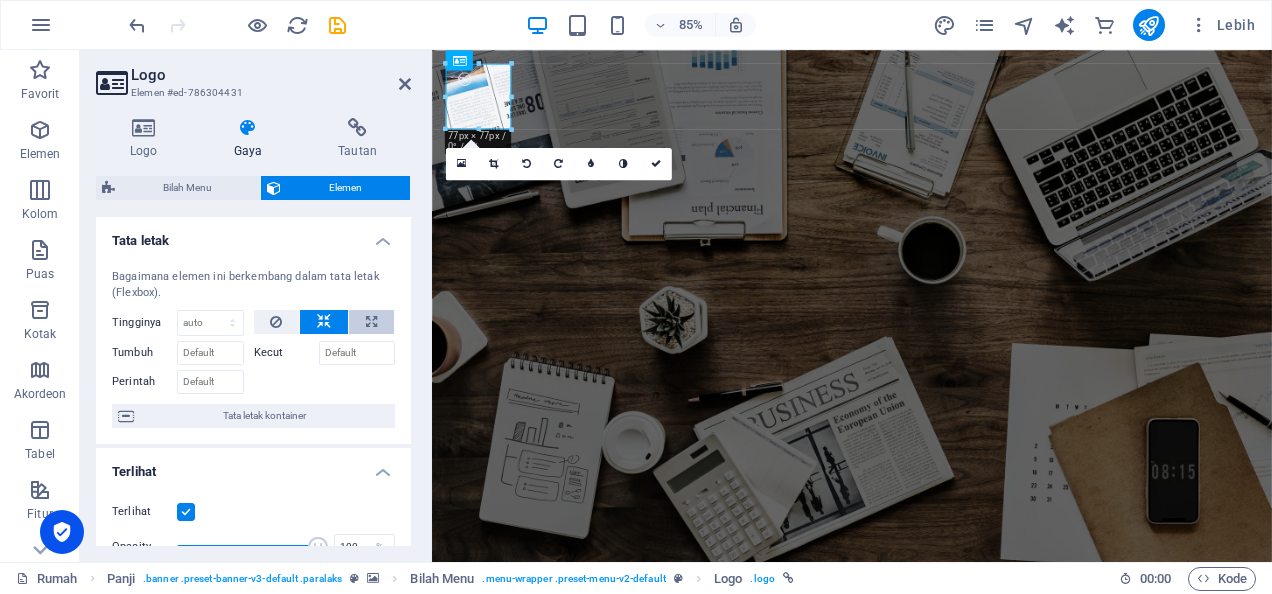 click at bounding box center [371, 322] 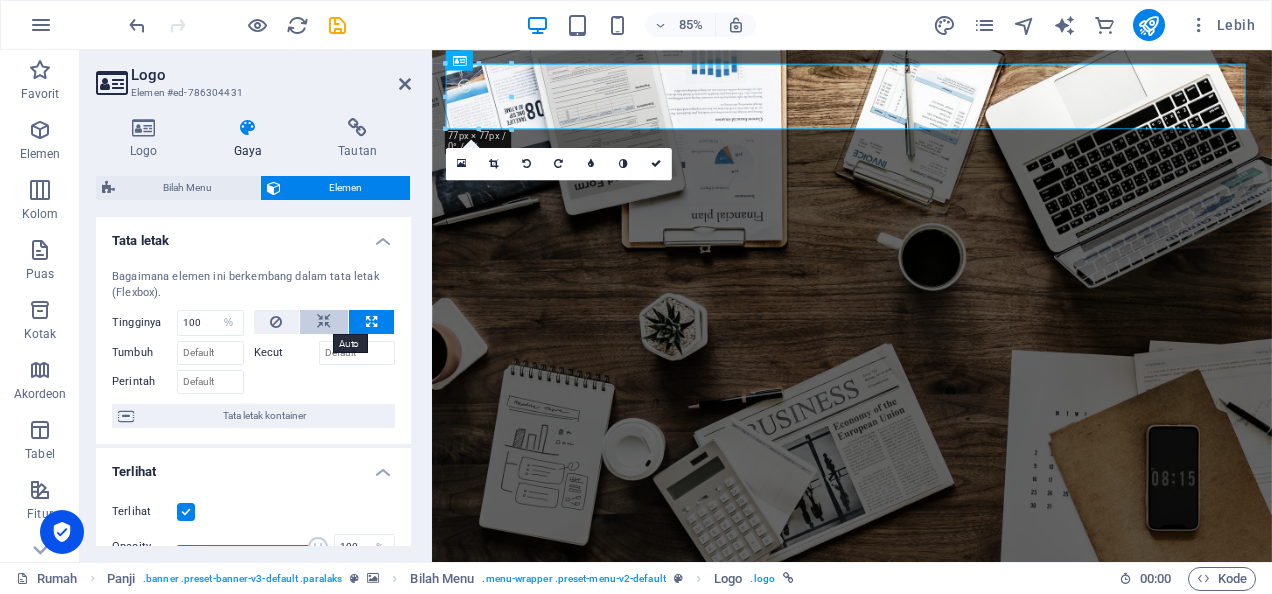 click at bounding box center [324, 322] 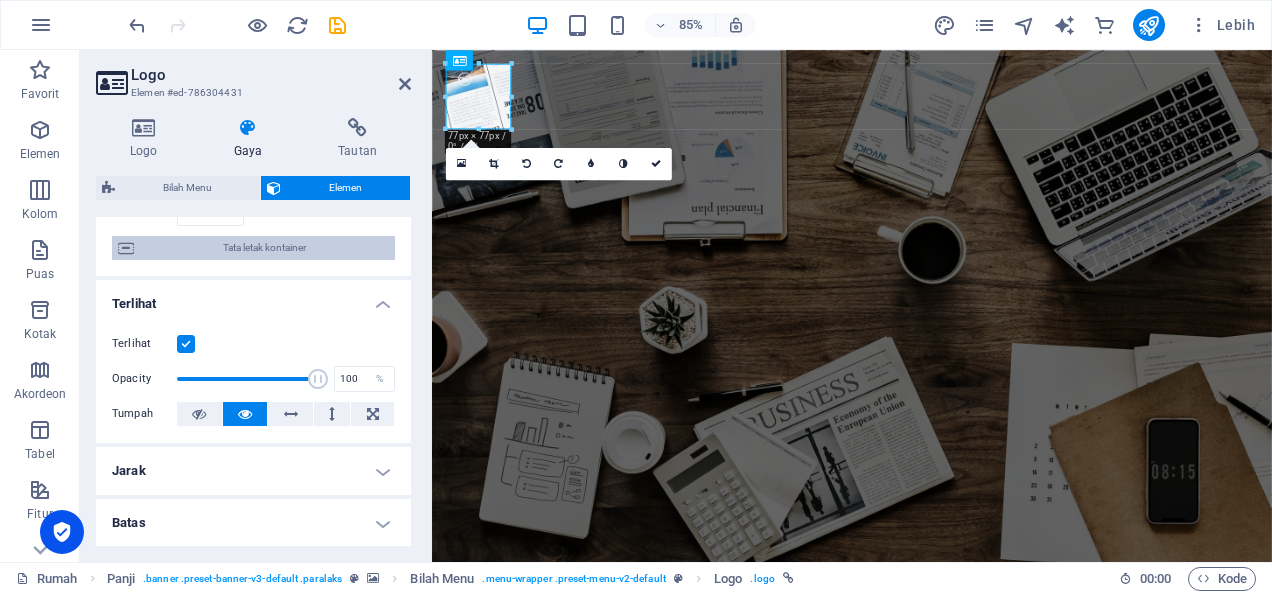 scroll, scrollTop: 207, scrollLeft: 0, axis: vertical 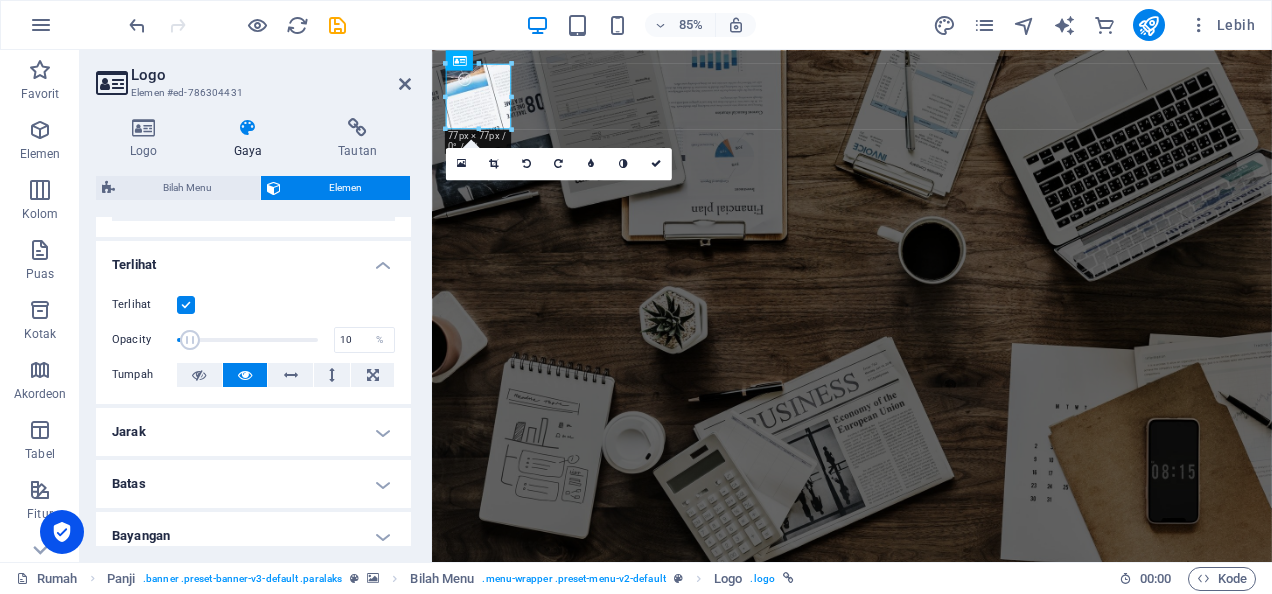 drag, startPoint x: 274, startPoint y: 342, endPoint x: 190, endPoint y: 338, distance: 84.095184 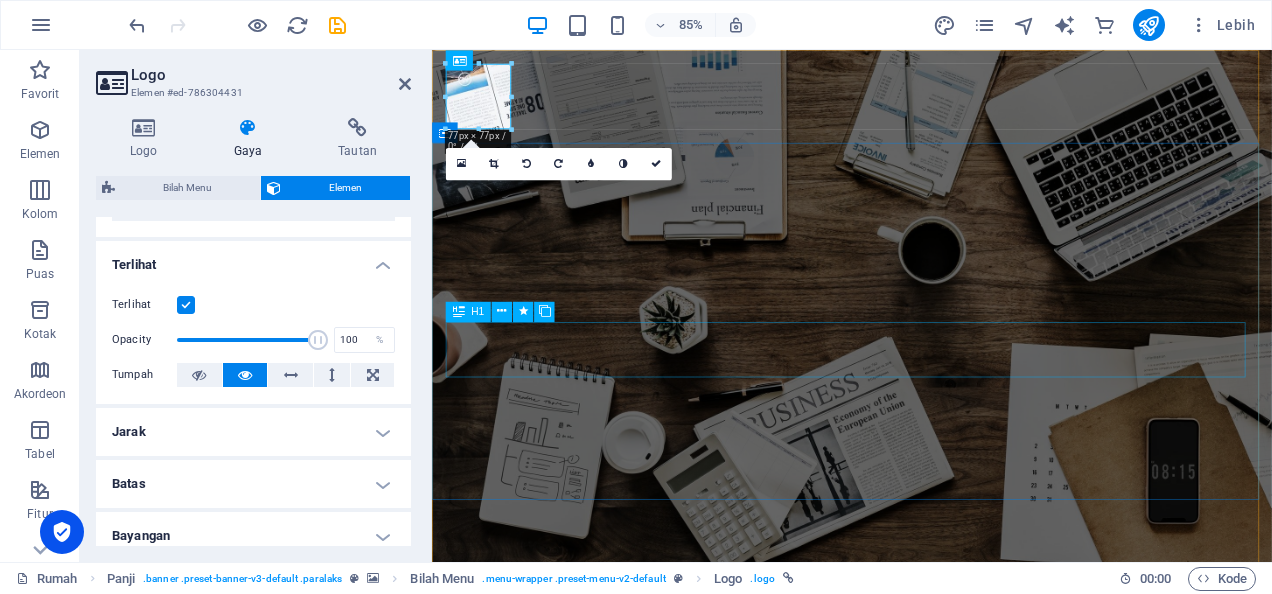 drag, startPoint x: 623, startPoint y: 388, endPoint x: 526, endPoint y: 402, distance: 98.005104 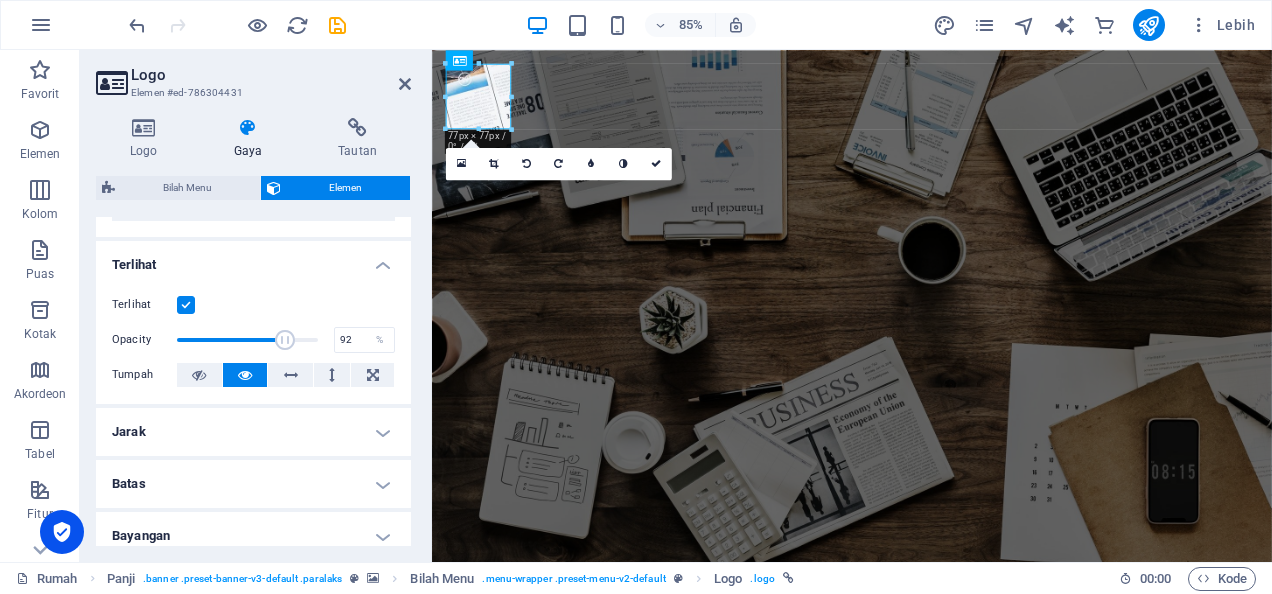 type on "100" 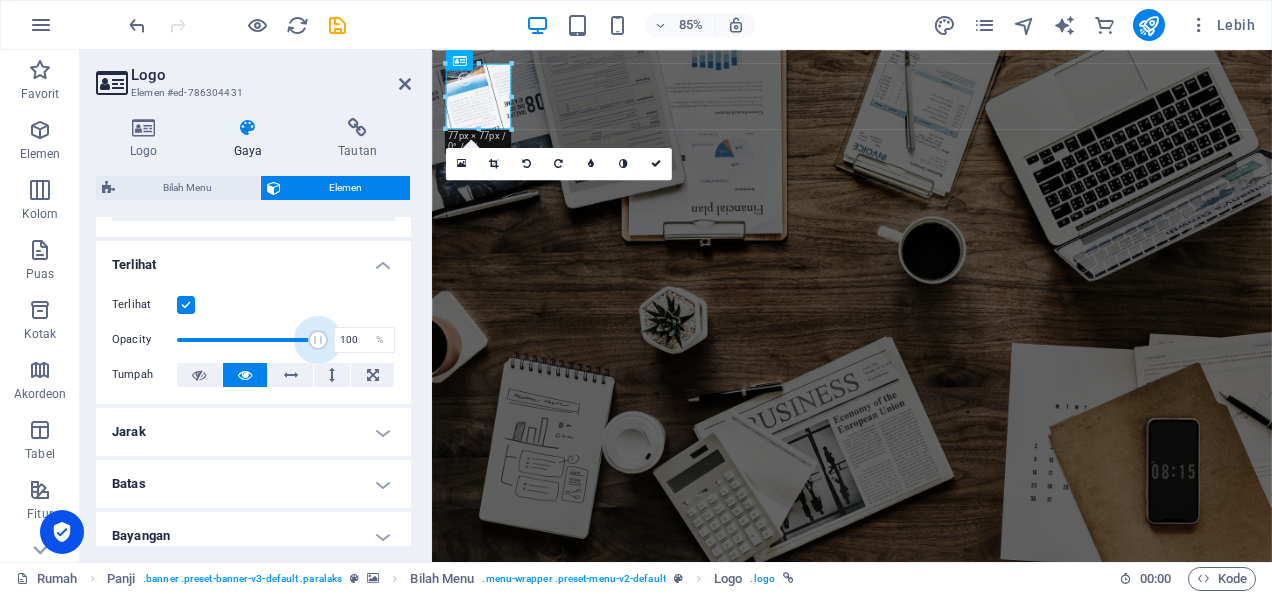 click on "Terlihat Opacity 100 % Tumpah" at bounding box center [253, 340] 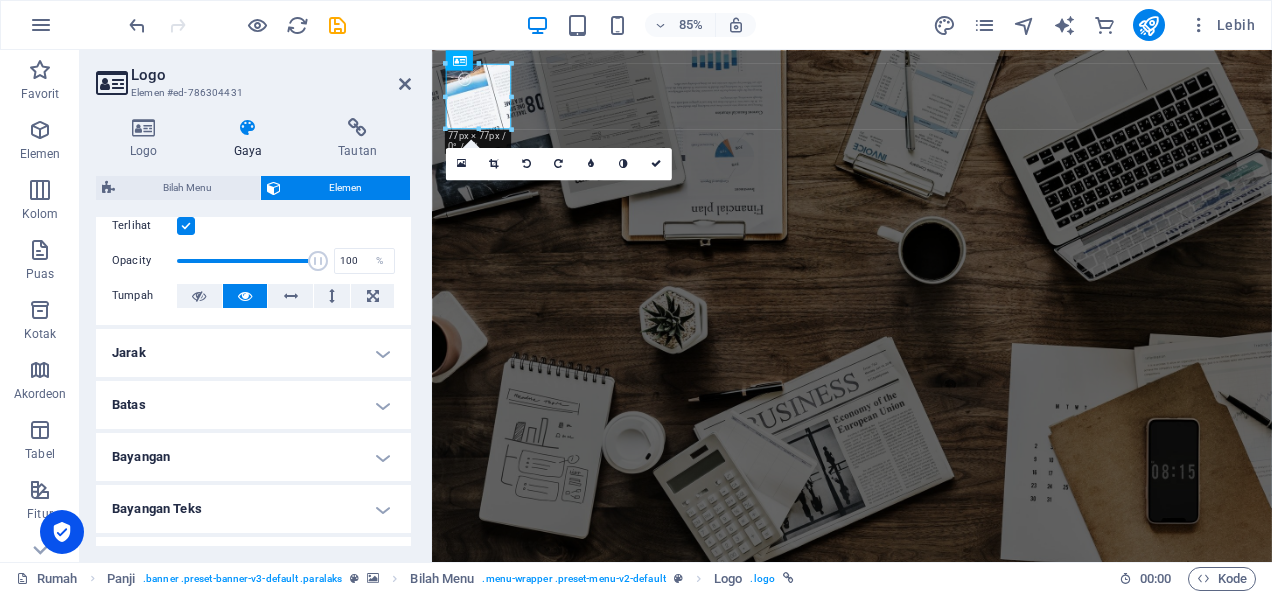scroll, scrollTop: 287, scrollLeft: 0, axis: vertical 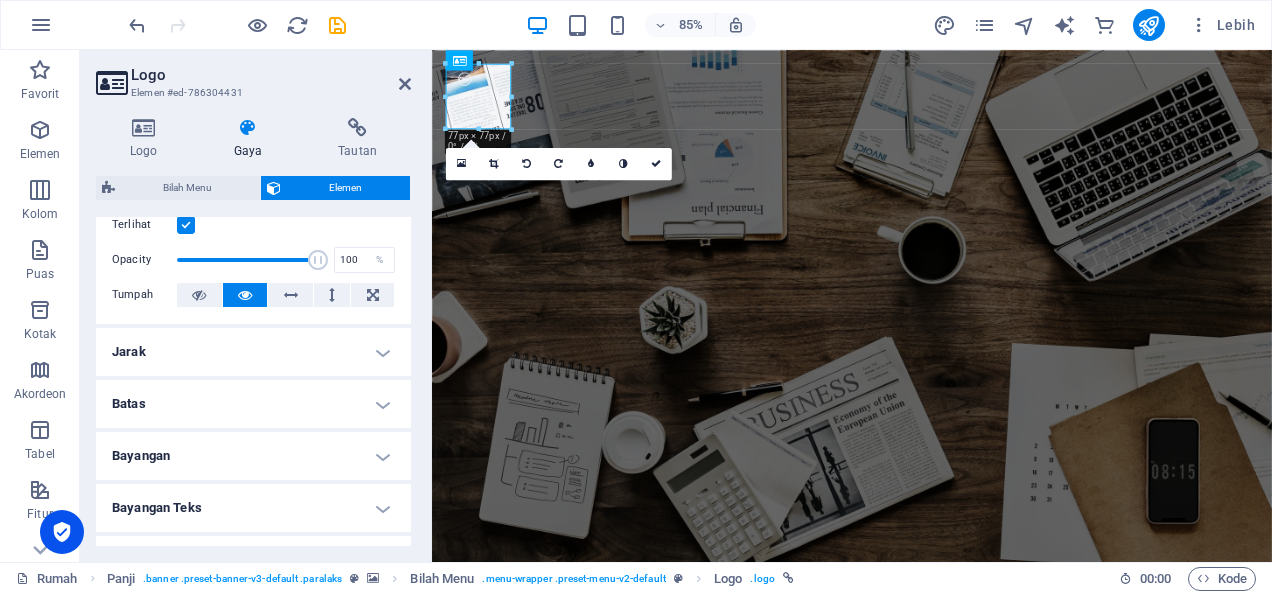 click on "Jarak" at bounding box center [253, 352] 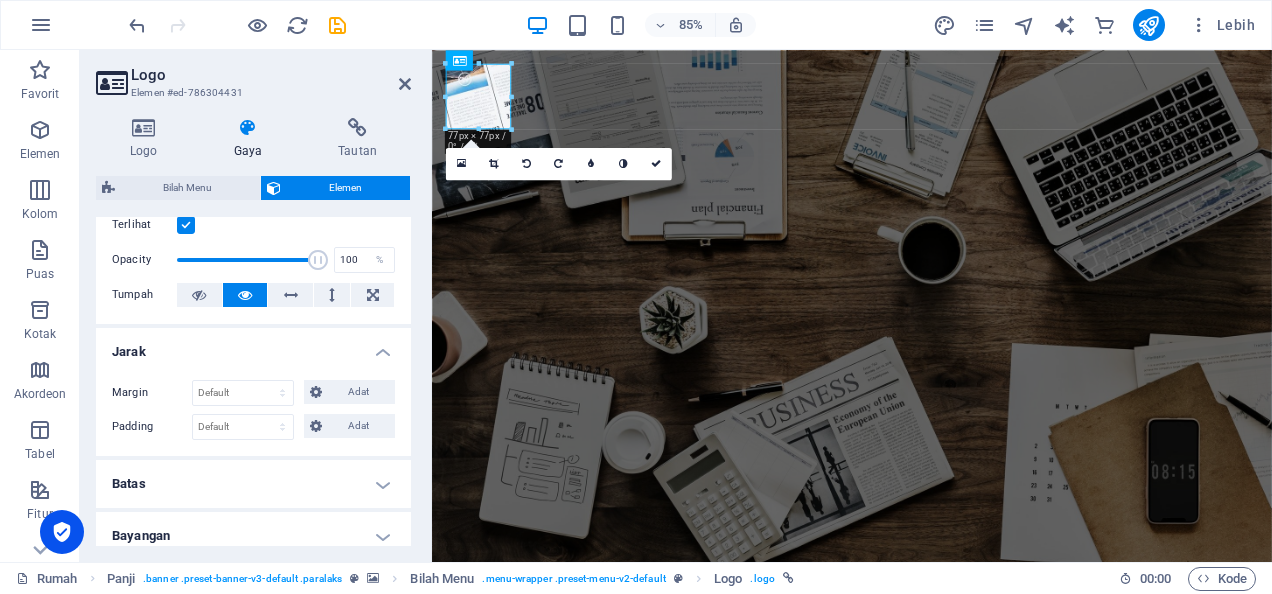 click on "Jarak" at bounding box center [253, 346] 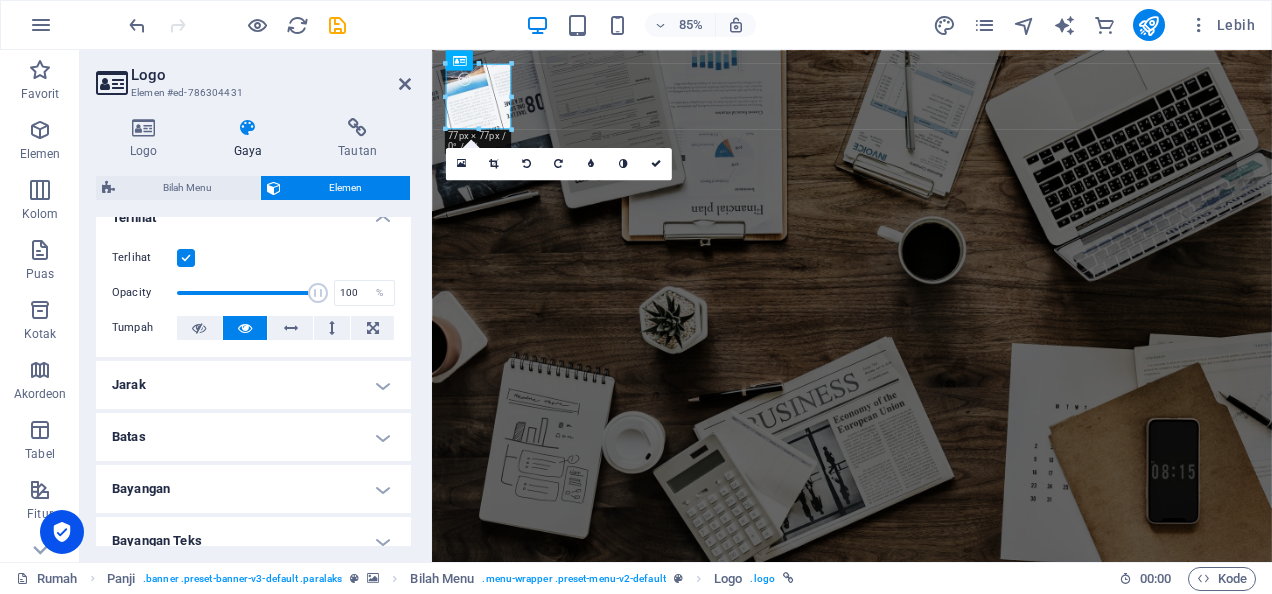 scroll, scrollTop: 0, scrollLeft: 0, axis: both 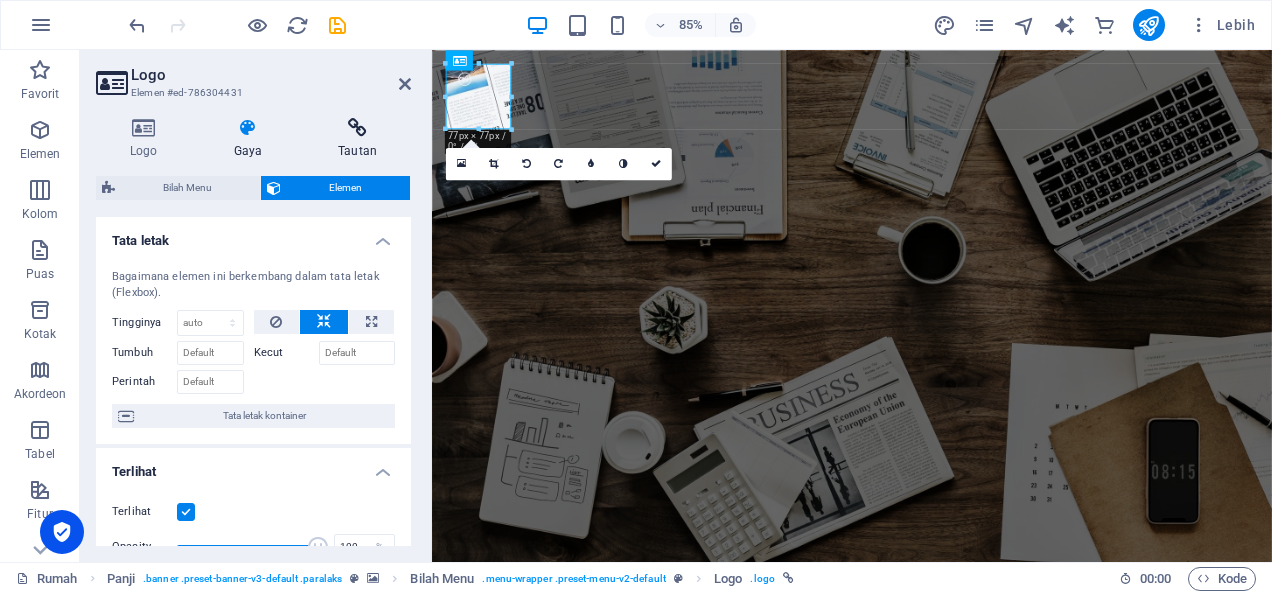 click on "Tautan" at bounding box center (357, 151) 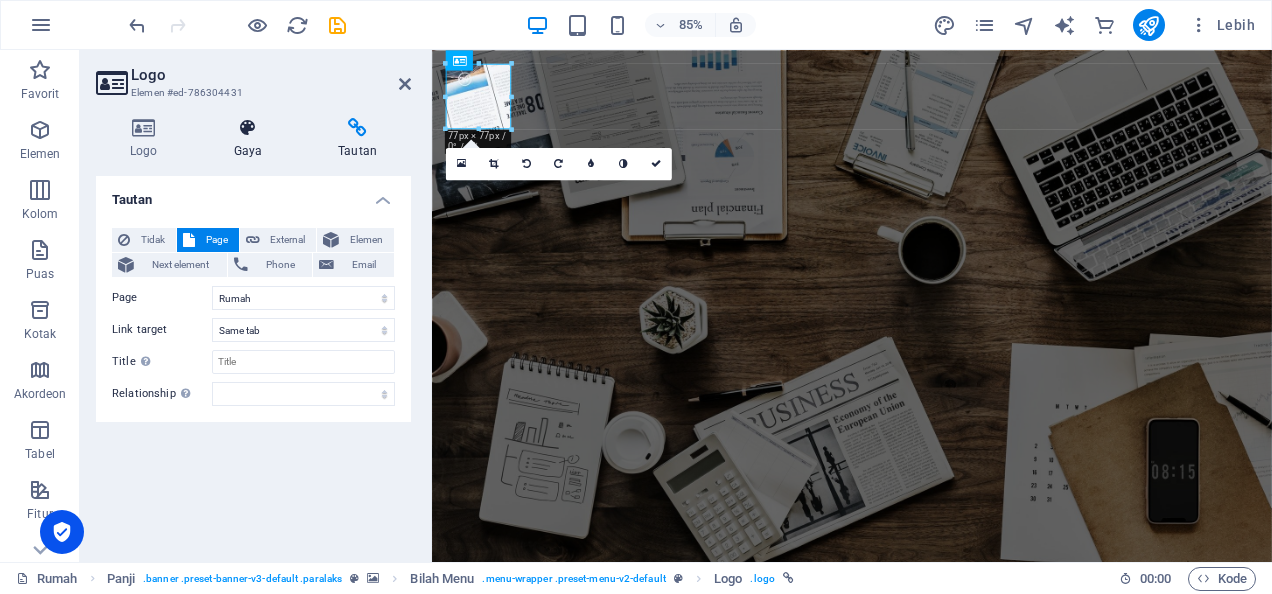 click on "Gaya" at bounding box center (252, 139) 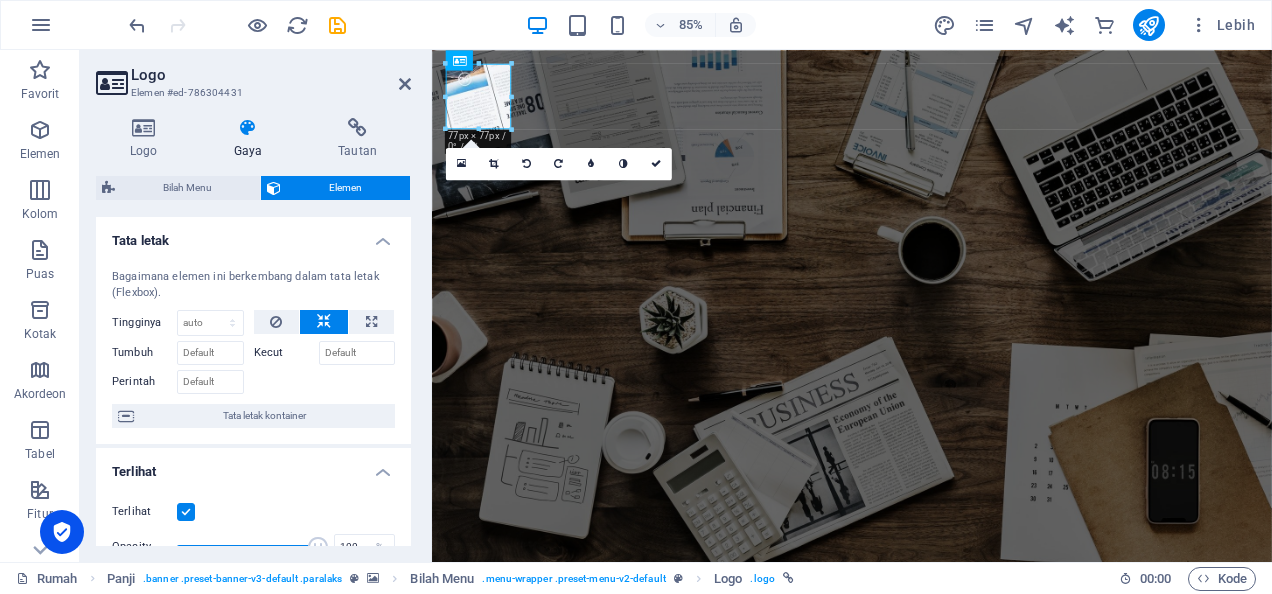 click on "Logo Gaya Tautan Logo Citra Teks Drag files here, click to choose files or select files from Files or our free stock photos & videos Pilih file dari pengelola file, stok foto, atau unggah file Unggah Lebar 77 Default Auto Px rem % Em vh Vw Gambar yang sesuai Menyesuaikan gambar secara otomatis ke lebar dan tinggi tetap Height Default auto px Alignment Beban malas Memuat gambar setelah halaman dimuat meningkatkan kecepatan halaman. Responsif Muat gambar retina secara otomatis dan ukuran yang dioptimalkan untuk smartphone. Kotak cahaya Gunakan sebagai judul Gambar akan dibungkus dengan tag judul H1. Berguna untuk memberikan teks alternatif bobot judul H1, misalnya untuk logo. Biarkan tidak dicentang jika tidak pasti. Dioptimalkan Gambar dikompresi untuk meningkatkan kecepatan halaman. Position Direction Custom X offset 50 px rem % vh vw Y offset 50 px rem % vh vw Edit desain Text Float No float Image left Image right Determine how text should behave around the image. Teks Alternative text dialekitamedia.biz.id" at bounding box center (253, 332) 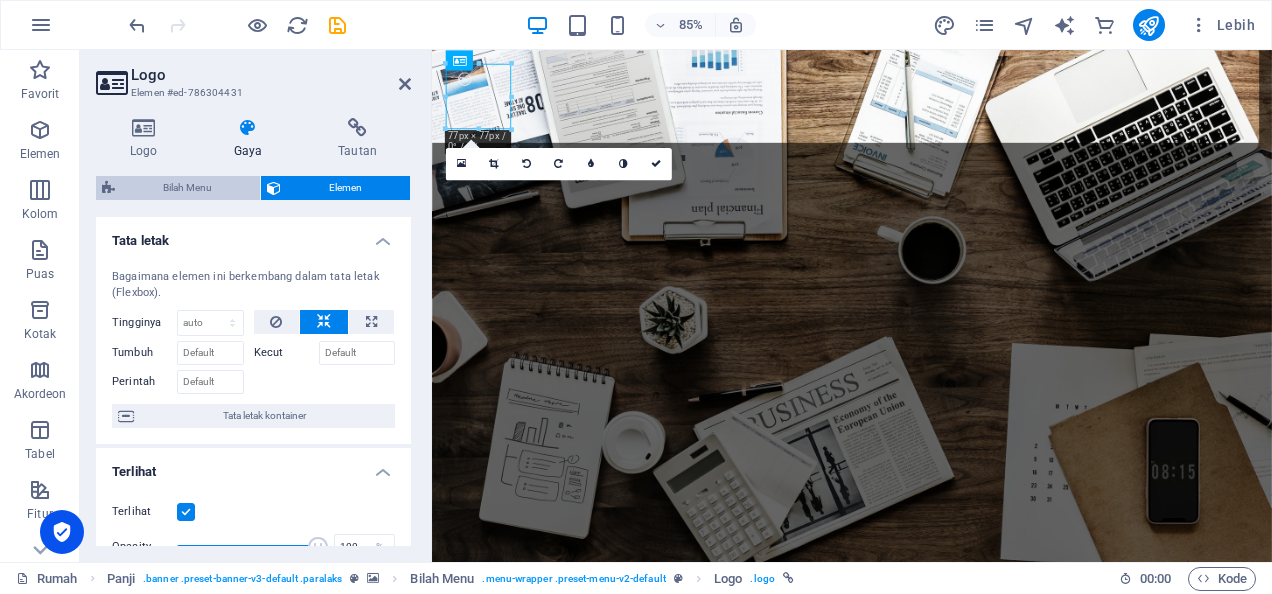 click on "Bilah Menu" at bounding box center (187, 188) 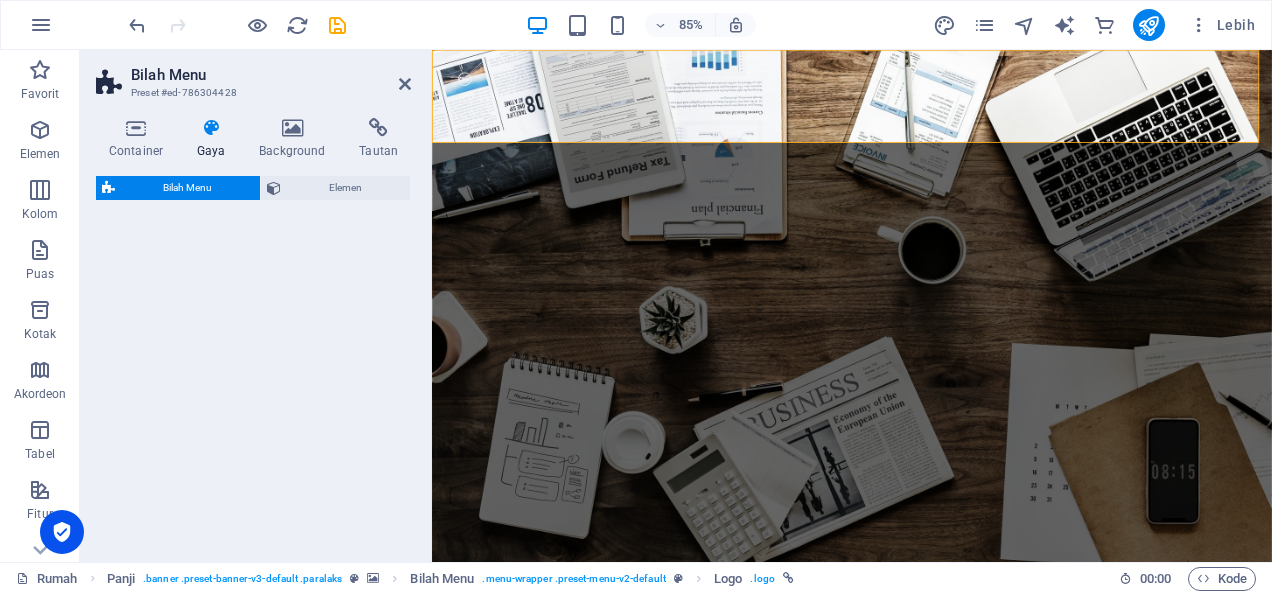select on "rem" 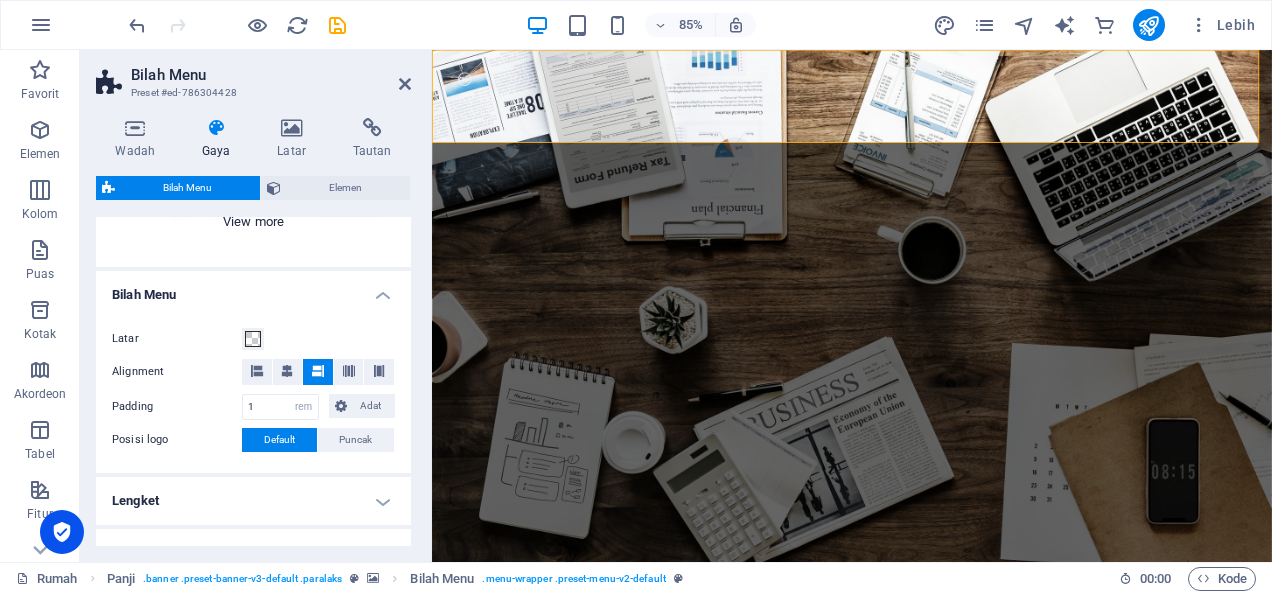 scroll, scrollTop: 288, scrollLeft: 0, axis: vertical 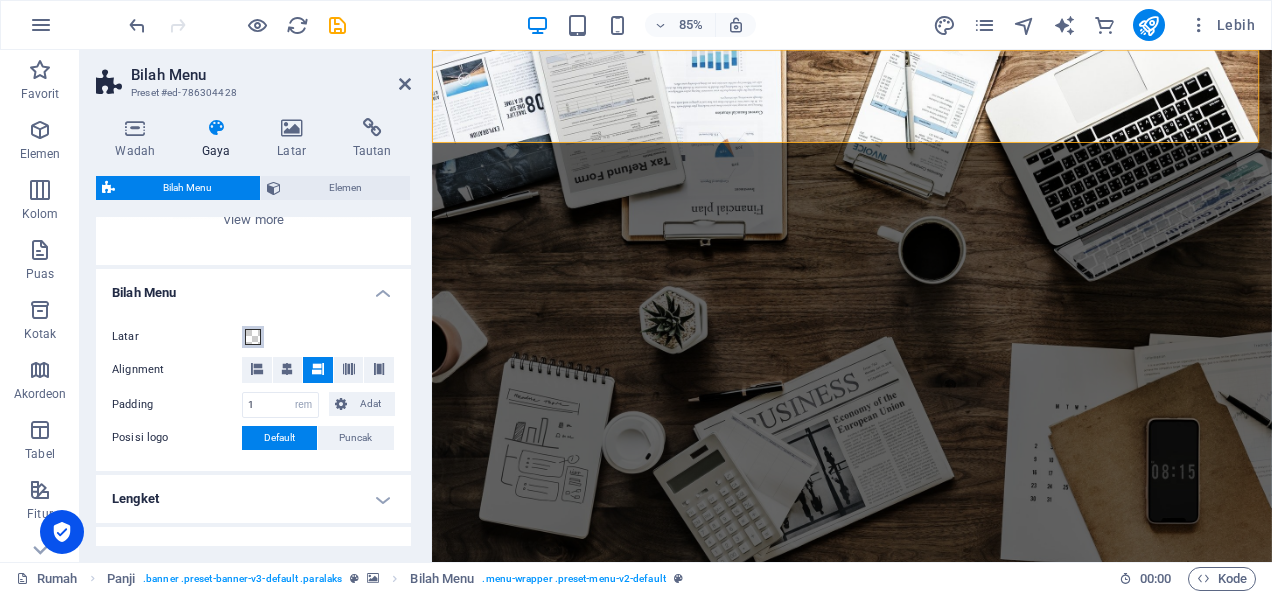 click at bounding box center (253, 337) 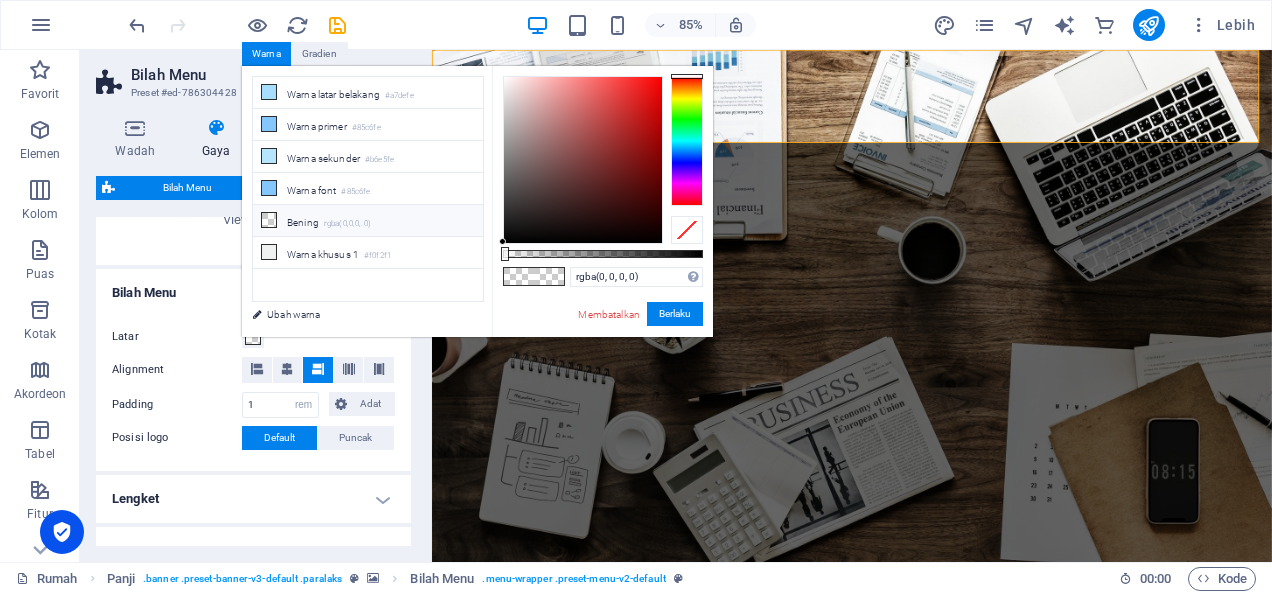 click on "Bening
rgba(0,0,0,.0)" at bounding box center (368, 221) 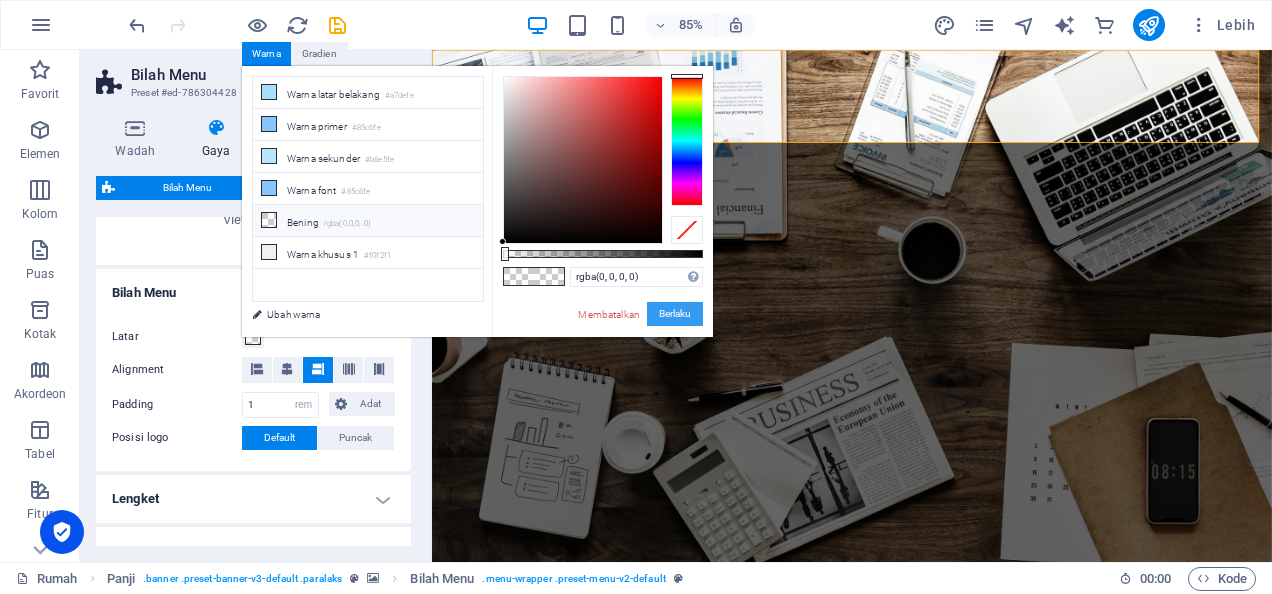 click on "Berlaku" at bounding box center (675, 314) 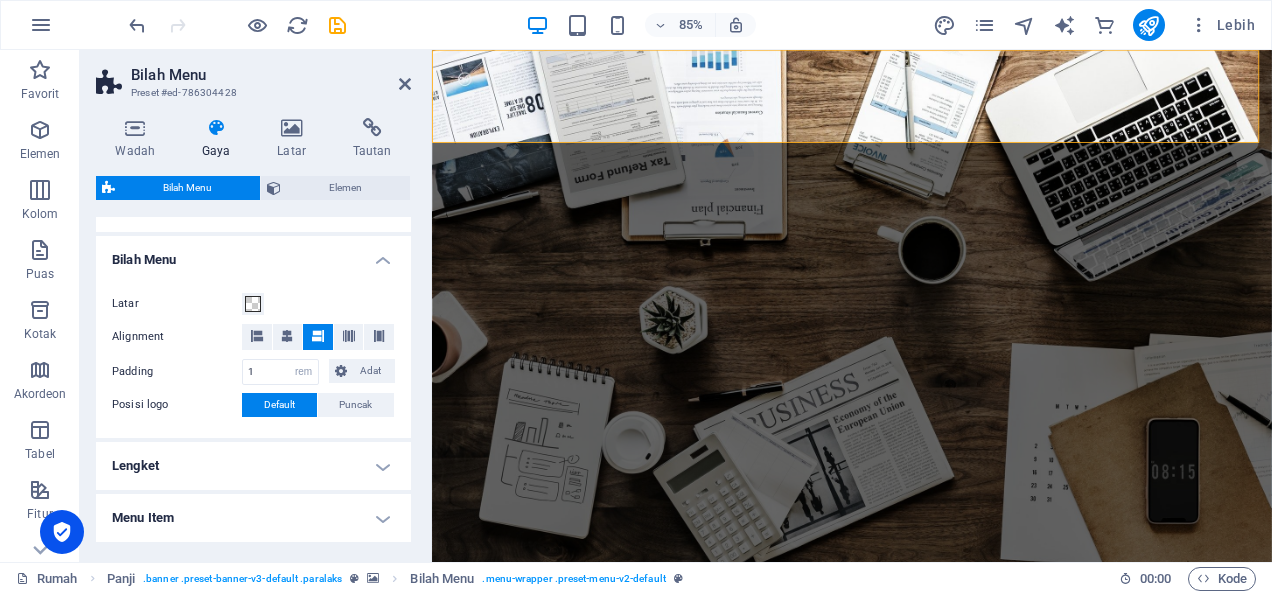 scroll, scrollTop: 327, scrollLeft: 0, axis: vertical 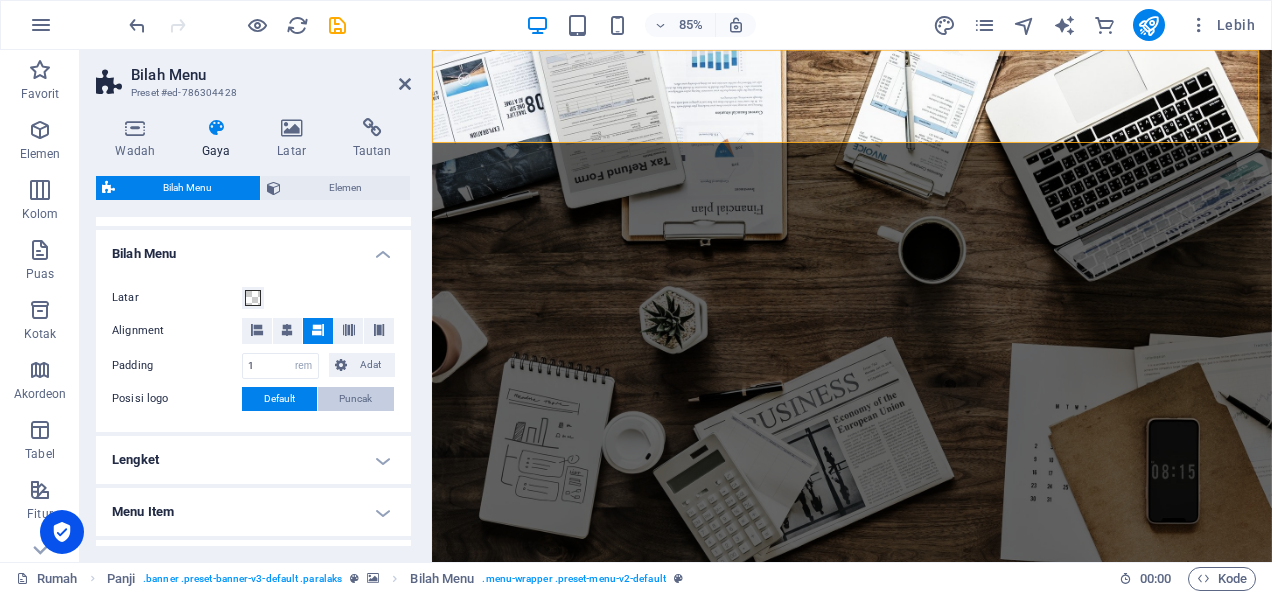 click on "Puncak" at bounding box center [355, 399] 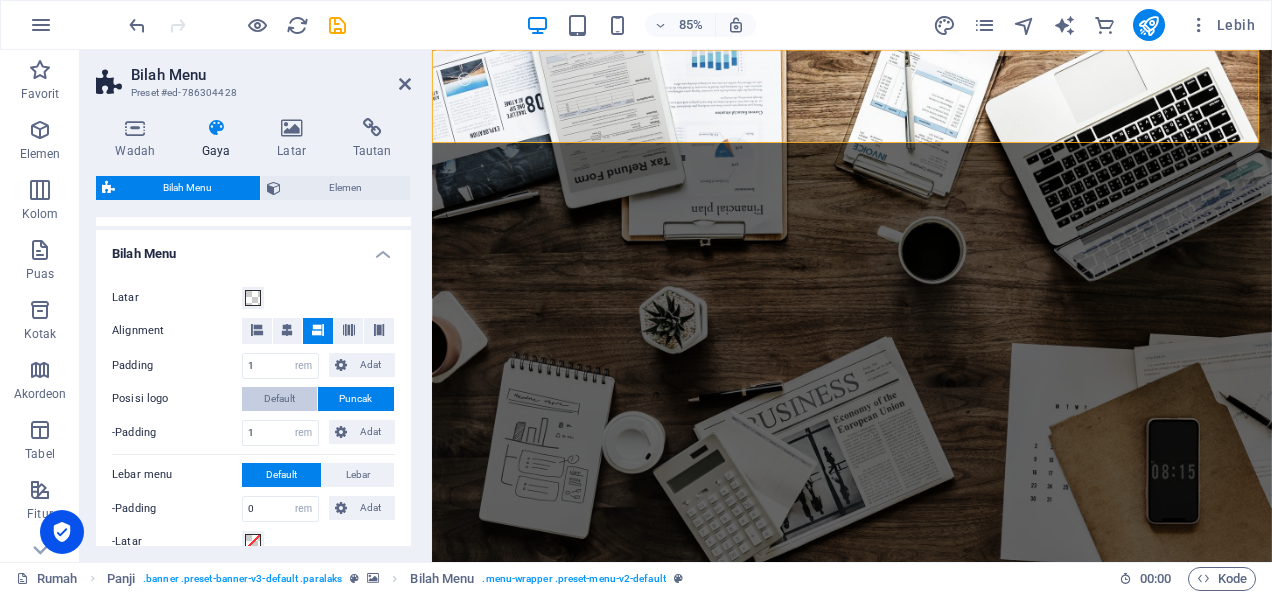click on "Default" at bounding box center [279, 399] 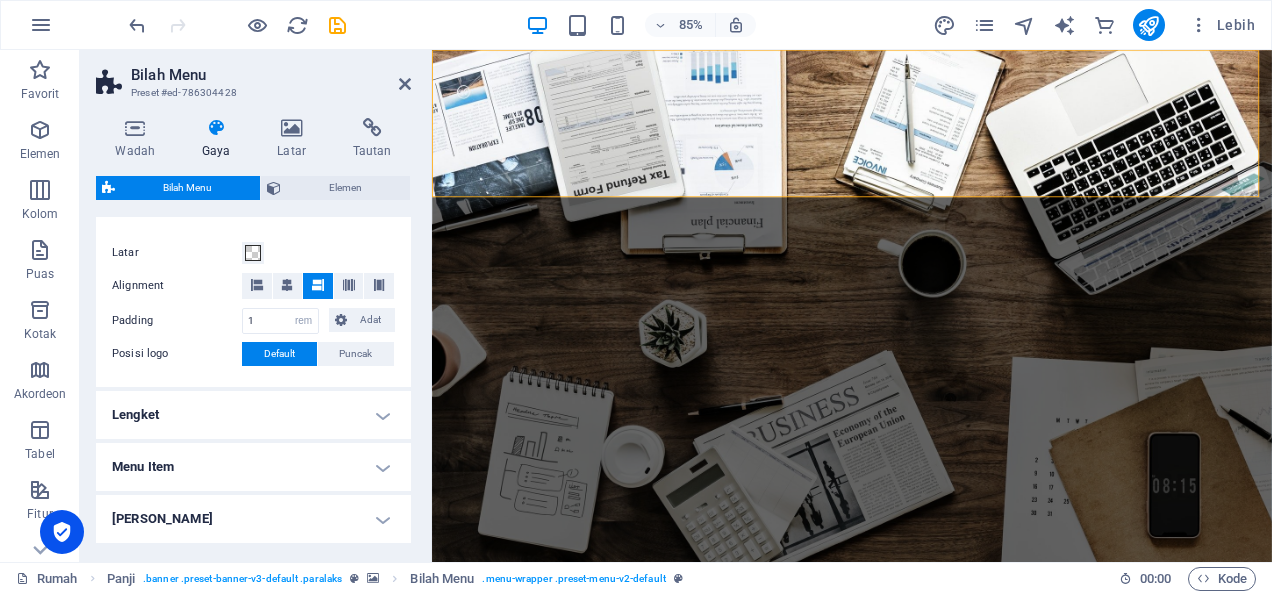 scroll, scrollTop: 328, scrollLeft: 0, axis: vertical 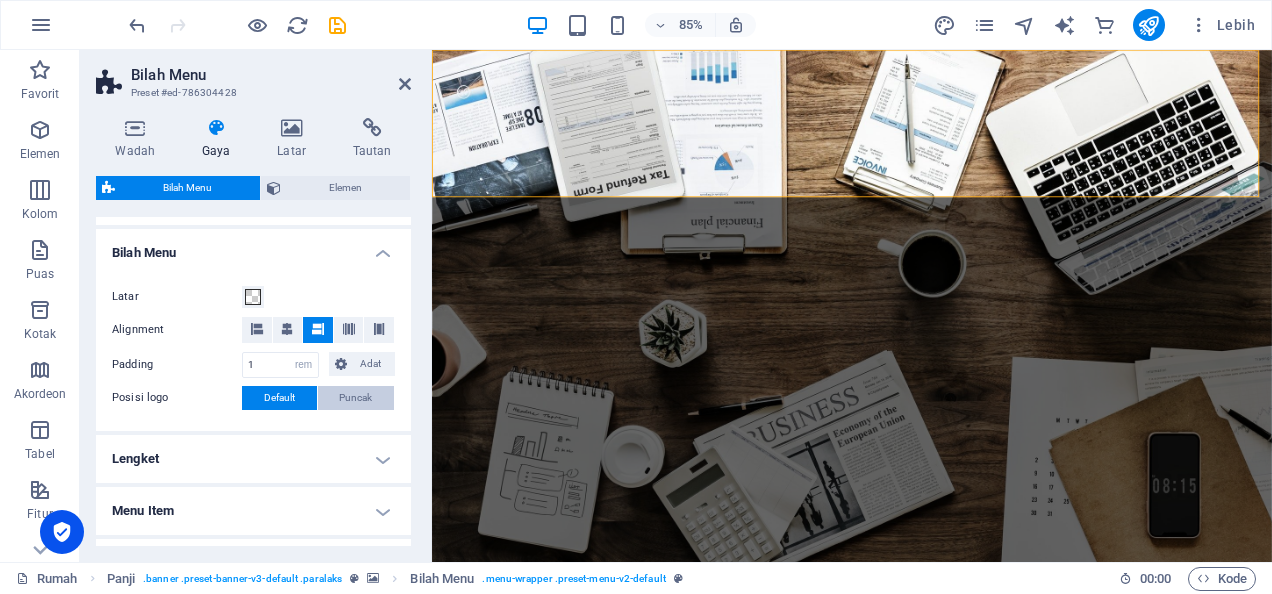 click on "Puncak" at bounding box center (355, 398) 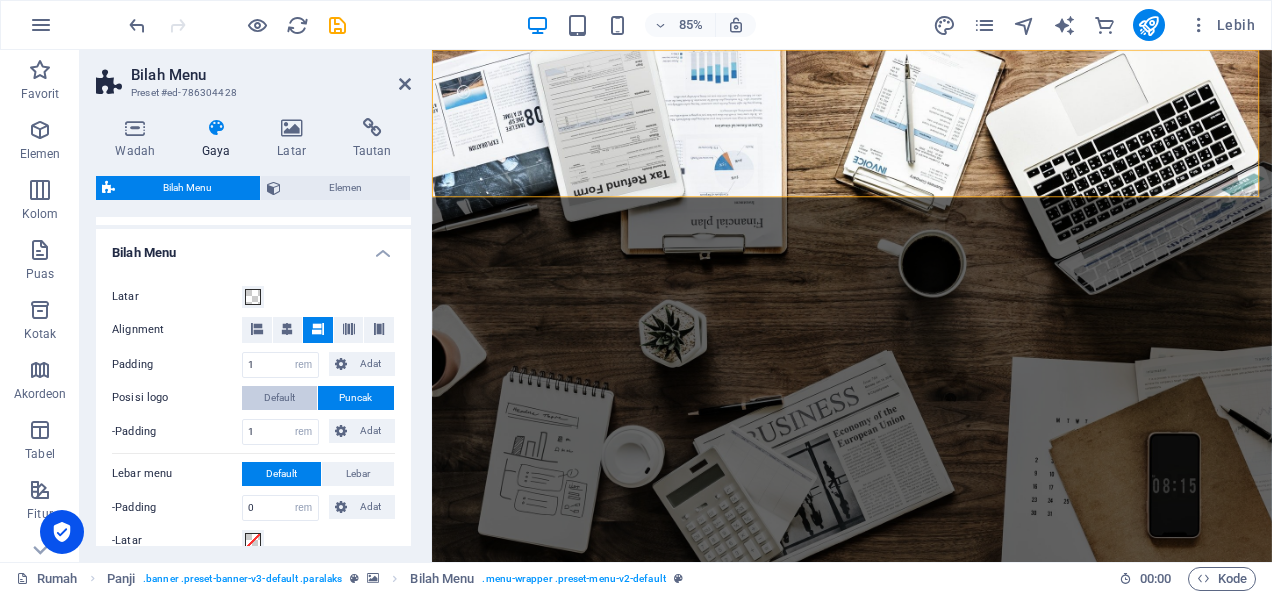 click on "Default" at bounding box center (279, 398) 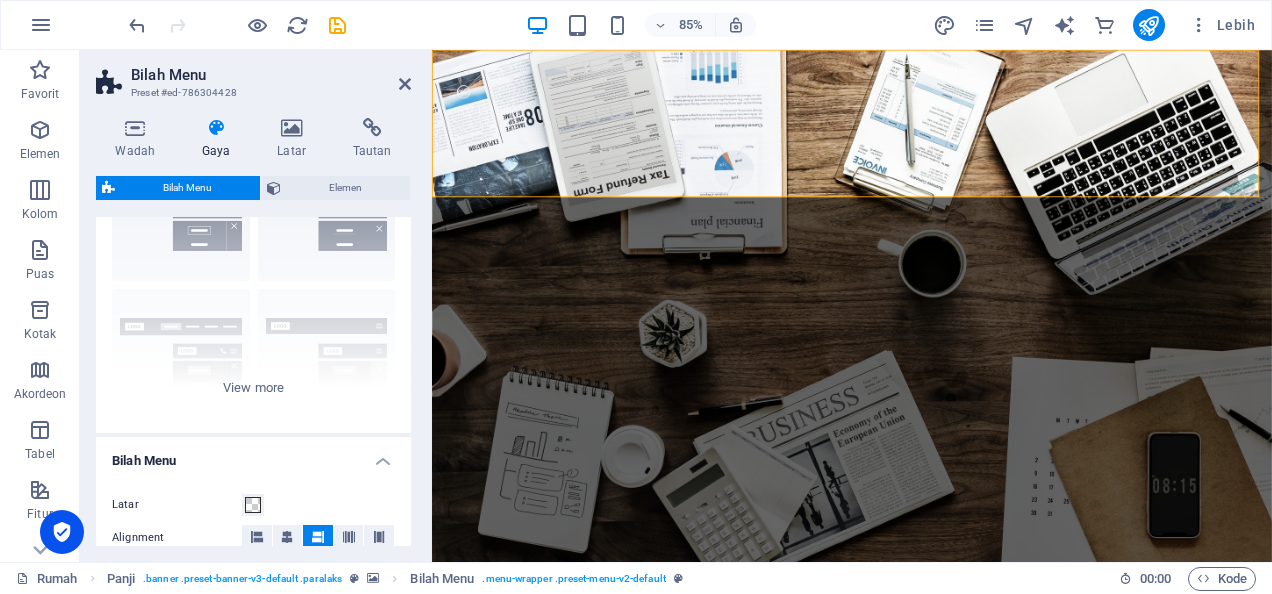 scroll, scrollTop: 0, scrollLeft: 0, axis: both 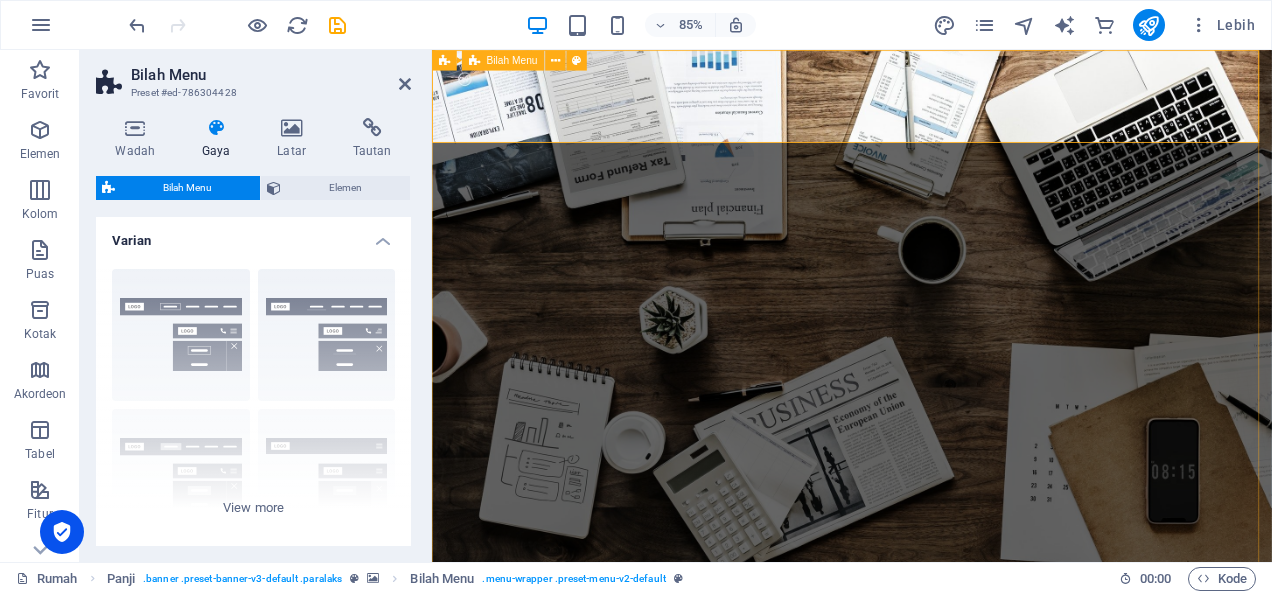 click on "Home About us Services Projects Team Contact" at bounding box center [926, 726] 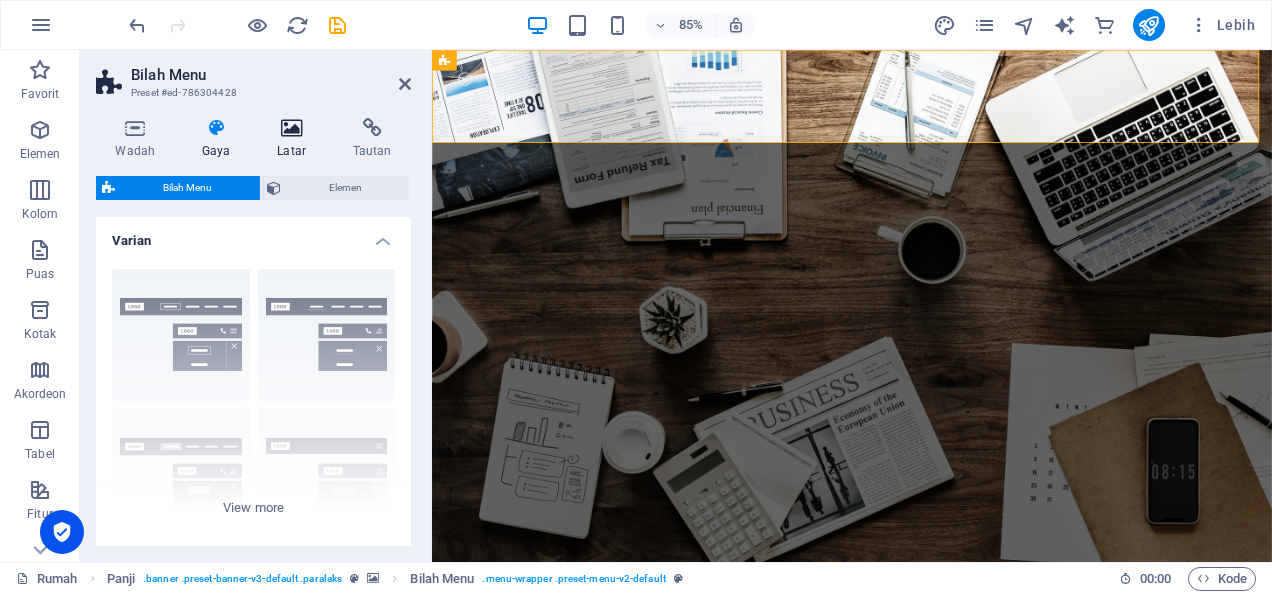 click at bounding box center [292, 128] 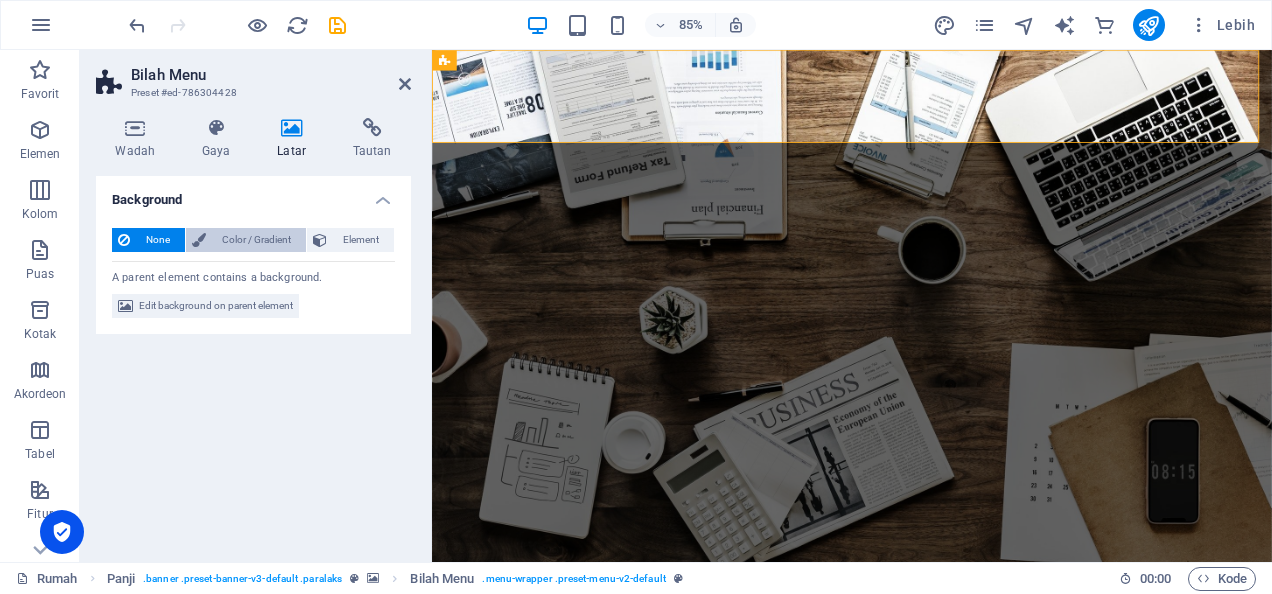 click on "Color / Gradient" at bounding box center [256, 240] 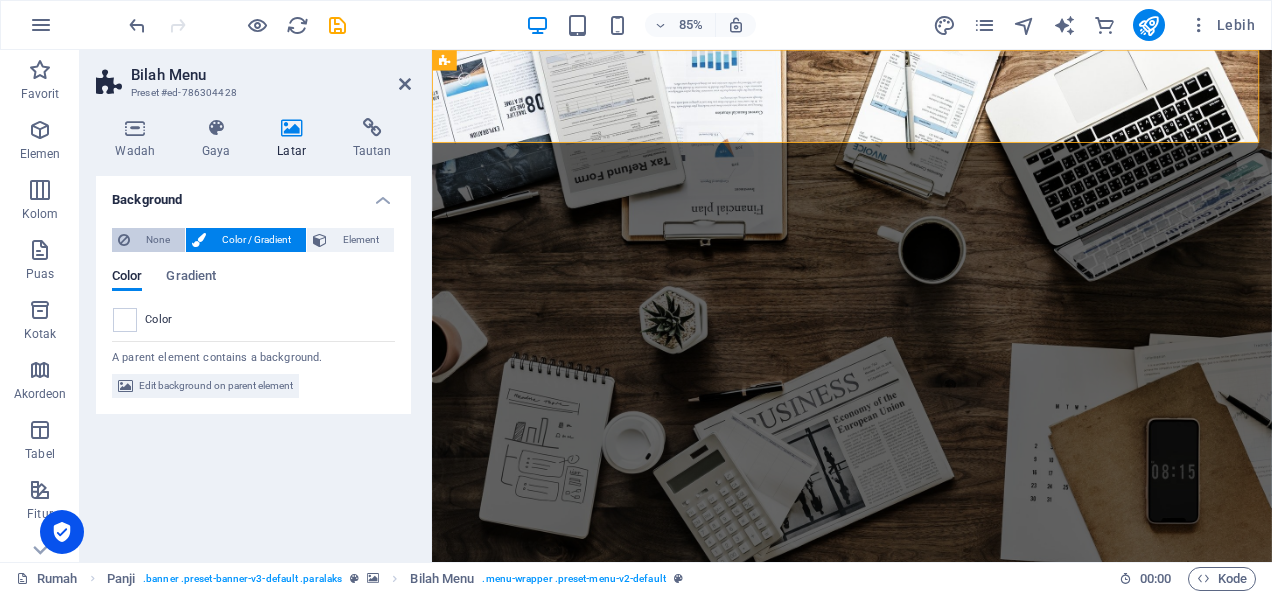 click on "None" at bounding box center [157, 240] 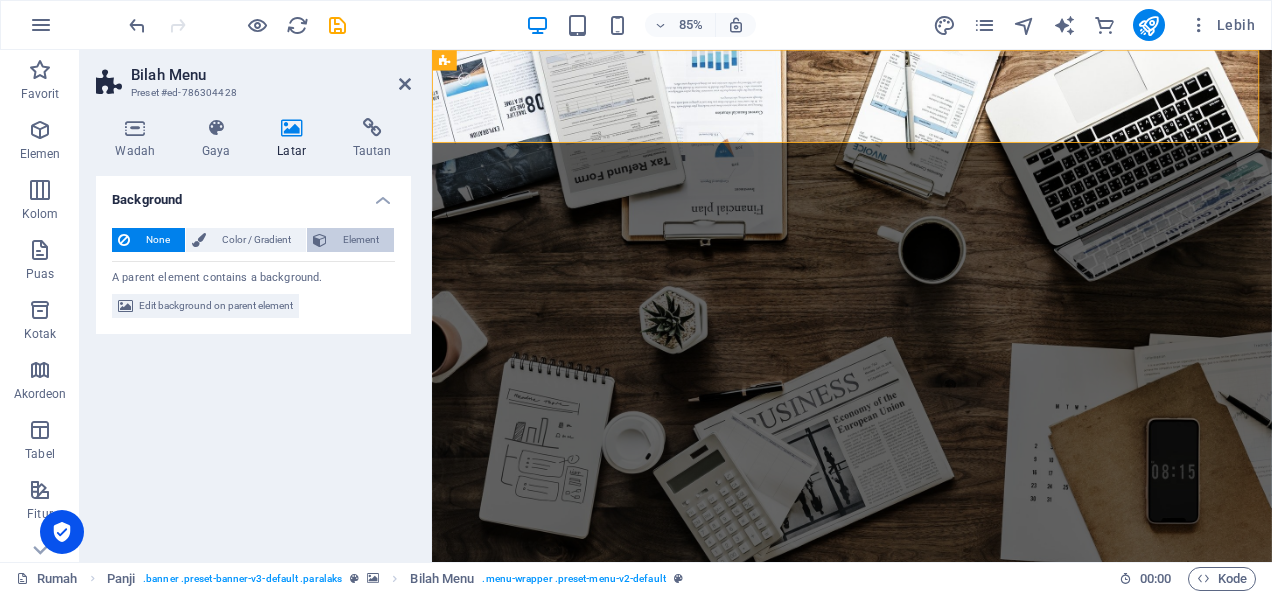 click on "Element" at bounding box center [360, 240] 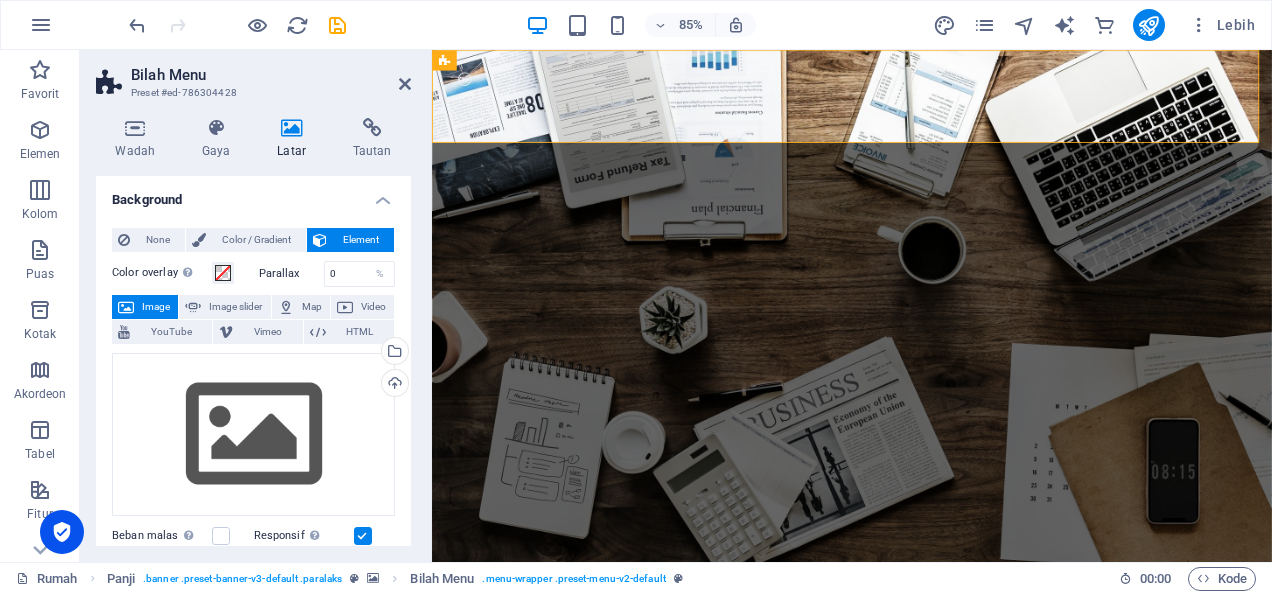 click on "Element" at bounding box center (360, 240) 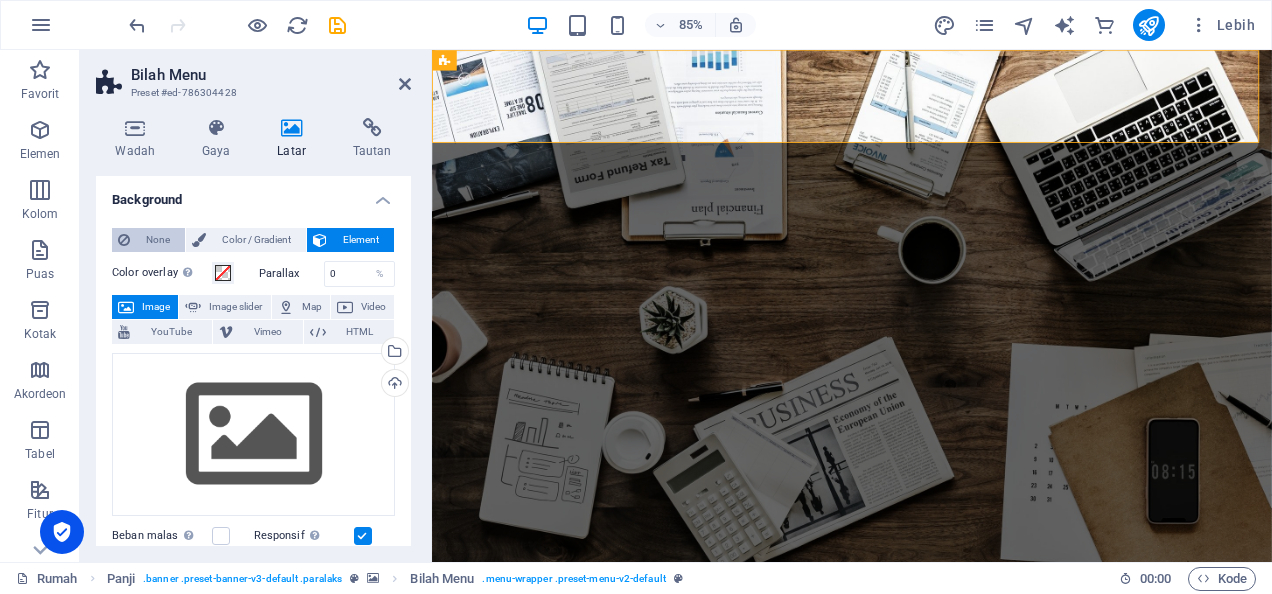 click on "None" at bounding box center [157, 240] 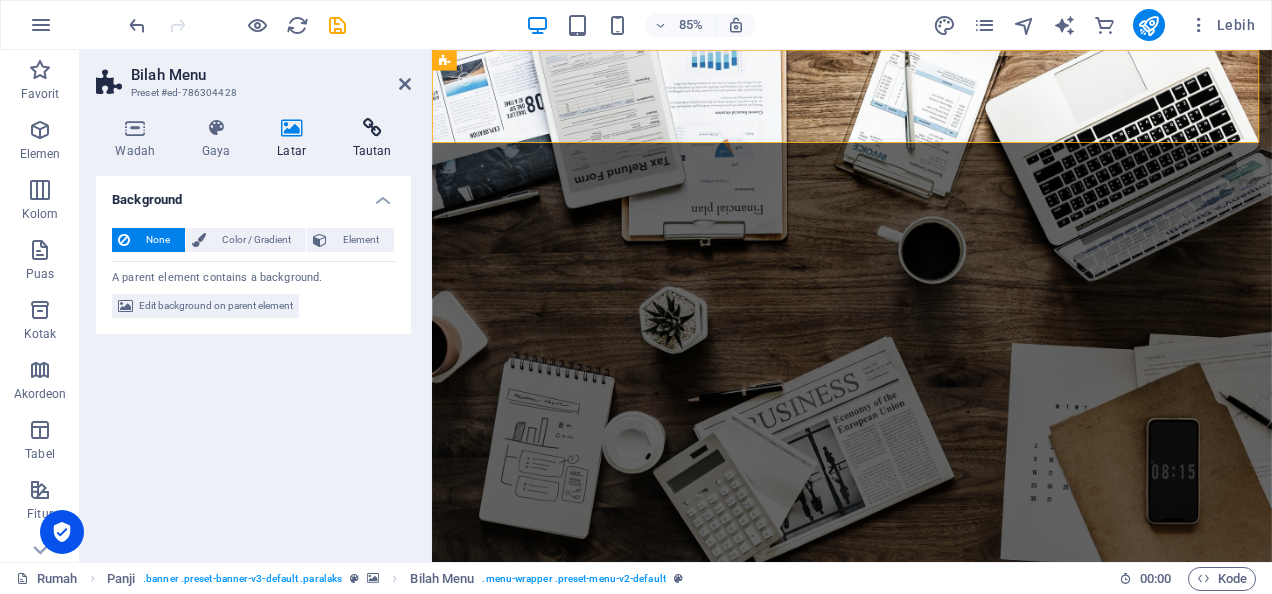 click at bounding box center (372, 128) 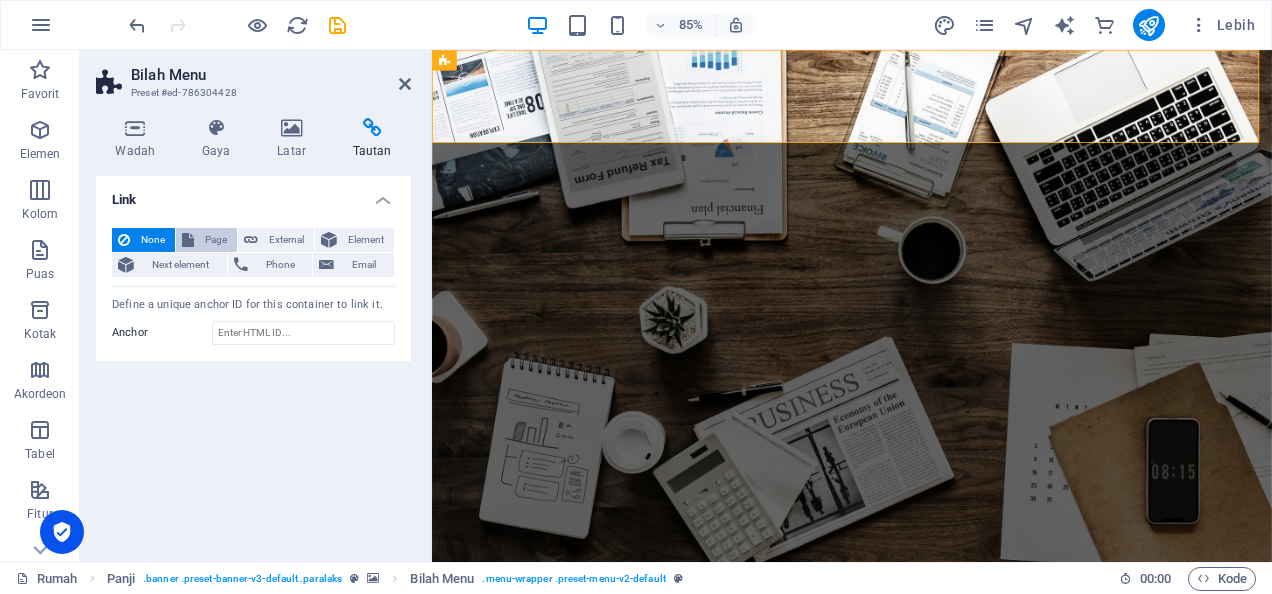 click on "Page" at bounding box center [215, 240] 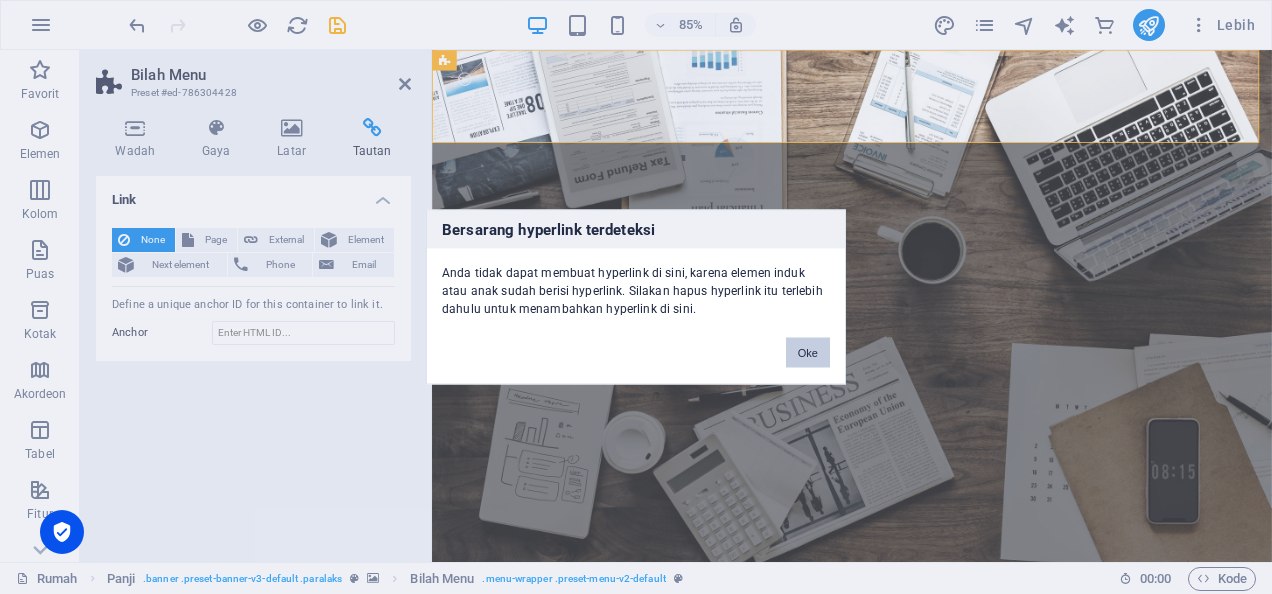 click on "Oke" at bounding box center (808, 353) 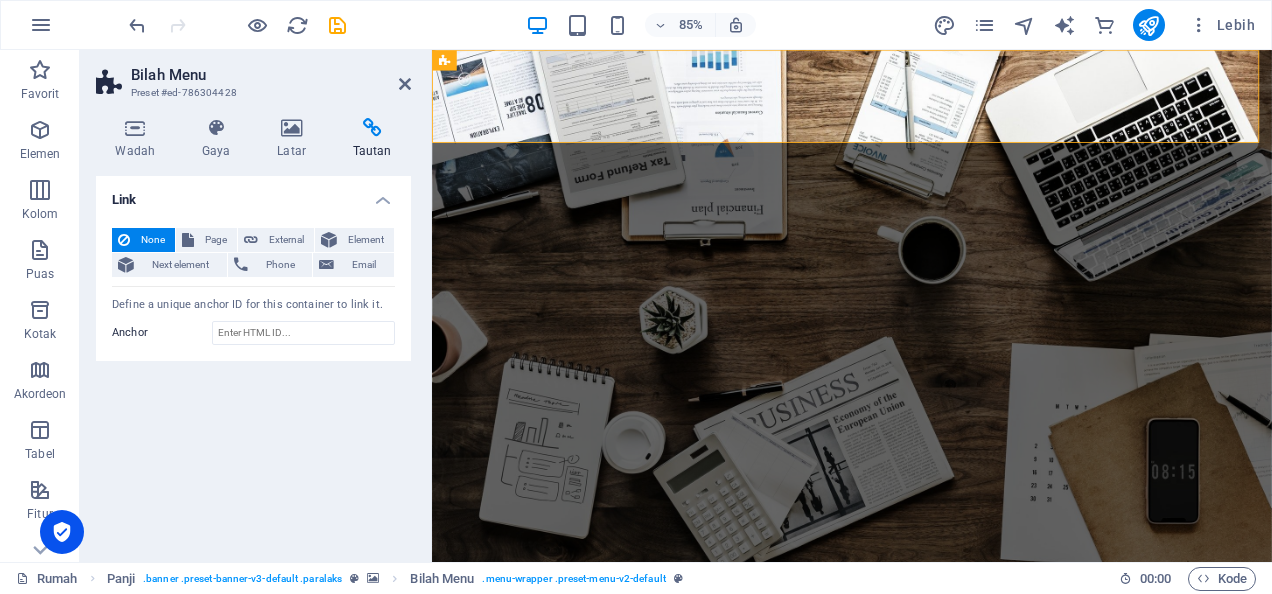 click on "Bilah Menu Preset #ed-786304428  Wadah Gaya Latar Tautan Size Height Default px rem % vh vw Min. height None px rem % vh vw Width Default px rem % em vh vw Min. width None px rem % vh vw Content width Default Custom width Width Default px rem % em vh vw Min. width None px rem % vh vw Default padding Custom spacing Default content width and padding can be changed under Design. Edit design Layout (Flexbox) Alignment Determines the flex direction. Default Main axis Determine how elements should behave along the main axis inside this container (justify content). Default Side axis Control the vertical direction of the element inside of the container (align items). Default Wrap Default On Off Fill Controls the distances and direction of elements on the y-axis across several lines (align content). Default Accessibility ARIA helps assistive technologies (like screen readers) to understand the role, state, and behavior of web elements Role The ARIA role defines the purpose of an element.  None Alert Article Banner Fan" at bounding box center [256, 306] 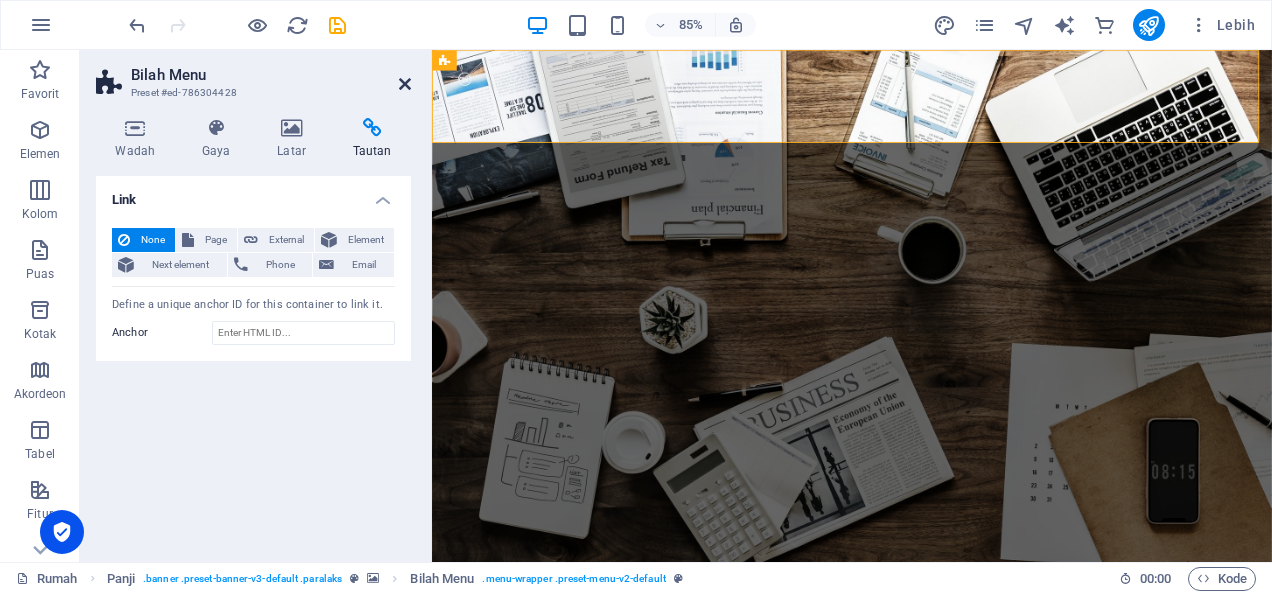 click at bounding box center [405, 84] 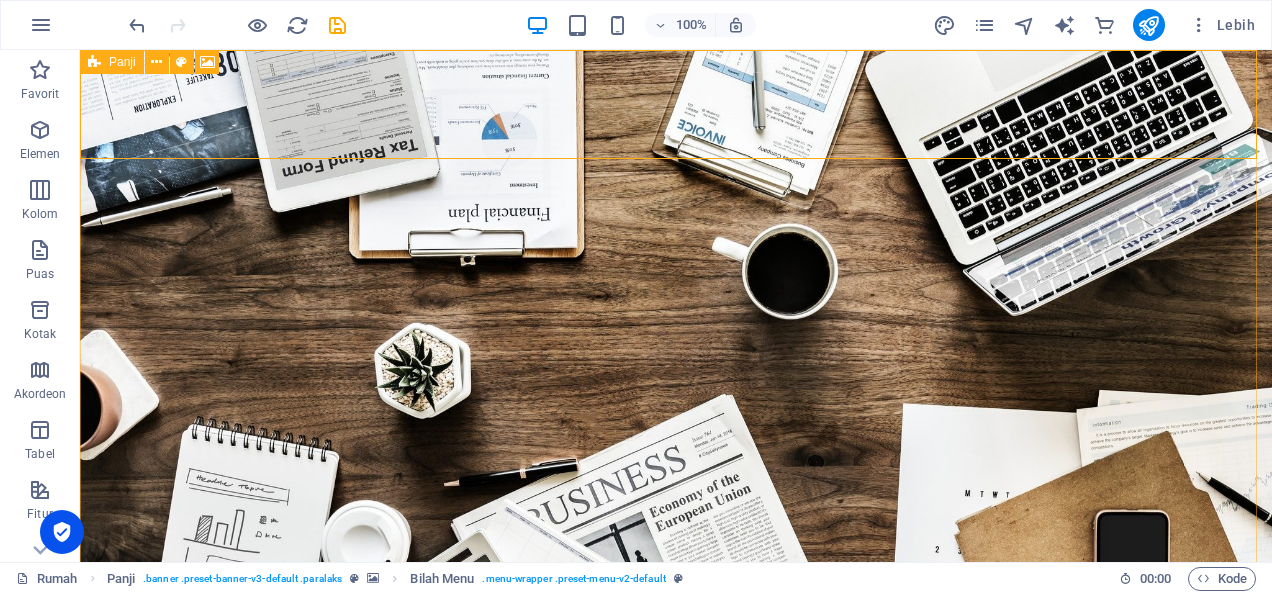 click on "Panji" at bounding box center (112, 62) 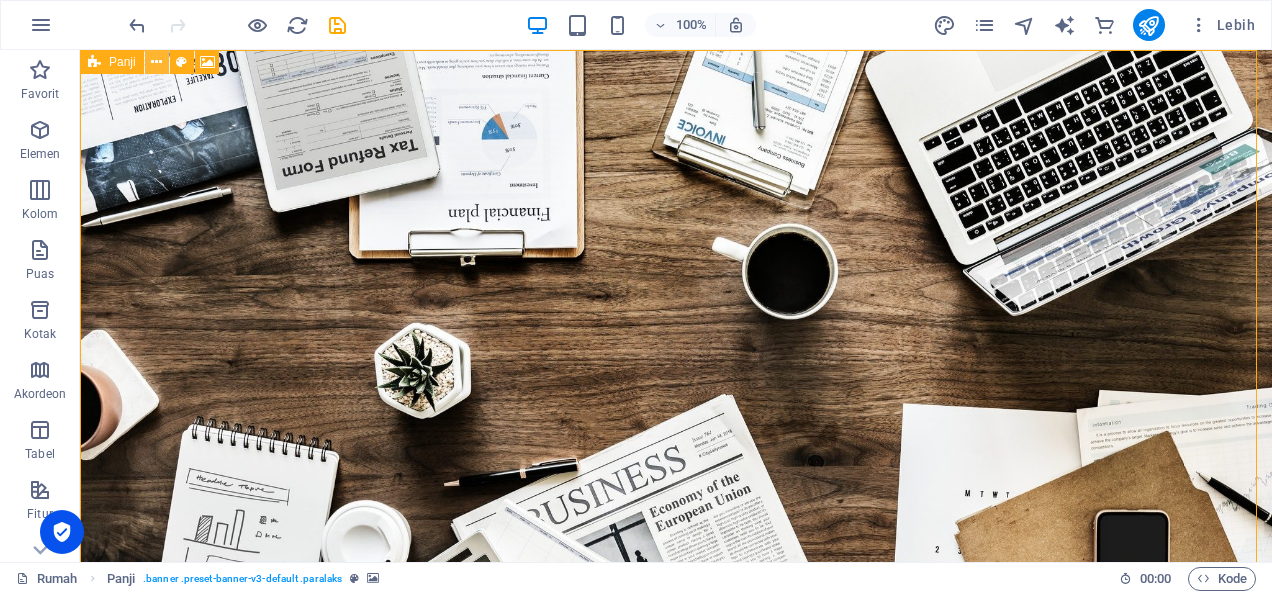 click at bounding box center [156, 62] 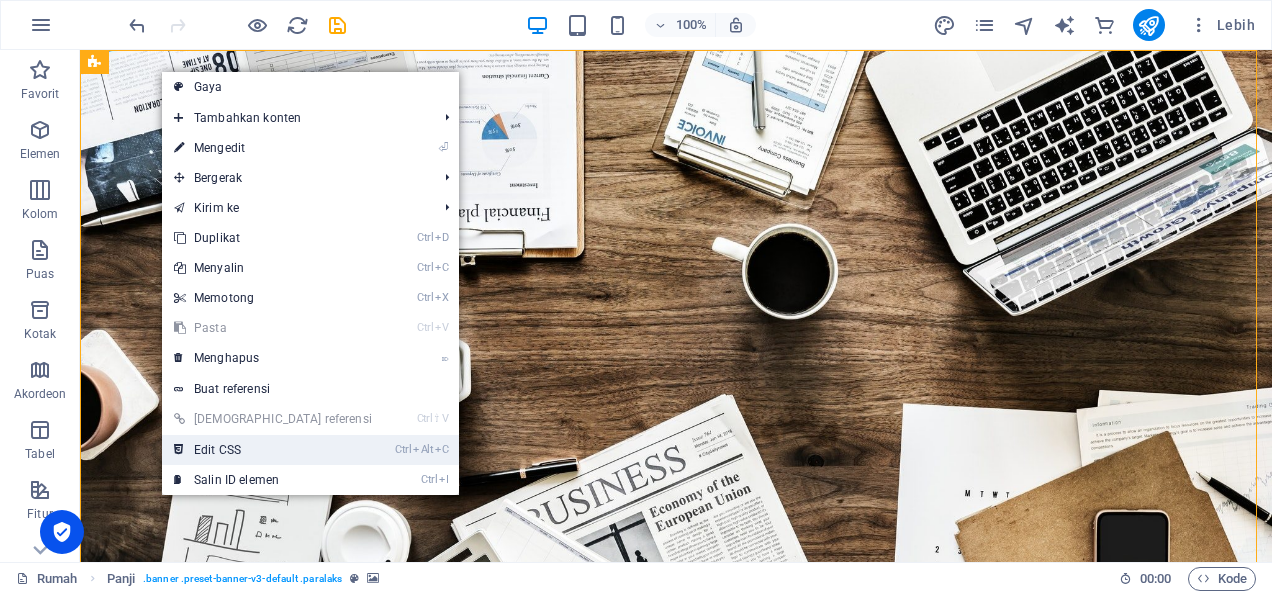 click on "Ctrl Alt C  Edit CSS" at bounding box center (273, 450) 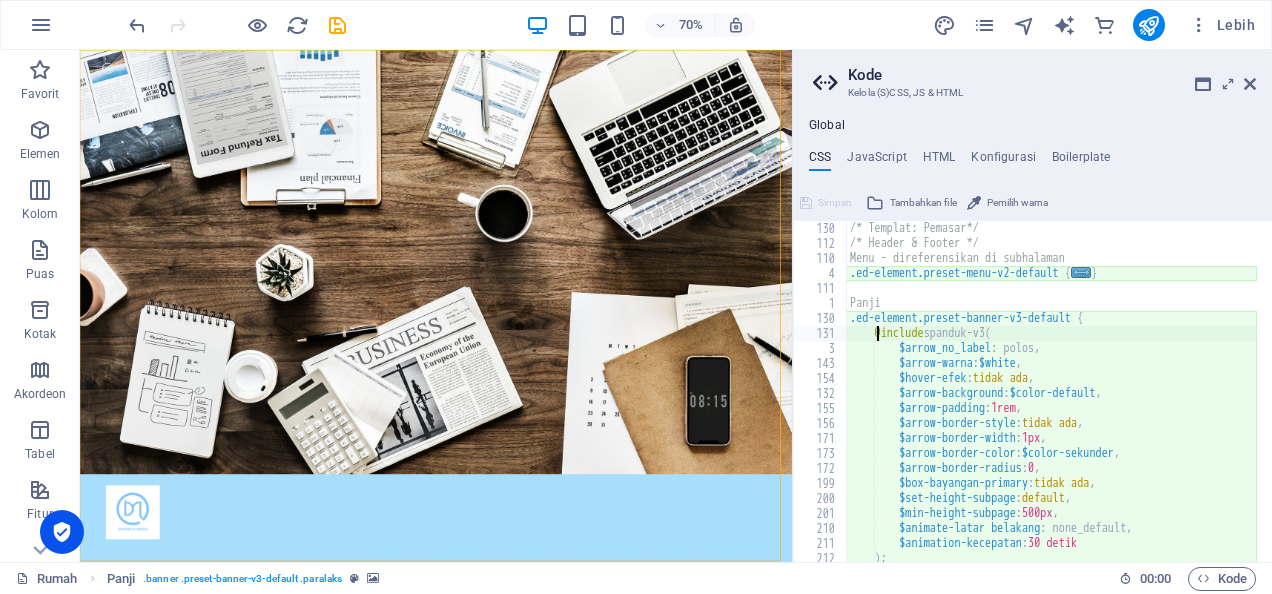 scroll, scrollTop: 0, scrollLeft: 0, axis: both 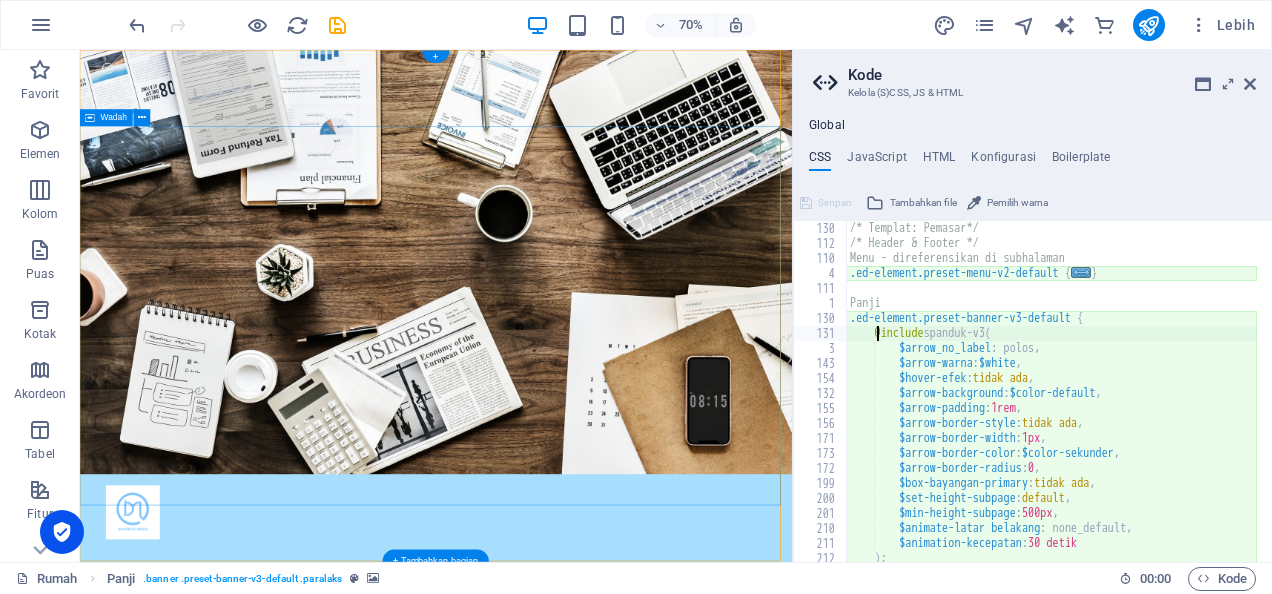 click on "O nline Marketing S OCIAL MEDIA MARKETING R EVIEW & STATISTICS Learn more" at bounding box center [588, 1007] 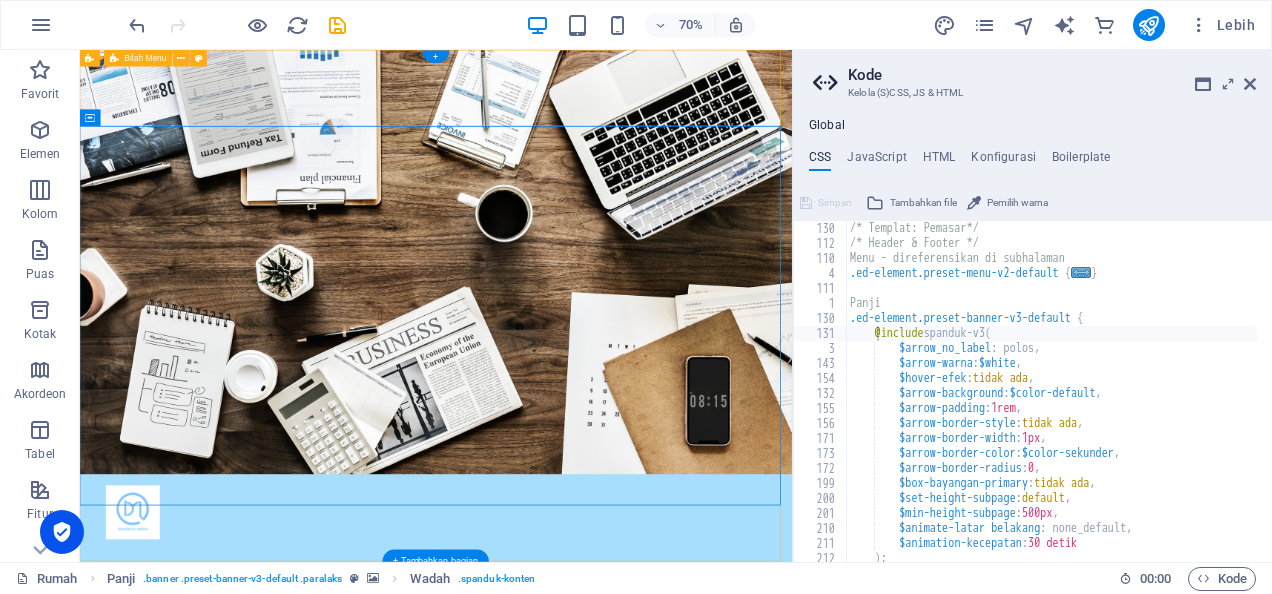 click on "Home About us Services Projects Team Contact" at bounding box center [588, 726] 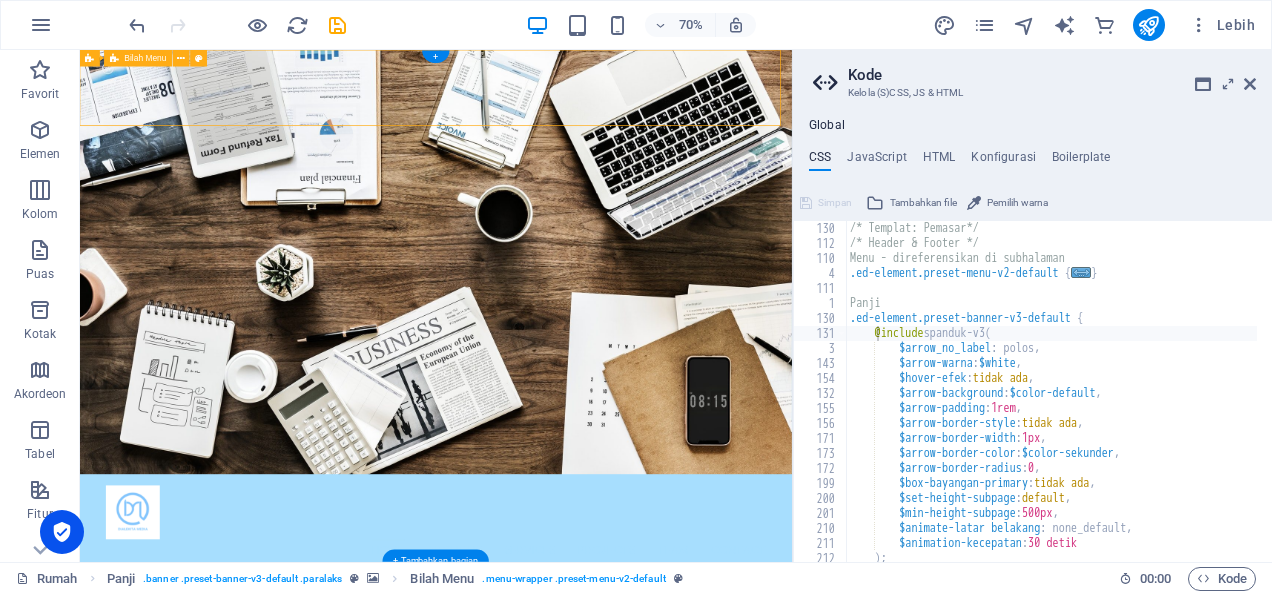 click on "Home About us Services Projects Team Contact" at bounding box center [588, 726] 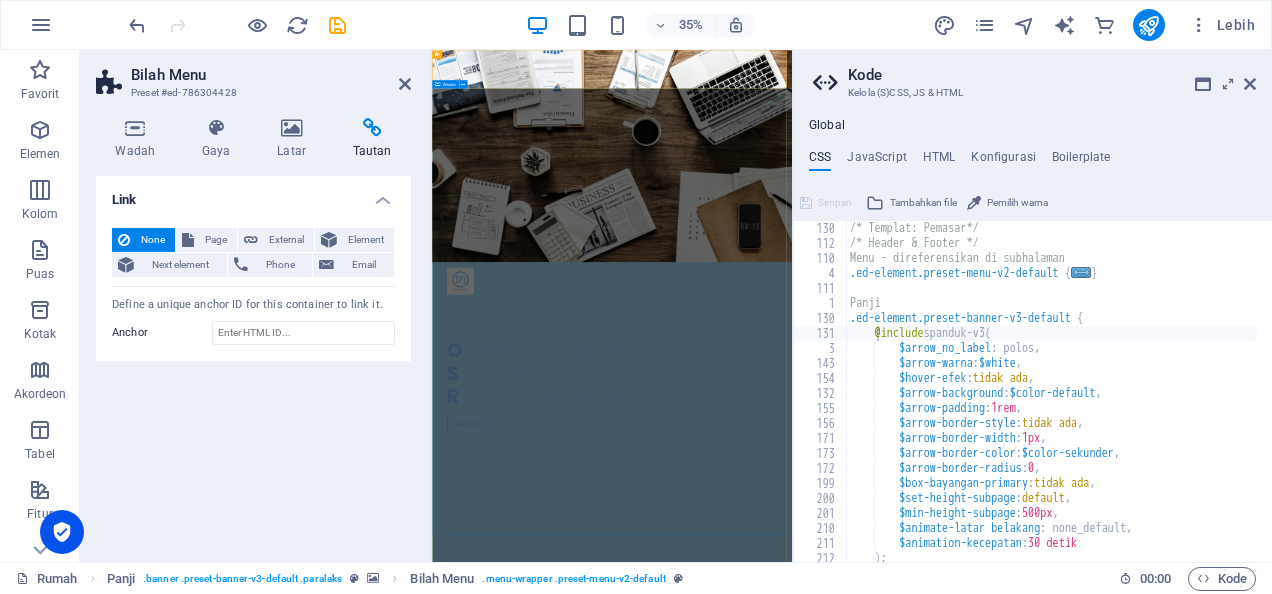click on "O nline Marketing S OCIAL MEDIA MARKETING R EVIEW & STATISTICS Learn more" at bounding box center [946, 1007] 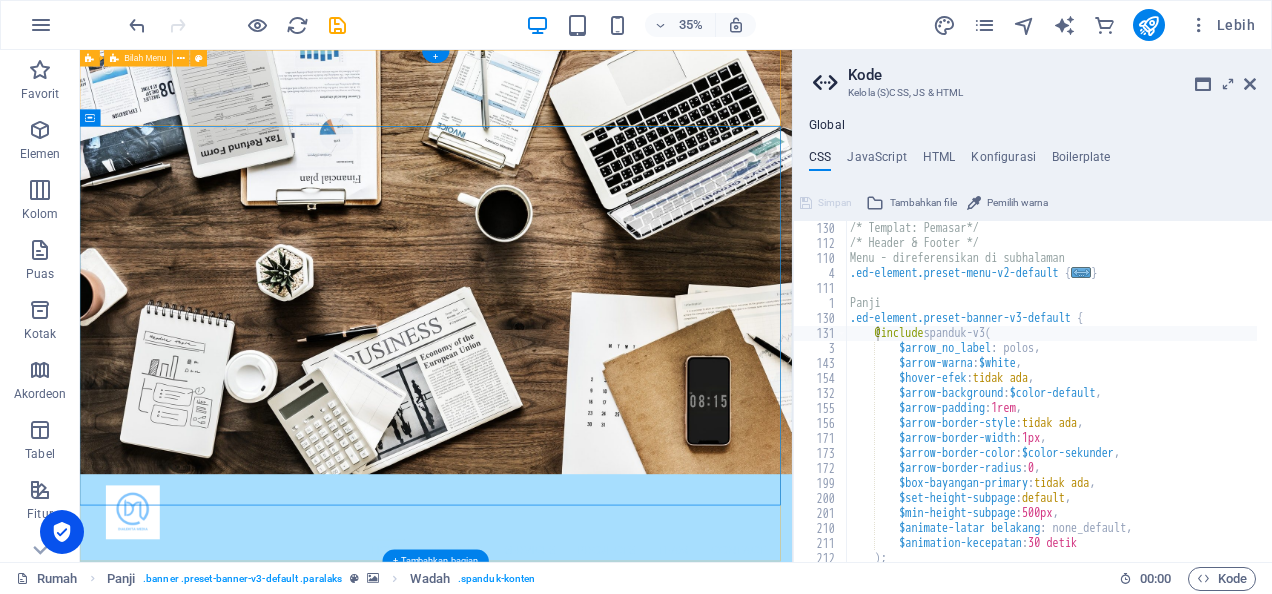 click on "Home About us Services Projects Team Contact" at bounding box center (589, 765) 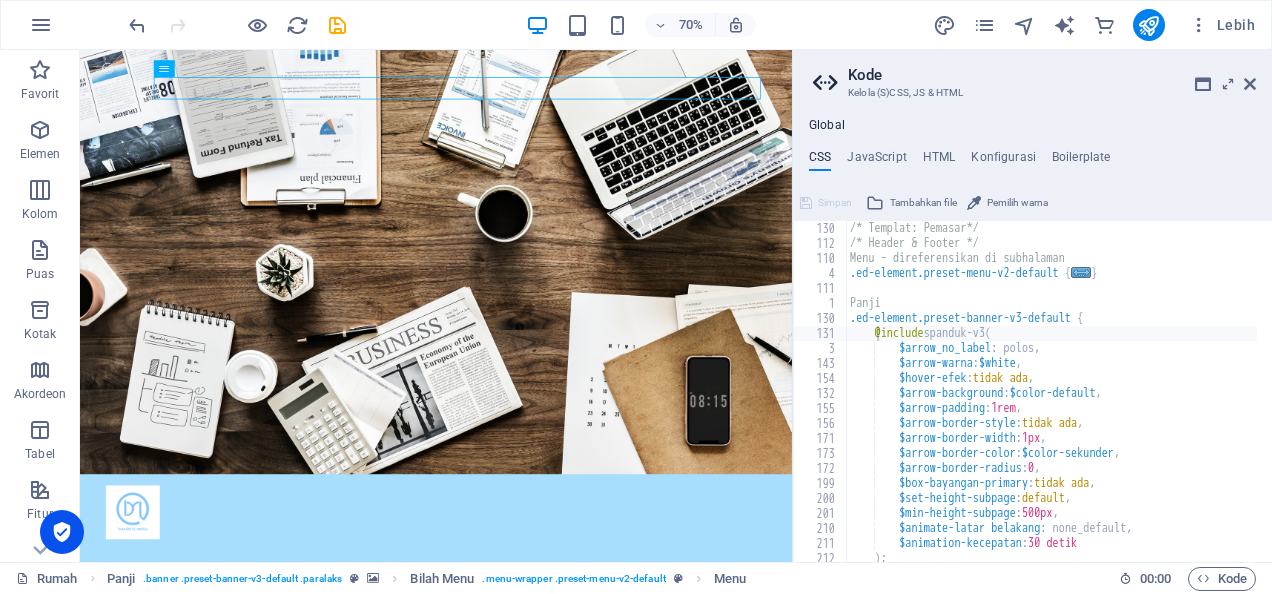 click on "Kode" at bounding box center (1052, 75) 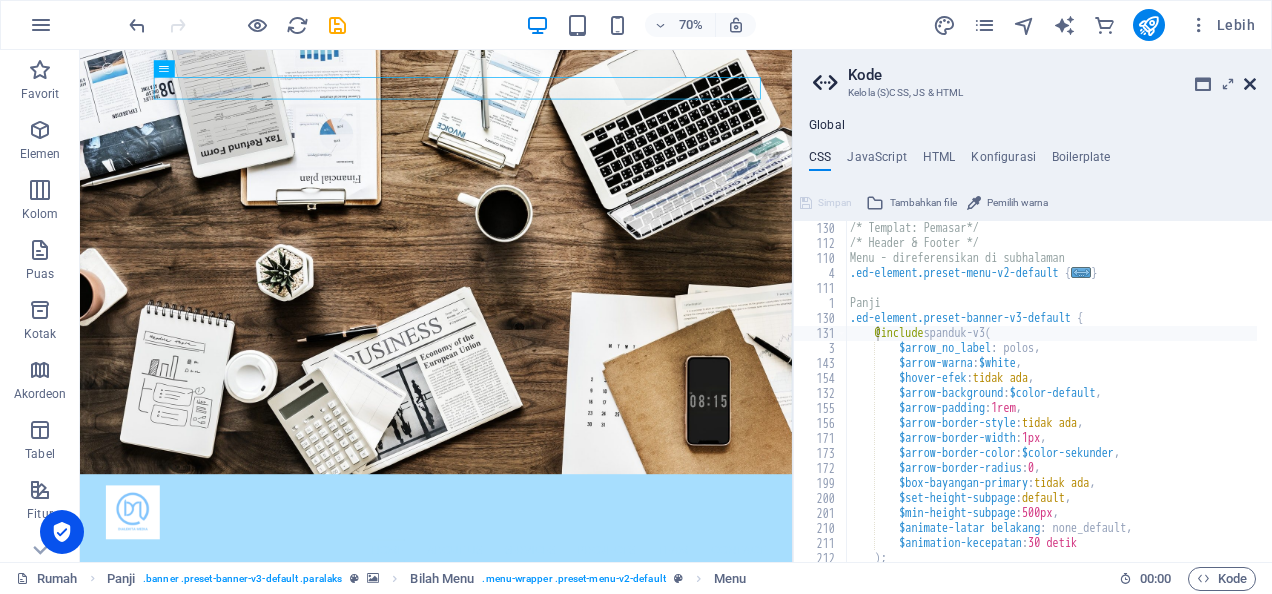 click at bounding box center (1250, 84) 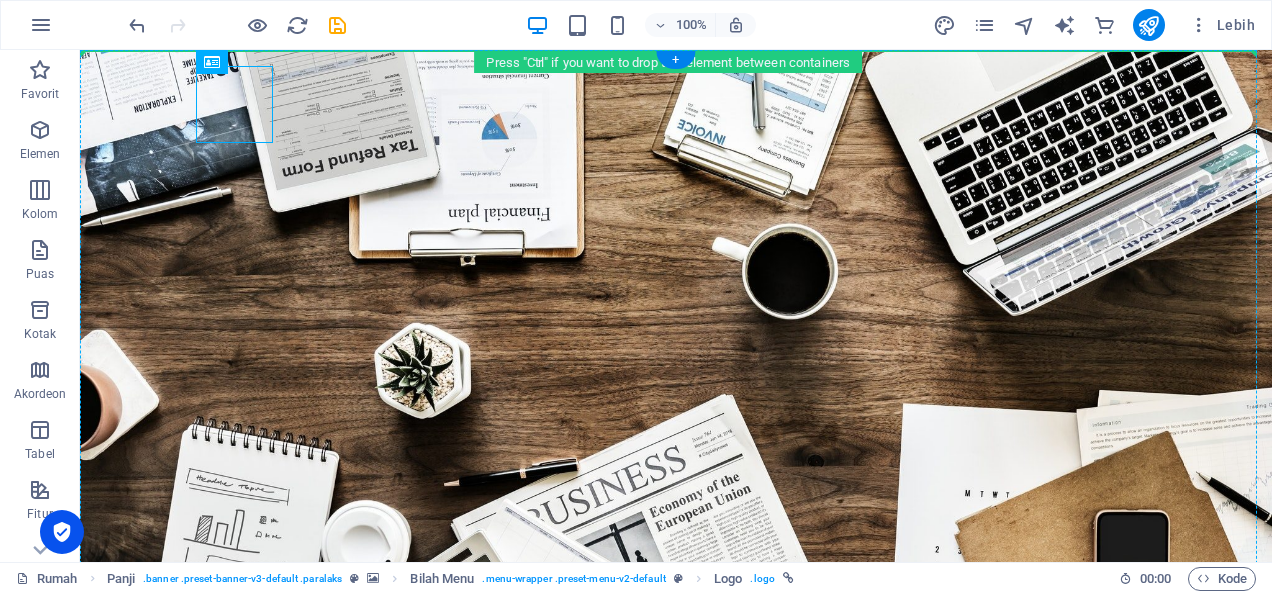 drag, startPoint x: 234, startPoint y: 104, endPoint x: 170, endPoint y: 113, distance: 64.629715 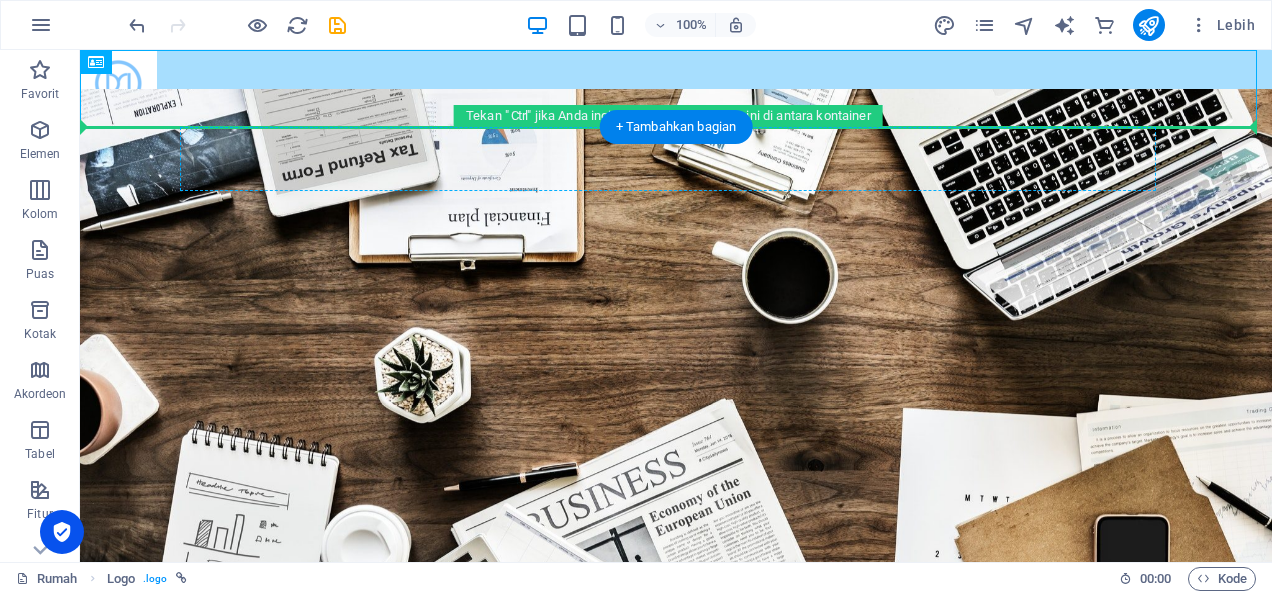 drag, startPoint x: 144, startPoint y: 80, endPoint x: 239, endPoint y: 152, distance: 119.20151 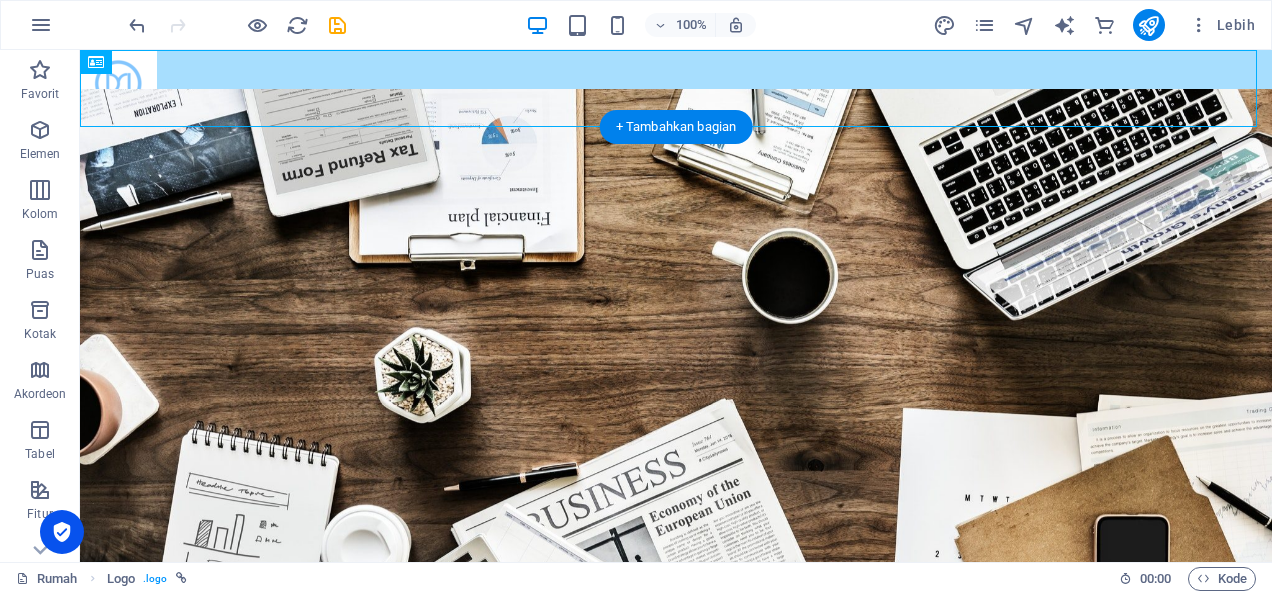 click on "Home About us Services Projects Team Contact" at bounding box center [676, 697] 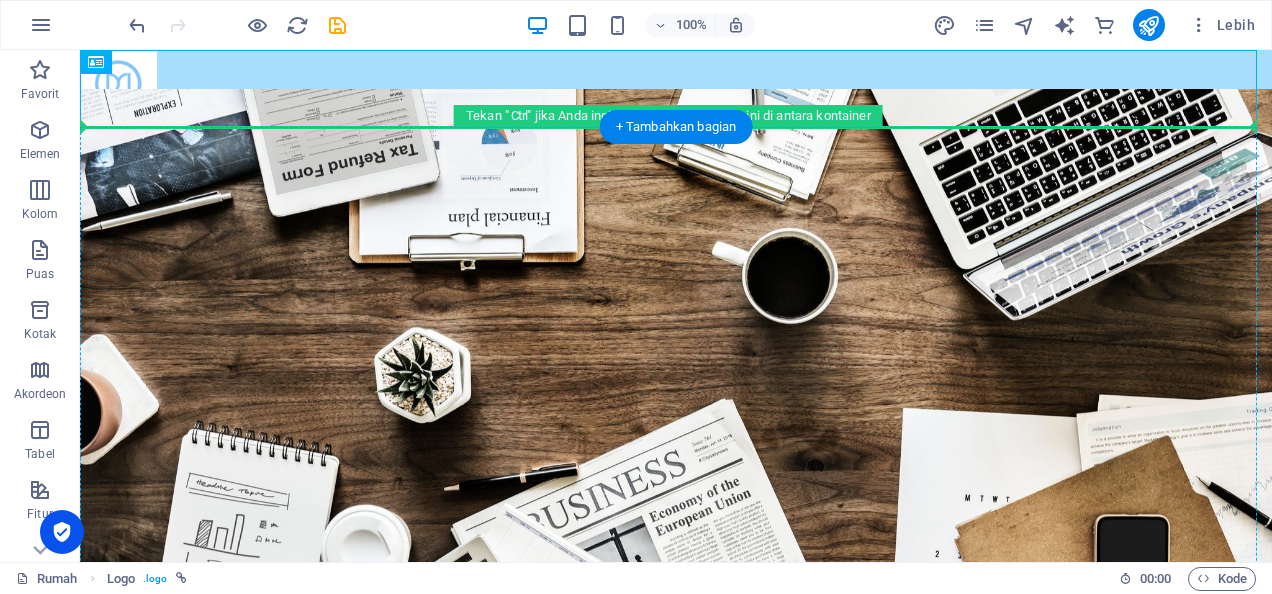drag, startPoint x: 114, startPoint y: 85, endPoint x: 238, endPoint y: 175, distance: 153.2188 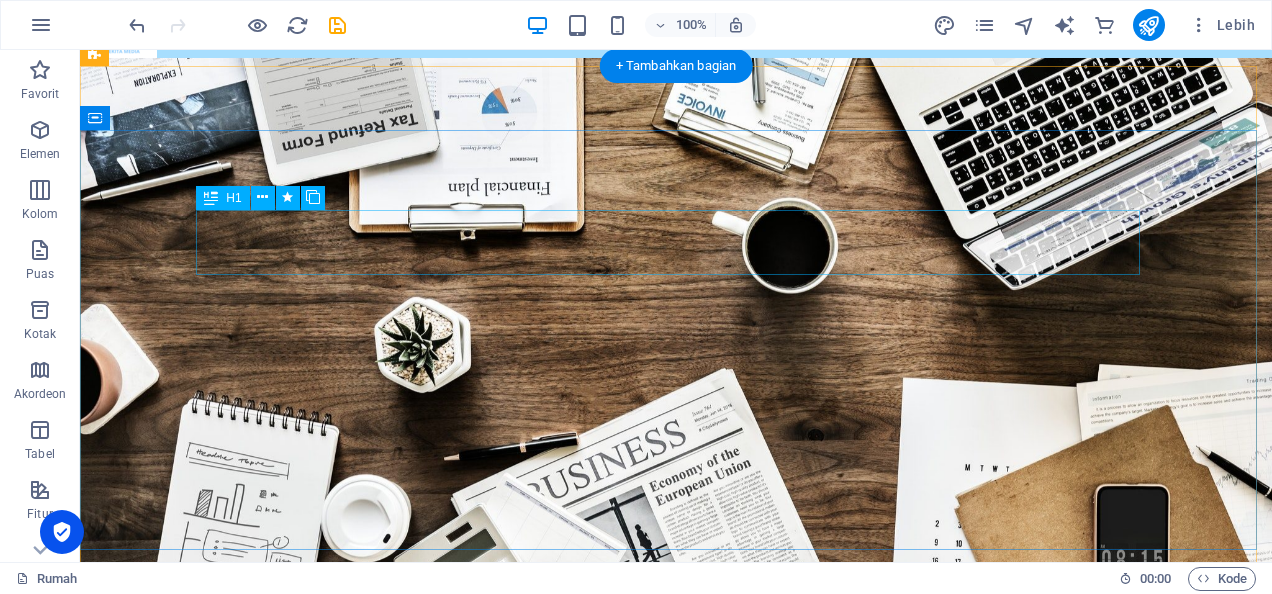 scroll, scrollTop: 0, scrollLeft: 0, axis: both 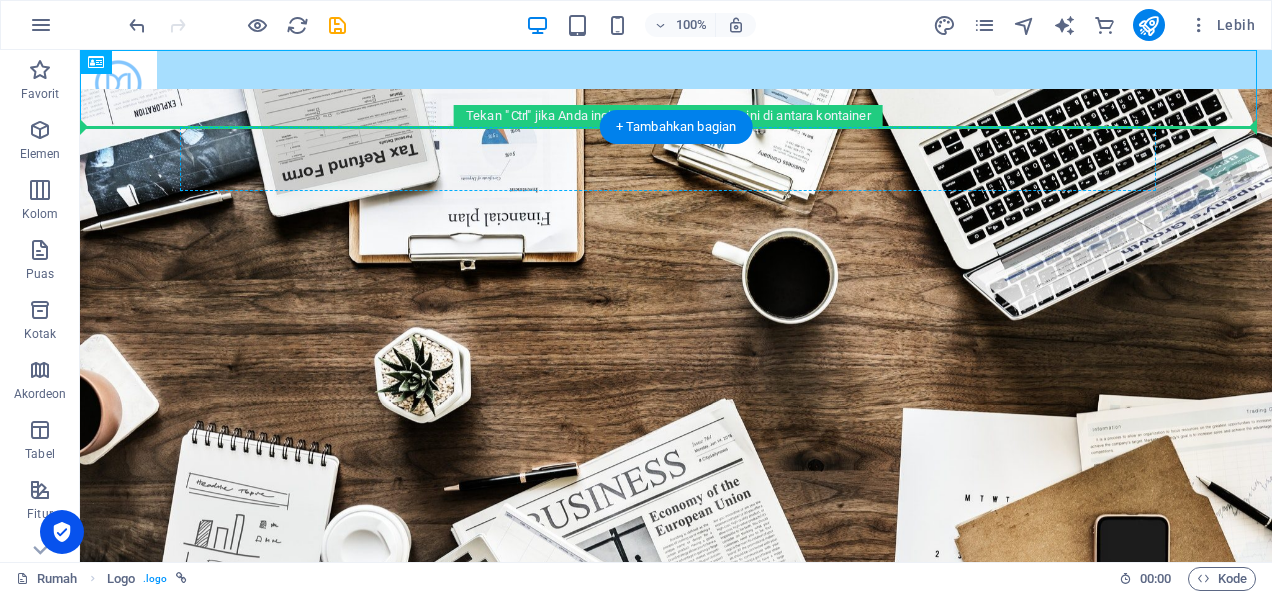 drag, startPoint x: 129, startPoint y: 91, endPoint x: 228, endPoint y: 166, distance: 124.20145 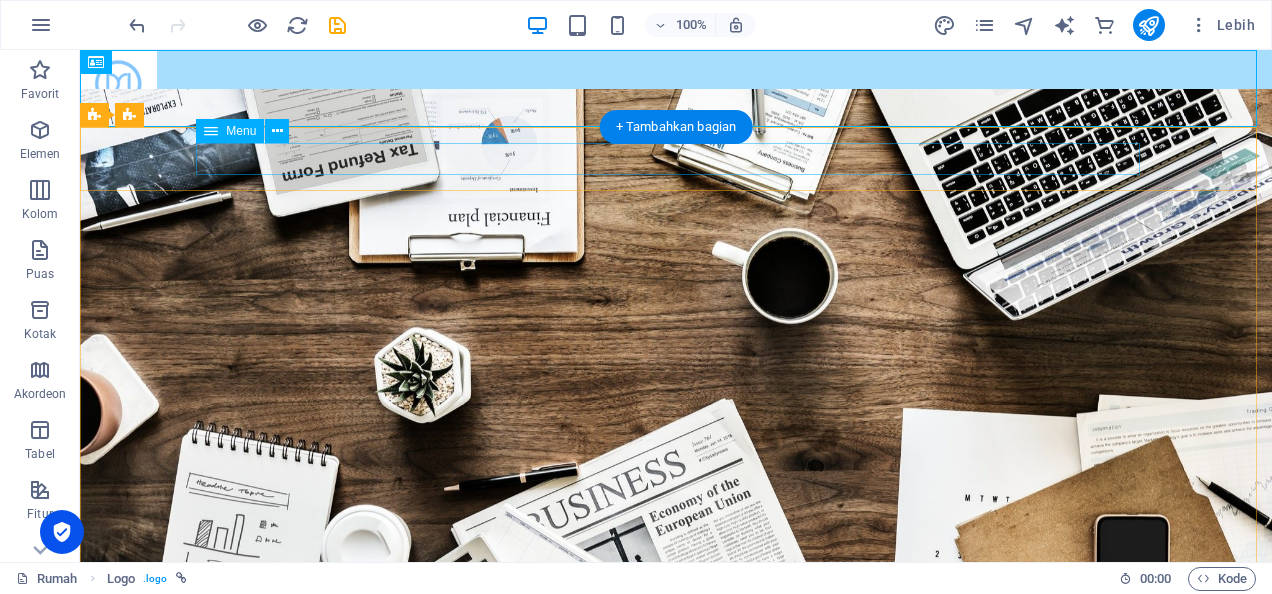 drag, startPoint x: 238, startPoint y: 104, endPoint x: 288, endPoint y: 158, distance: 73.593475 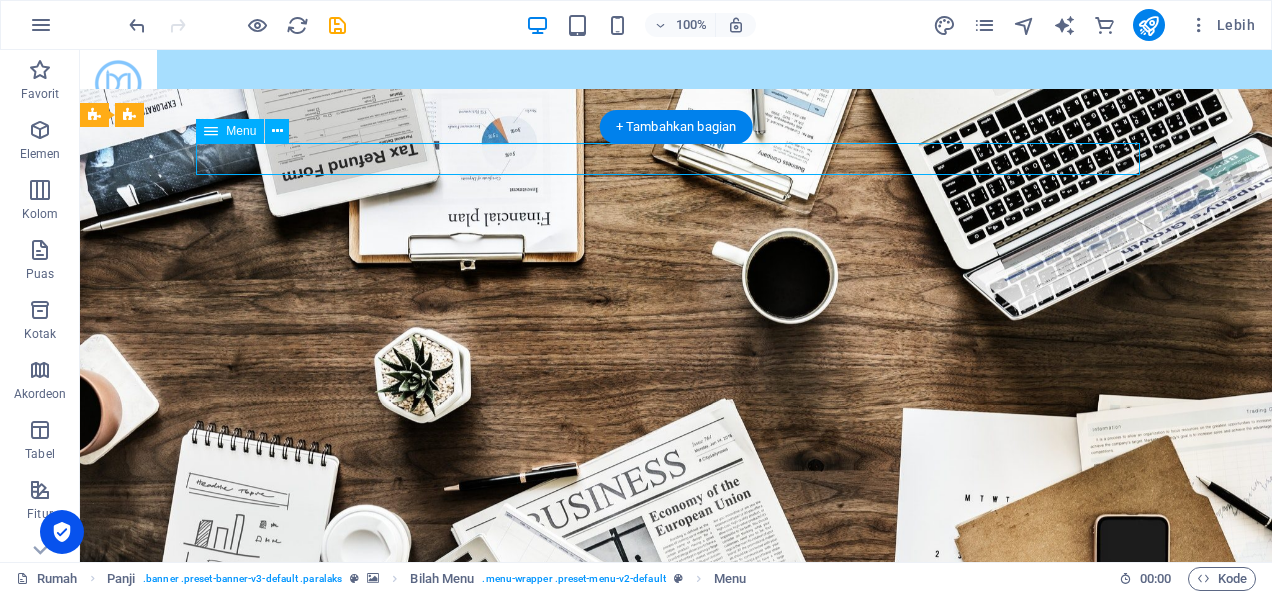 click on "Home About us Services Projects Team Contact" at bounding box center [676, 697] 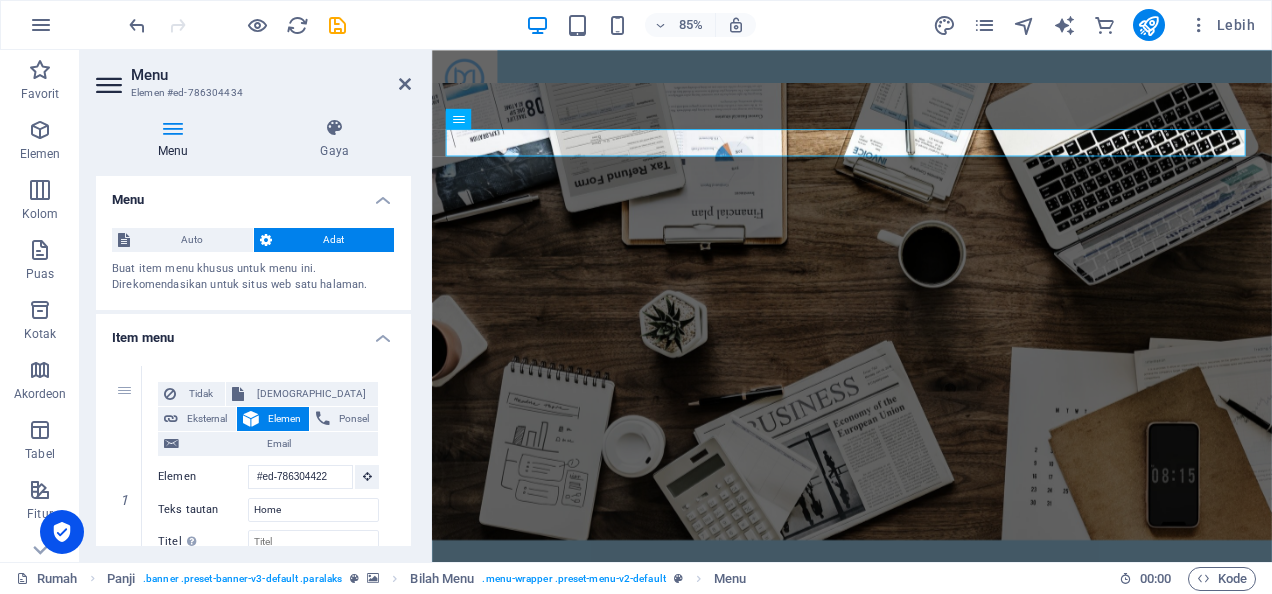 click at bounding box center [429, 306] 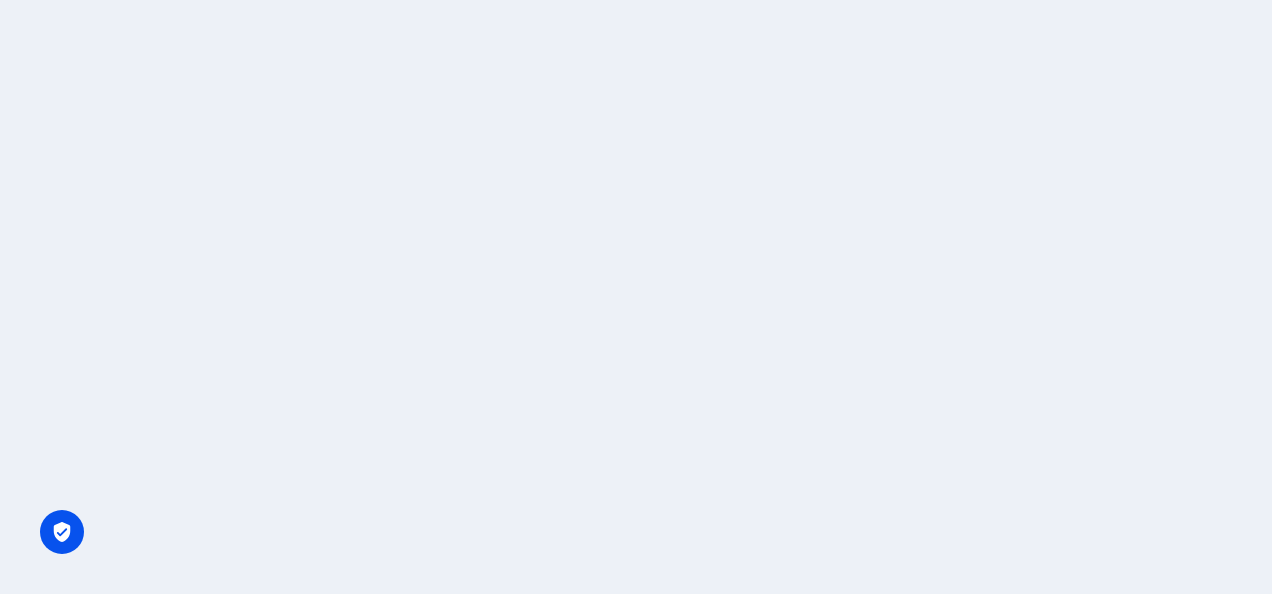 scroll, scrollTop: 0, scrollLeft: 0, axis: both 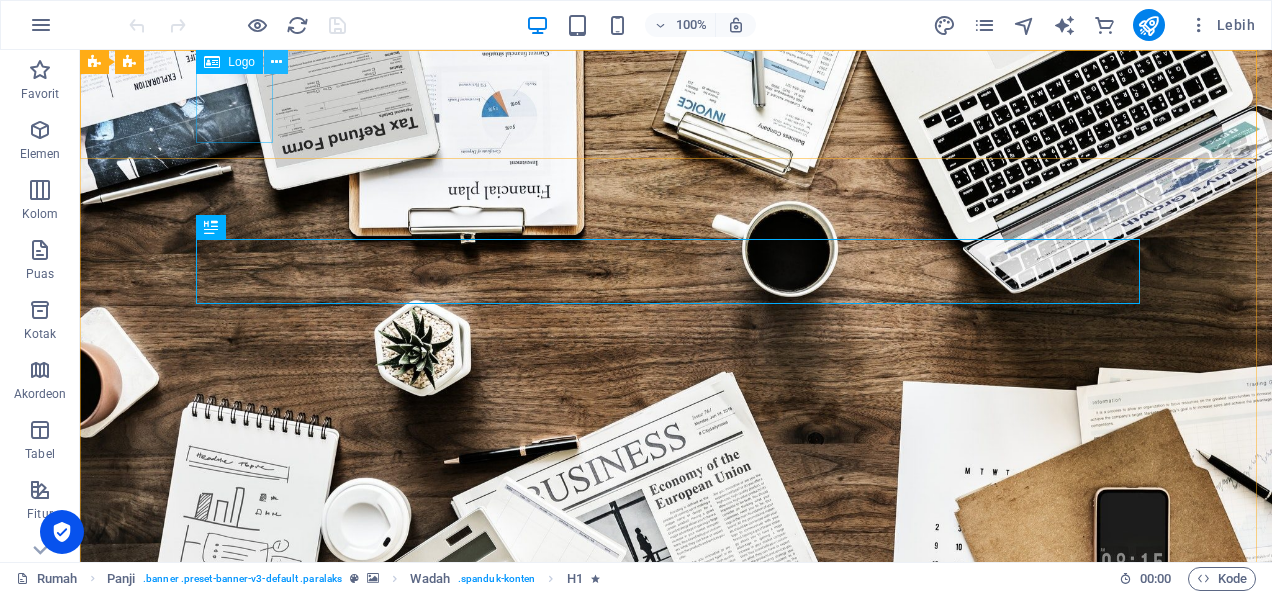 click at bounding box center (276, 62) 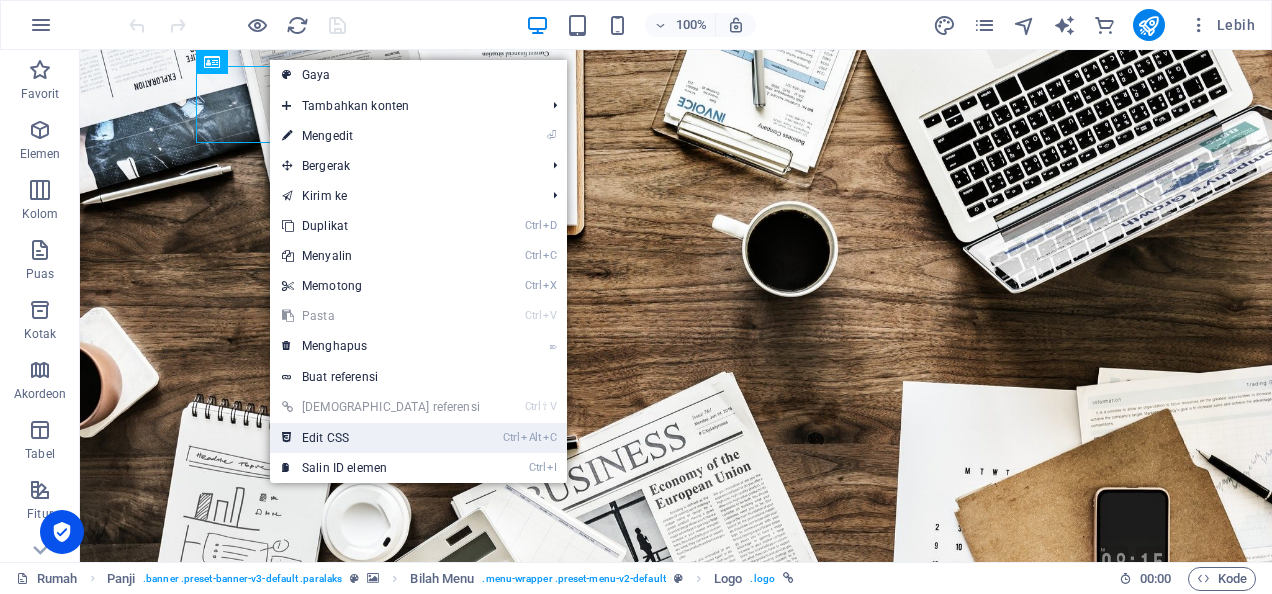 click on "Ctrl Alt C  Edit CSS" at bounding box center [381, 438] 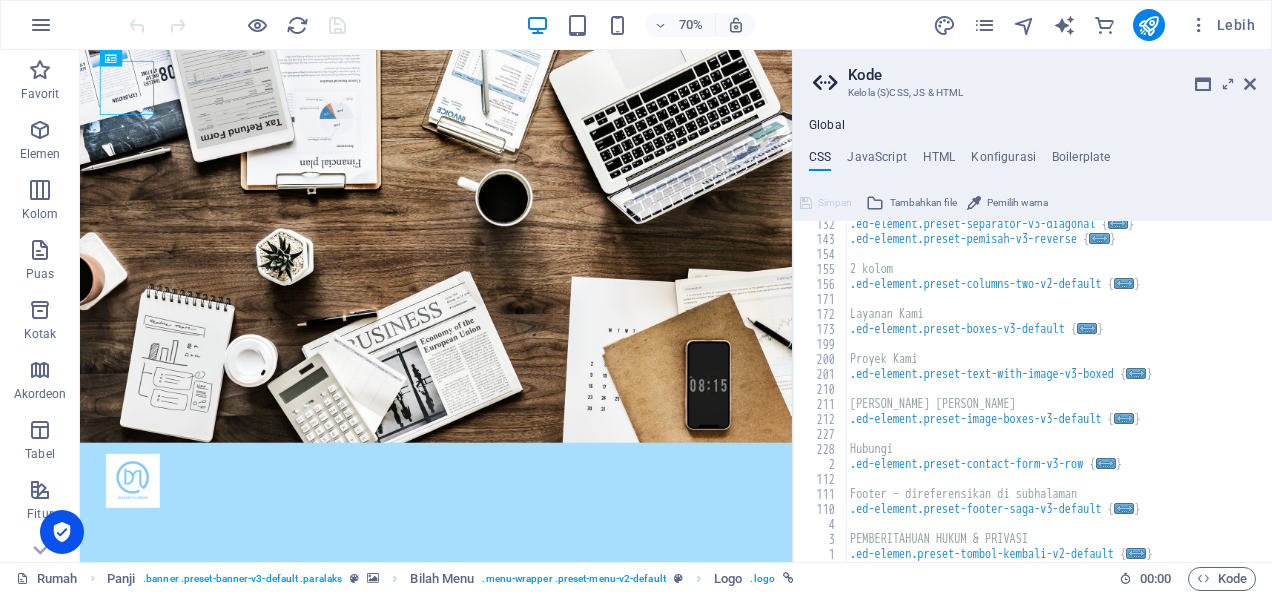 scroll, scrollTop: 0, scrollLeft: 0, axis: both 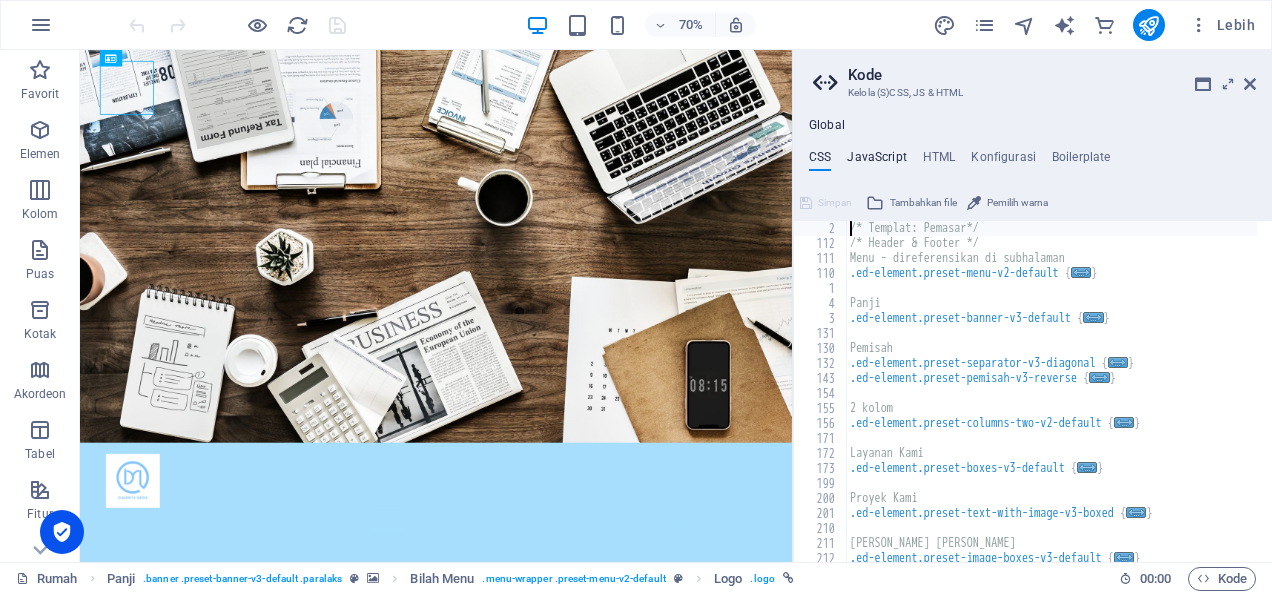 click on "JavaScript" at bounding box center [876, 161] 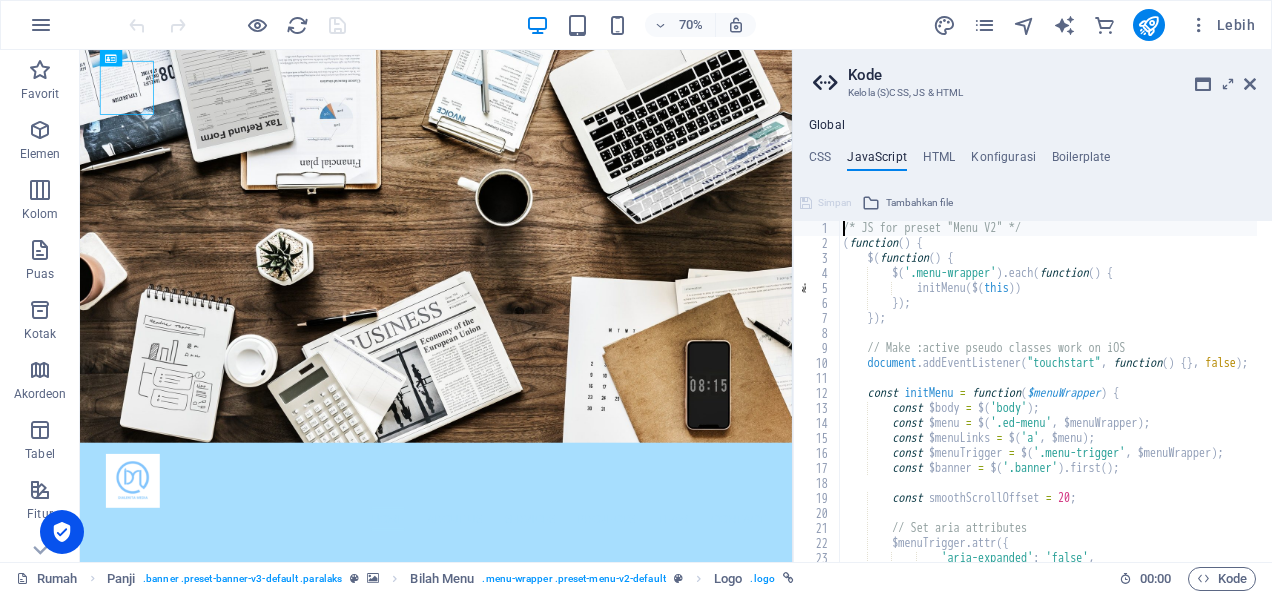 click on "JavaScript" at bounding box center [876, 161] 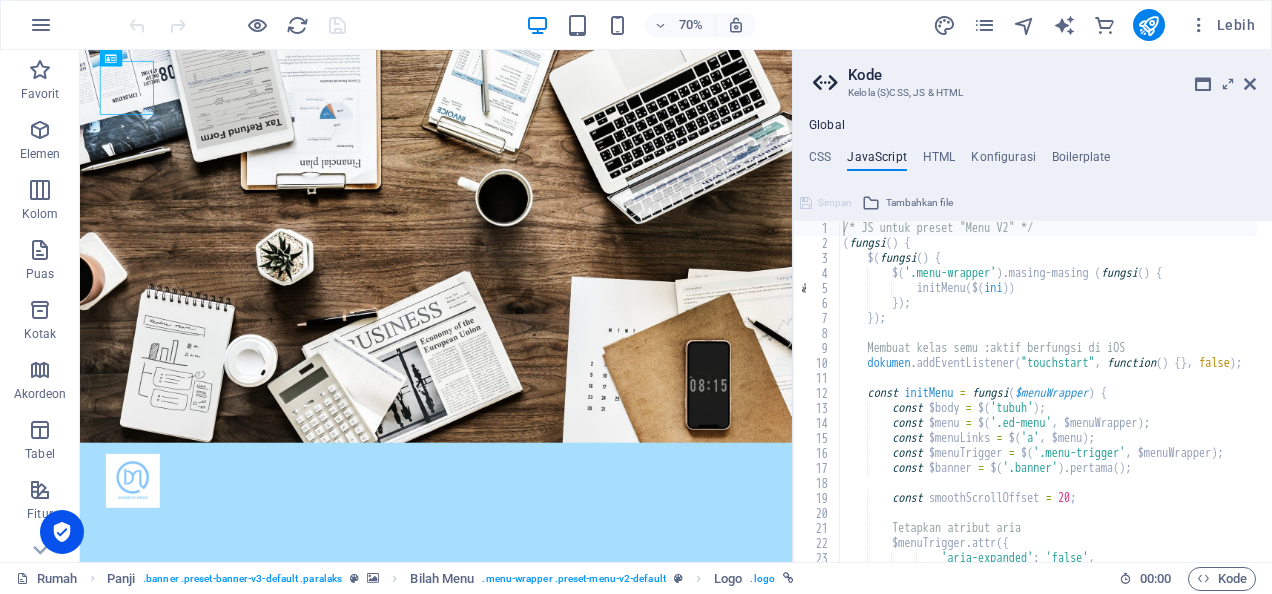 click on "Global CSS JavaScript HTML Konfigurasi Boilerplate /* Template: Marketer*/ 2 112 111 110 1 4 3 131 130 132 143 154 155 156 171 172 173 199 200 201 210 211 212 227 /* Templat: Pemasar*/ /* Header & Footer */ Menu - direferensikan di subhalaman .ed-element.preset-menu-v2-default   { ... } Panji .ed-element.preset-banner-v3-default   { ... } Pemisah .ed-element.preset-separator-v3-diagonal   { ... } .ed-element.preset-pemisah-v3-reverse   { ... } 2 kolom .ed-element.preset-columns-two-v2-default   { ... } Layanan Kami .ed-element.preset-boxes-v3-default   { ... } Proyek Kami .ed-element.preset-text-with-image-v3-boxed   { ... } Tim kami .ed-element.preset-image-boxes-v3-default   { ... }     XXXXXXXXXXXXXXXXXXXXXXXXXXXXXXXXXXXXXXXXXXXXXXXXXXXXXXXXXXXXXXXXXXXXXXXXXXXXXXXXXXXXXXXXXXXXXXXXXXXXXXXXXXXXXXXXXXXXXXXXXXXXXXXXXXXXXXXXXXXXXXXXXXXXXXXXXXXXXXXXXXXXXXXXXXXXXXXXXXXXXXXXXXXXXXXXXXXXXXXXXXXXXXXXXXXXXXXXXXXXXXXXXXXXXXXXXXXXXXXXXXXXXXXXXXXXXXXX Simpan Tambahkan file Pemilih warna /* JS for preset "Menu V2" */ 1" at bounding box center [1032, 340] 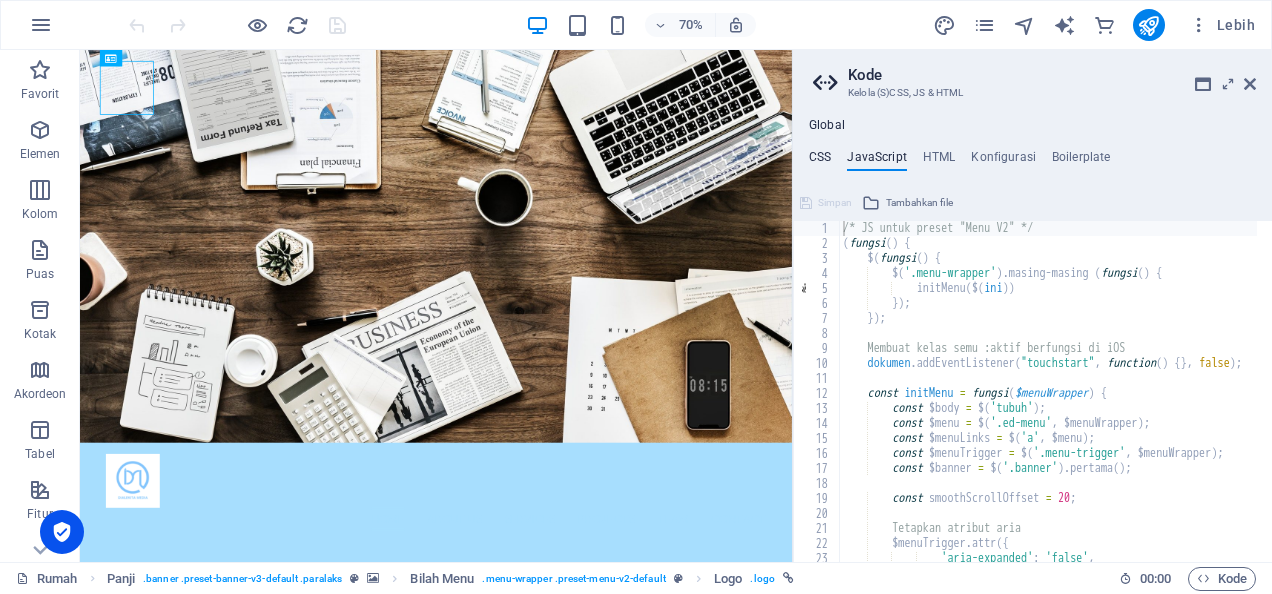 click on "CSS" at bounding box center [820, 161] 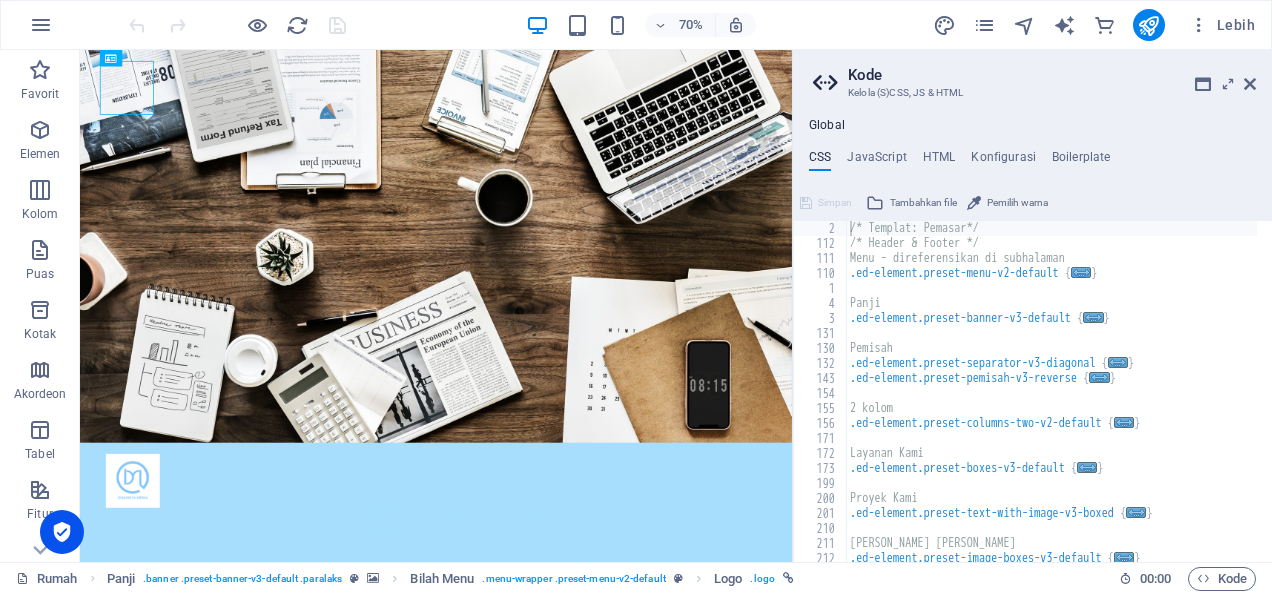 click on "CSS" at bounding box center (820, 161) 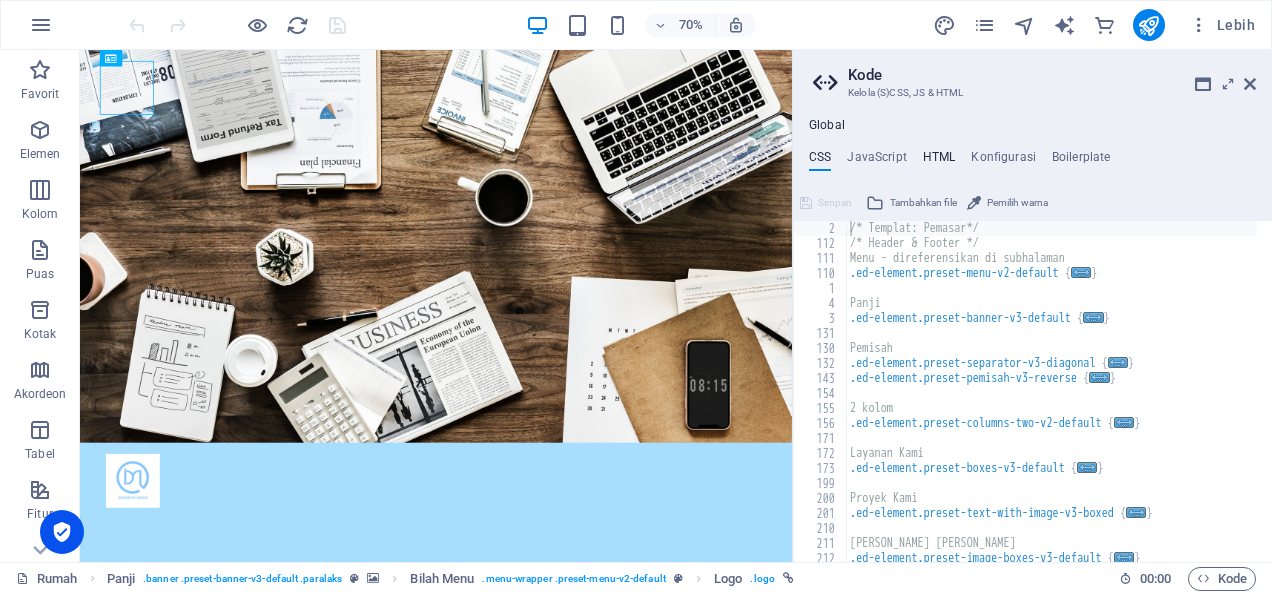click on "HTML" at bounding box center [939, 161] 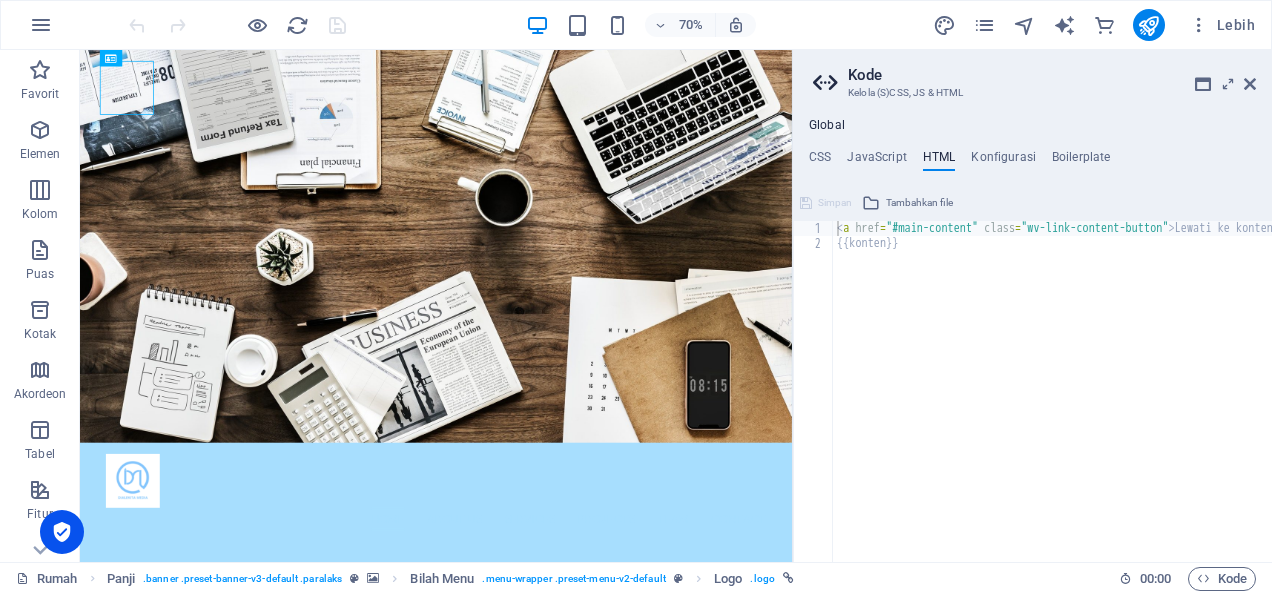 click on "Global CSS JavaScript HTML Konfigurasi Boilerplate /* Template: Marketer*/ 2 112 111 110 1 4 3 131 130 132 143 154 155 156 171 172 173 199 200 201 210 211 212 227 /* Templat: Pemasar*/ /* Header & Footer */ Menu - direferensikan di subhalaman .ed-element.preset-menu-v2-default   { ... } Panji .ed-element.preset-banner-v3-default   { ... } Pemisah .ed-element.preset-separator-v3-diagonal   { ... } .ed-element.preset-pemisah-v3-reverse   { ... } 2 kolom .ed-element.preset-columns-two-v2-default   { ... } Layanan Kami .ed-element.preset-boxes-v3-default   { ... } Proyek Kami .ed-element.preset-text-with-image-v3-boxed   { ... } Tim kami .ed-element.preset-image-boxes-v3-default   { ... }     XXXXXXXXXXXXXXXXXXXXXXXXXXXXXXXXXXXXXXXXXXXXXXXXXXXXXXXXXXXXXXXXXXXXXXXXXXXXXXXXXXXXXXXXXXXXXXXXXXXXXXXXXXXXXXXXXXXXXXXXXXXXXXXXXXXXXXXXXXXXXXXXXXXXXXXXXXXXXXXXXXXXXXXXXXXXXXXXXXXXXXXXXXXXXXXXXXXXXXXXXXXXXXXXXXXXXXXXXXXXXXXXXXXXXXXXXXXXXXXXXXXXXXXXXXXXXXXX Simpan Tambahkan file Pemilih warna /* JS for preset "Menu V2" */ 1" at bounding box center [1032, 340] 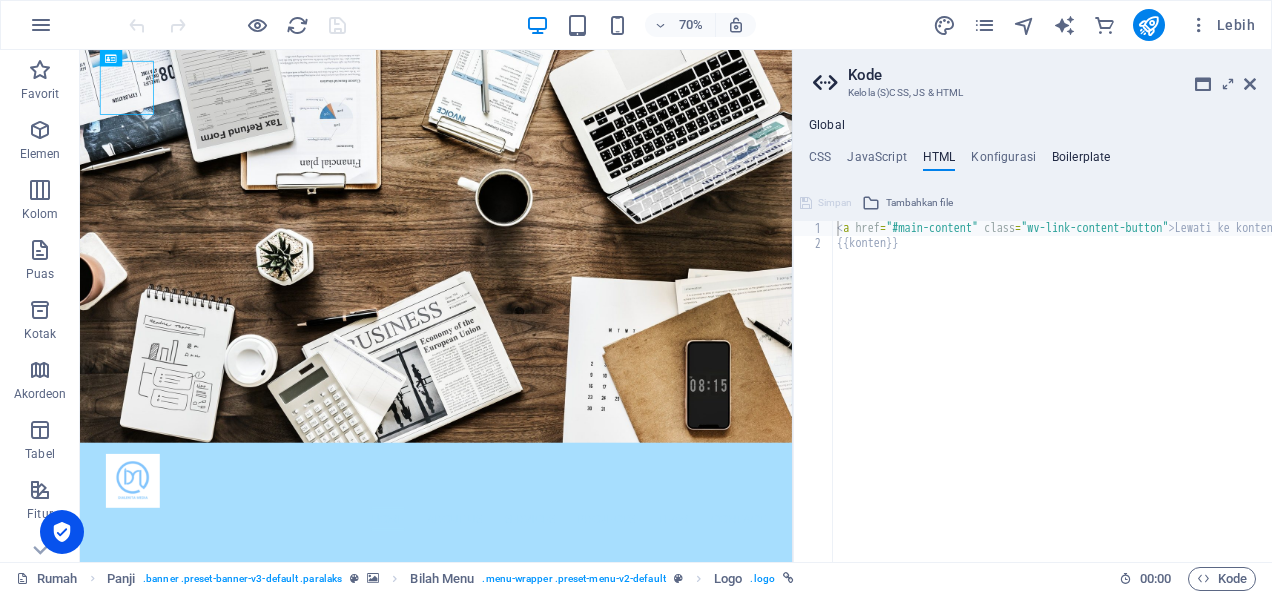 drag, startPoint x: 1003, startPoint y: 150, endPoint x: 1092, endPoint y: 166, distance: 90.426765 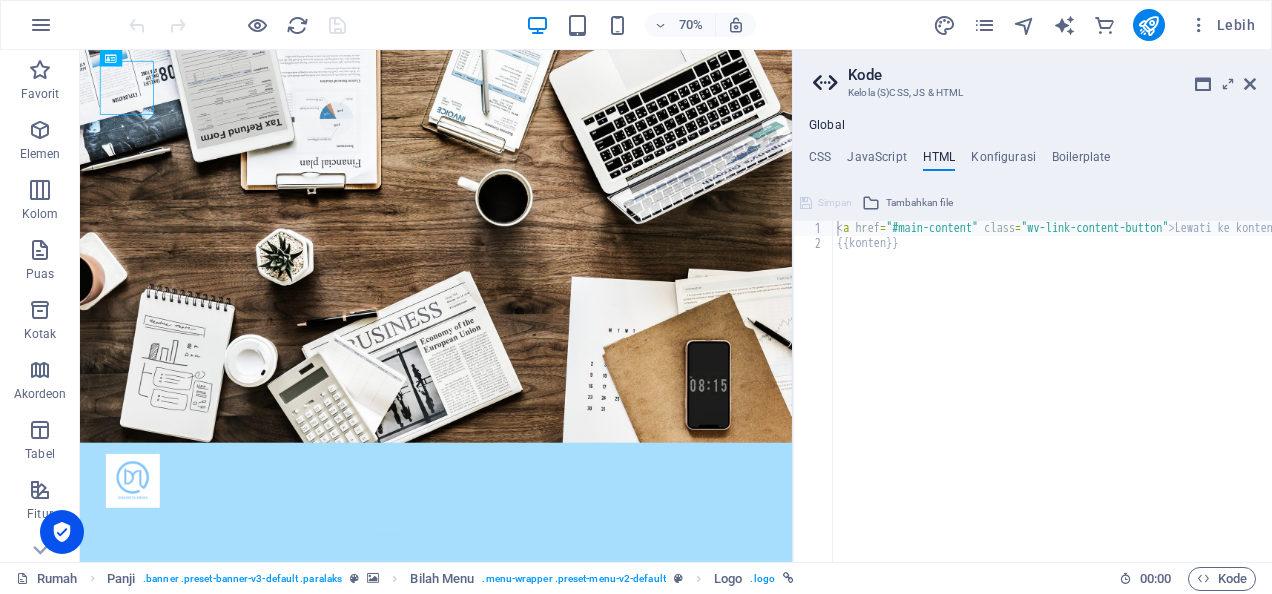 drag, startPoint x: 1092, startPoint y: 166, endPoint x: 1108, endPoint y: 160, distance: 17.088007 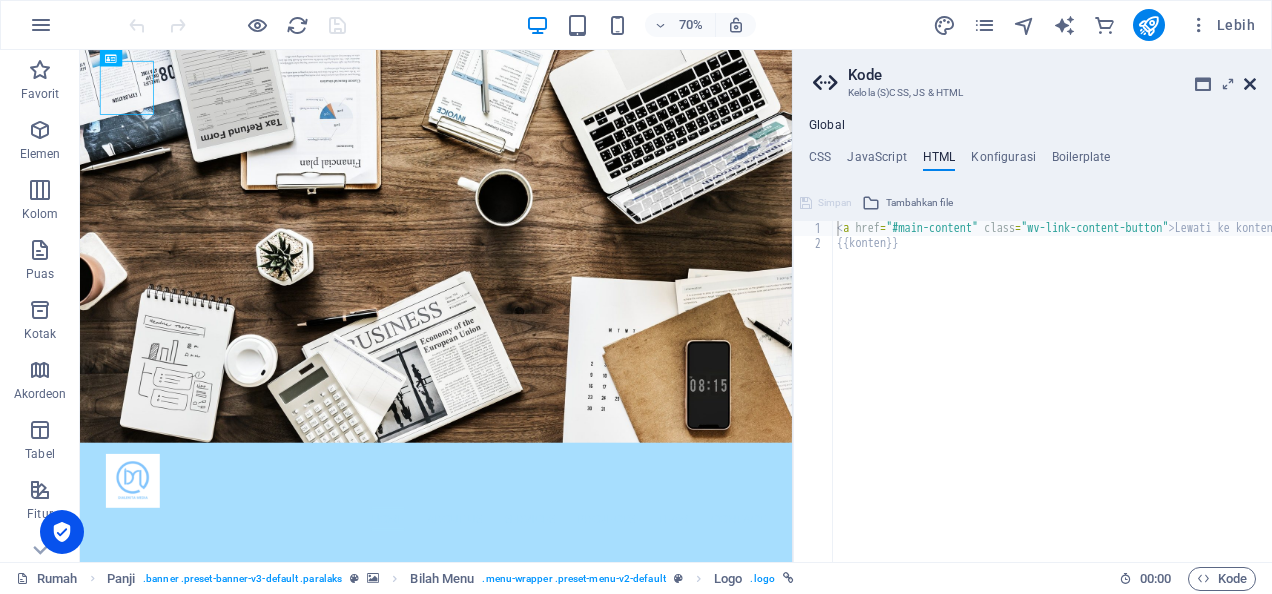 click at bounding box center (1250, 84) 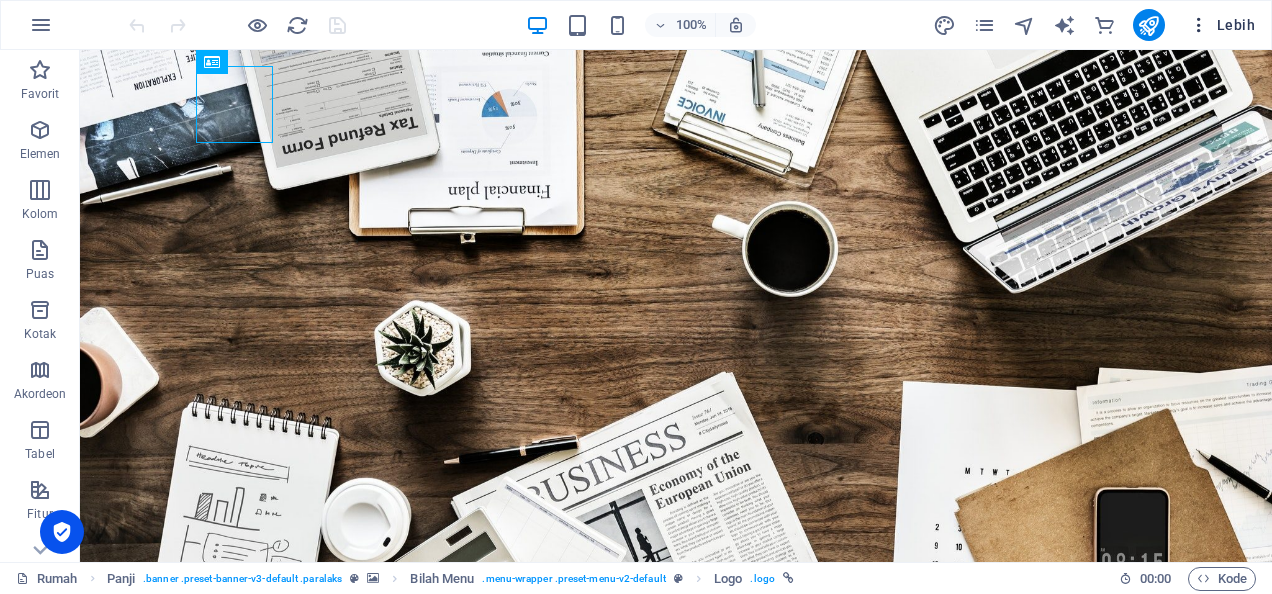click on "Lebih" at bounding box center [1236, 25] 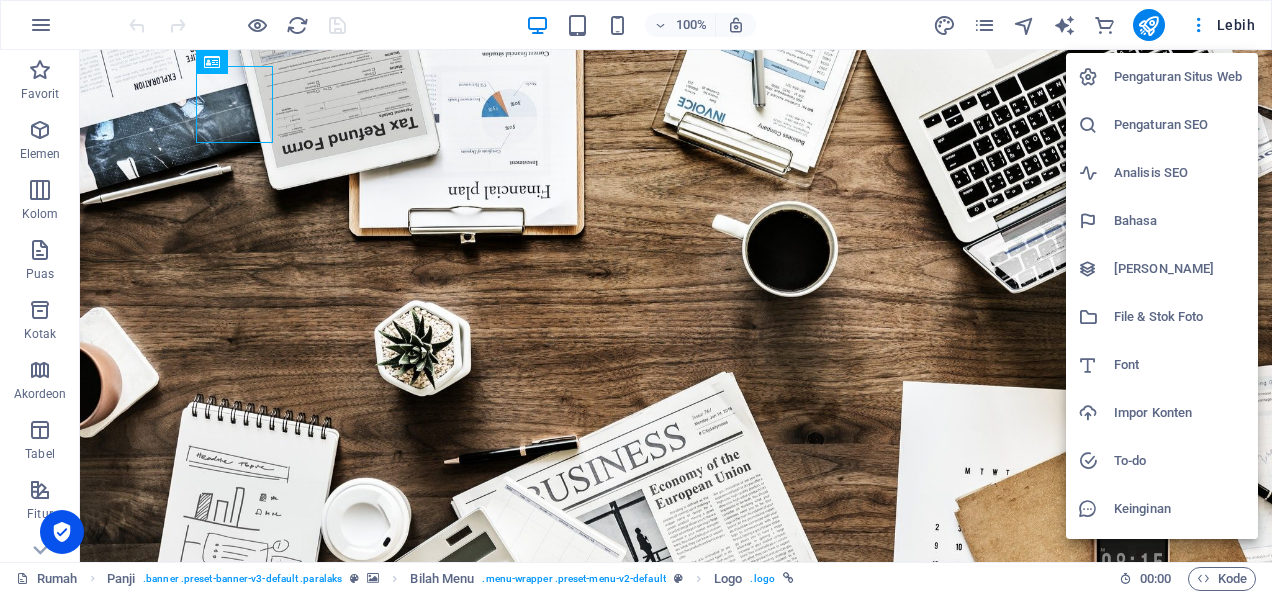 click on "Pengaturan SEO" at bounding box center [1180, 125] 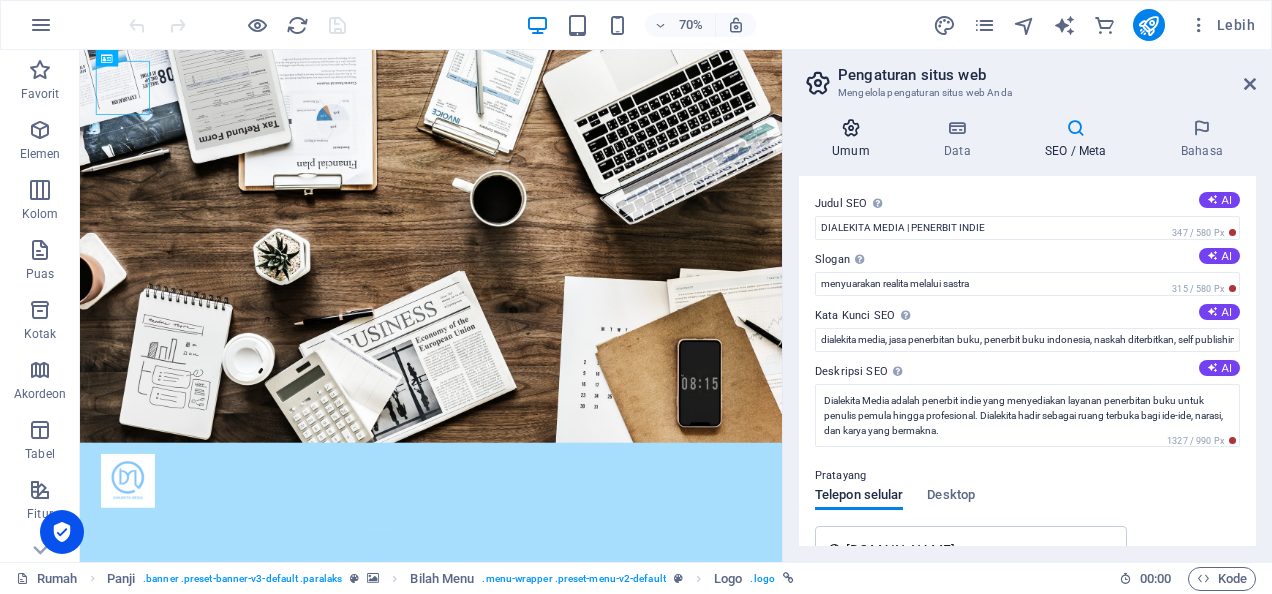 click on "Umum" at bounding box center [851, 151] 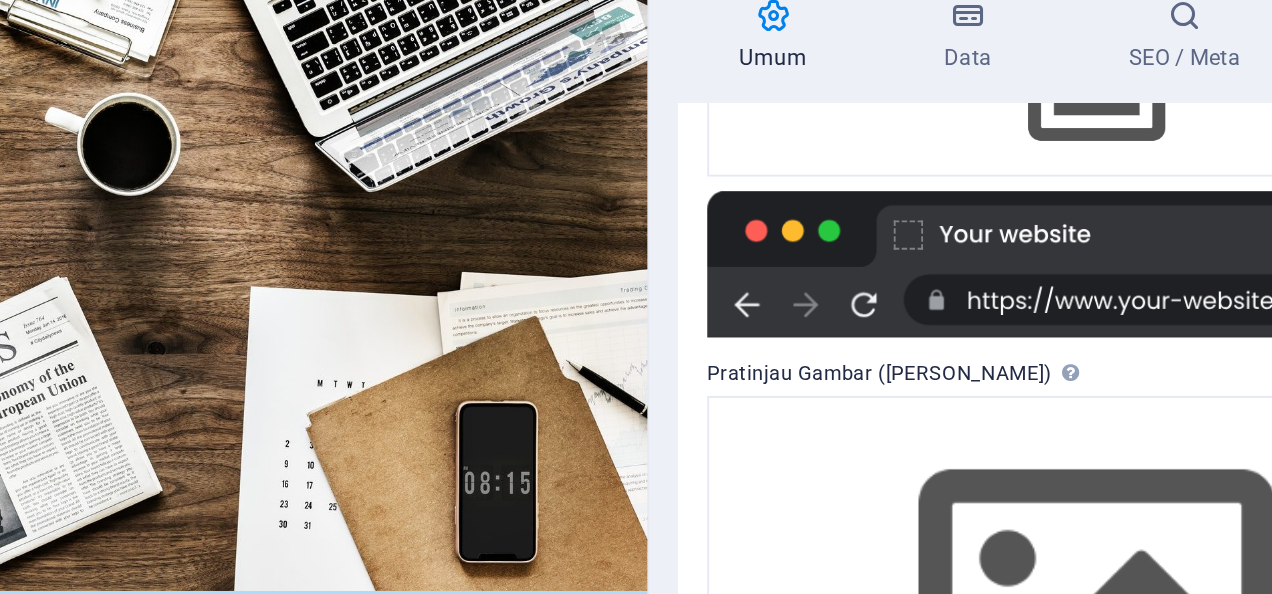 scroll, scrollTop: 377, scrollLeft: 0, axis: vertical 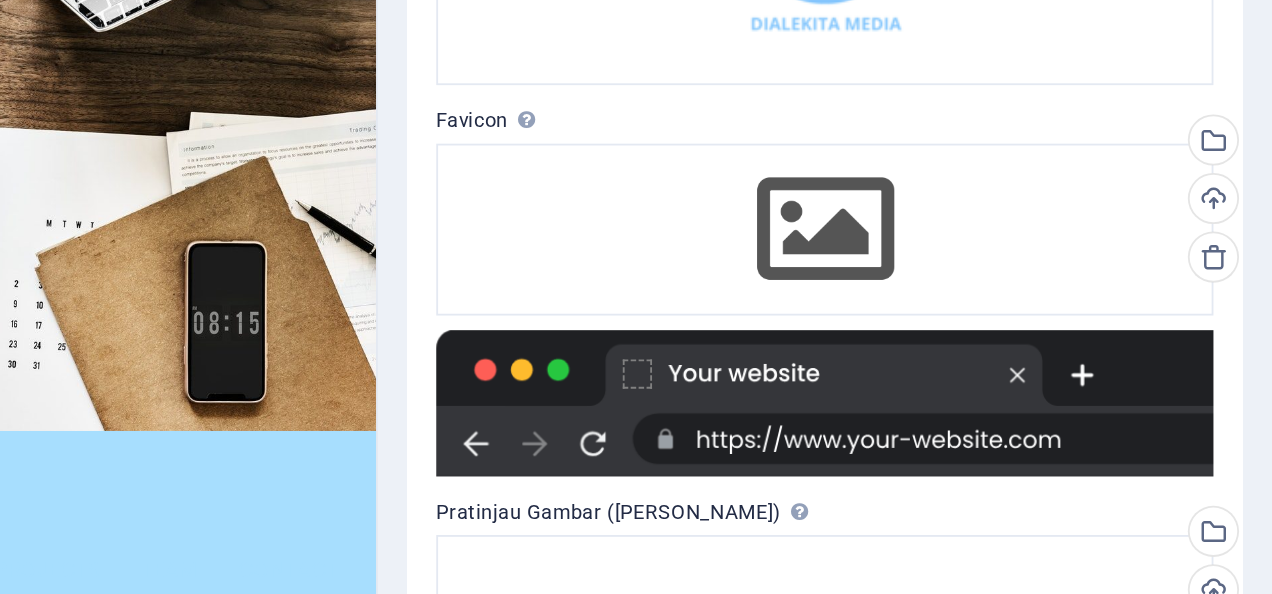 click at bounding box center (1027, 427) 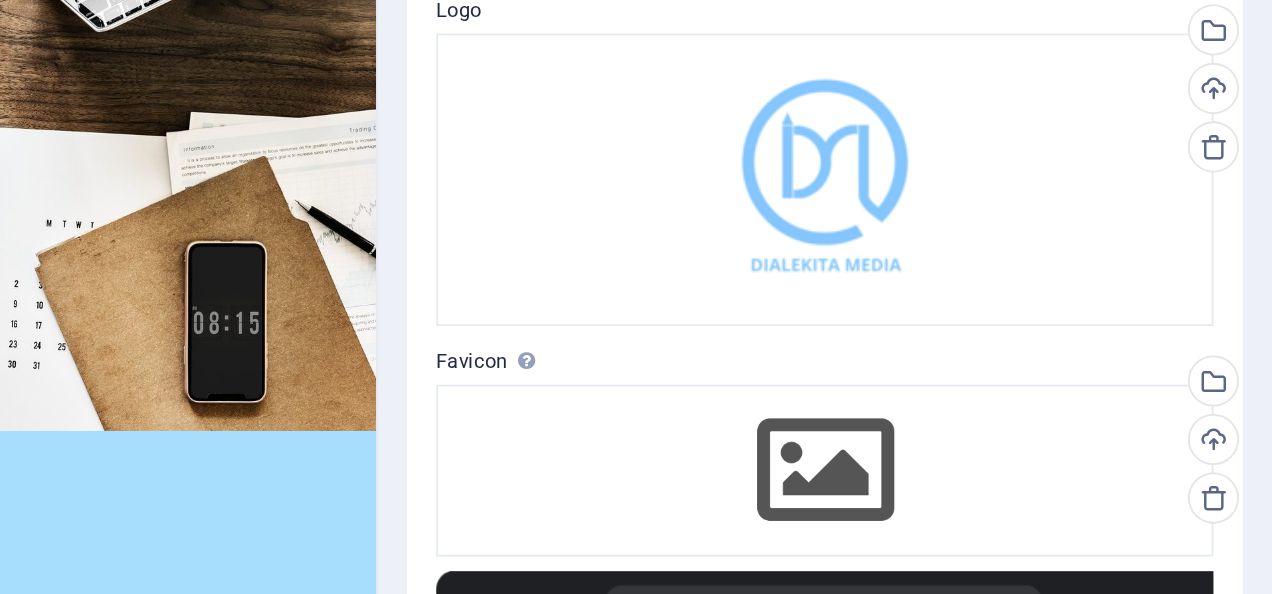 scroll, scrollTop: 0, scrollLeft: 0, axis: both 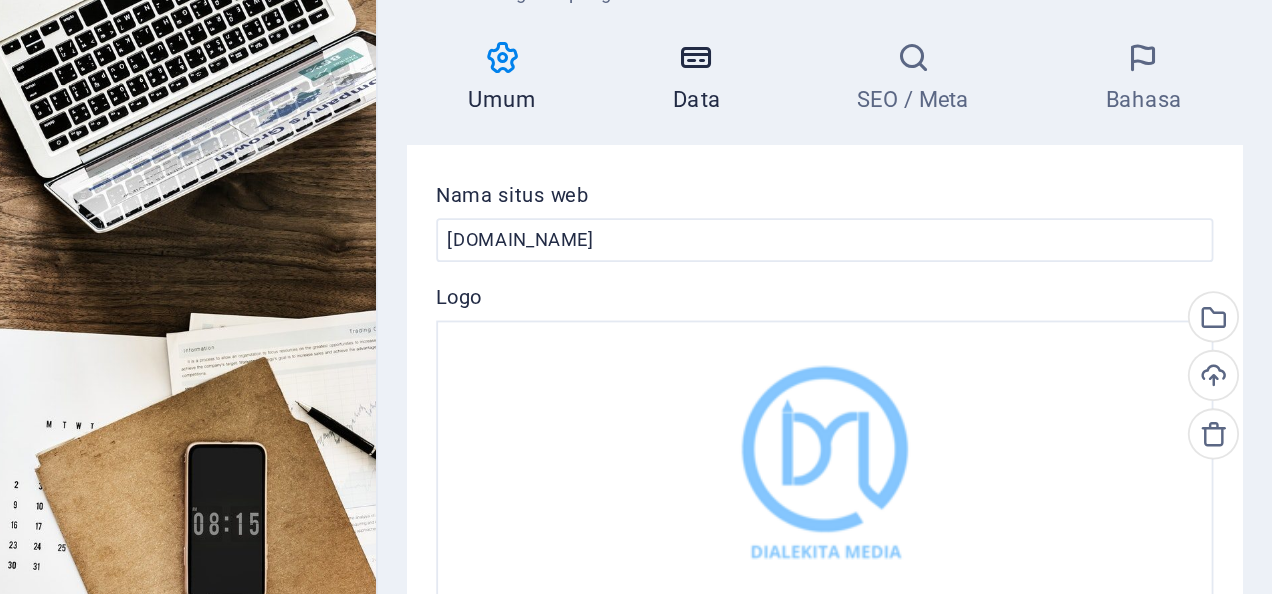 click on "Data" at bounding box center [957, 151] 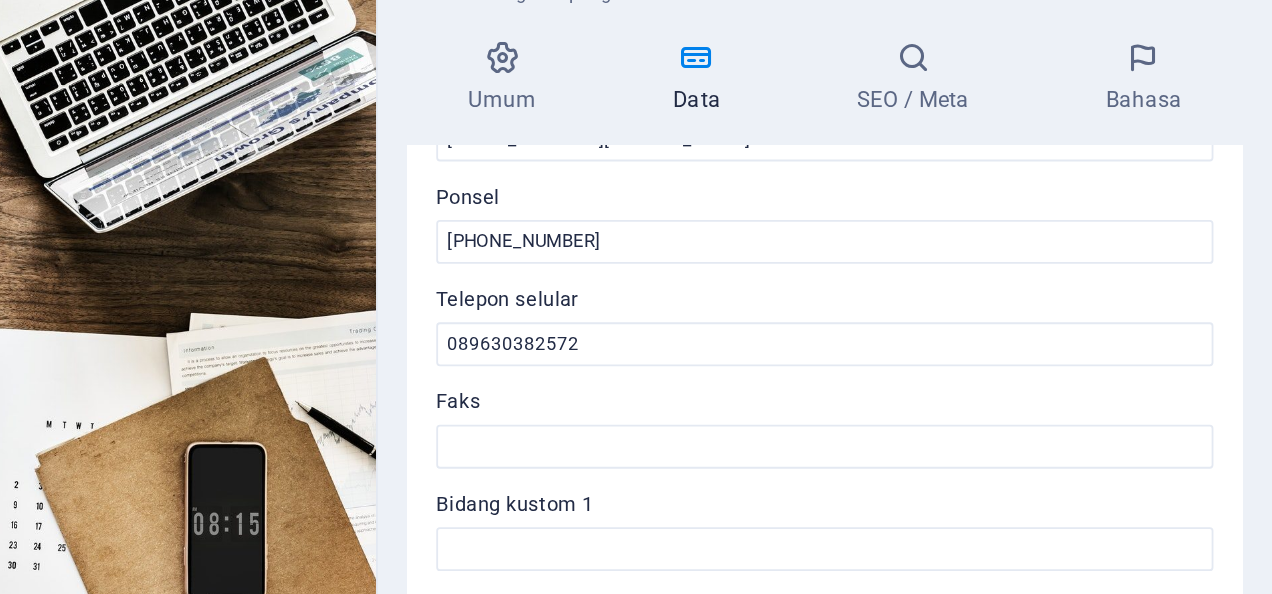 scroll, scrollTop: 590, scrollLeft: 0, axis: vertical 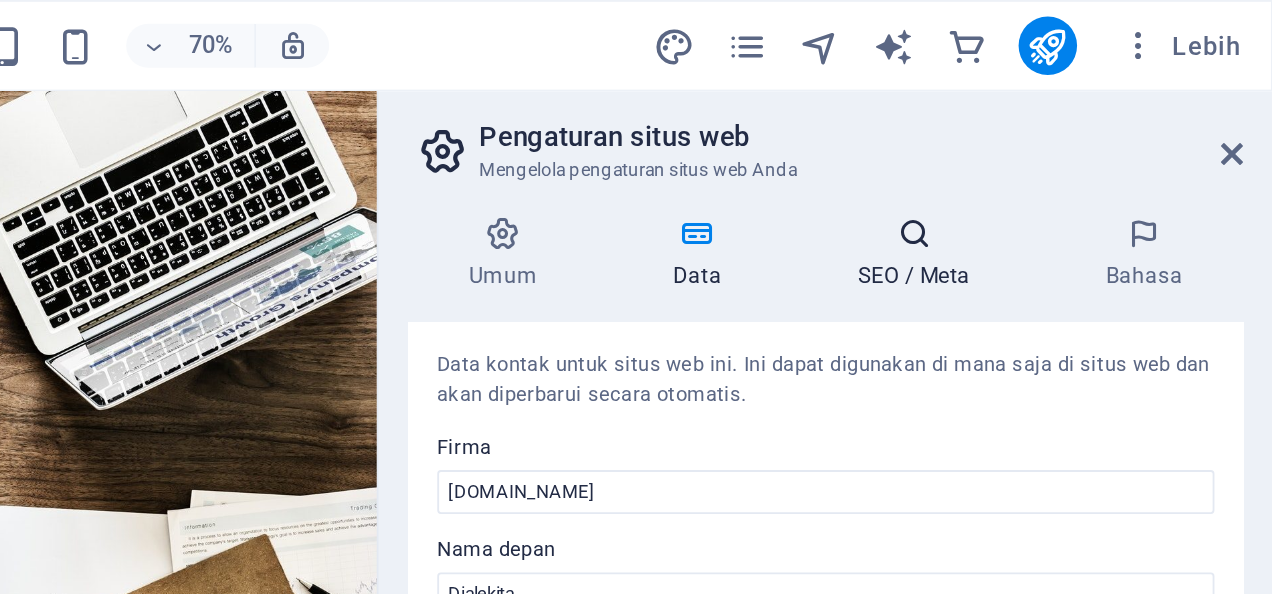 click on "SEO / Meta" at bounding box center [1075, 151] 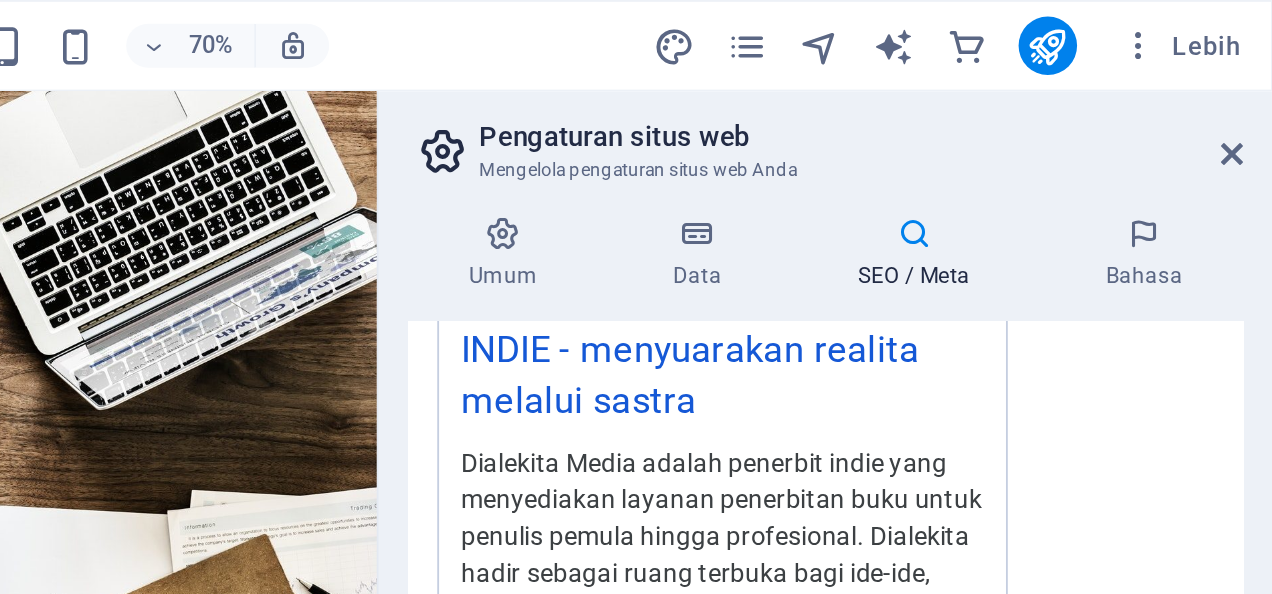 scroll, scrollTop: 499, scrollLeft: 0, axis: vertical 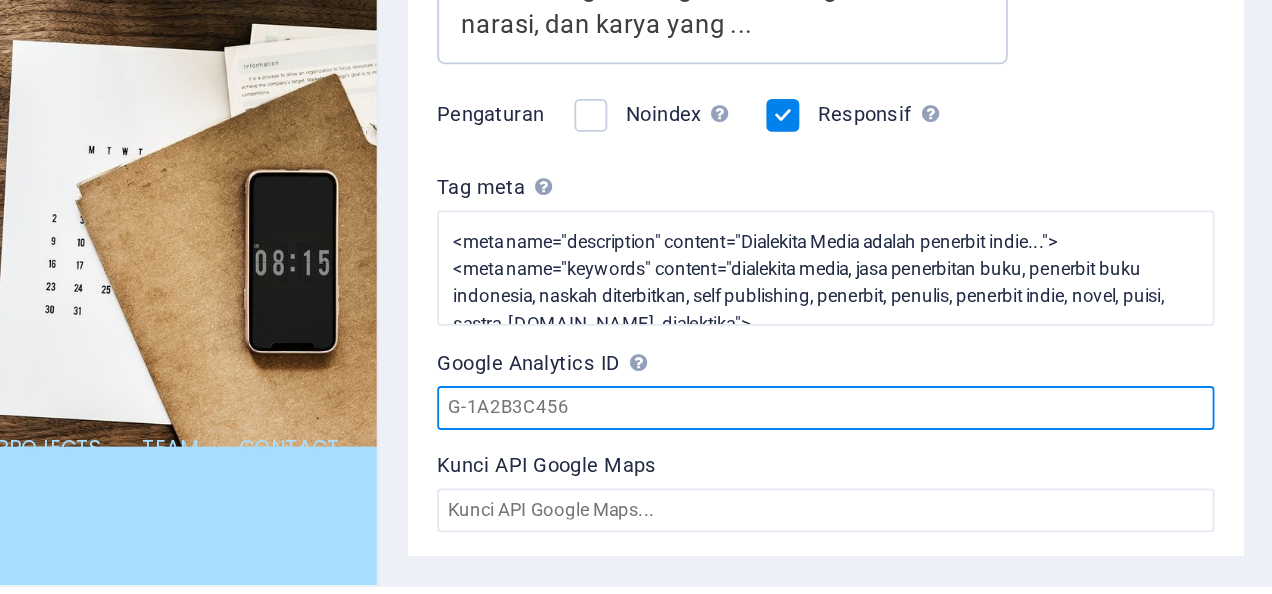 drag, startPoint x: 885, startPoint y: 460, endPoint x: 845, endPoint y: 458, distance: 40.04997 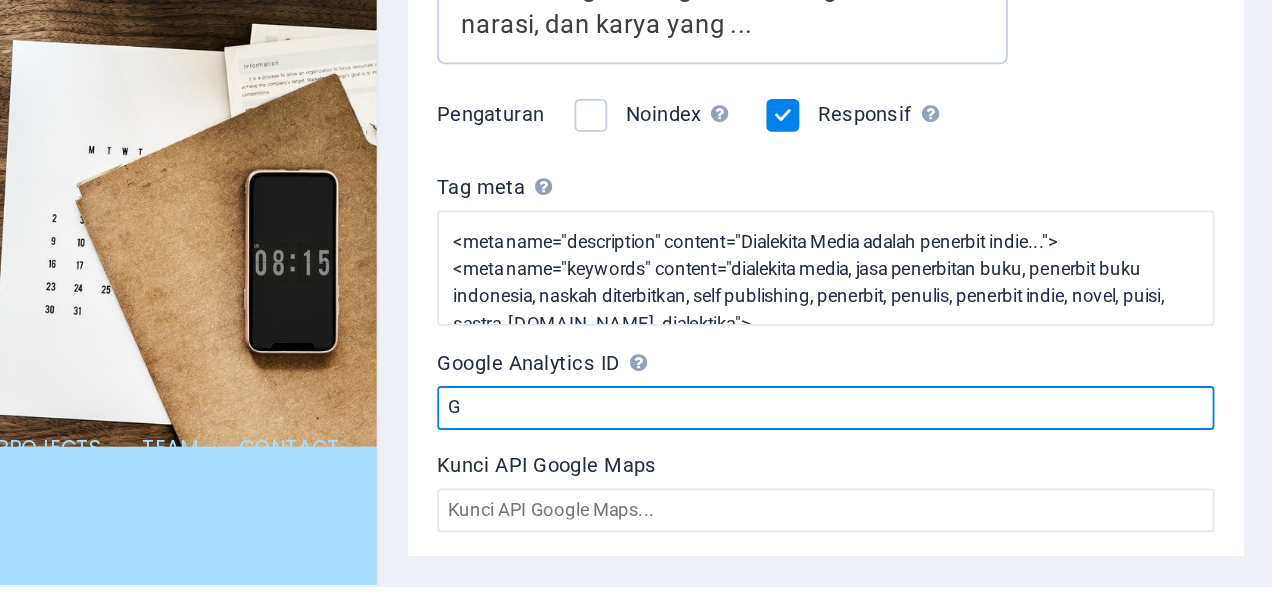 click on "G" at bounding box center [1027, 465] 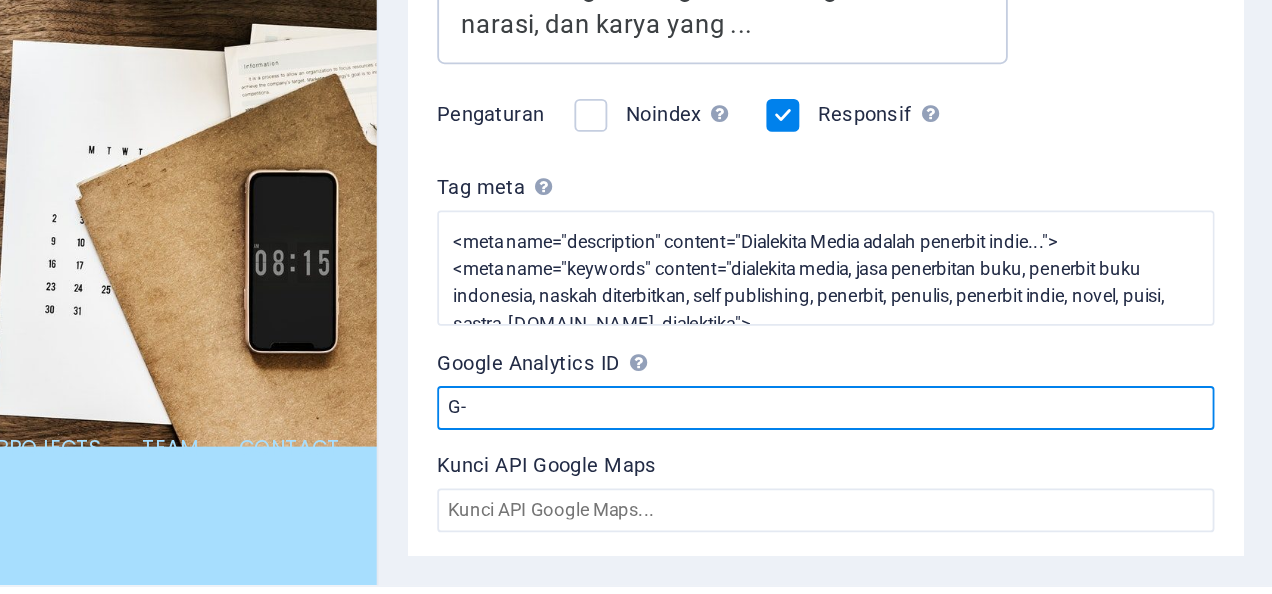 type on "G" 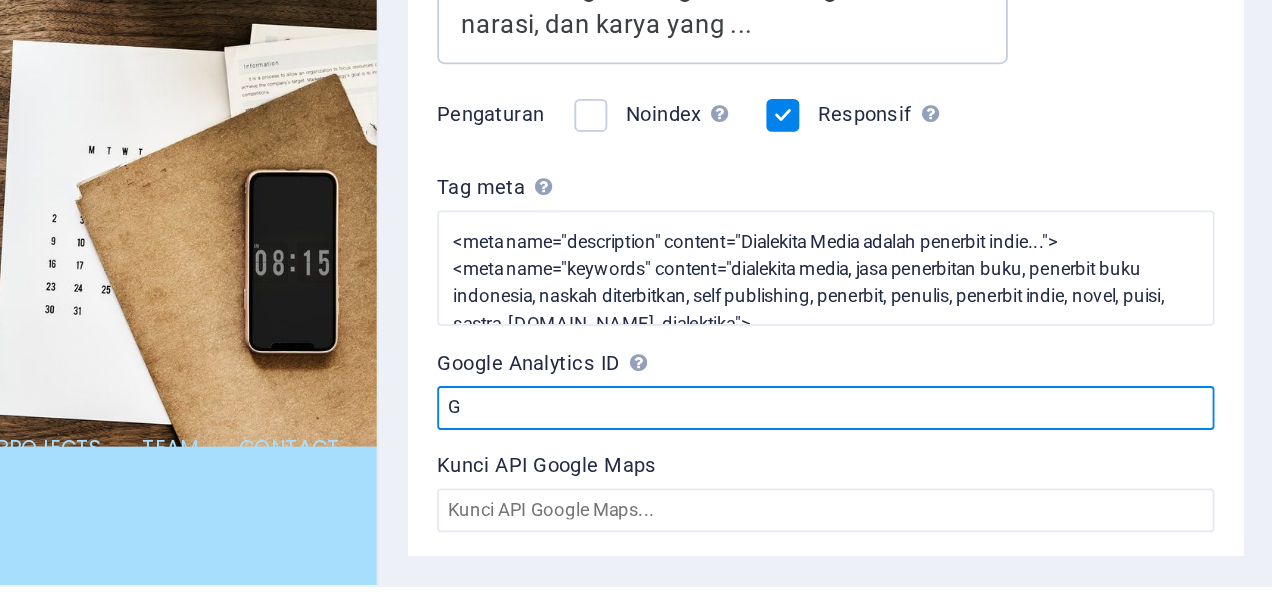 type 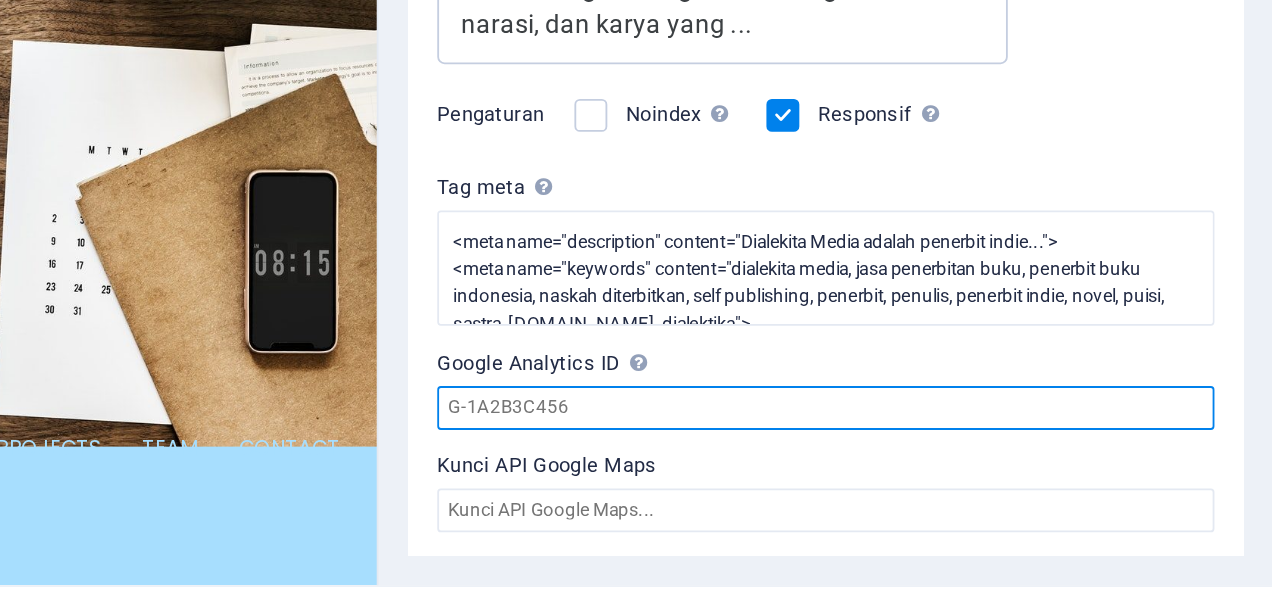 scroll, scrollTop: 0, scrollLeft: 0, axis: both 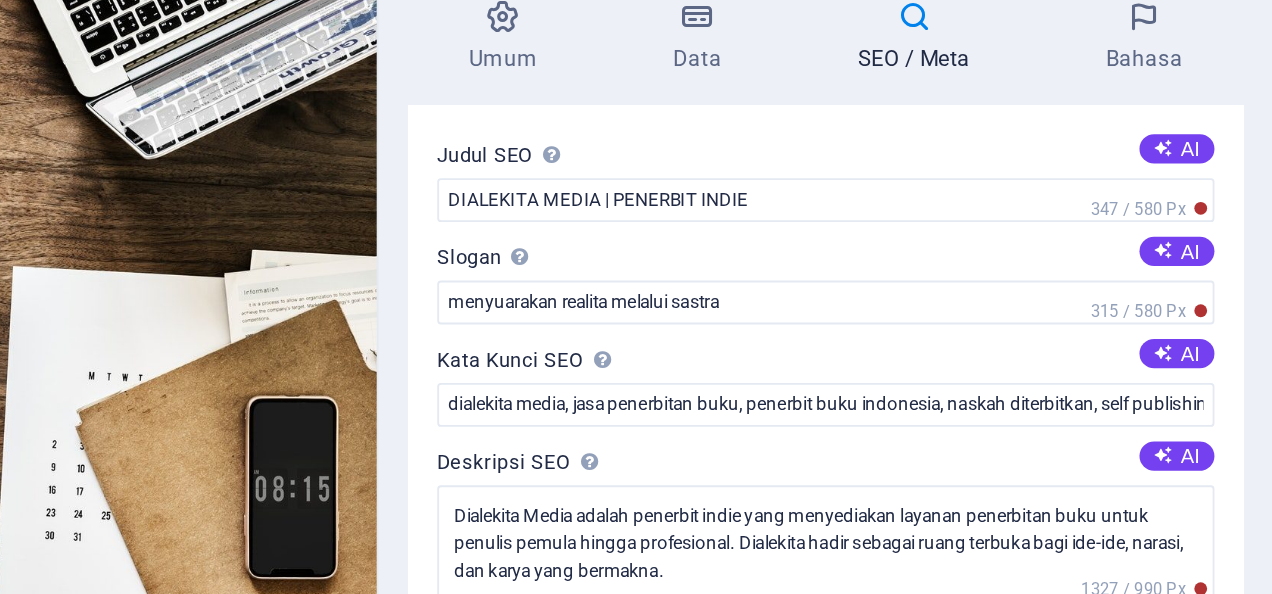 click on "SEO / Meta" at bounding box center [1075, 151] 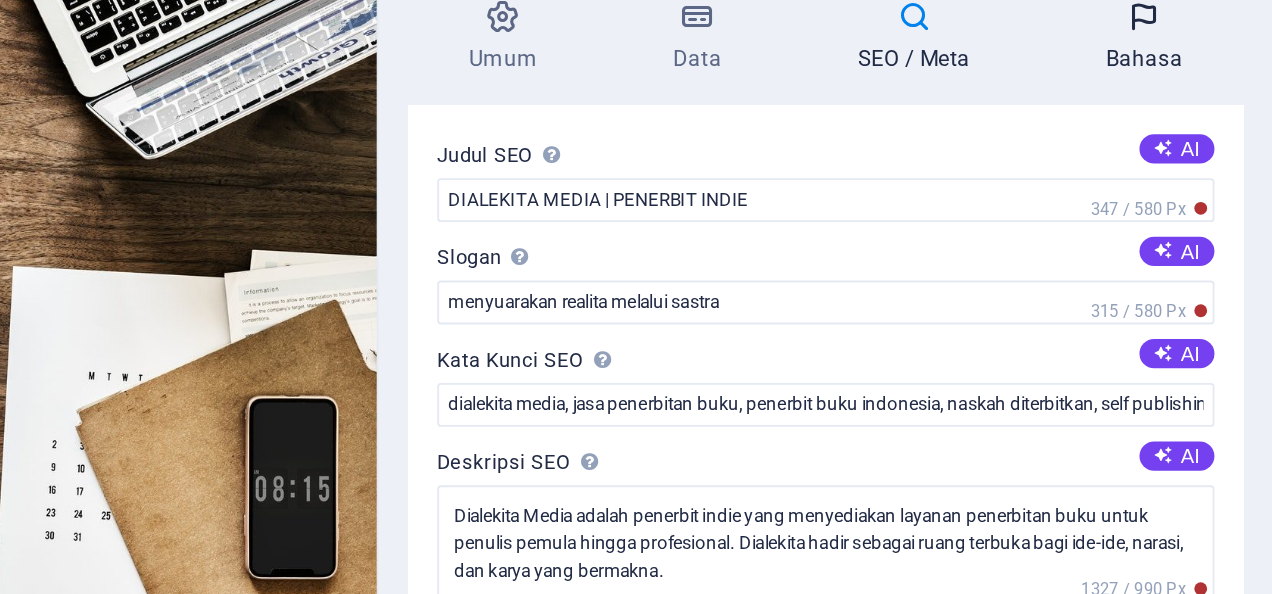 click on "Bahasa" at bounding box center [1202, 151] 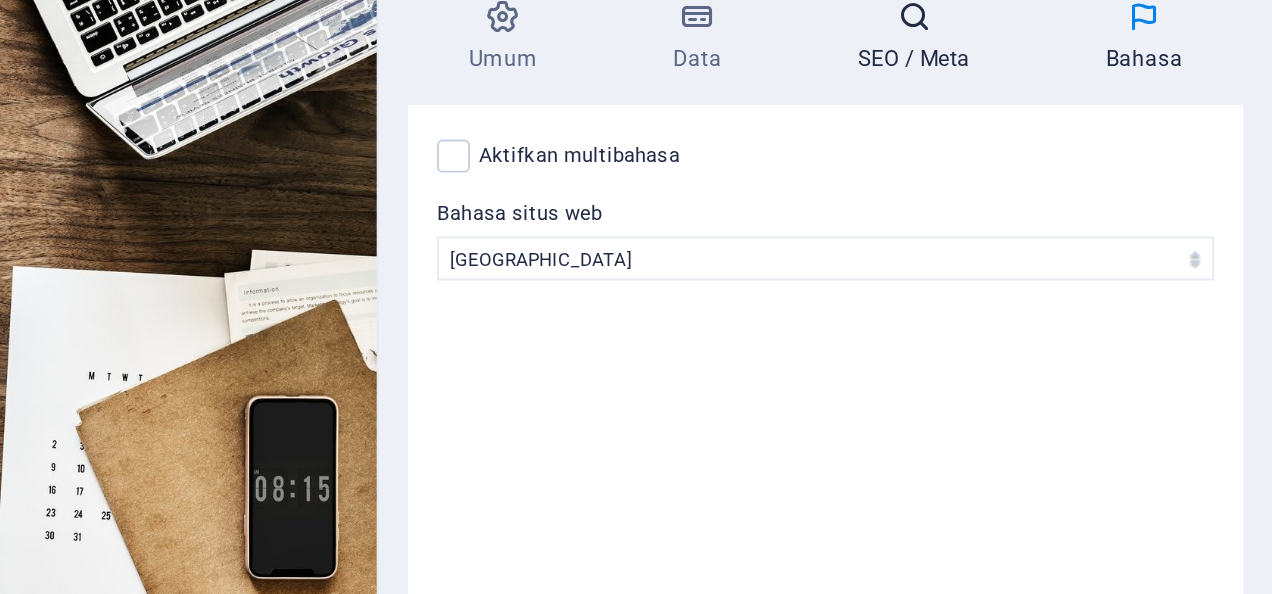 click on "SEO / Meta" at bounding box center (1080, 139) 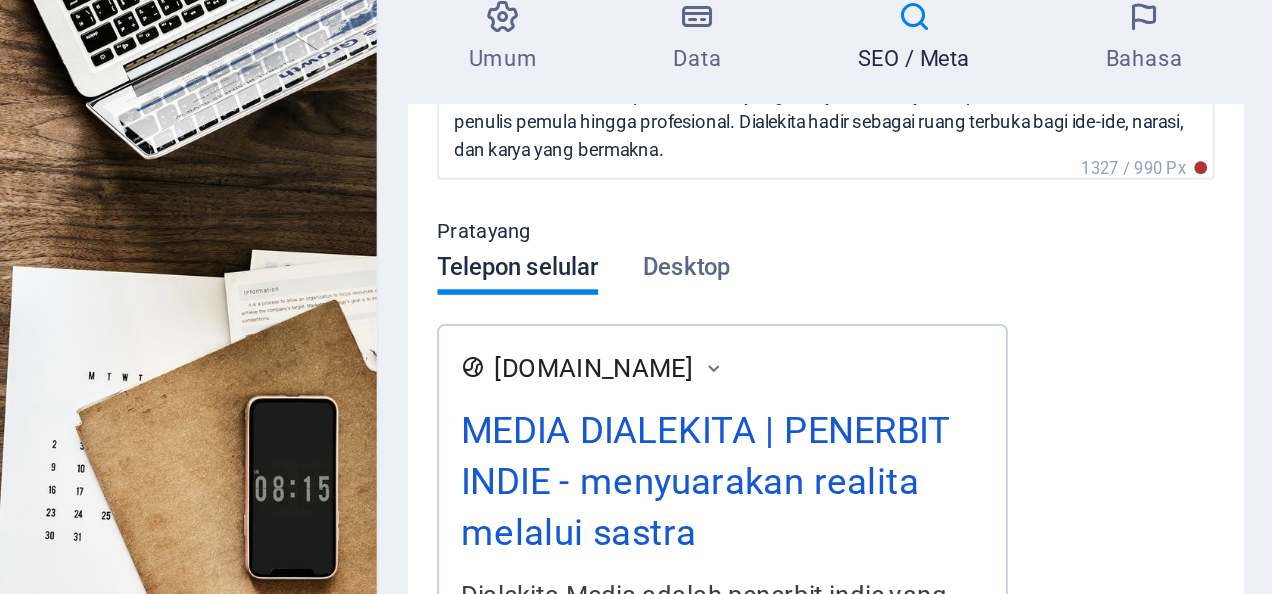 scroll, scrollTop: 0, scrollLeft: 0, axis: both 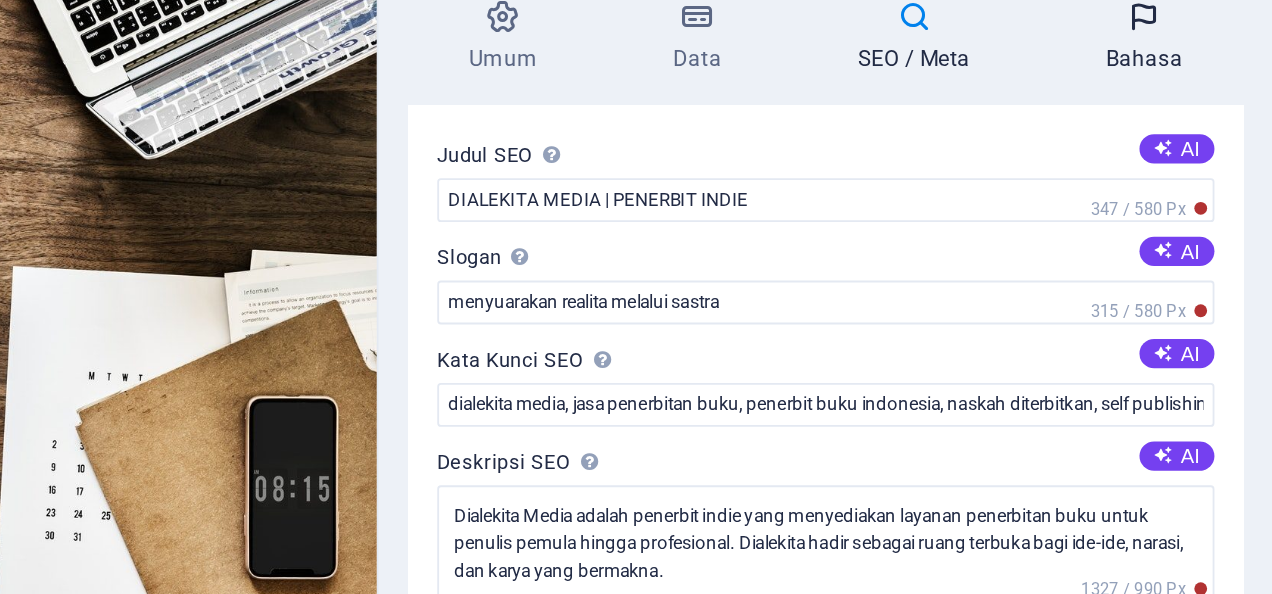 click on "Bahasa" at bounding box center (1202, 151) 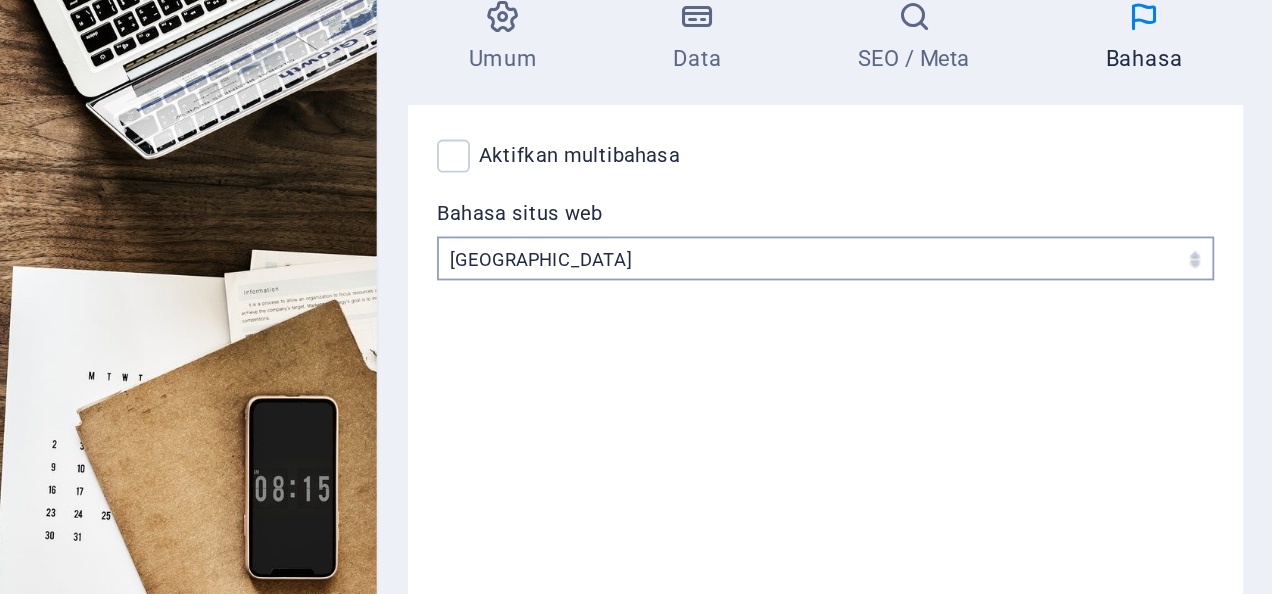 scroll, scrollTop: 0, scrollLeft: 0, axis: both 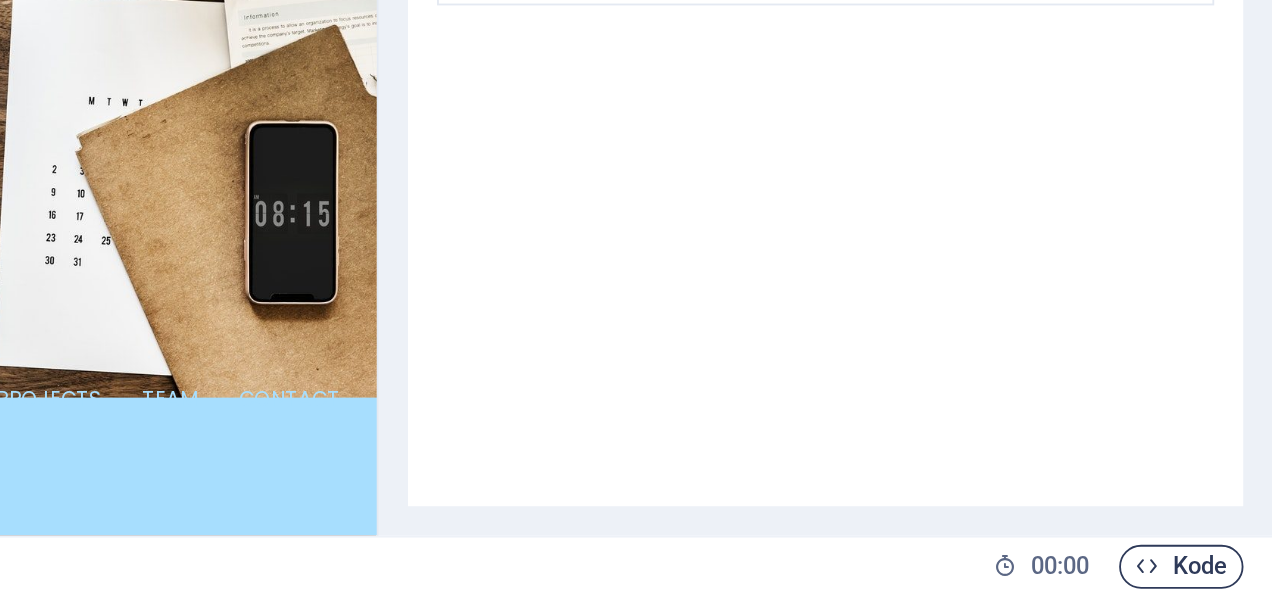 click on "Kode" at bounding box center (1232, 579) 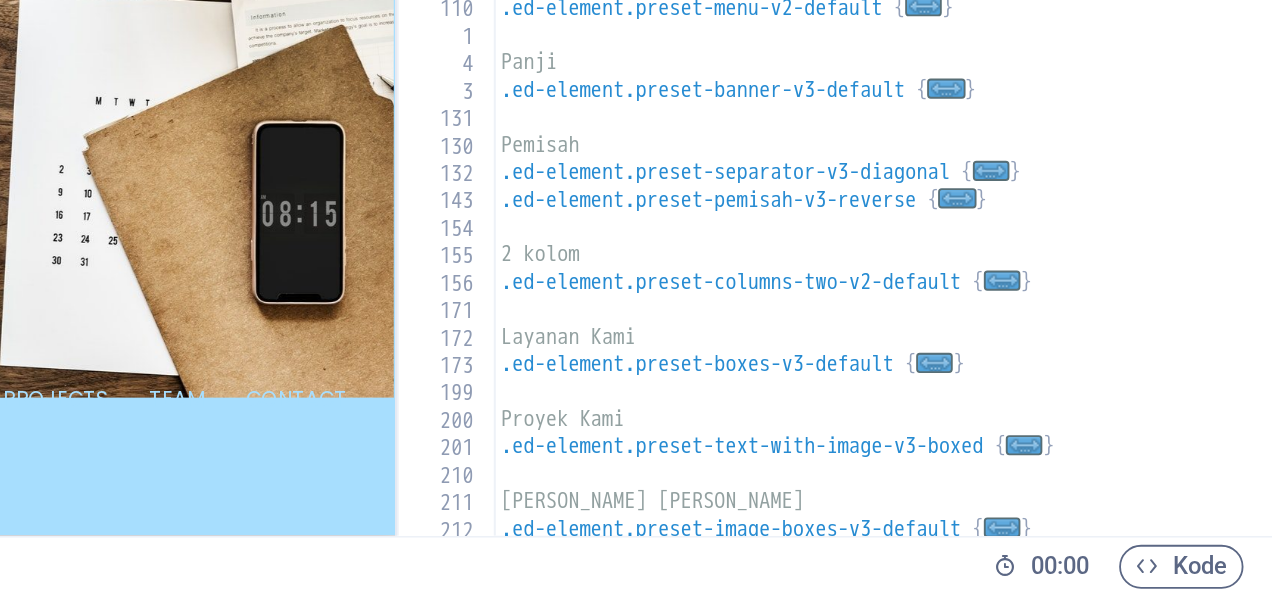 scroll, scrollTop: 0, scrollLeft: 0, axis: both 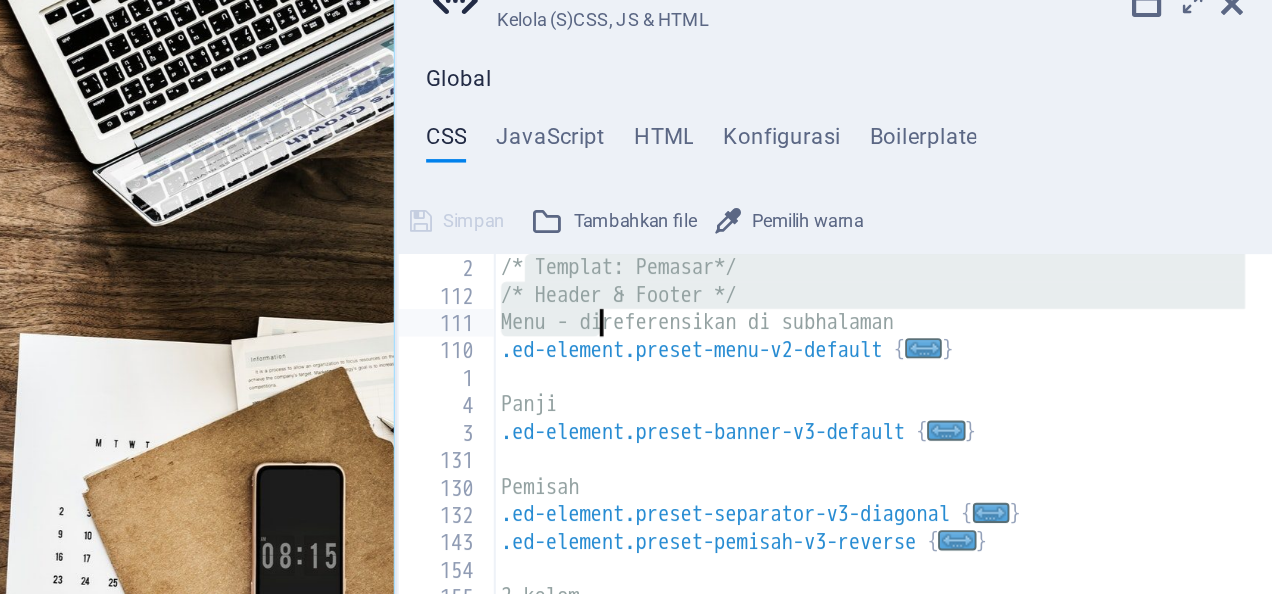 drag, startPoint x: 861, startPoint y: 230, endPoint x: 906, endPoint y: 254, distance: 51 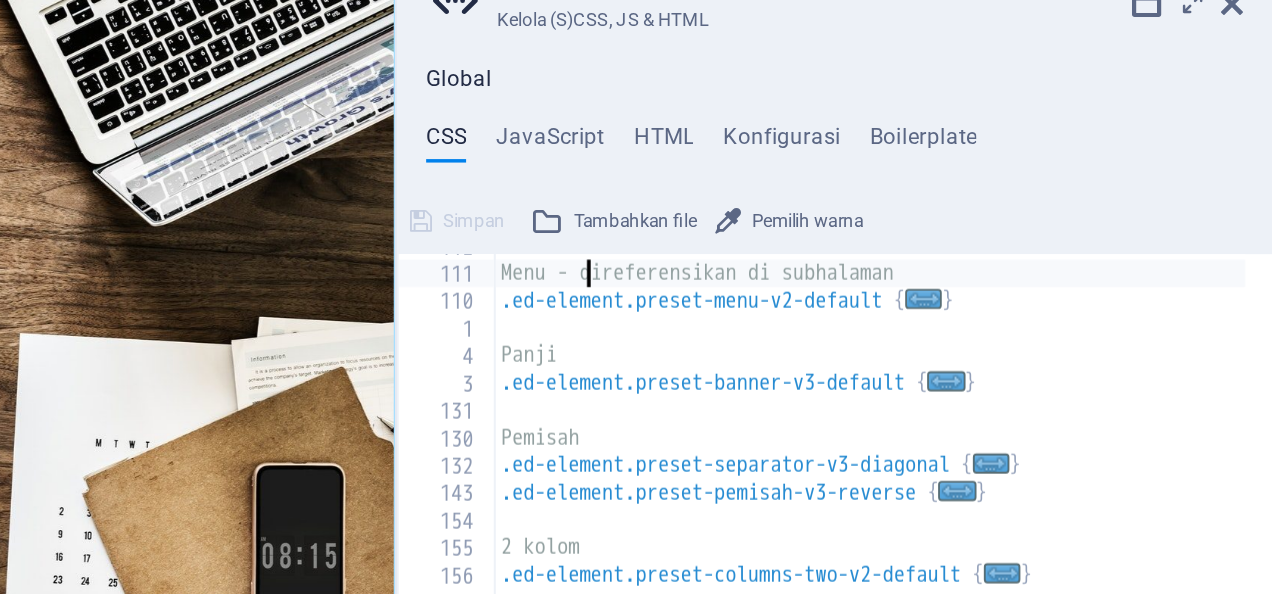 scroll, scrollTop: 139, scrollLeft: 0, axis: vertical 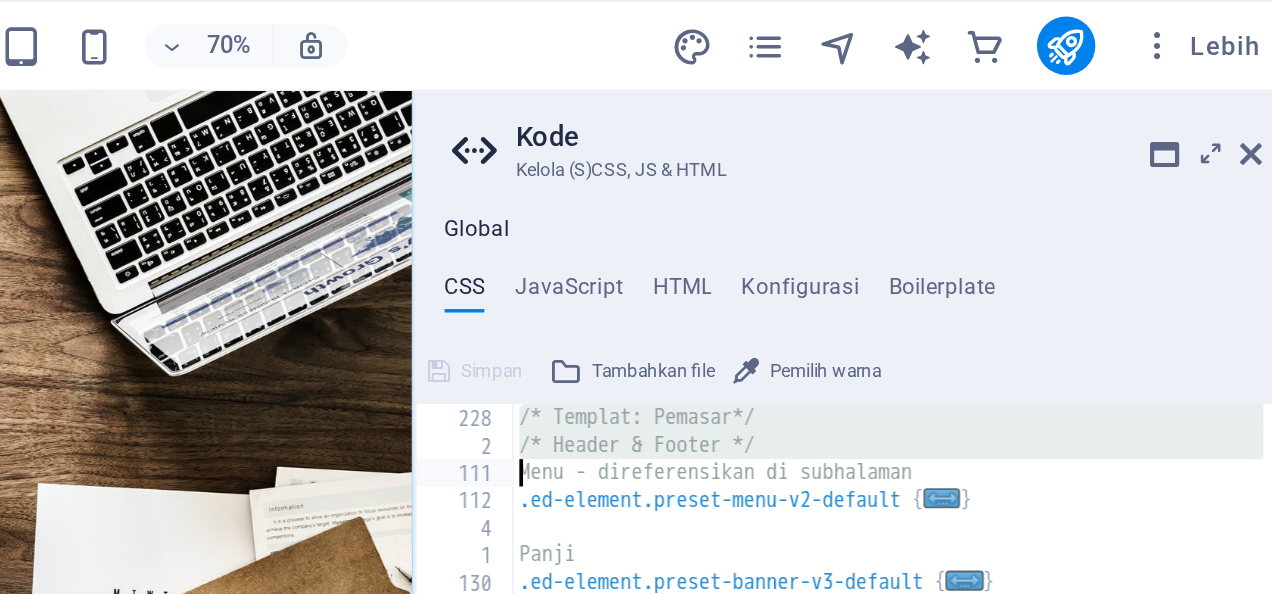 drag, startPoint x: 833, startPoint y: 225, endPoint x: 879, endPoint y: 244, distance: 49.76947 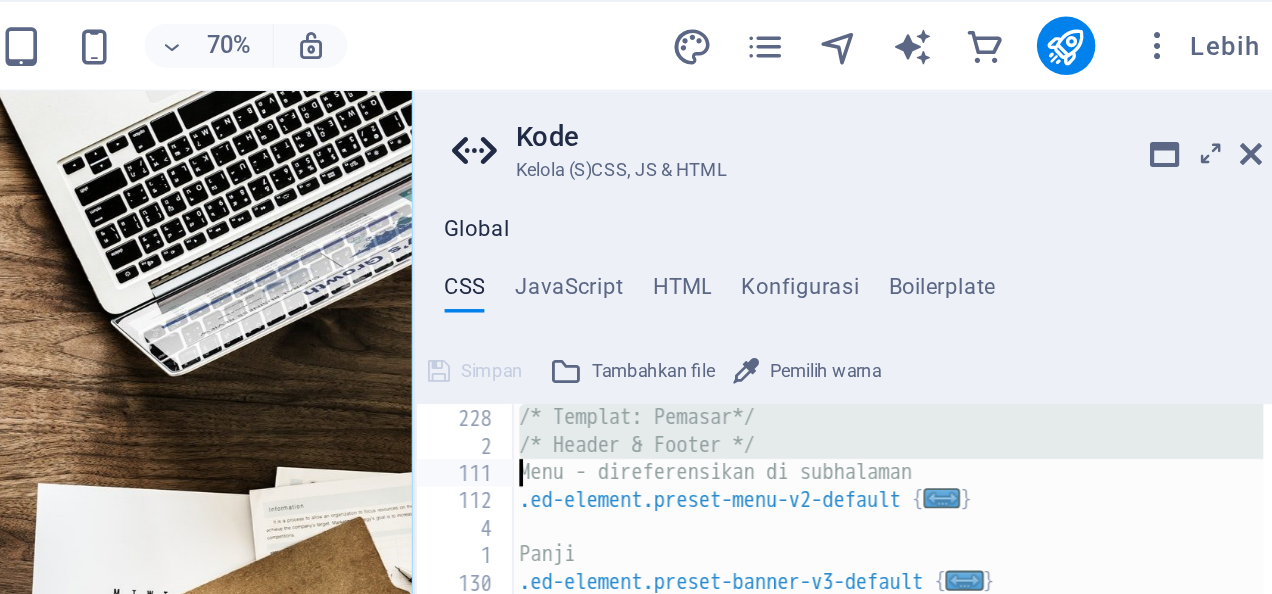 click on "/* Templat: Pemasar*/ /* Header & Footer */ Menu - direferensikan di subhalaman .ed-element.preset-menu-v2-default   { ... } Panji .ed-element.preset-banner-v3-default   { ... } Pemisah .ed-element.preset-separator-v3-diagonal   { ... } .ed-element.preset-pemisah-v3-reverse   { ... } 2 kolom .ed-element.preset-columns-two-v2-default   { ... } Layanan Kami .ed-element.preset-boxes-v3-default   { ... } Proyek Kami .ed-element.preset-text-with-image-v3-boxed   { ... } Tim kami .ed-element.preset-image-boxes-v3-default   { ... }" at bounding box center (1051, 391) 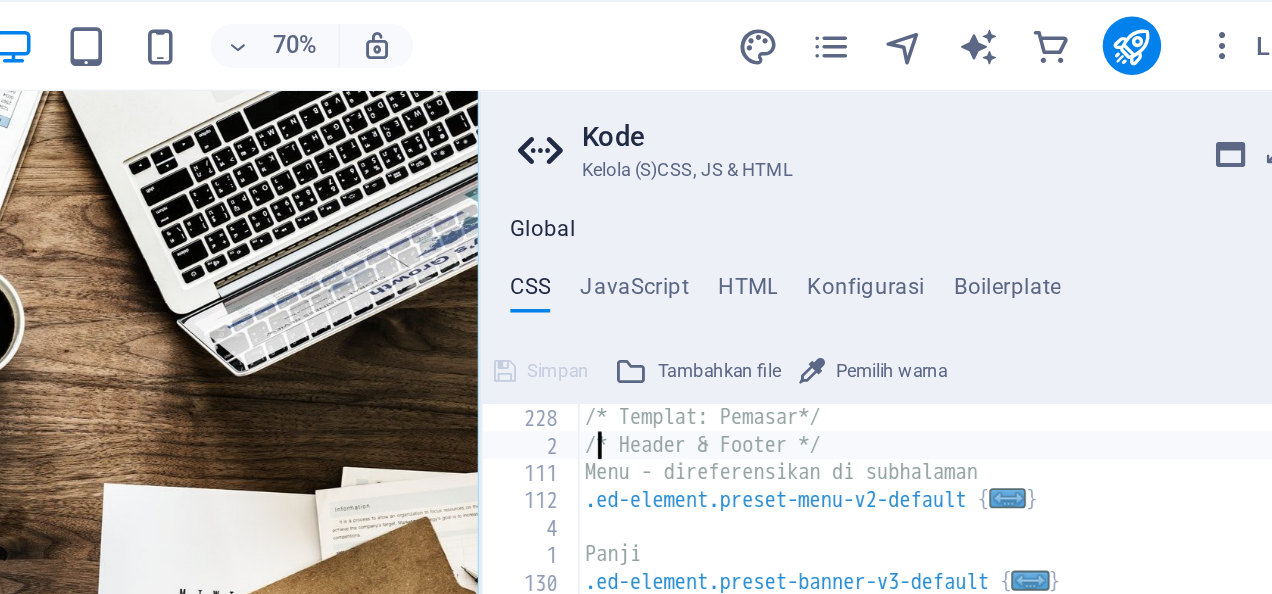 scroll, scrollTop: 0, scrollLeft: 0, axis: both 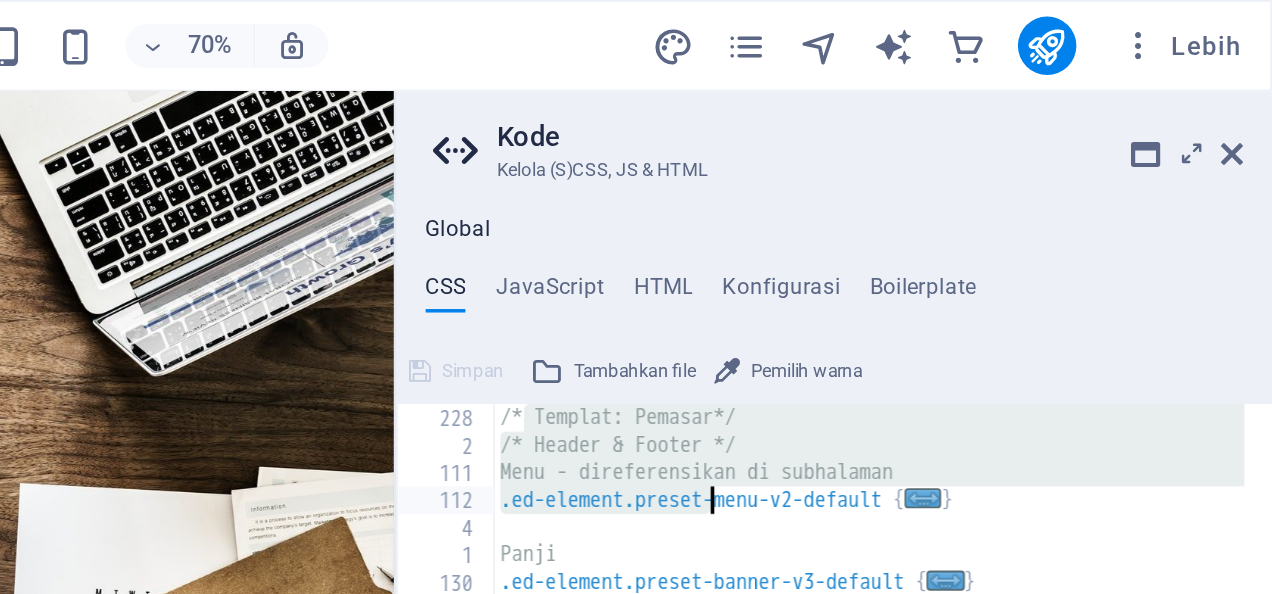 drag, startPoint x: 864, startPoint y: 231, endPoint x: 965, endPoint y: 281, distance: 112.698715 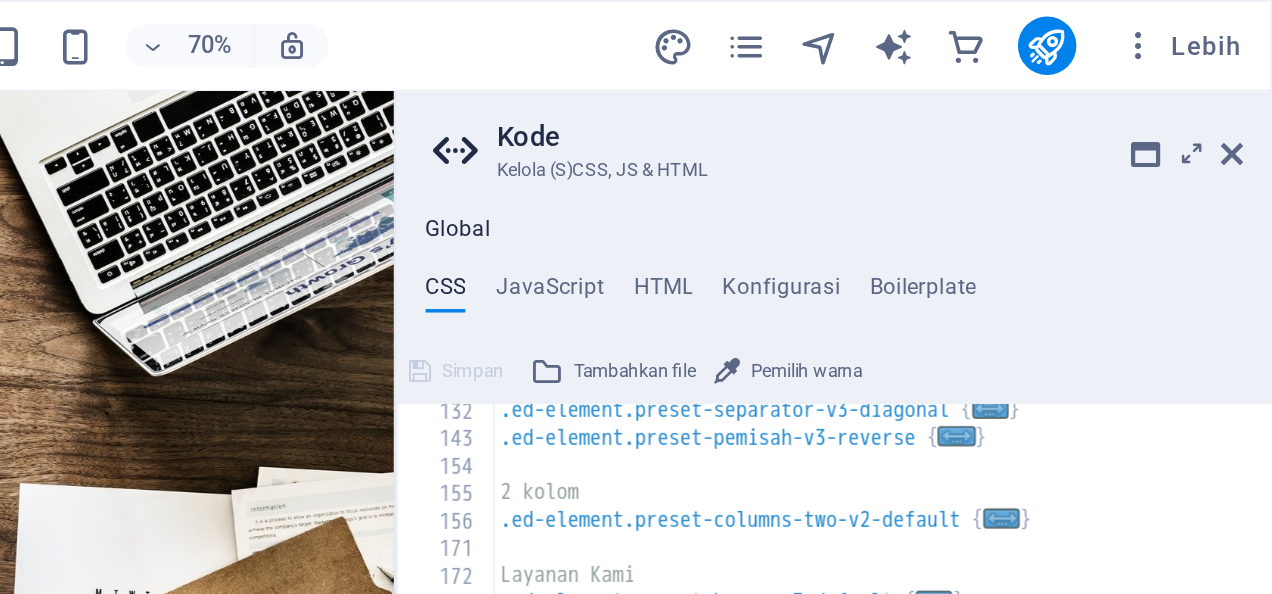 scroll, scrollTop: 139, scrollLeft: 0, axis: vertical 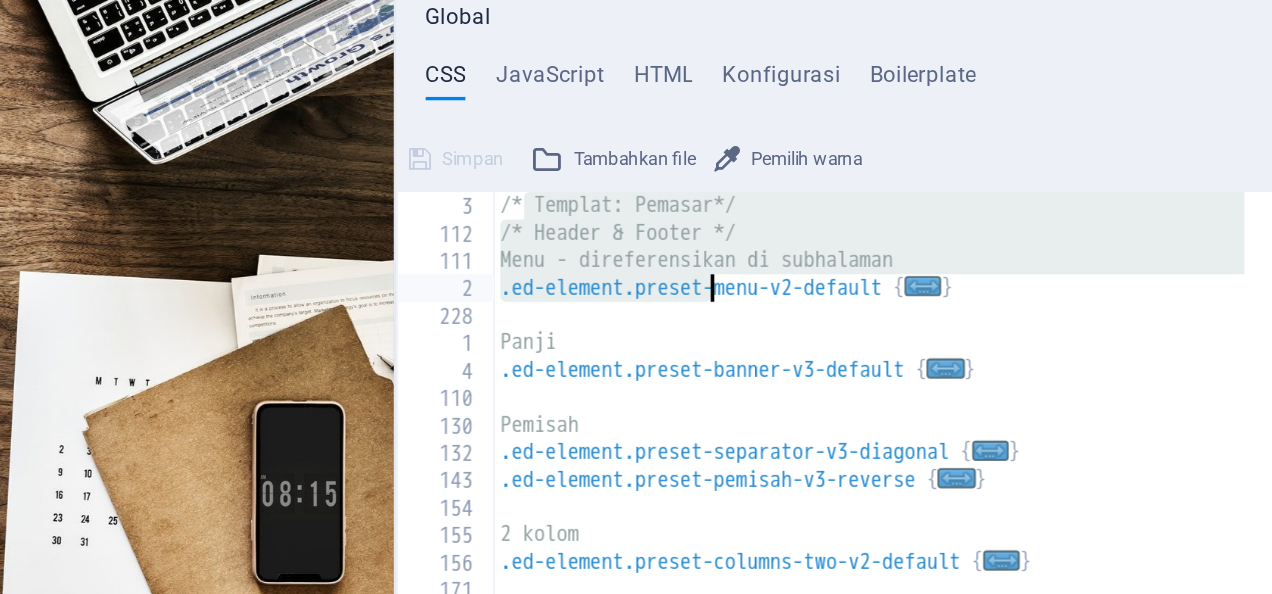 click on "/* Templat: Pemasar*/ /* Header & Footer */ Menu - direferensikan di subhalaman .ed-element.preset-menu-v2-default   { ... } Panji .ed-element.preset-banner-v3-default   { ... } Pemisah .ed-element.preset-separator-v3-diagonal   { ... } .ed-element.preset-pemisah-v3-reverse   { ... } 2 kolom .ed-element.preset-columns-two-v2-default   { ... } Layanan Kami .ed-element.preset-boxes-v3-default   { ... } Proyek Kami .ed-element.preset-text-with-image-v3-boxed   { ... } Tim kami .ed-element.preset-image-boxes-v3-default   { ... }" at bounding box center (1051, 391) 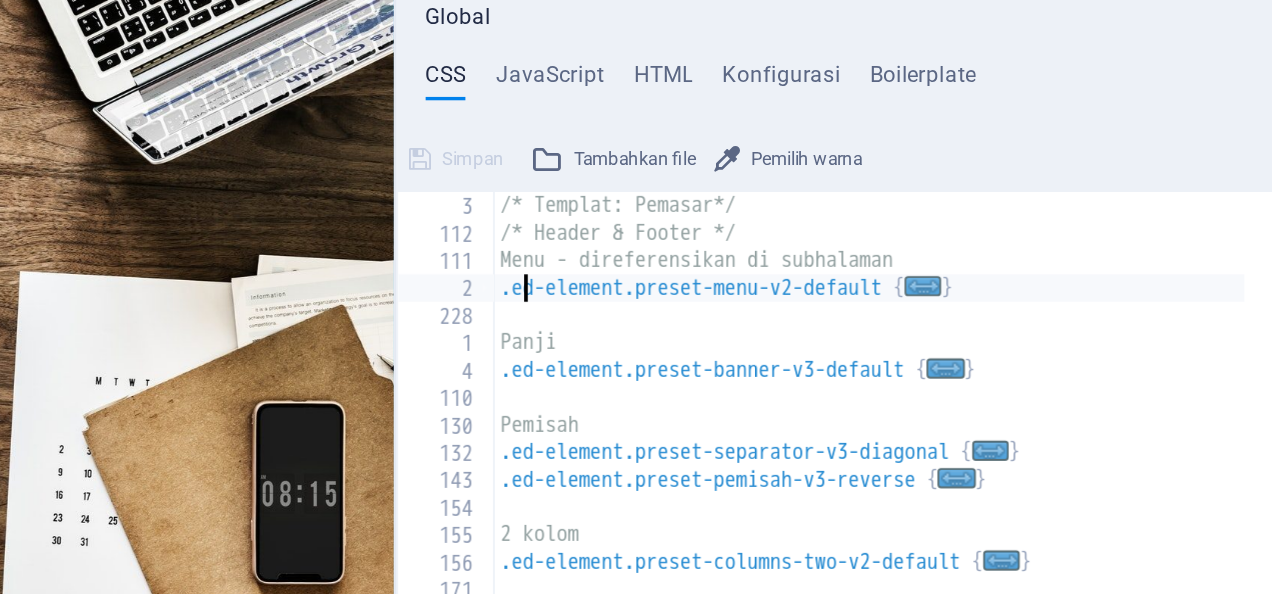 drag, startPoint x: 844, startPoint y: 224, endPoint x: 894, endPoint y: 262, distance: 62.801273 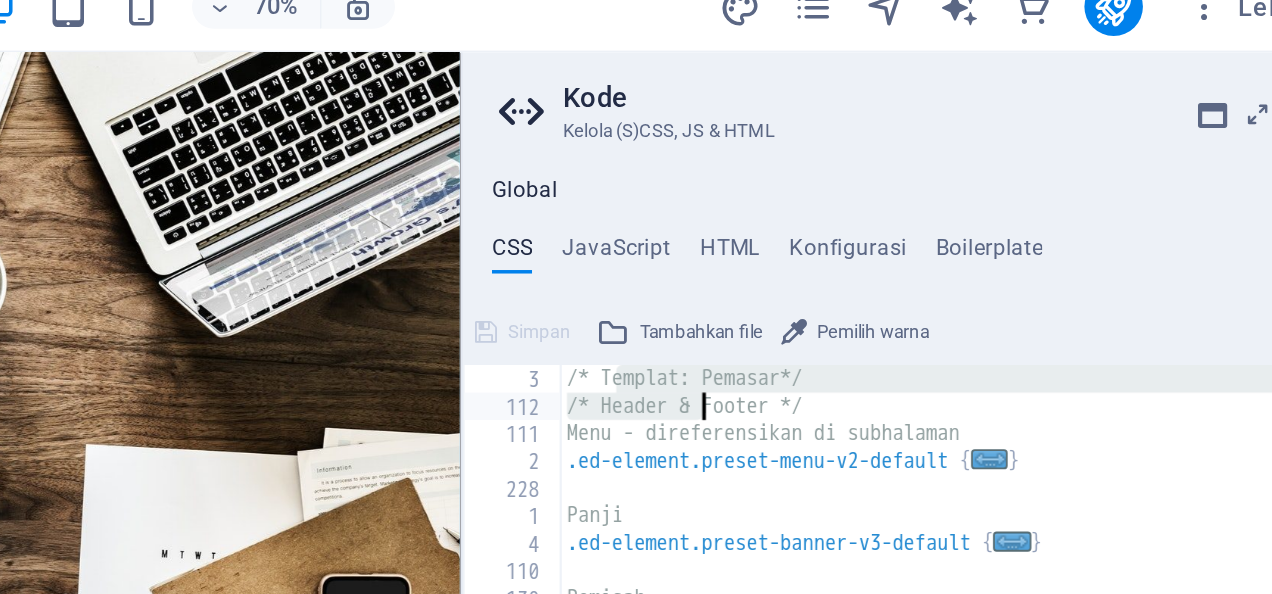drag, startPoint x: 877, startPoint y: 232, endPoint x: 919, endPoint y: 239, distance: 42.579338 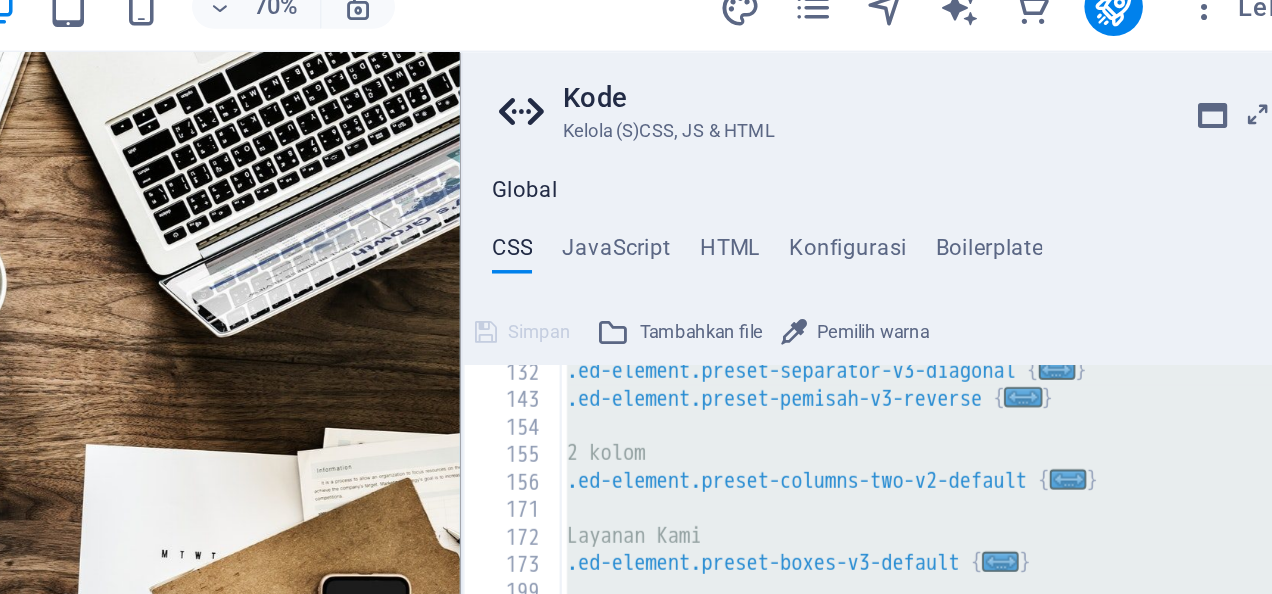 scroll, scrollTop: 139, scrollLeft: 0, axis: vertical 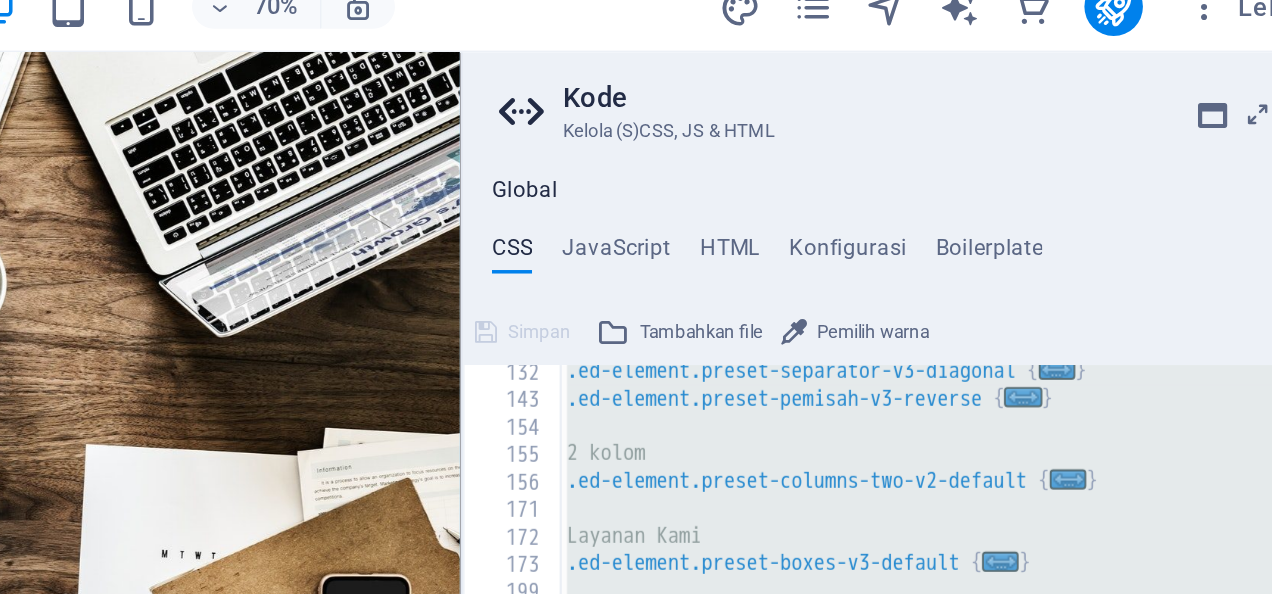 click on ".ed-element.preset-separator-v3-diagonal   { ... } .ed-element.preset-pemisah-v3-reverse   { ... } 2 kolom .ed-element.preset-columns-two-v2-default   { ... } Layanan Kami .ed-element.preset-boxes-v3-default   { ... } Proyek Kami .ed-element.preset-text-with-image-v3-boxed   { ... } Tim kami .ed-element.preset-image-boxes-v3-default   { ... } Hubungi .ed-element.preset-contact-form-v3-row   { ... } Footer - direferensikan di subhalaman .ed-element.preset-footer-saga-v3-default   { ... } PEMBERITAHUAN HUKUM & PRIVASI .ed-elemen.preset-tombol-kembali-v2-default   { ... }" at bounding box center [1051, 391] 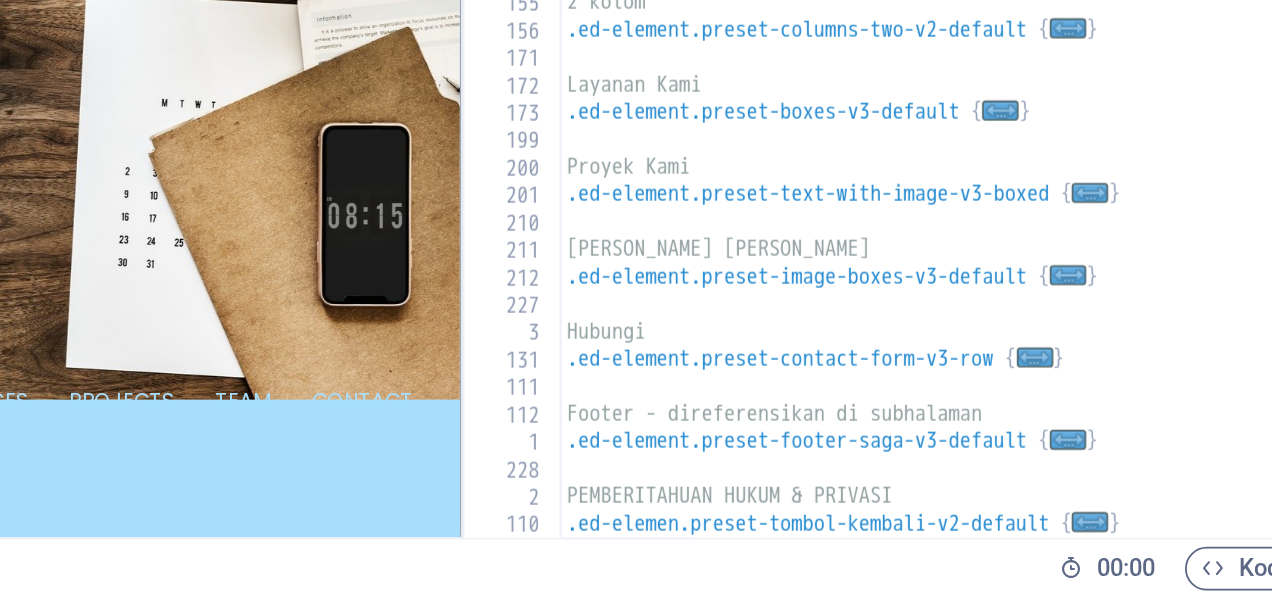 scroll, scrollTop: 0, scrollLeft: 0, axis: both 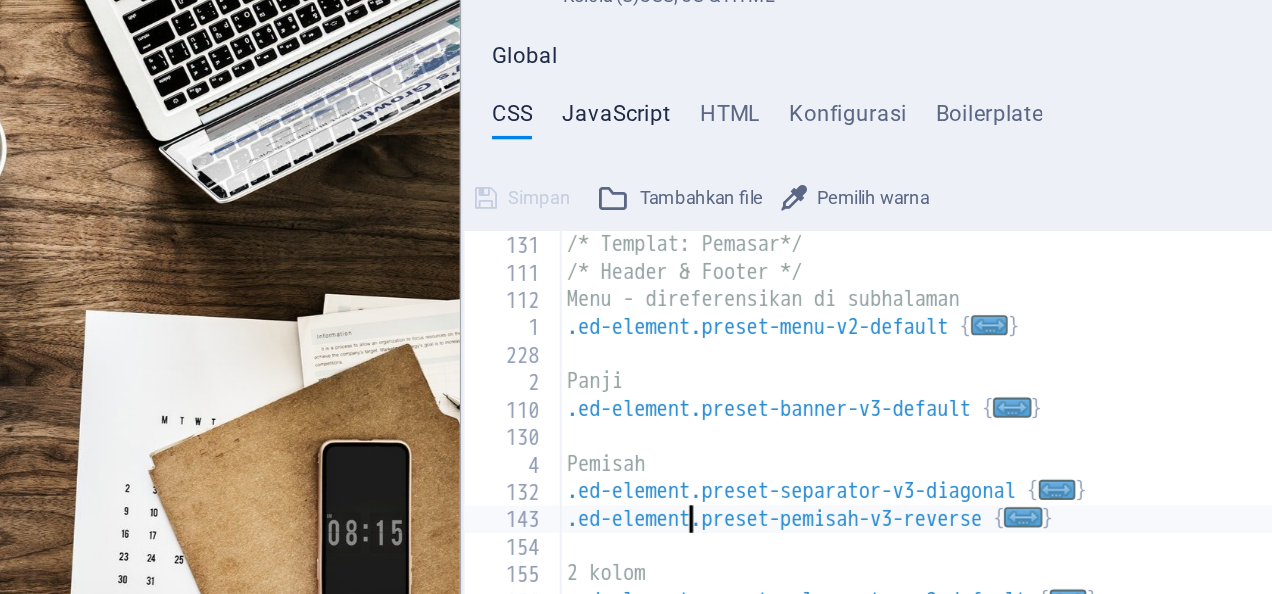 click on "JavaScript" at bounding box center (876, 161) 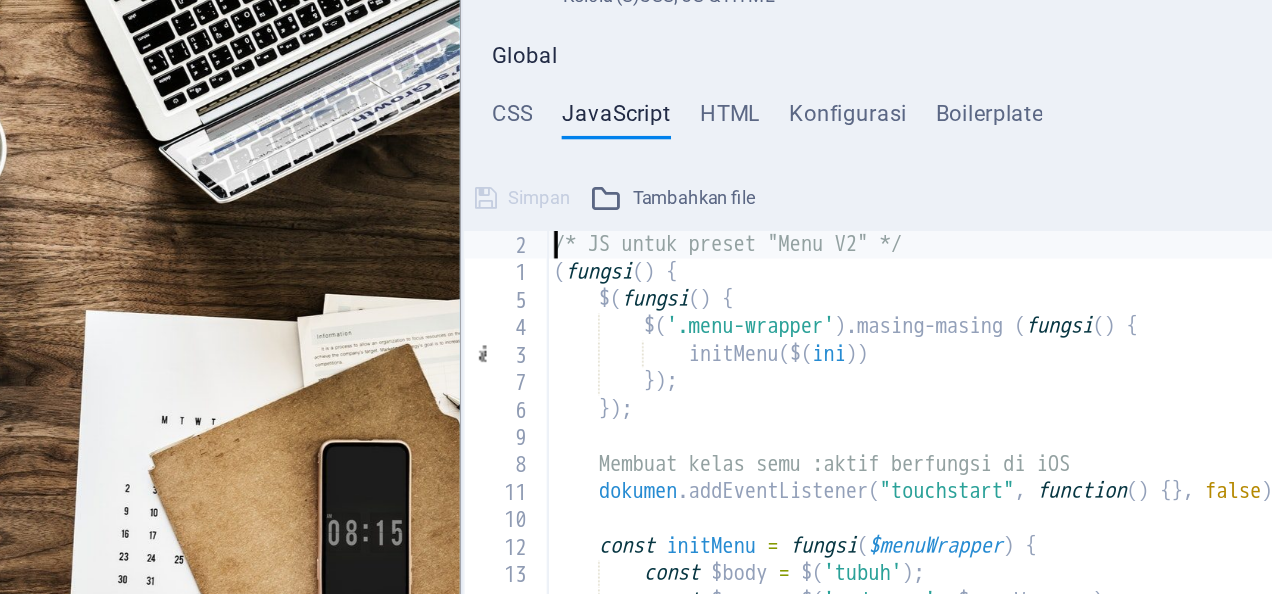 scroll, scrollTop: 0, scrollLeft: 0, axis: both 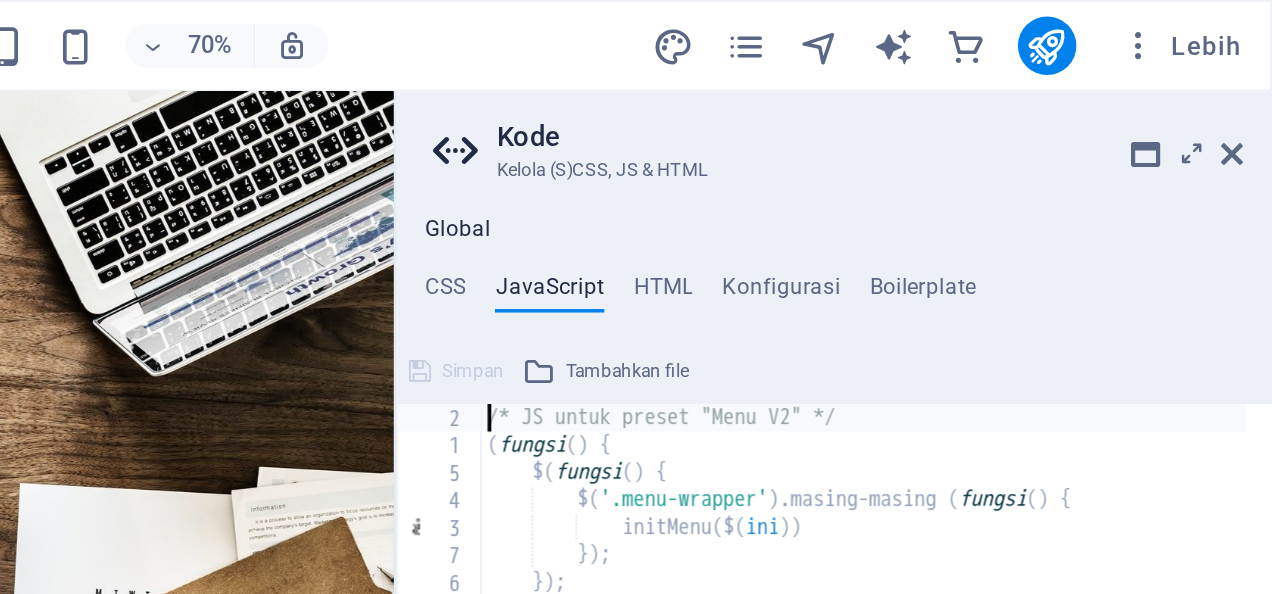 click on "Kode Kelola (S)CSS, JS & HTML Global CSS JavaScript HTML Konfigurasi Boilerplate .ed-element.preset-separator-v3-reverse { 131 111 112 1 228 2 110 130 4 132 143 154 155 156 171 172 173 199 200 201 210 211 212 227 /* Templat: Pemasar*/ /* Header & Footer */ Menu - direferensikan di subhalaman .ed-element.preset-menu-v2-default   { ... } Panji .ed-element.preset-banner-v3-default   { ... } Pemisah .ed-element.preset-separator-v3-diagonal   { ... } .ed-element.preset-pemisah-v3-reverse   { ... } 2 kolom .ed-element.preset-columns-two-v2-default   { ... } Layanan Kami .ed-element.preset-boxes-v3-default   { ... } Proyek Kami .ed-element.preset-text-with-image-v3-boxed   { ... } Tim kami .ed-element.preset-image-boxes-v3-default   { ... }     XXXXXXXXXXXXXXXXXXXXXXXXXXXXXXXXXXXXXXXXXXXXXXXXXXXXXXXXXXXXXXXXXXXXXXXXXXXXXXXXXXXXXXXXXXXXXXXXXXXXXXXXXXXXXXXXXXXXXXXXXXXXXXXXXXXXXXXXXXXXXXXXXXXXXXXXXXXXXXXXXXXXXXXXXXXXXXXXXXXXXXXXXXXXXXXXXXXXXXXXXXXXXXXXXXXXXXXXXXXXXXXXXXXXXXXXXXXXXXXXXXXXXXXXXXXXXXXX Simpan 2 1 5 4 3" at bounding box center [1032, 306] 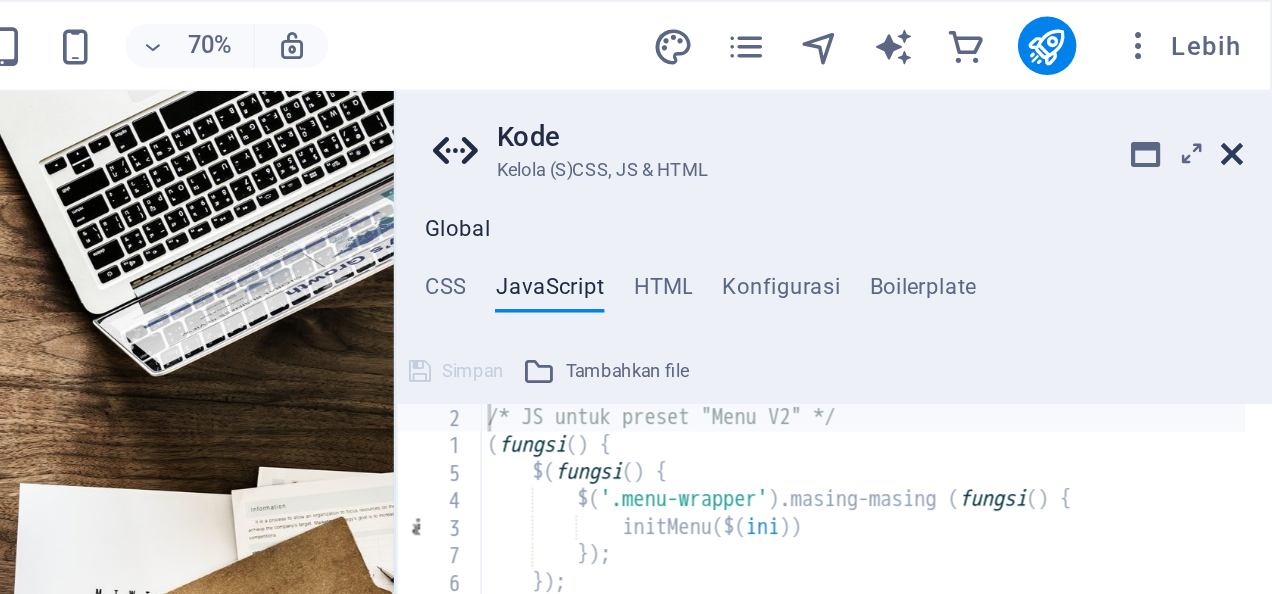 click at bounding box center (1250, 84) 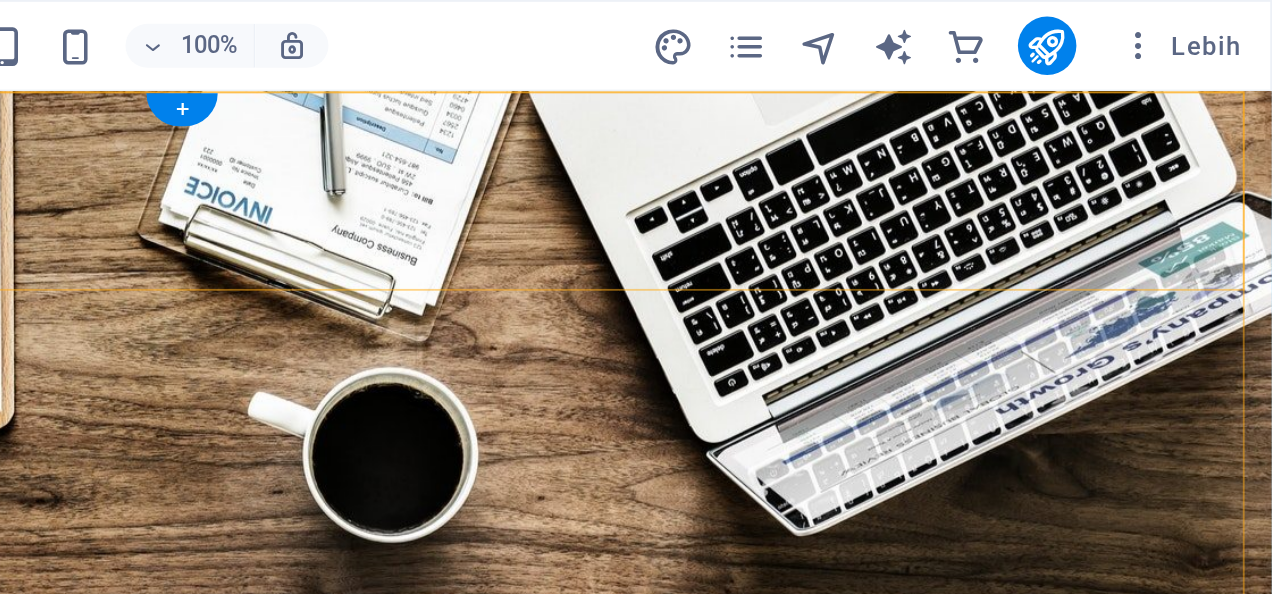 scroll, scrollTop: 0, scrollLeft: 0, axis: both 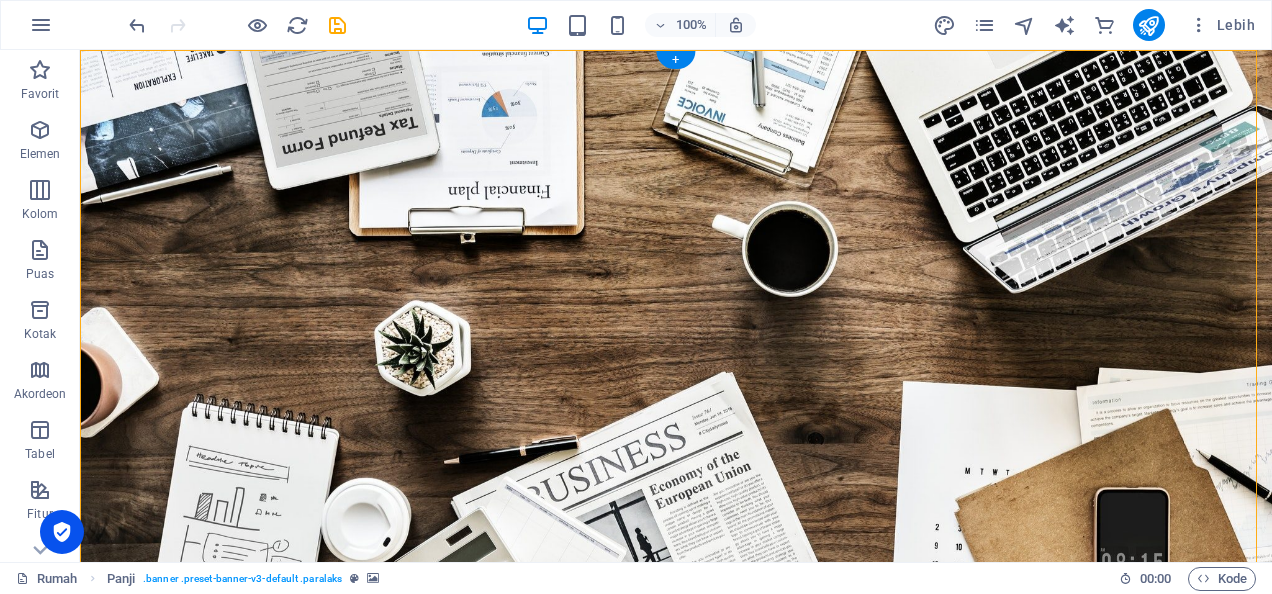 drag, startPoint x: 294, startPoint y: 259, endPoint x: 611, endPoint y: 366, distance: 334.57138 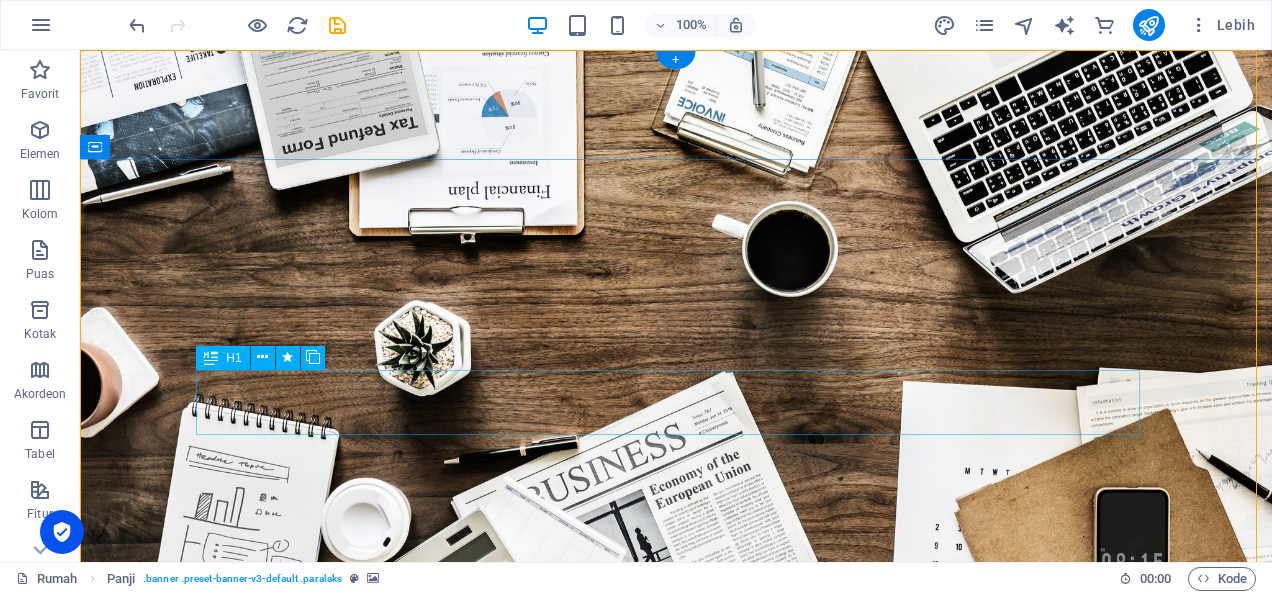 click on "R EVIEW & STATISTICS" at bounding box center [676, 995] 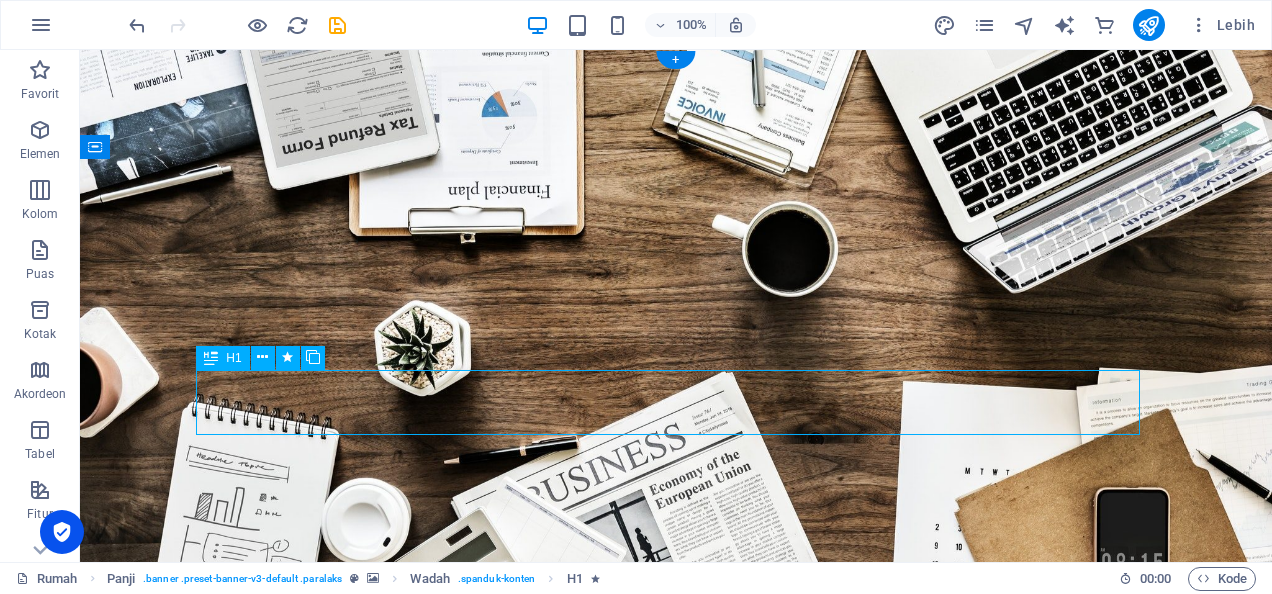 click on "R EVIEW & STATISTICS" at bounding box center (676, 995) 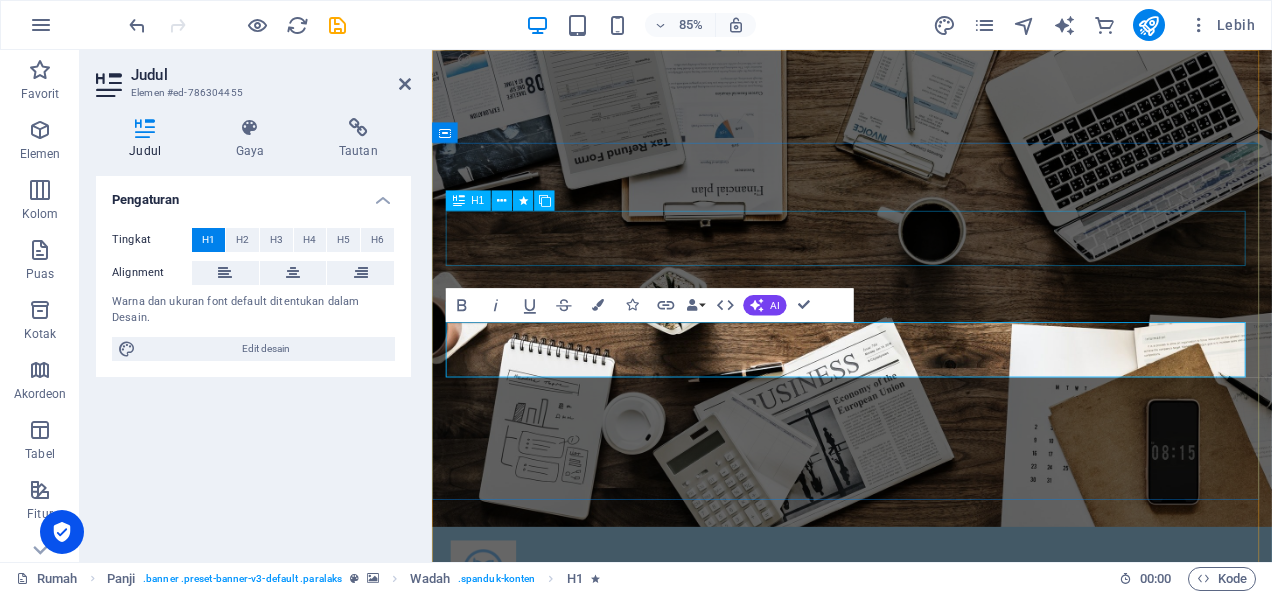 click on "O nline Marketing" at bounding box center (926, 864) 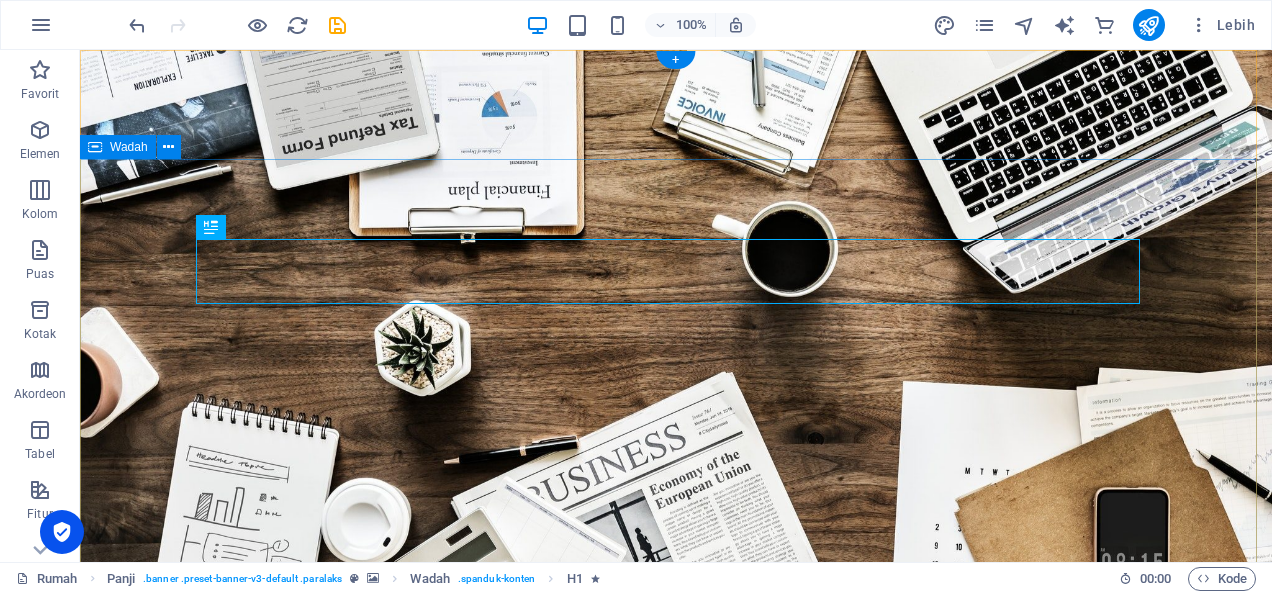 click on "O nline Marketing S OCIAL MEDIA MARKETING R EVIEW & STATISTICS Learn more" at bounding box center [676, 962] 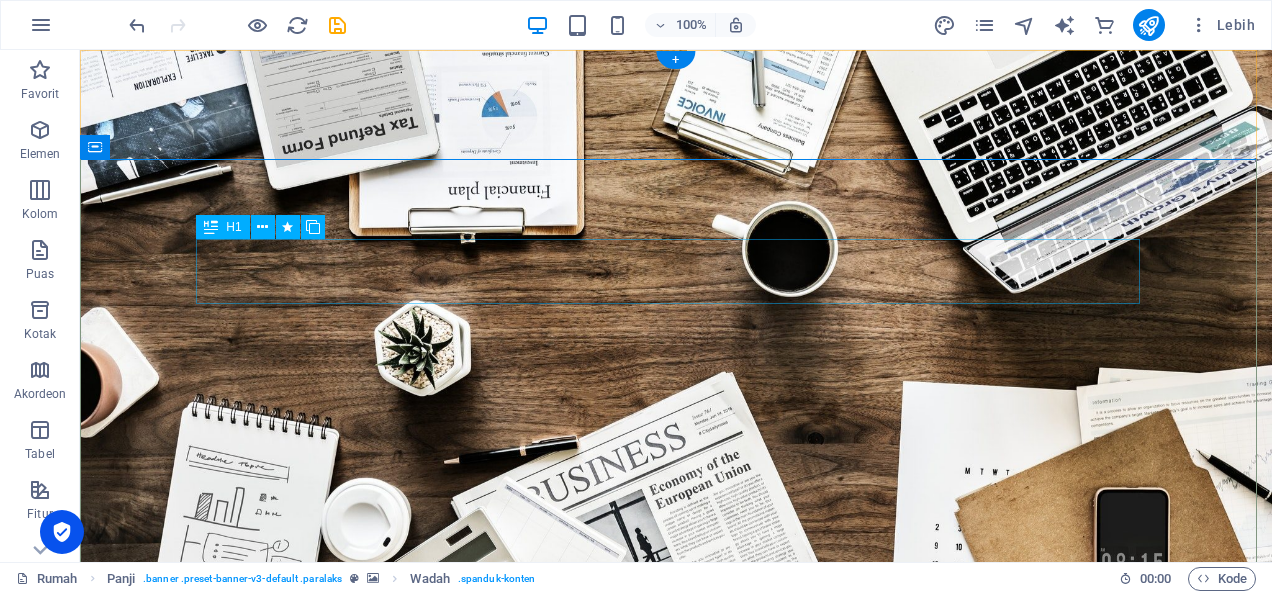 click on "O nline Marketing" at bounding box center (676, 864) 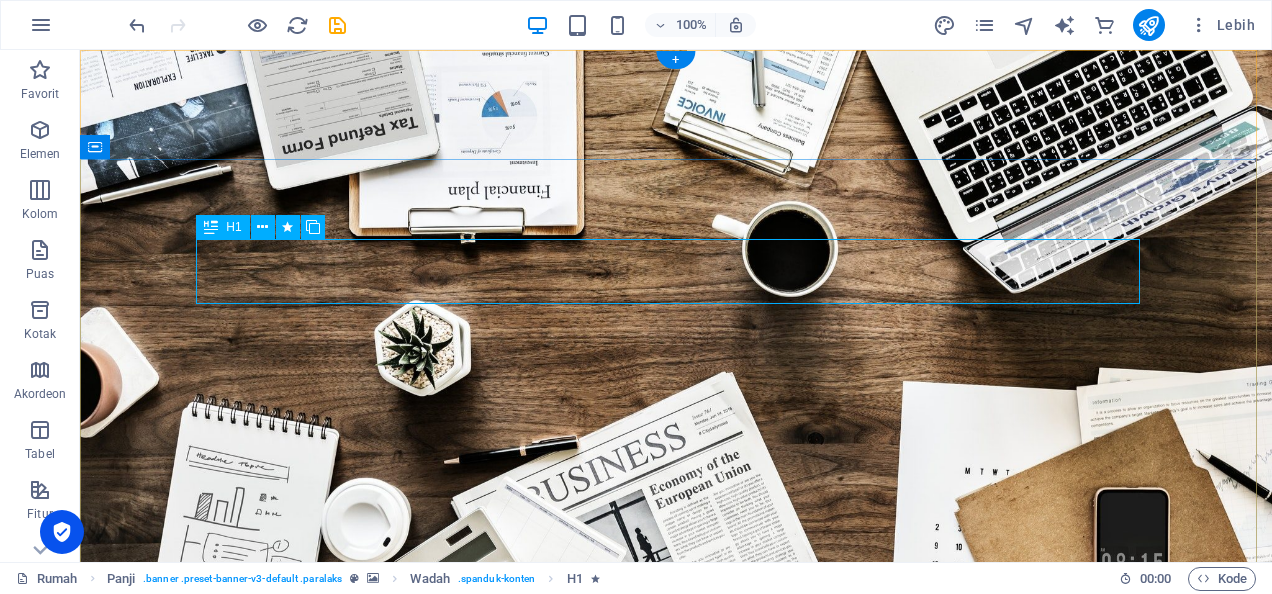 click on "O nline Marketing" at bounding box center (676, 864) 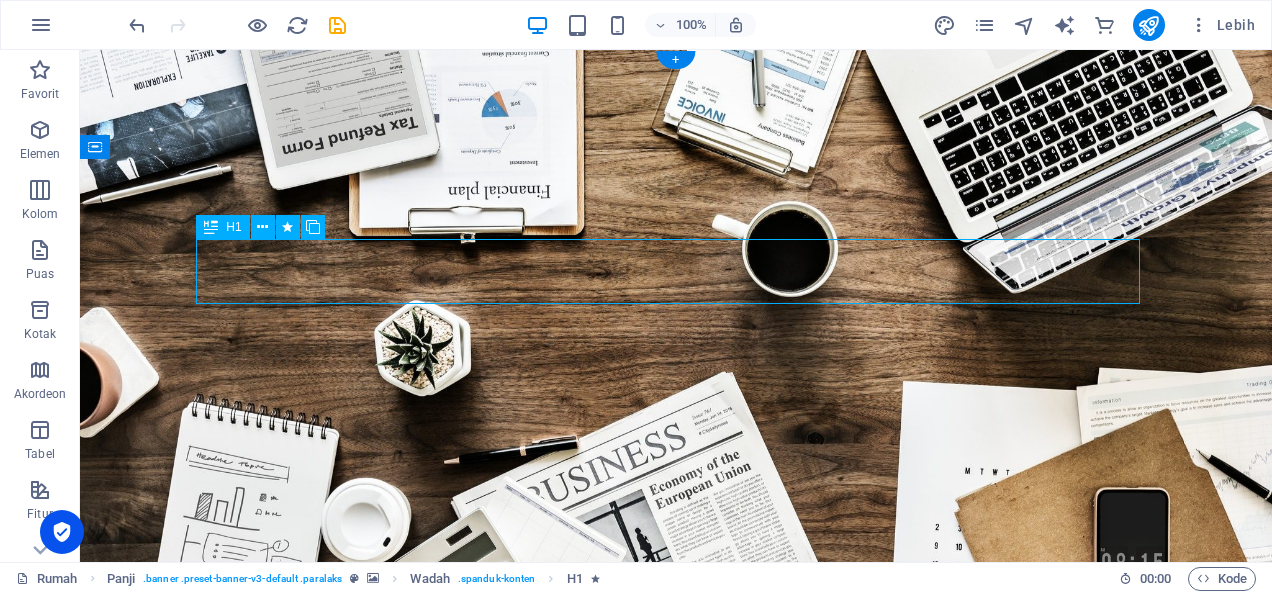 drag, startPoint x: 727, startPoint y: 260, endPoint x: 588, endPoint y: 268, distance: 139.23003 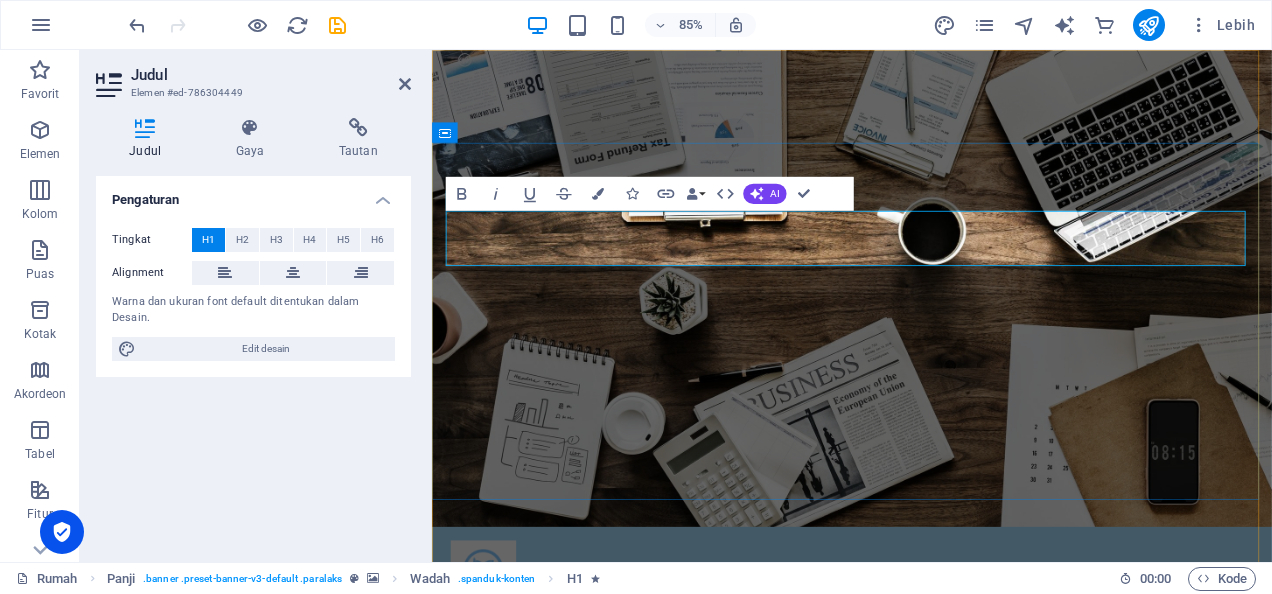 type 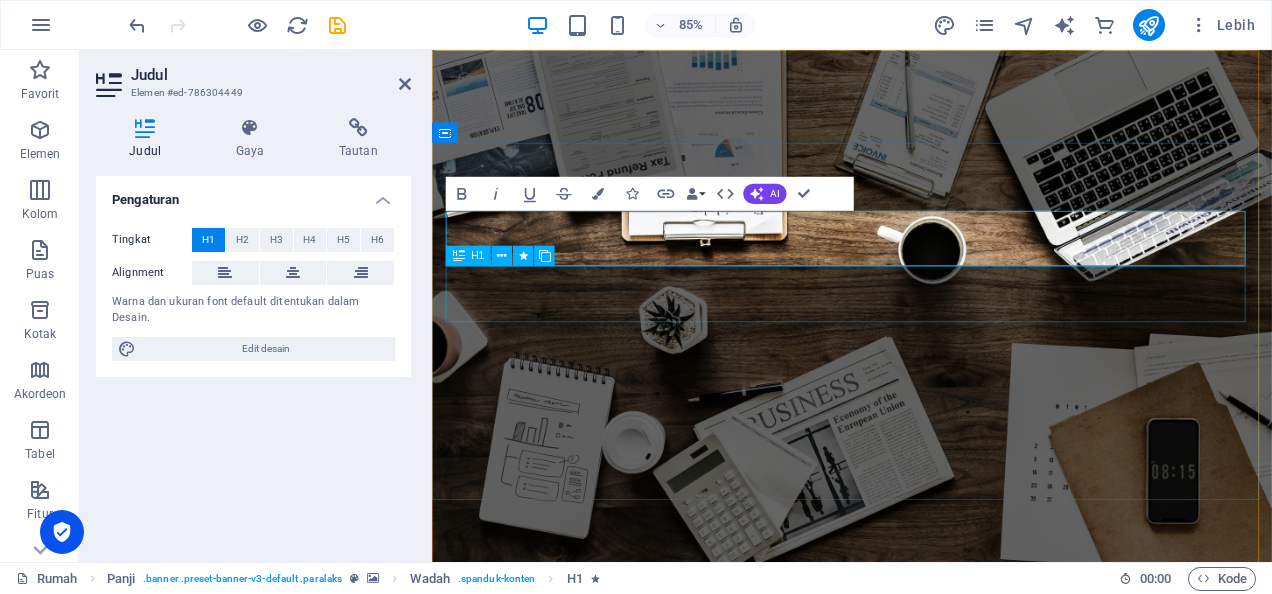click on "S OCIAL MEDIA MARKETING" at bounding box center [926, 974] 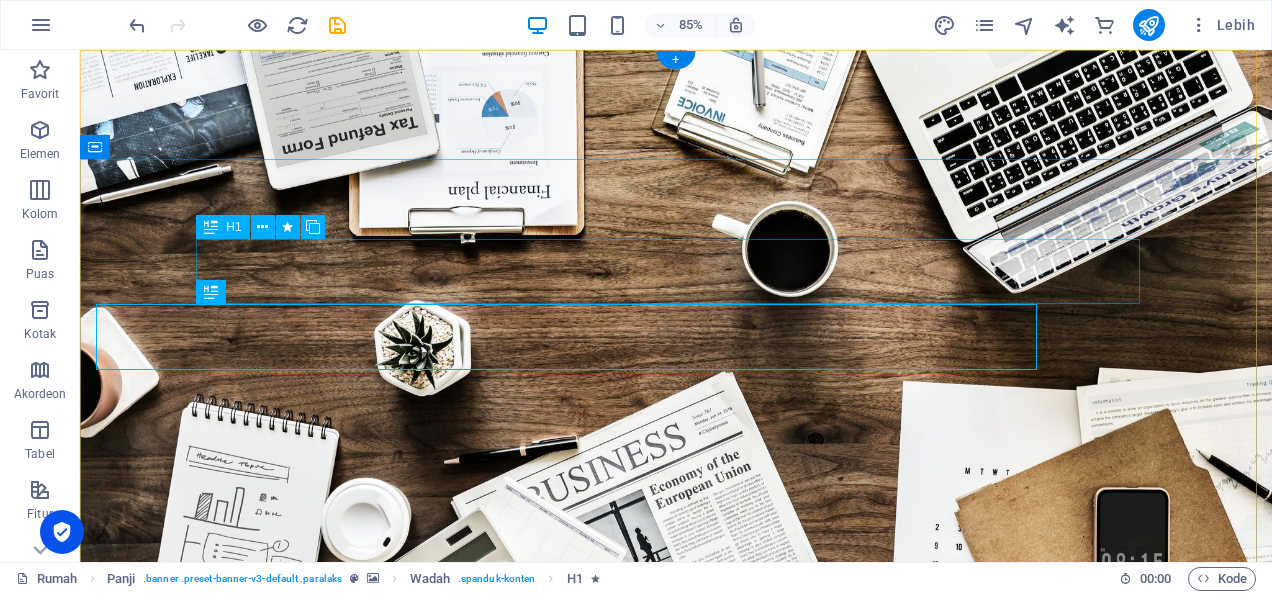 click on "DIALEKITA MEDIA" at bounding box center [676, 864] 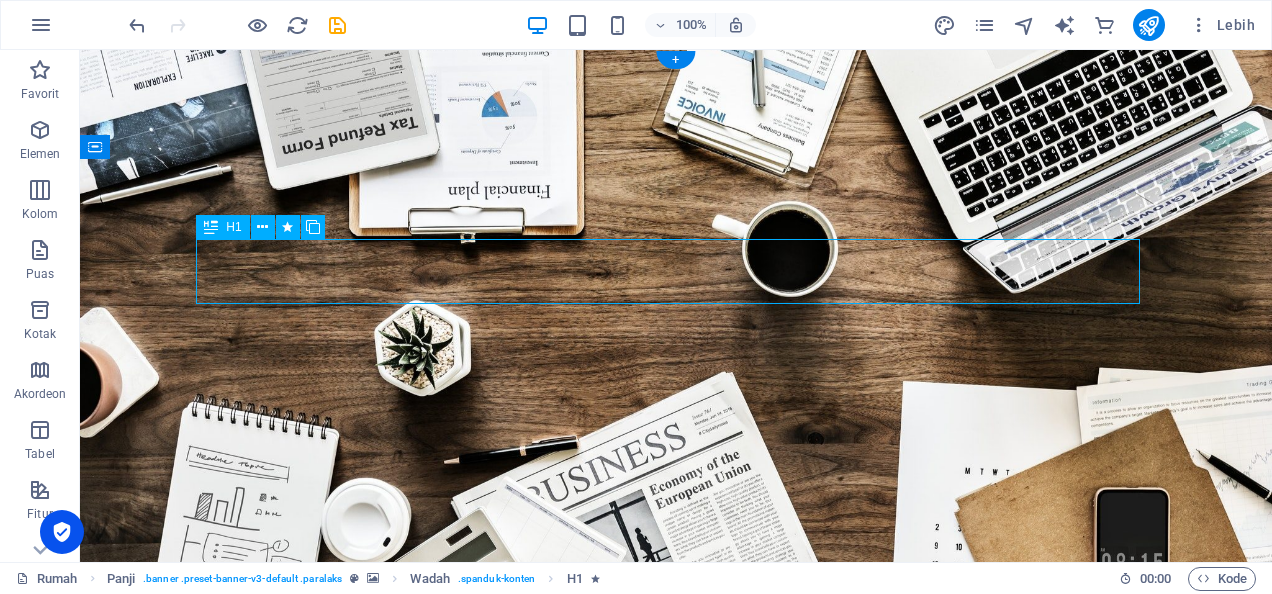 click on "DIALEKITA MEDIA" at bounding box center [676, 864] 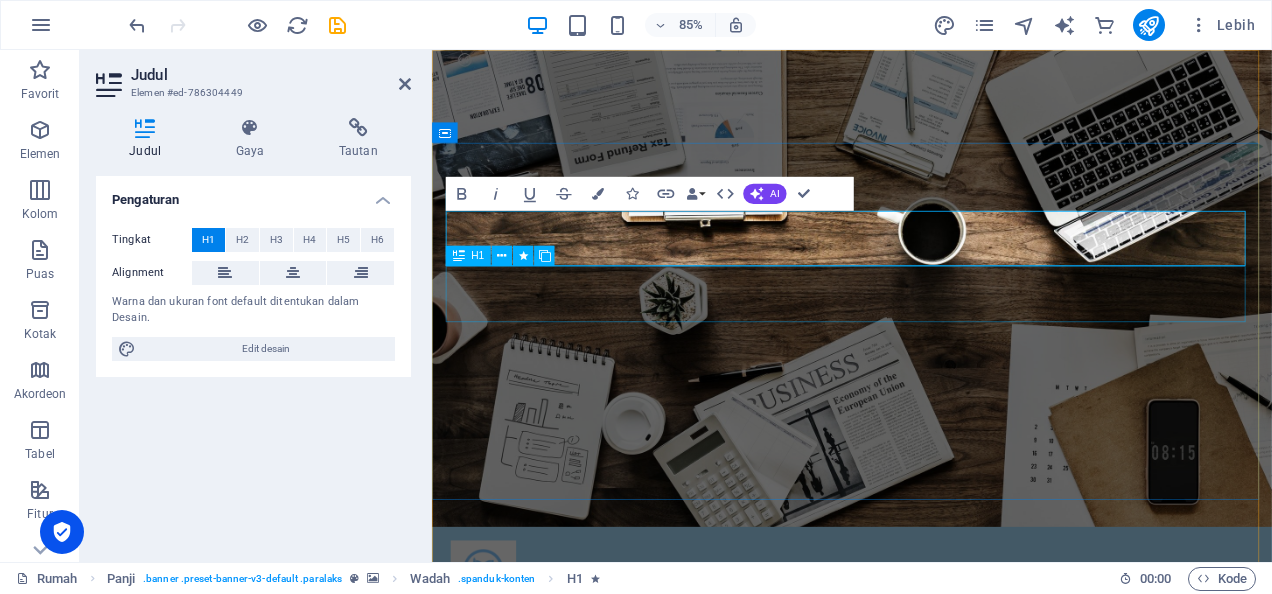 click on "S OCIAL MEDIA MARKETING" at bounding box center (926, 929) 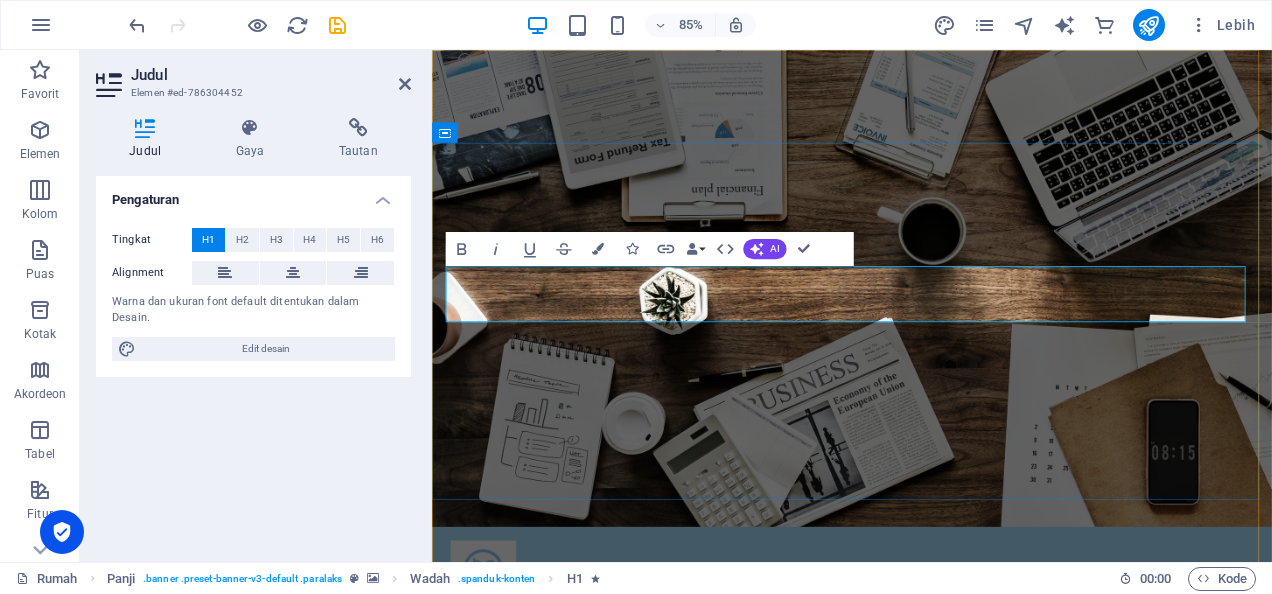 click on "OCIAL MEDIA MARKETING" at bounding box center (830, 929) 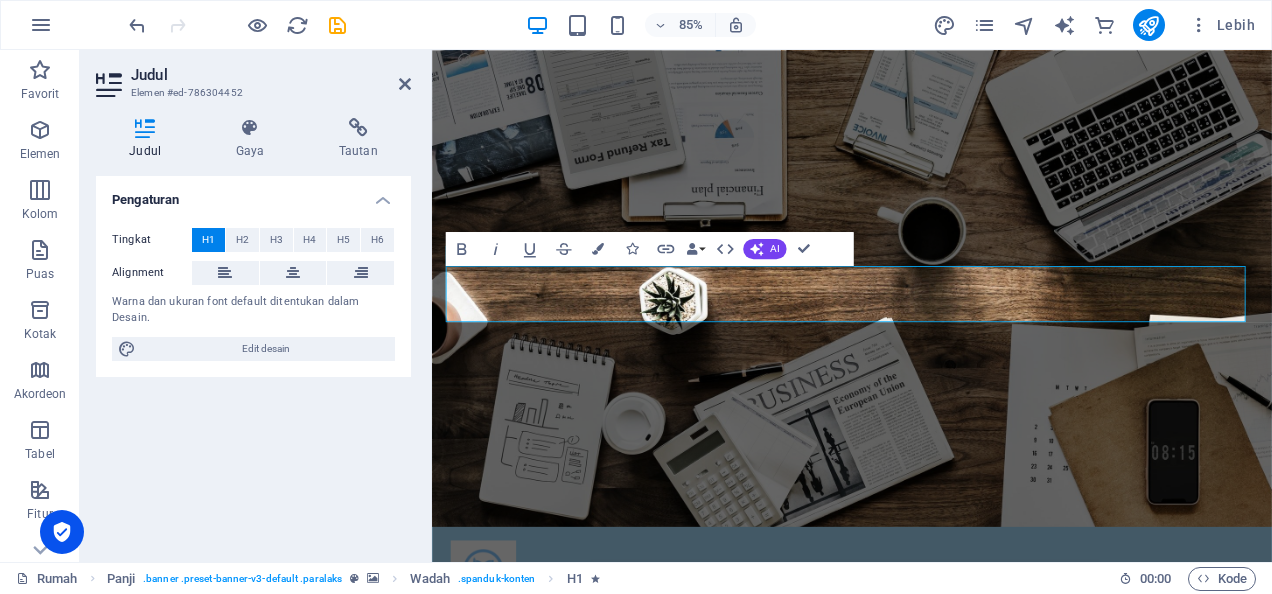 drag, startPoint x: 1175, startPoint y: 322, endPoint x: 834, endPoint y: 340, distance: 341.47473 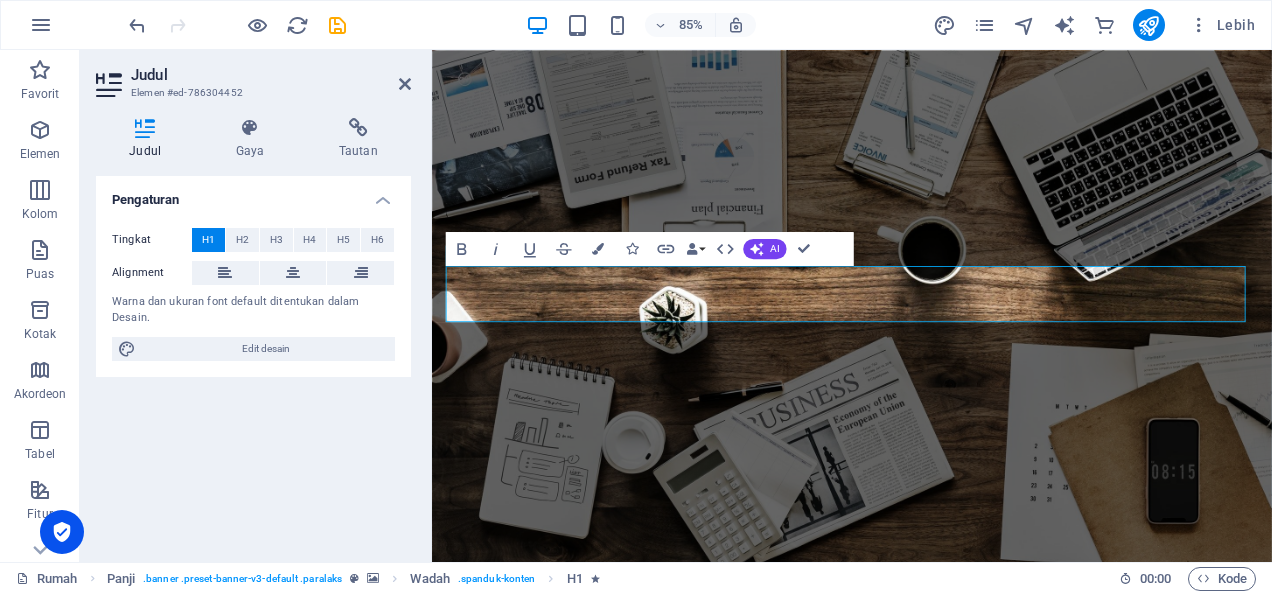 click at bounding box center (429, 306) 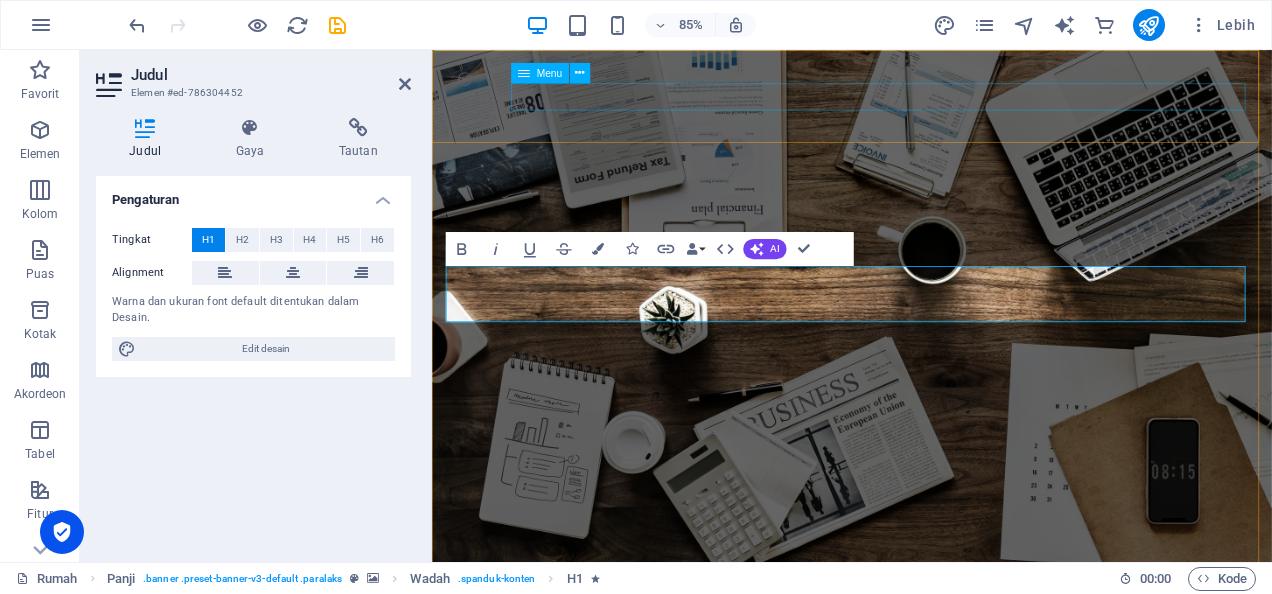 click on "Home About us Services Projects Team Contact" at bounding box center [926, 765] 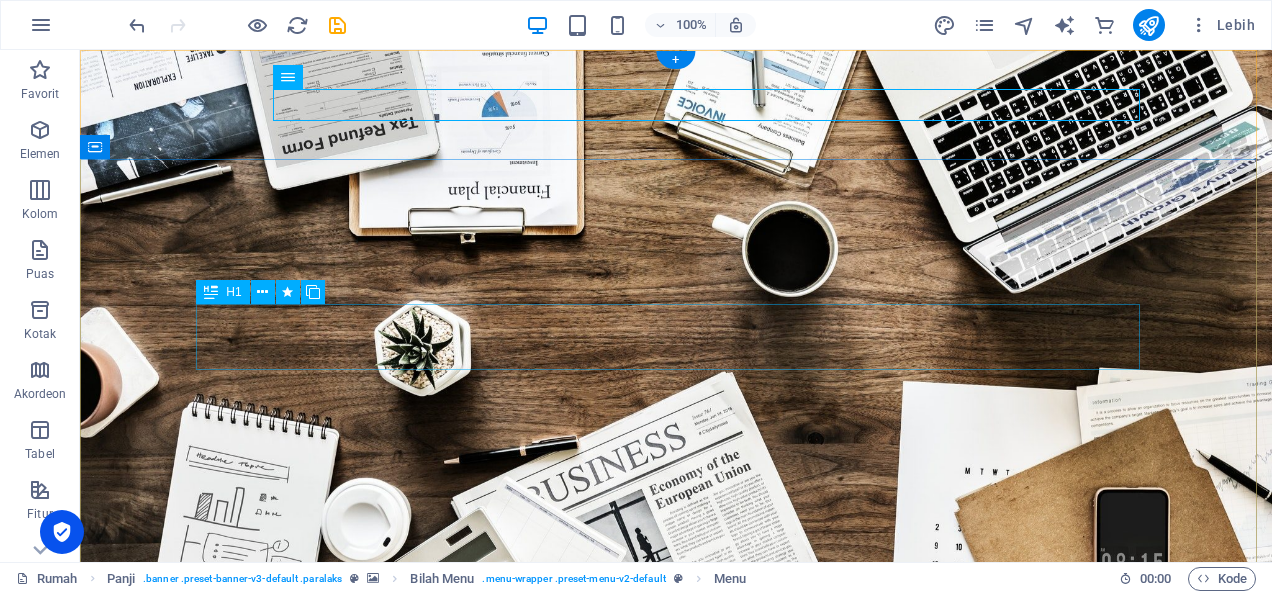click on "PENERBIT INDIE" at bounding box center (676, 929) 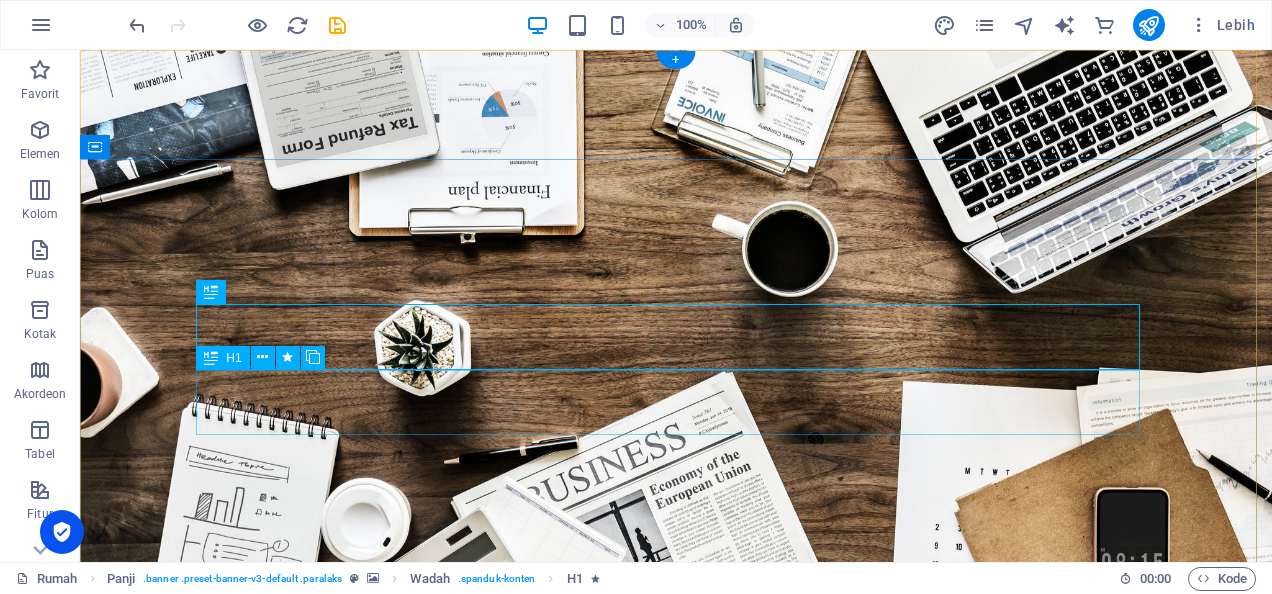 click on "R EVIEW & STATISTICS" at bounding box center [676, 995] 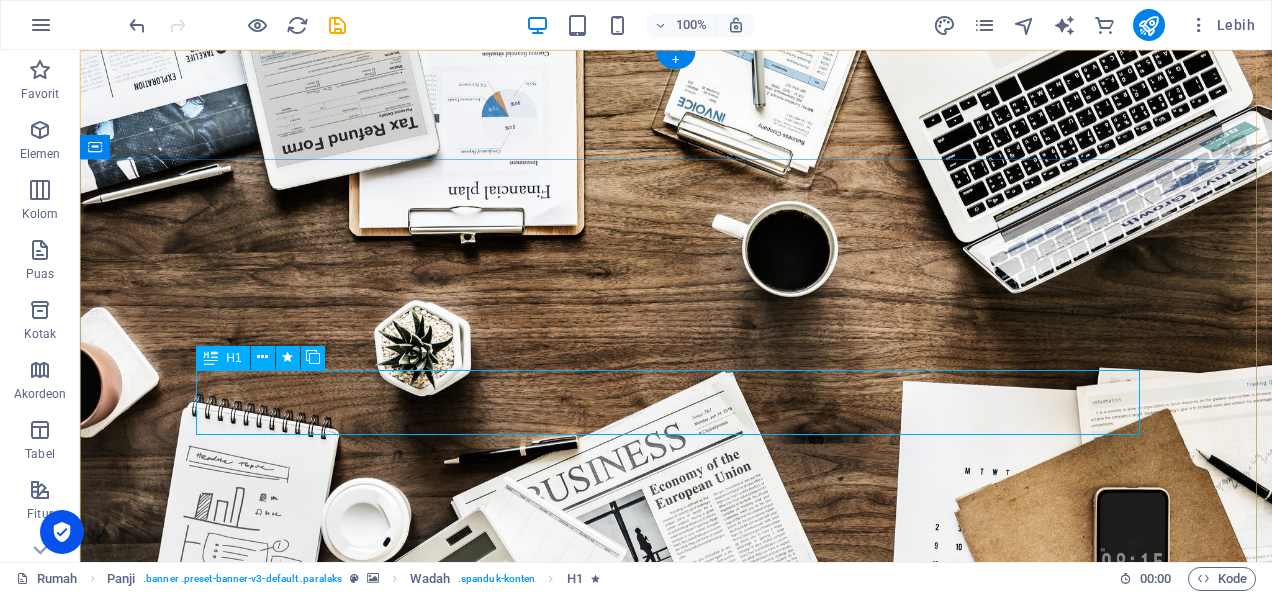 click on "R EVIEW & STATISTICS" at bounding box center [676, 995] 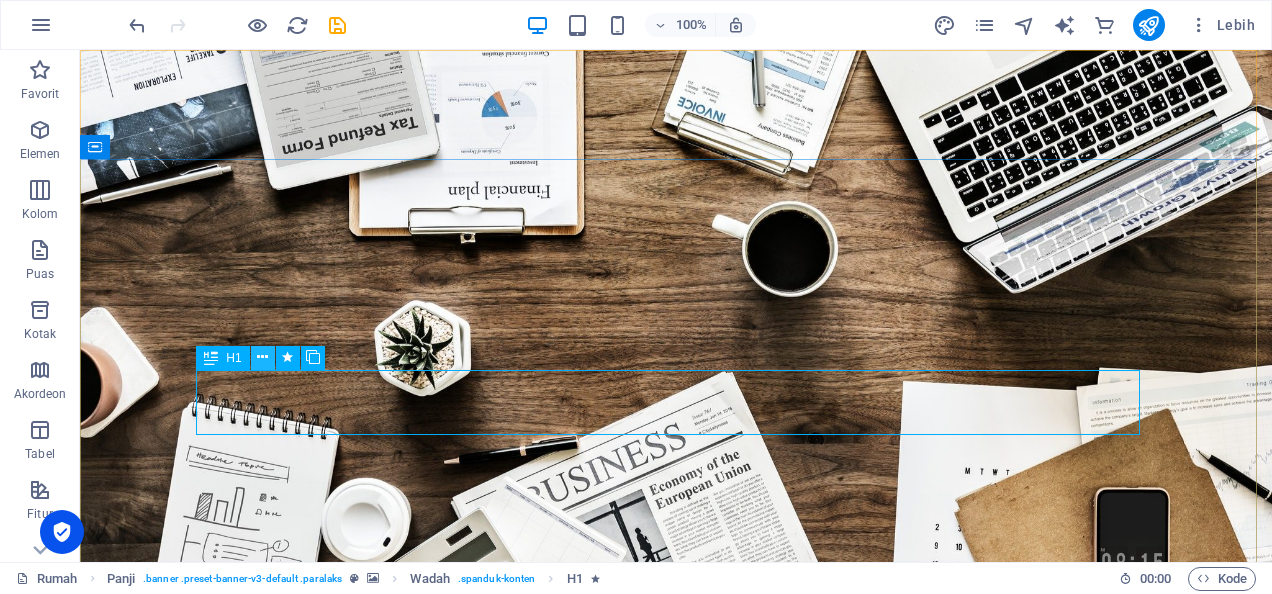 click at bounding box center [262, 357] 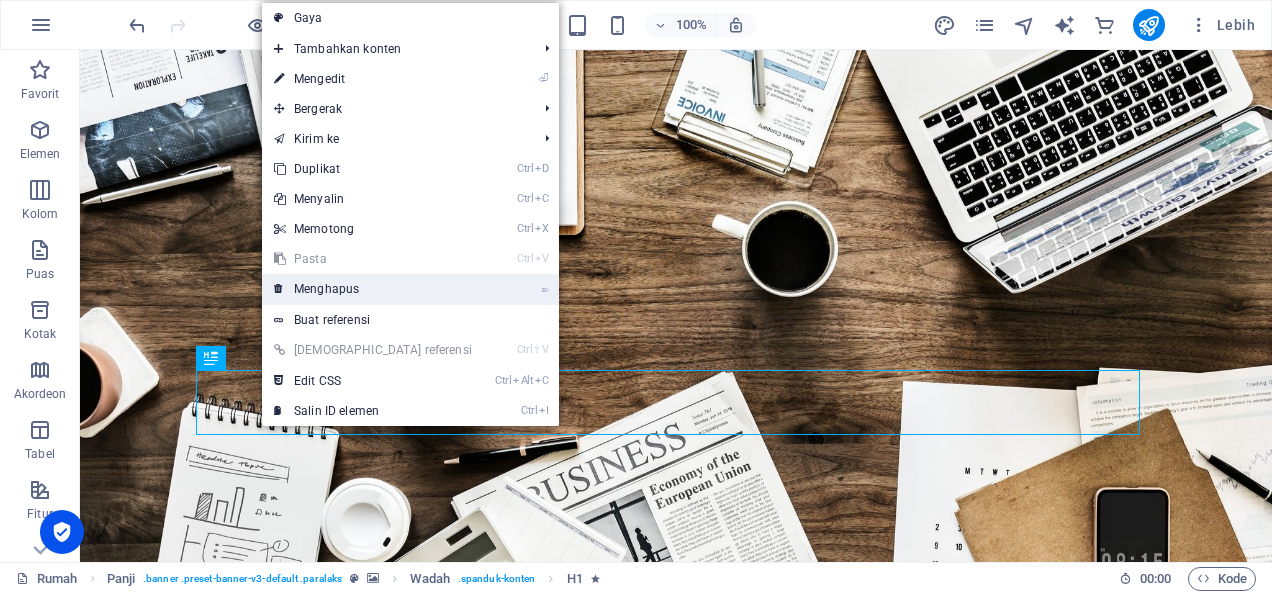click on "⌦  Menghapus" at bounding box center [373, 289] 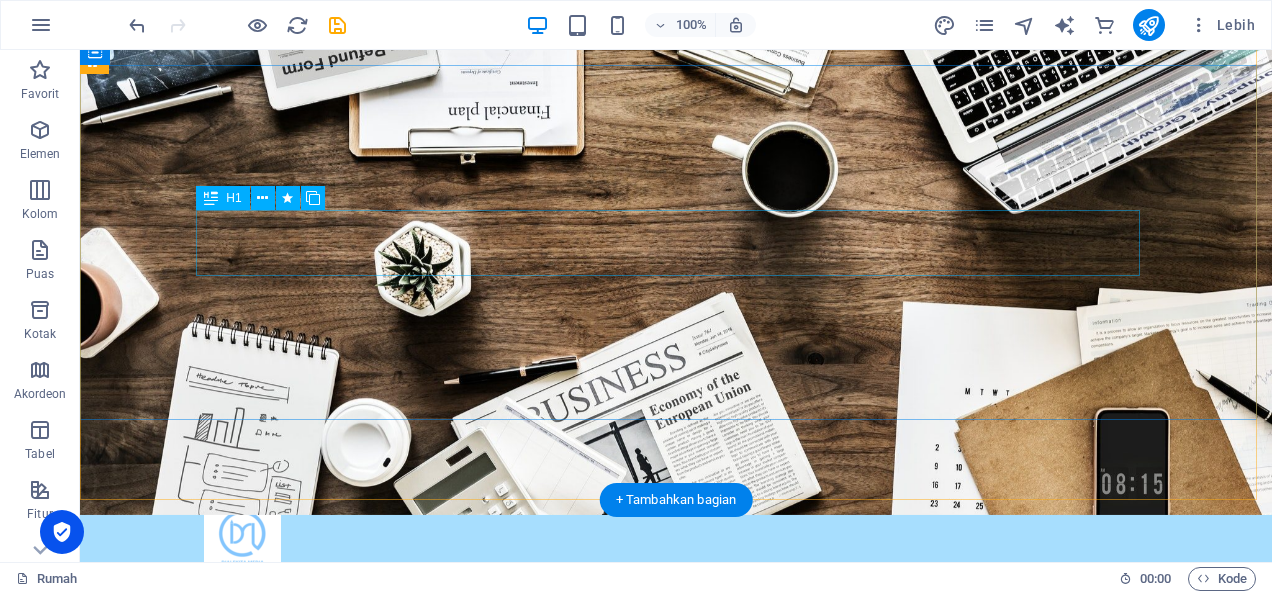 scroll, scrollTop: 0, scrollLeft: 0, axis: both 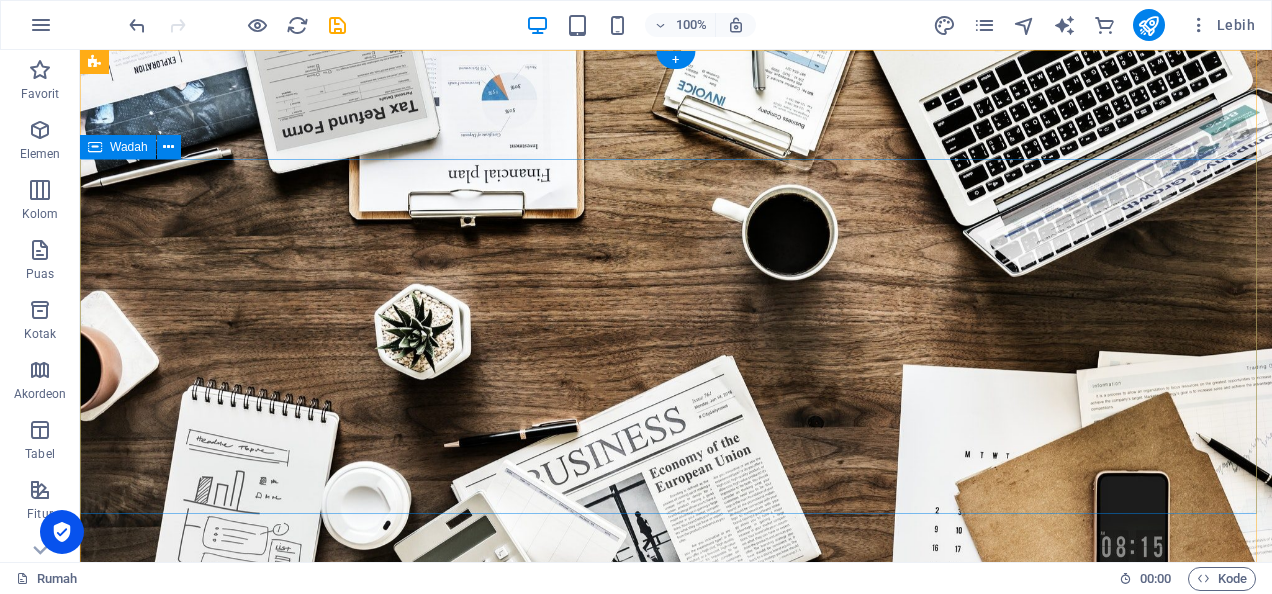 click on "DIALEKITA MEDIA PENERBIT INDIE Learn more" at bounding box center [676, 896] 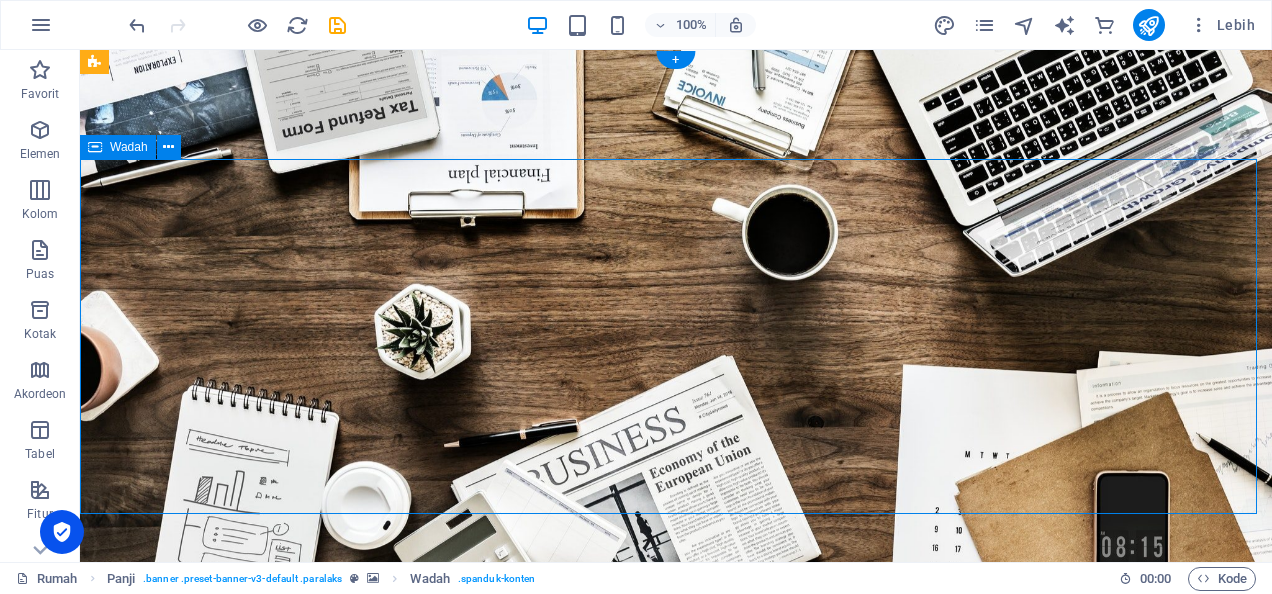 click on "DIALEKITA MEDIA PENERBIT INDIE Learn more" at bounding box center (676, 896) 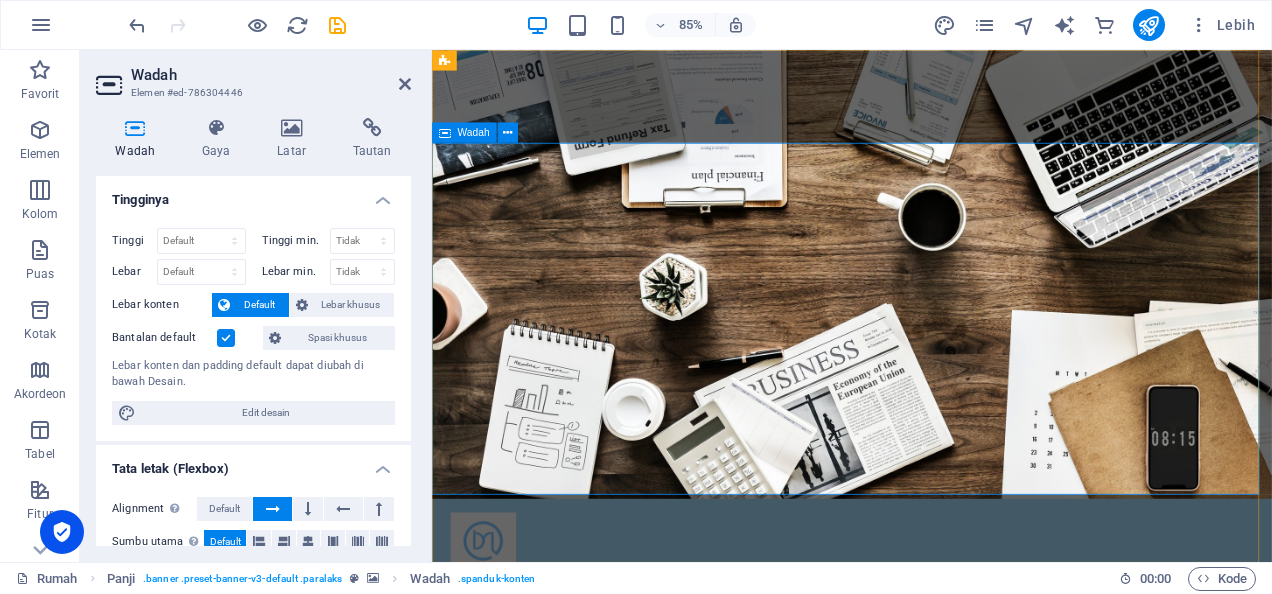 click on "DIALEKITA MEDIA PENERBIT INDIE Learn more" at bounding box center [926, 896] 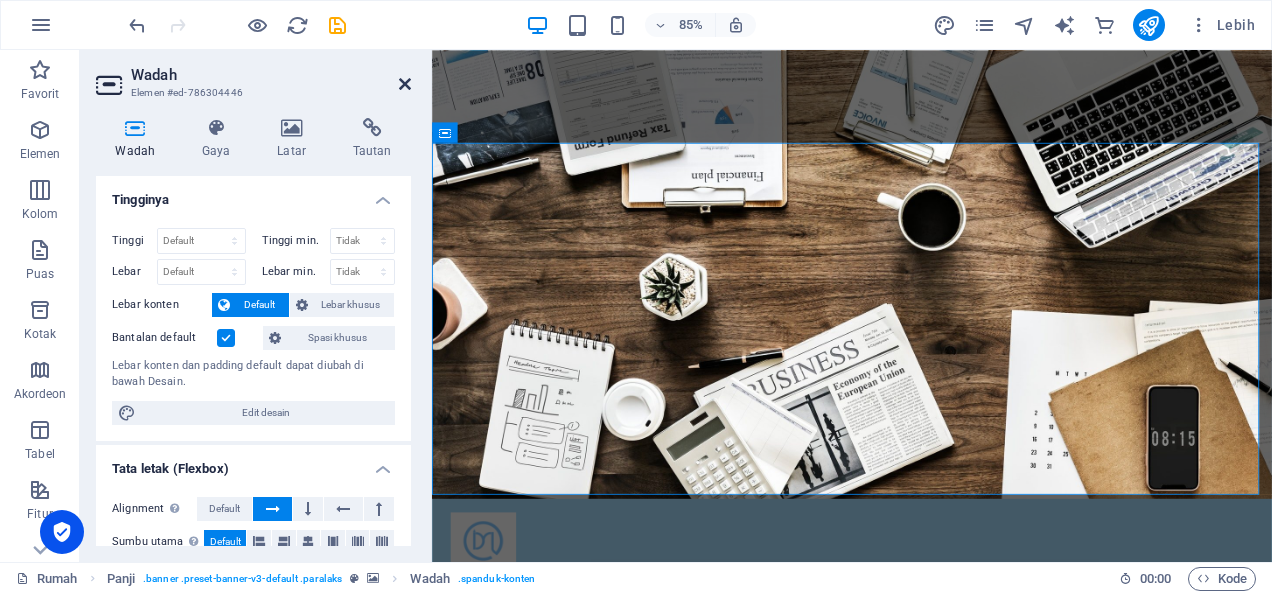 click at bounding box center [405, 84] 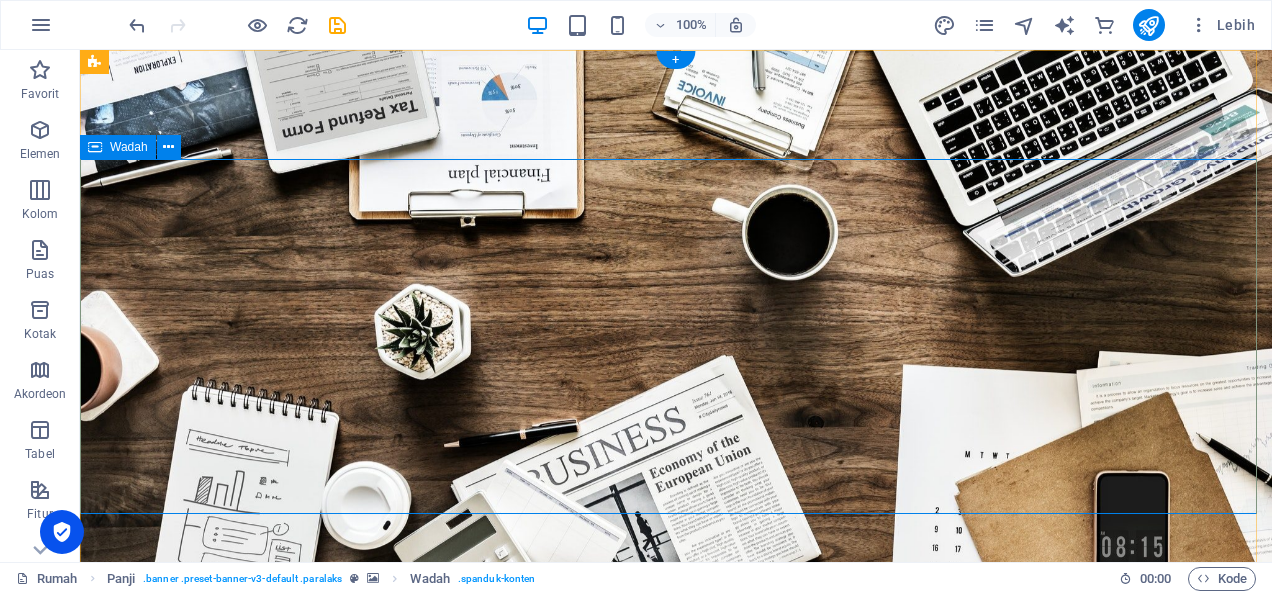 click on "DIALEKITA MEDIA PENERBIT INDIE Learn more" at bounding box center (676, 896) 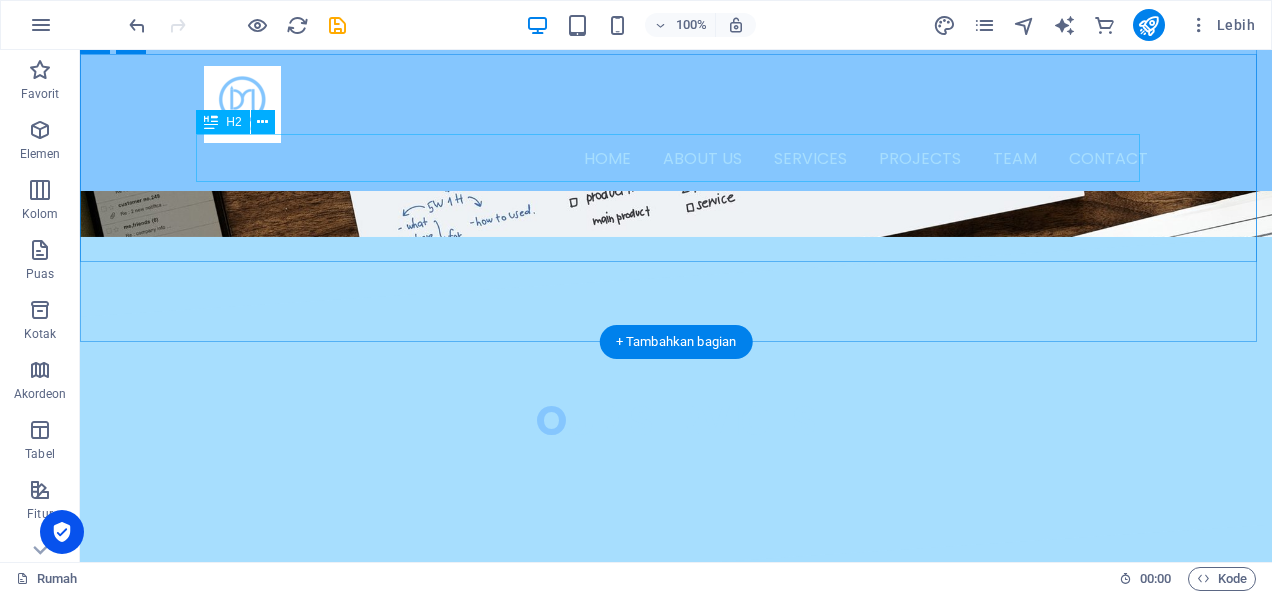 scroll, scrollTop: 1708, scrollLeft: 0, axis: vertical 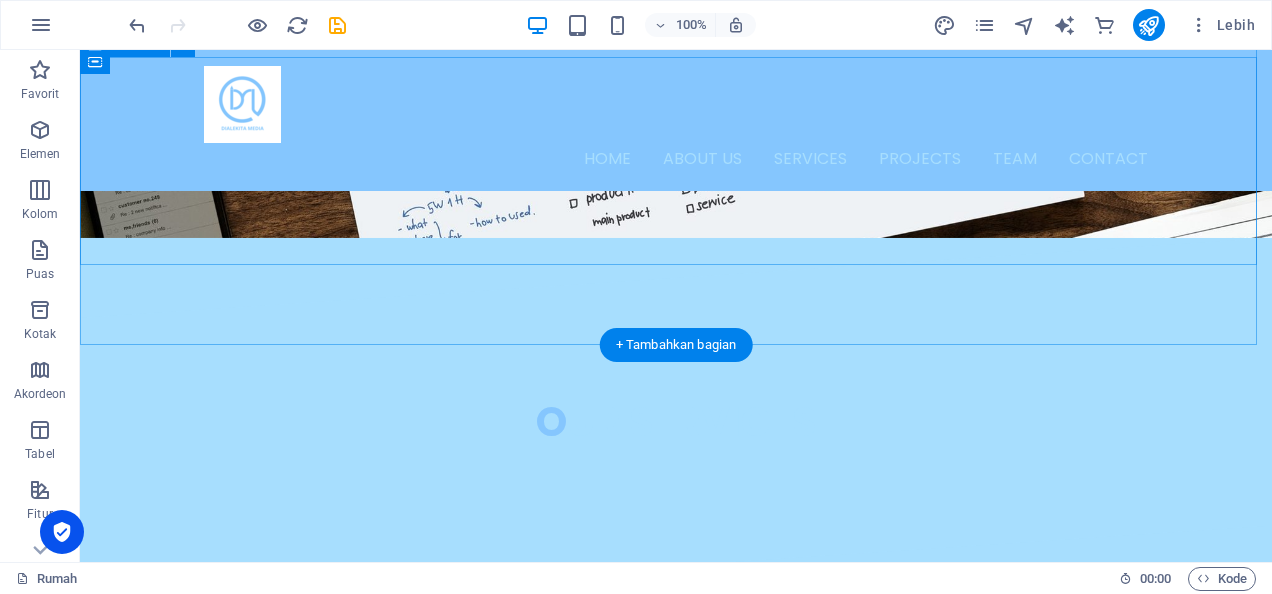 click on "O ur Projects" at bounding box center [676, 2041] 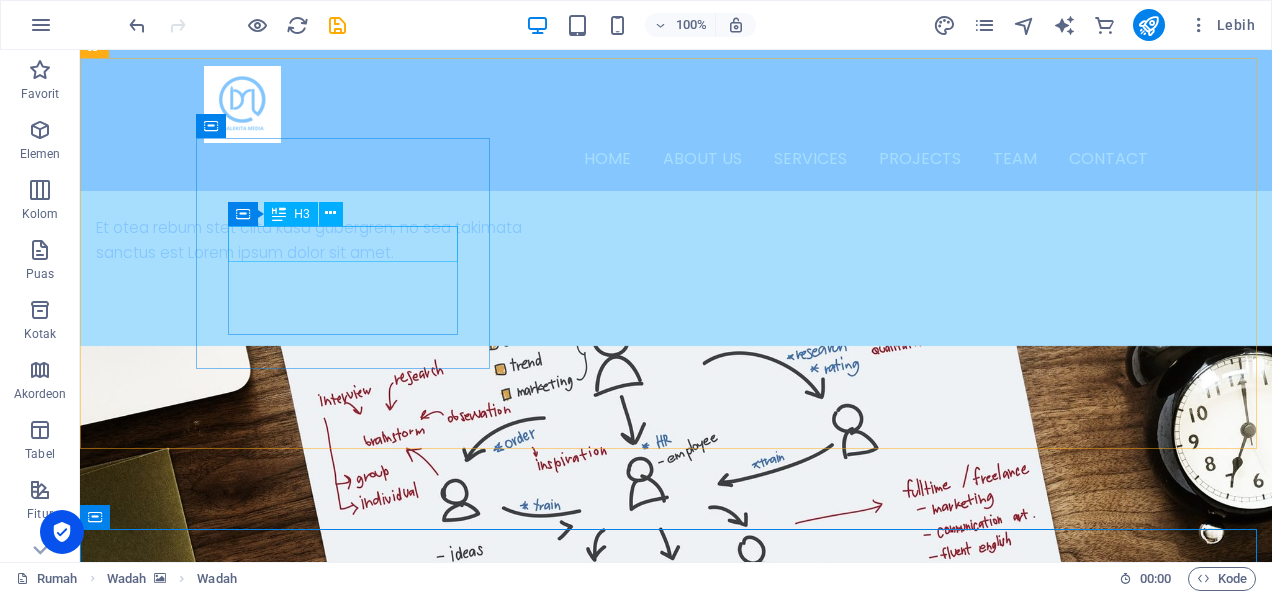 scroll, scrollTop: 1230, scrollLeft: 0, axis: vertical 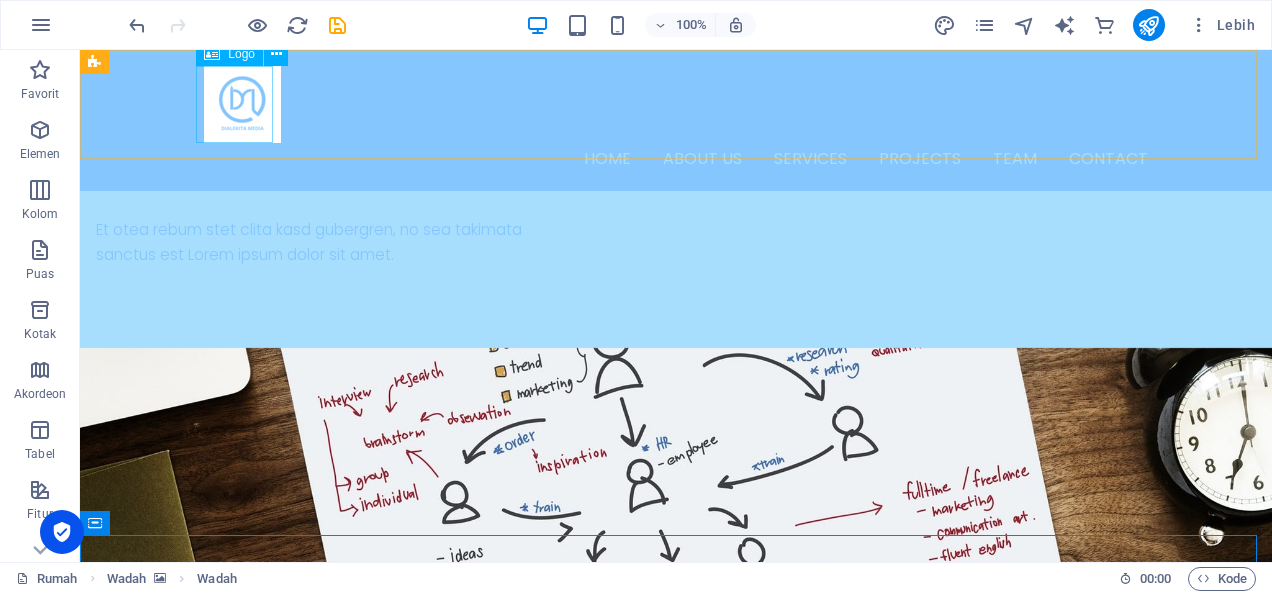 click at bounding box center (676, 104) 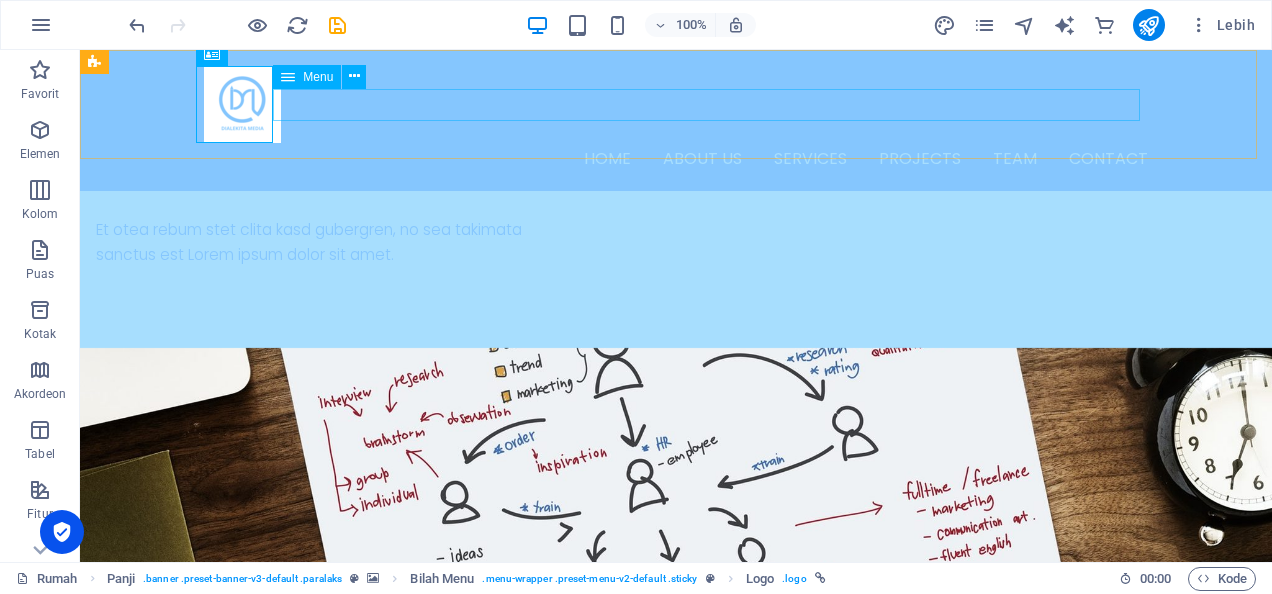 click on "Home About us Services Projects Team Contact" at bounding box center [676, 159] 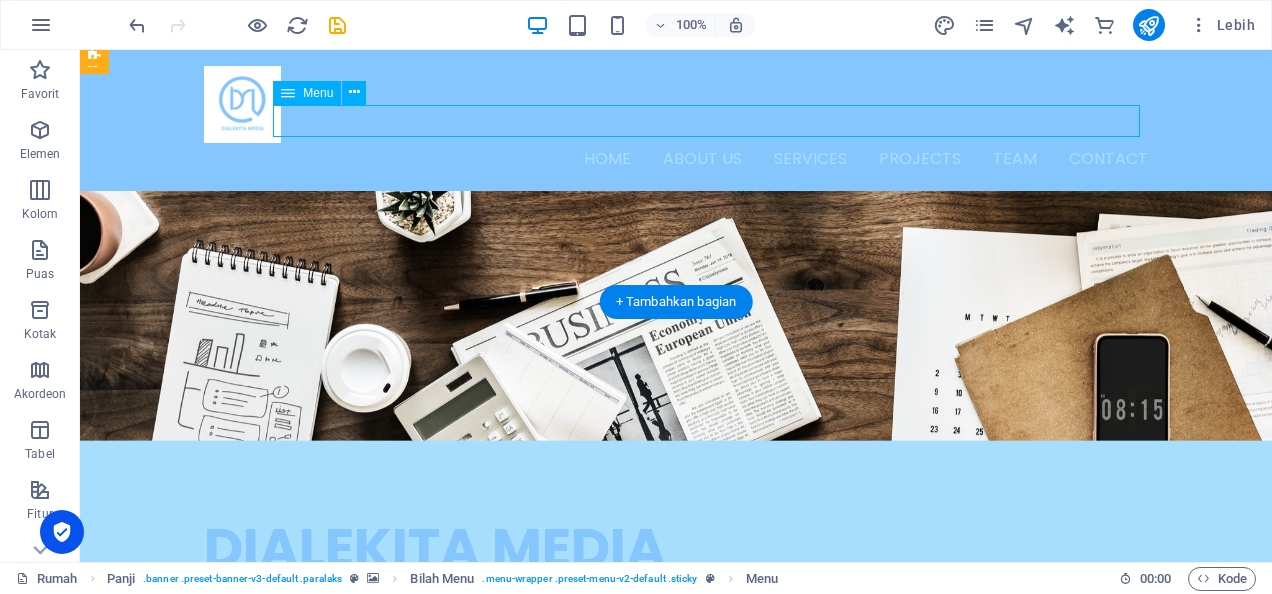 scroll, scrollTop: 0, scrollLeft: 0, axis: both 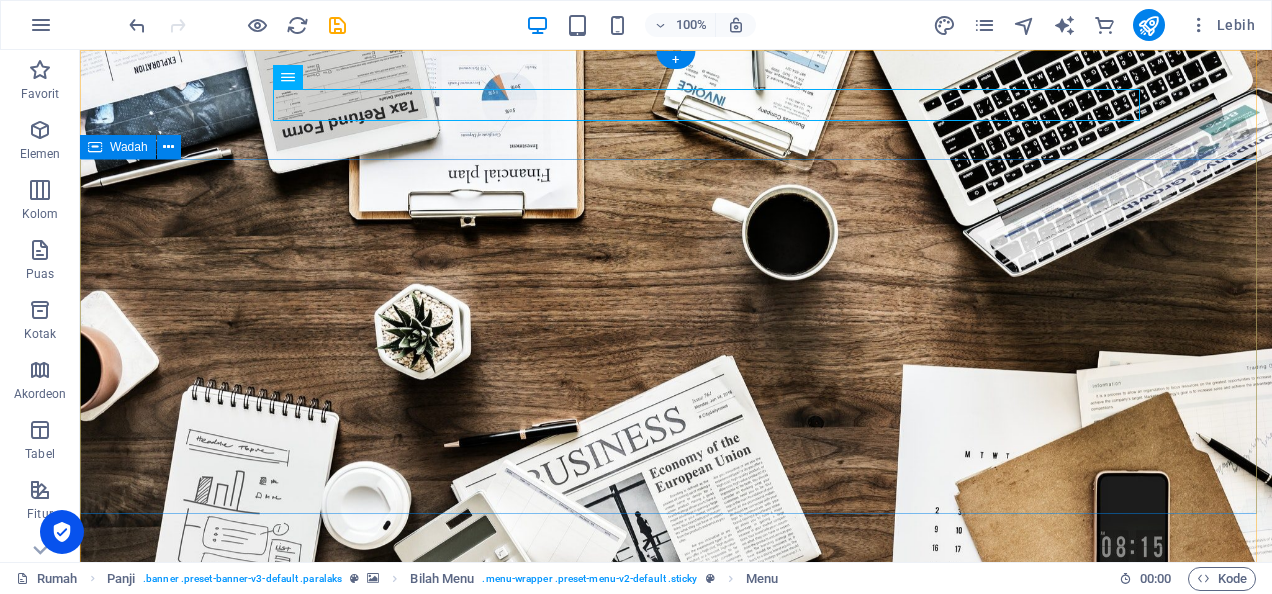 click on "DIALEKITA MEDIA PENERBIT INDIE Learn more" at bounding box center [676, 896] 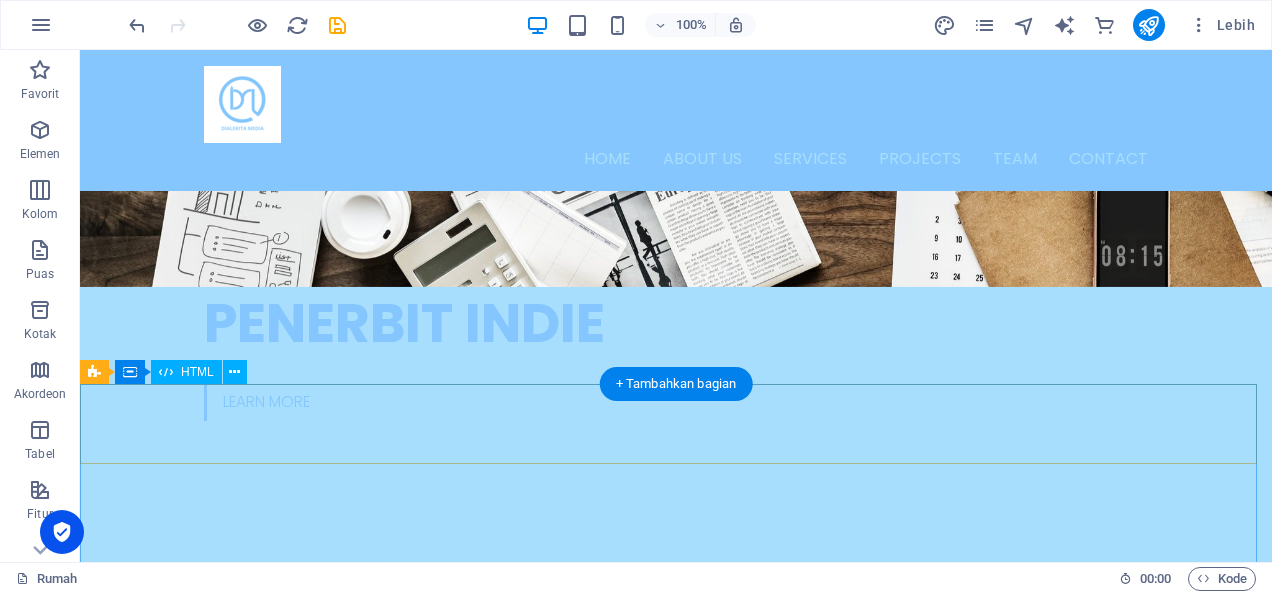 scroll, scrollTop: 487, scrollLeft: 0, axis: vertical 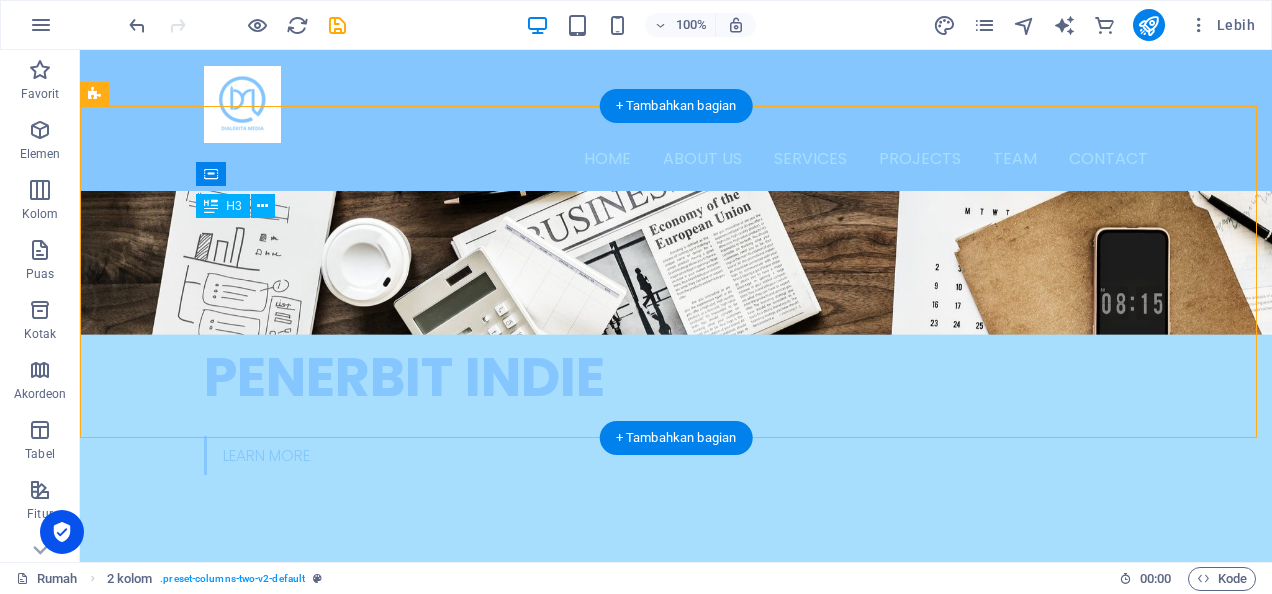 drag, startPoint x: 206, startPoint y: 230, endPoint x: 395, endPoint y: 302, distance: 202.24985 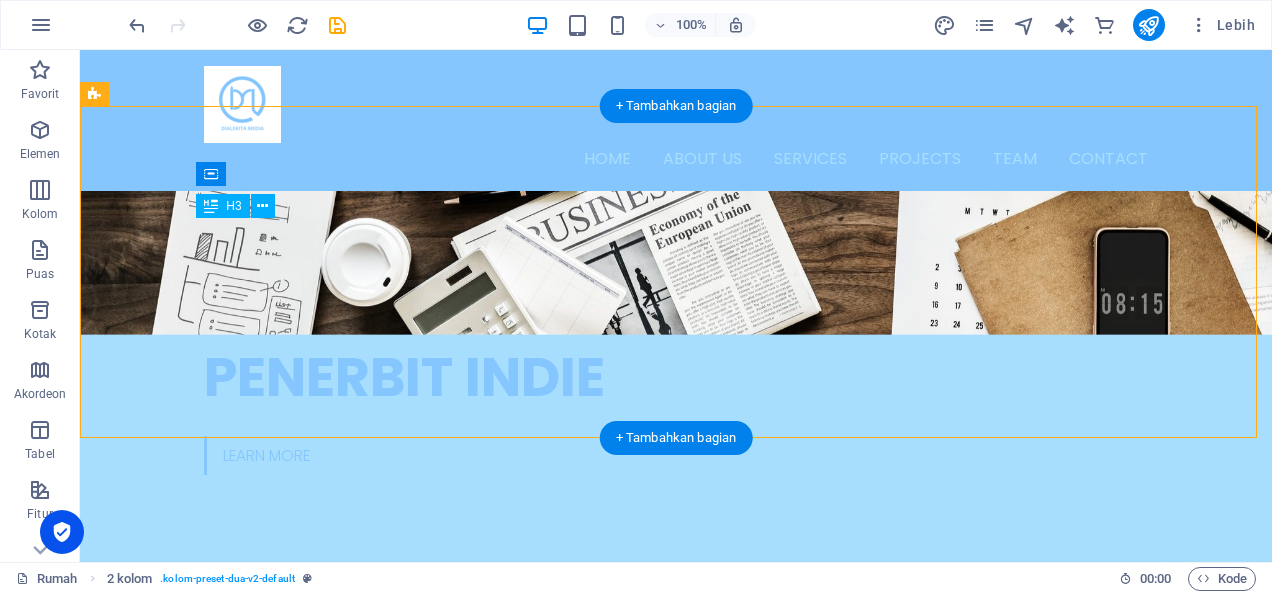 click on "W e are a dynamic team of creative people and Marketing Experts." at bounding box center (324, 769) 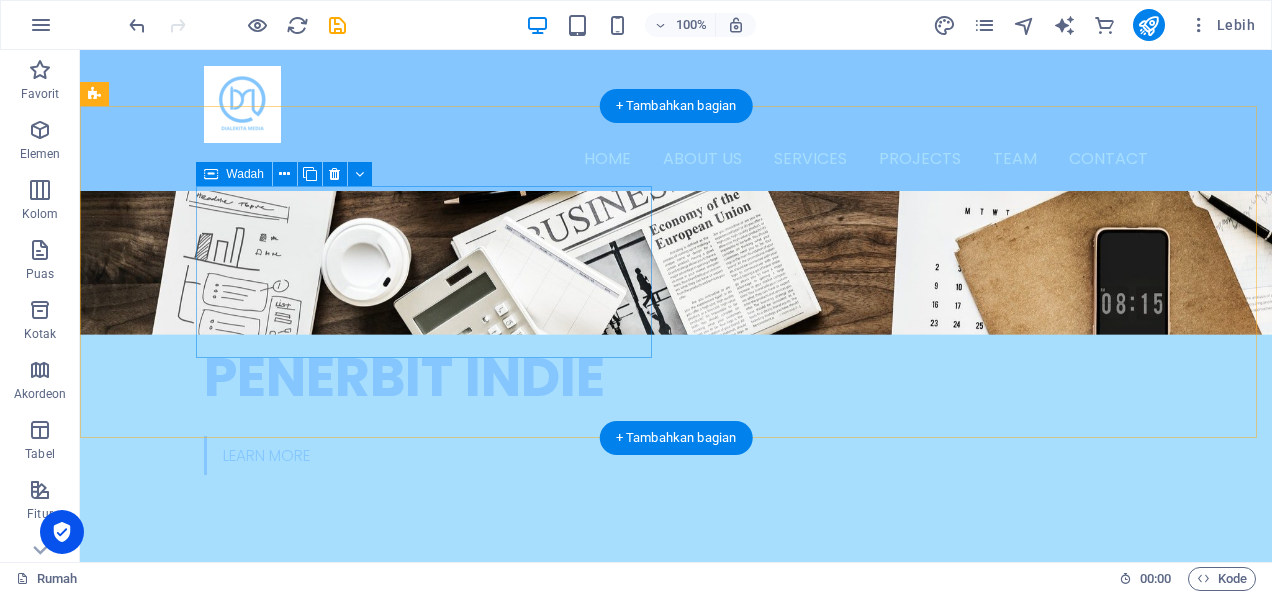 click on "Drop content here or  Add elements  Paste clipboard" at bounding box center (324, 786) 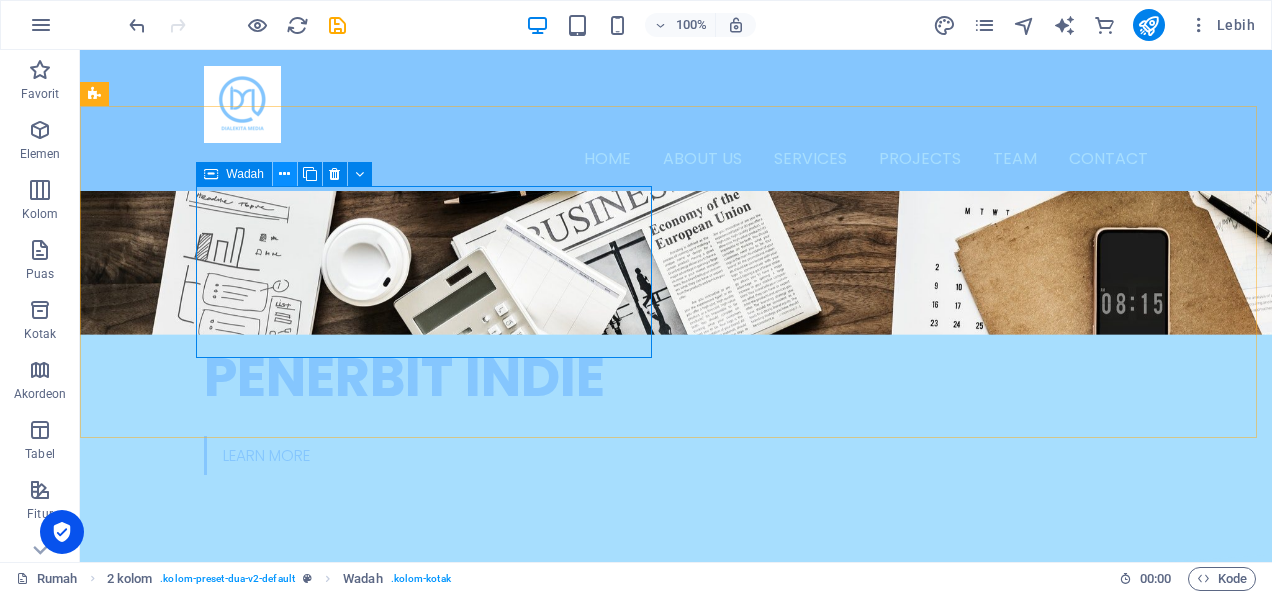 click at bounding box center (284, 174) 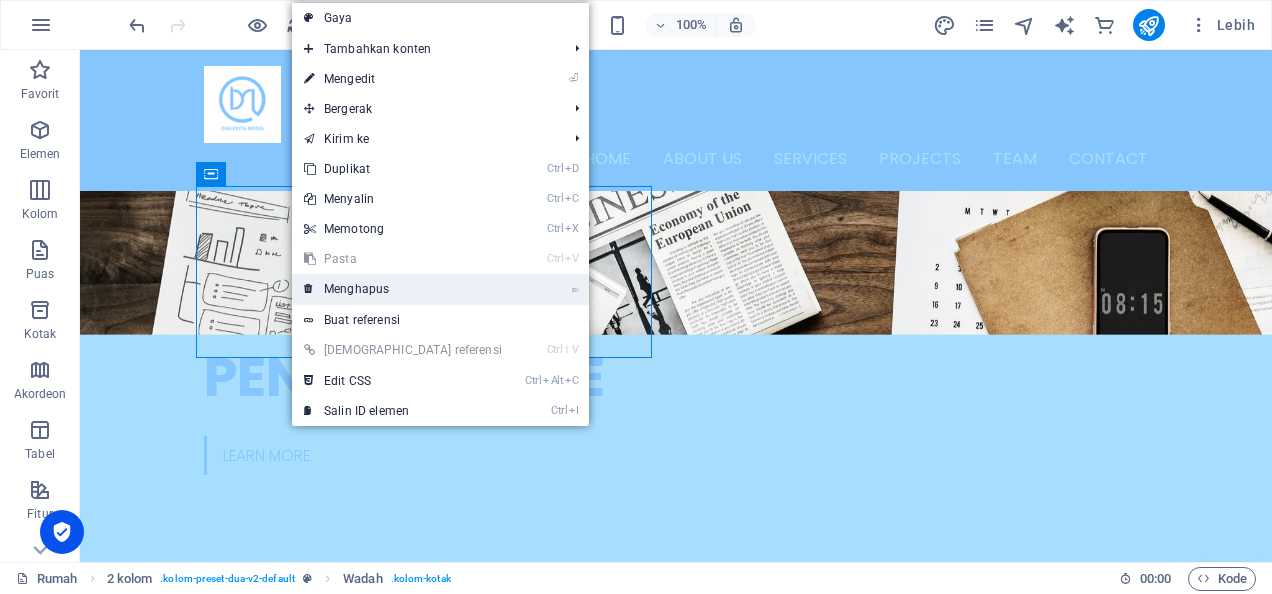 click on "⌦  Menghapus" at bounding box center [403, 289] 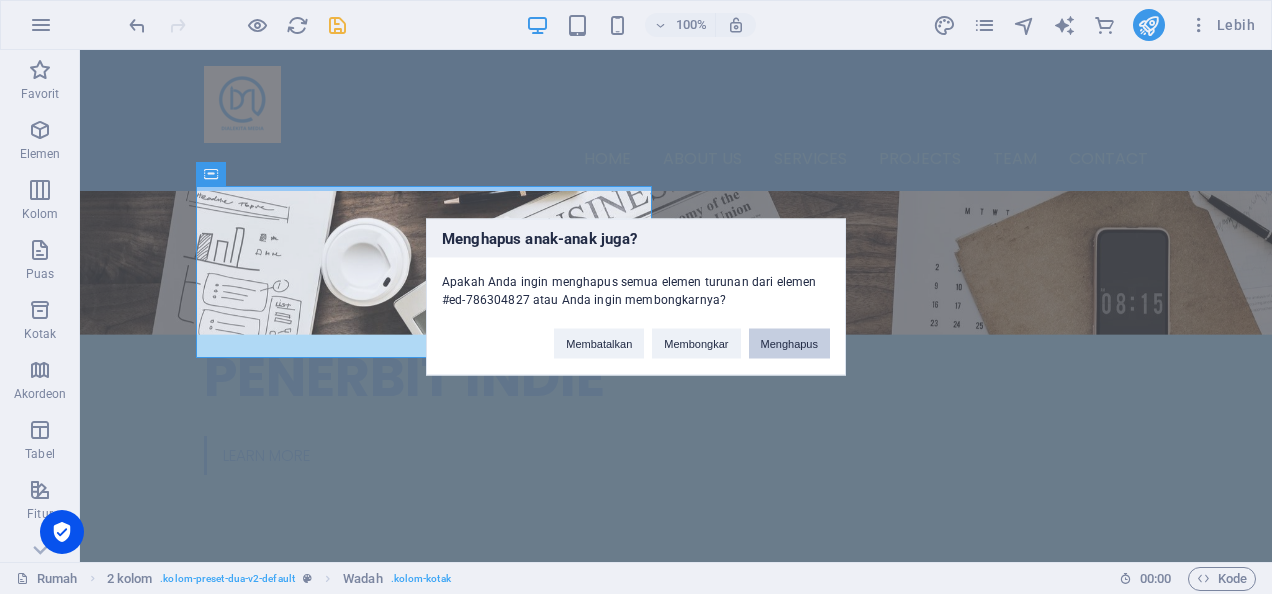 click on "Menghapus" at bounding box center (790, 344) 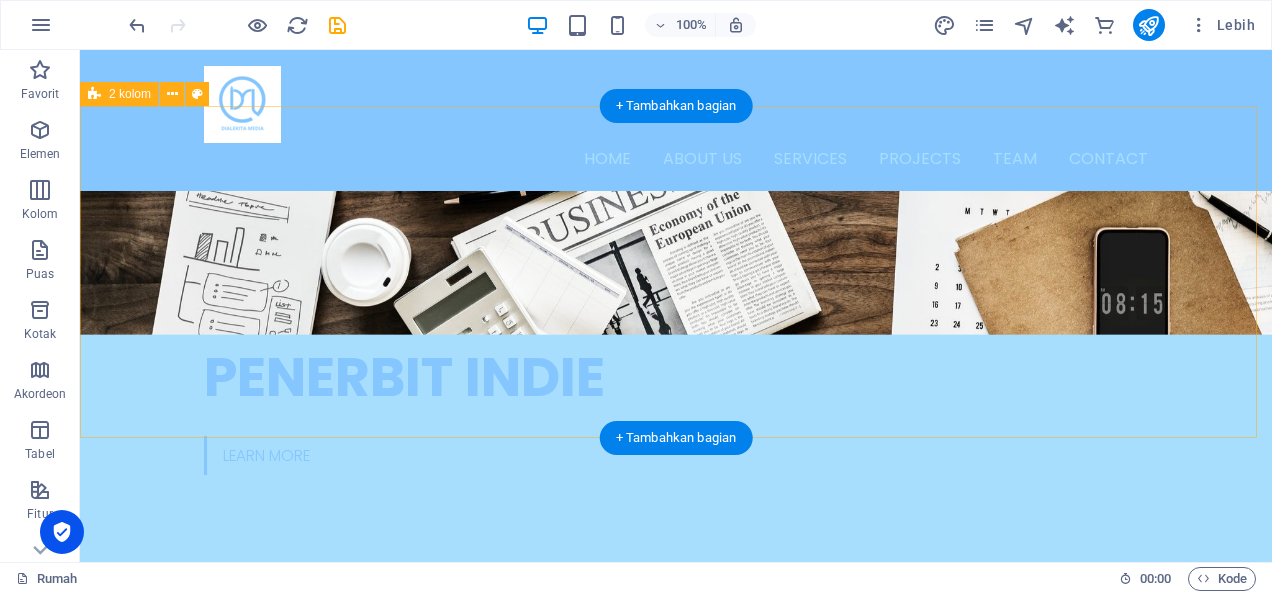 click on "Lorem ipsum dolor sit amet, consetetur sadipscing elitr, sed diam nonumy eirmod tempor invidunt ut labore et dolore magna aliquyam erat, sed diam voluptua.  At vero eos et accusam et justo duo dolores. Et otea rebum stet clita kasd gubergren, no sea takimata sanctus est Lorem ipsum dolor sit amet." at bounding box center [676, 801] 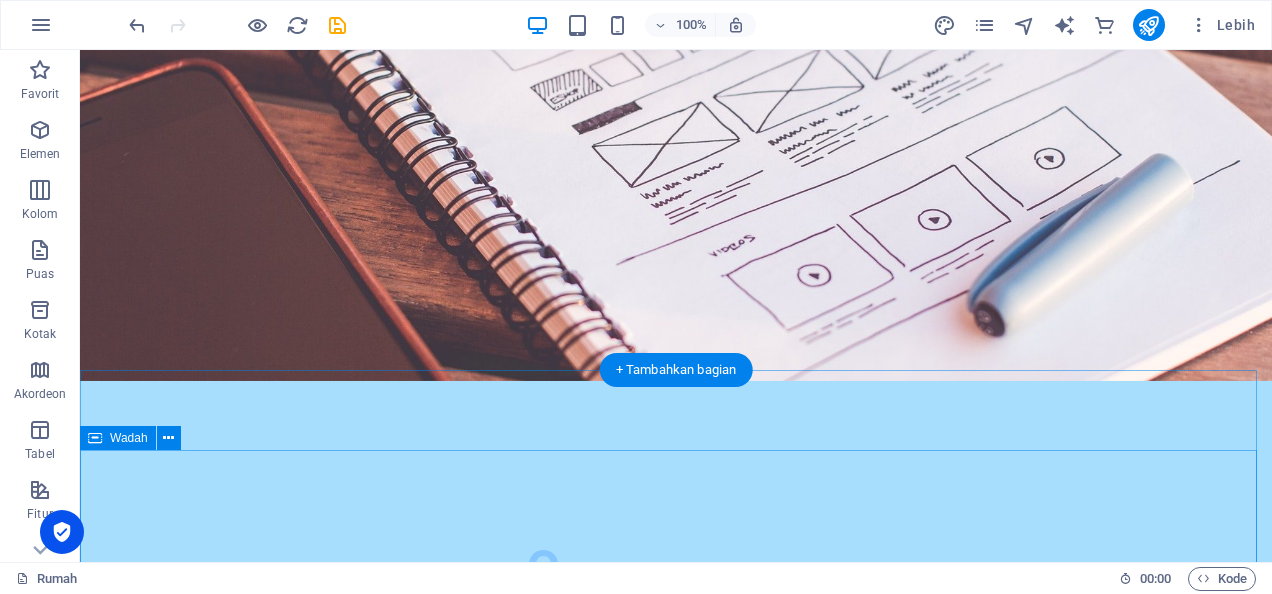 scroll, scrollTop: 3093, scrollLeft: 0, axis: vertical 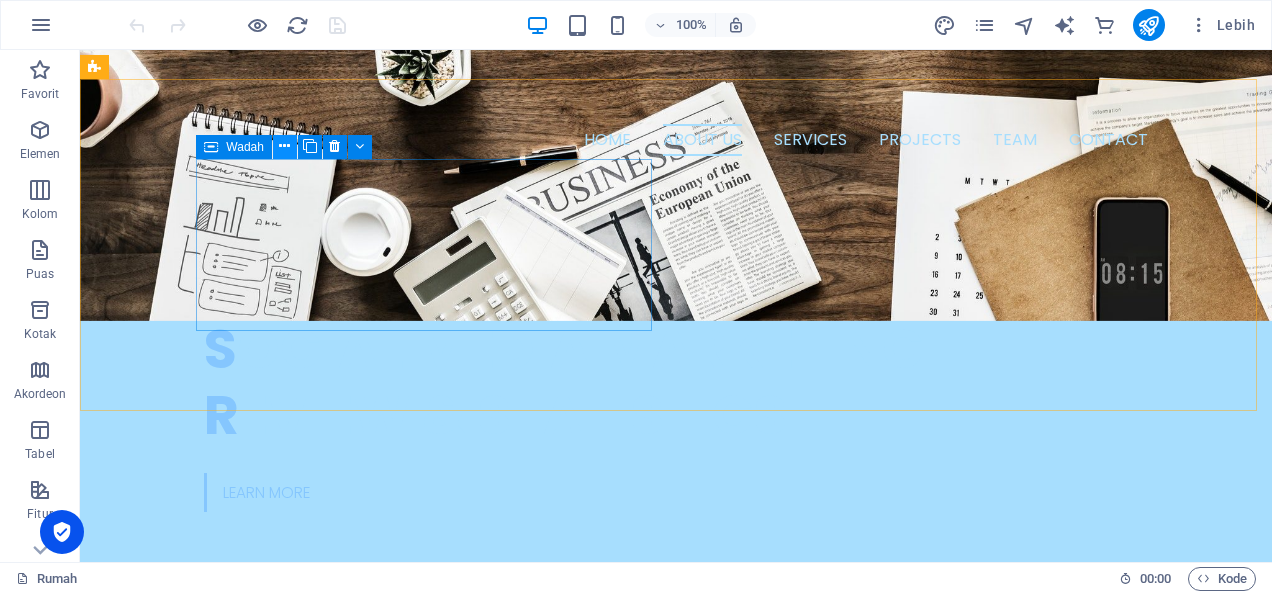 click at bounding box center [285, 147] 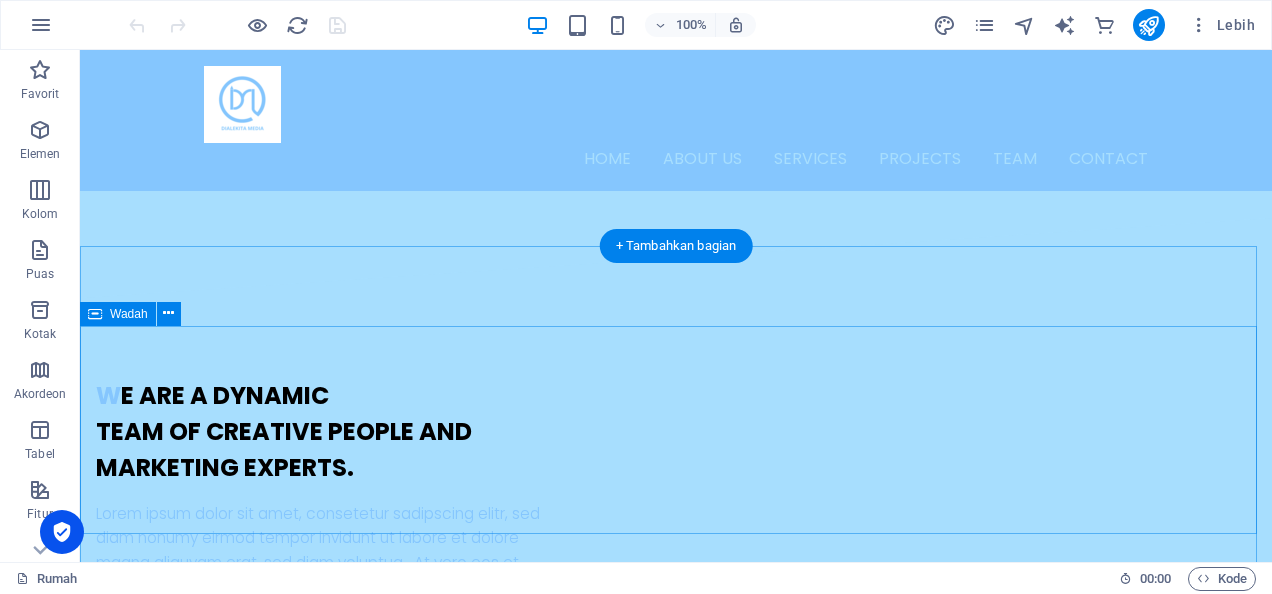 scroll, scrollTop: 0, scrollLeft: 0, axis: both 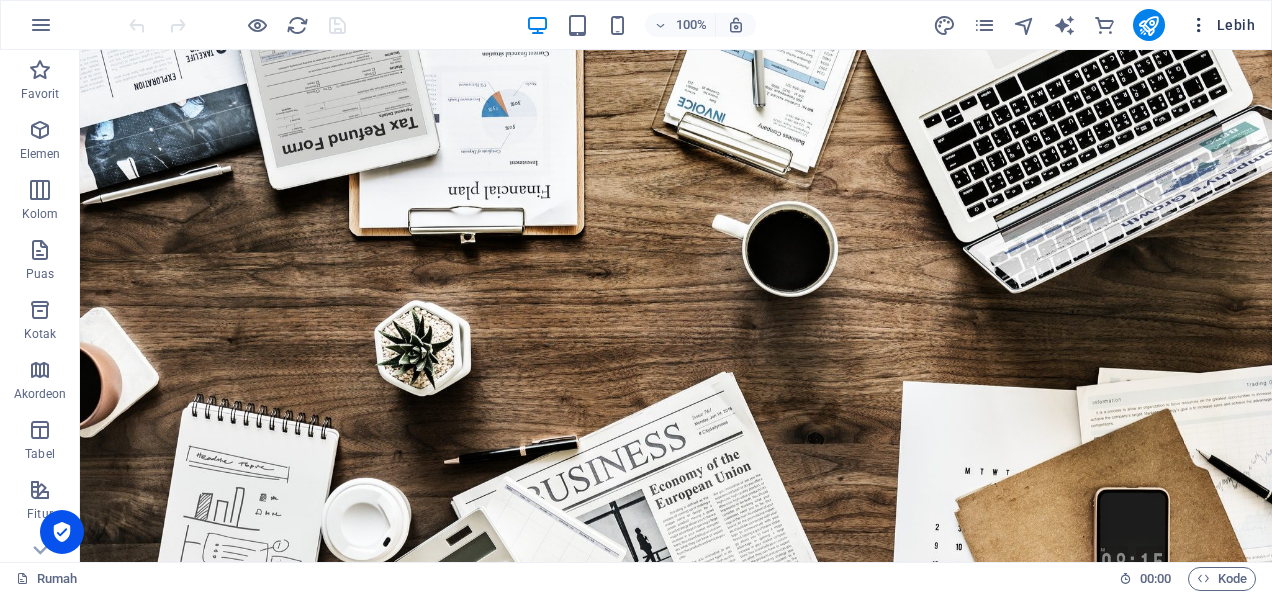 click on "Lebih" at bounding box center [1236, 25] 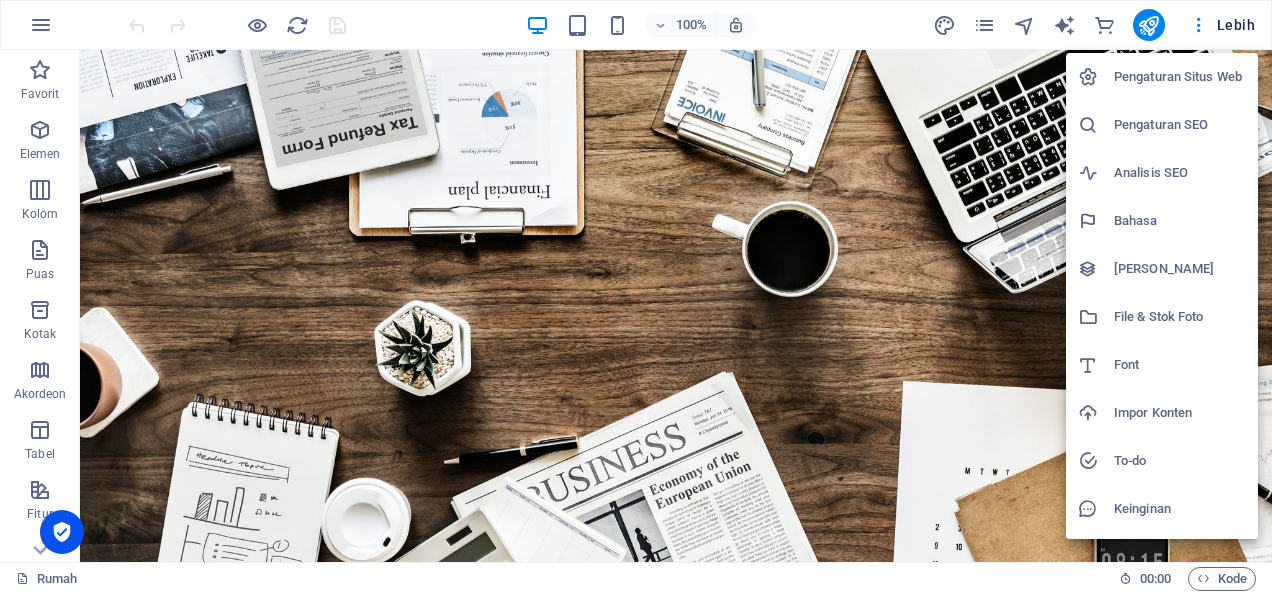 click on "Pengaturan Situs Web" at bounding box center [1180, 77] 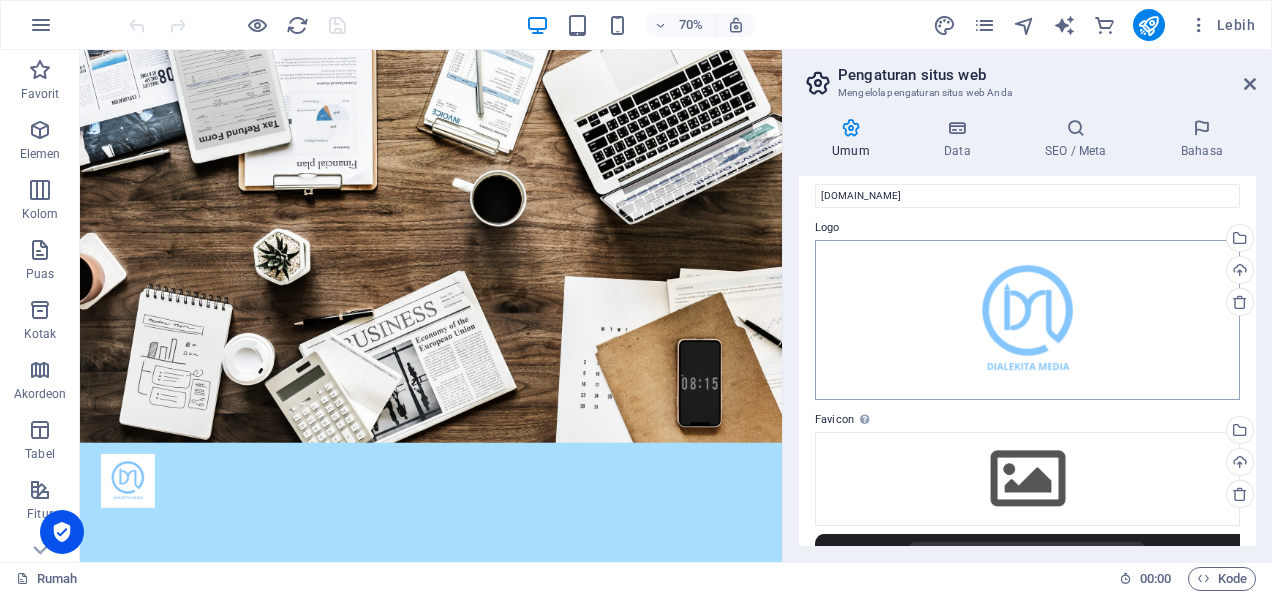 scroll, scrollTop: 0, scrollLeft: 0, axis: both 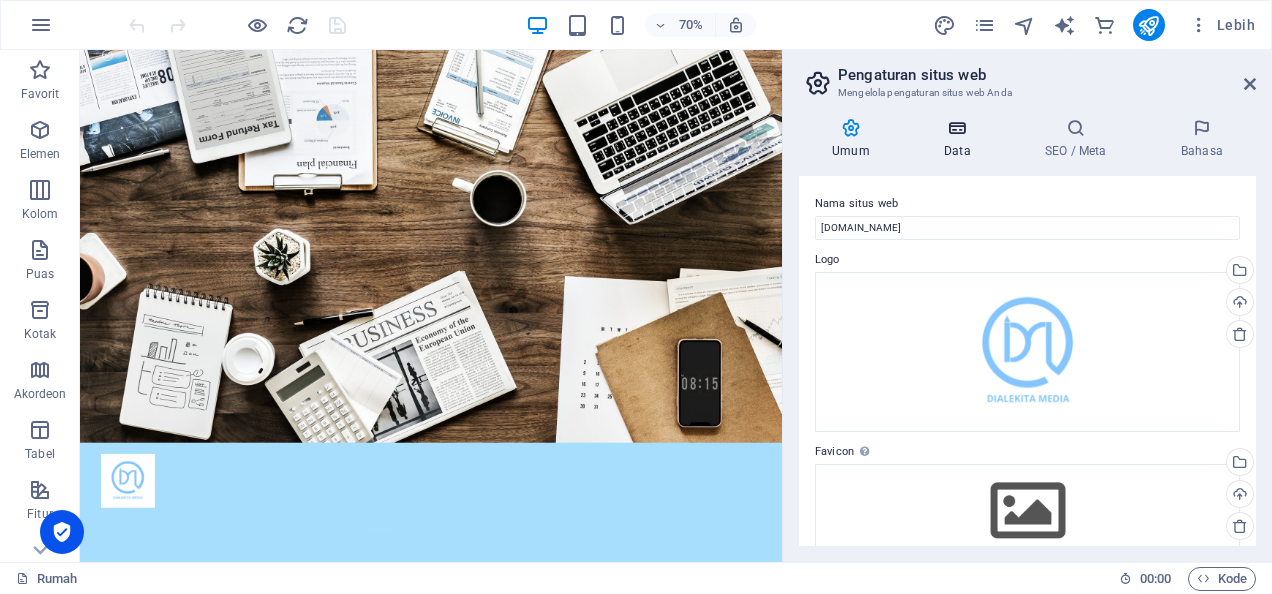 click on "Data" at bounding box center [961, 139] 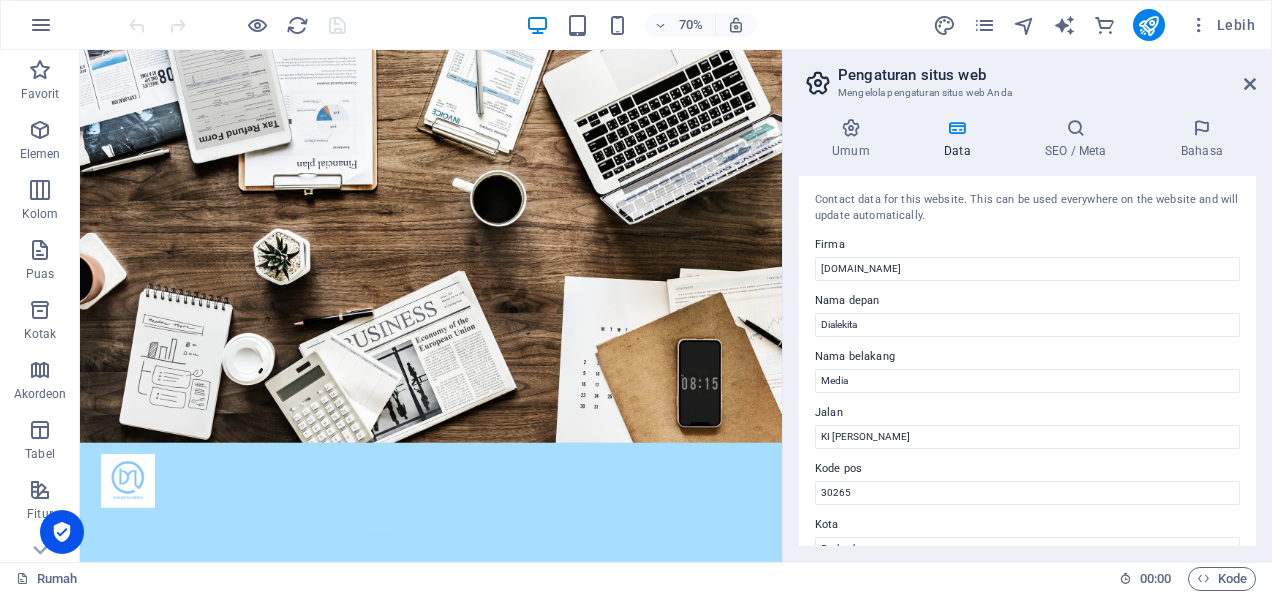 scroll, scrollTop: 590, scrollLeft: 0, axis: vertical 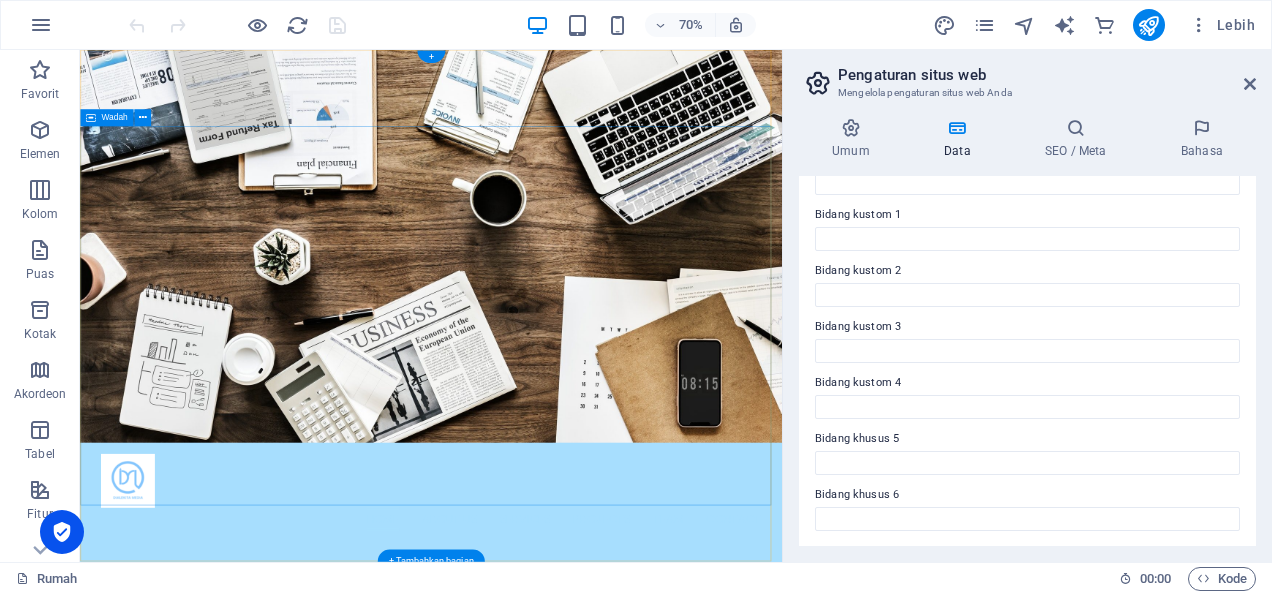 click on "O nline Marketing S OCIAL MEDIA MARKETING R EVIEW & STATISTICS Learn more" at bounding box center (581, 962) 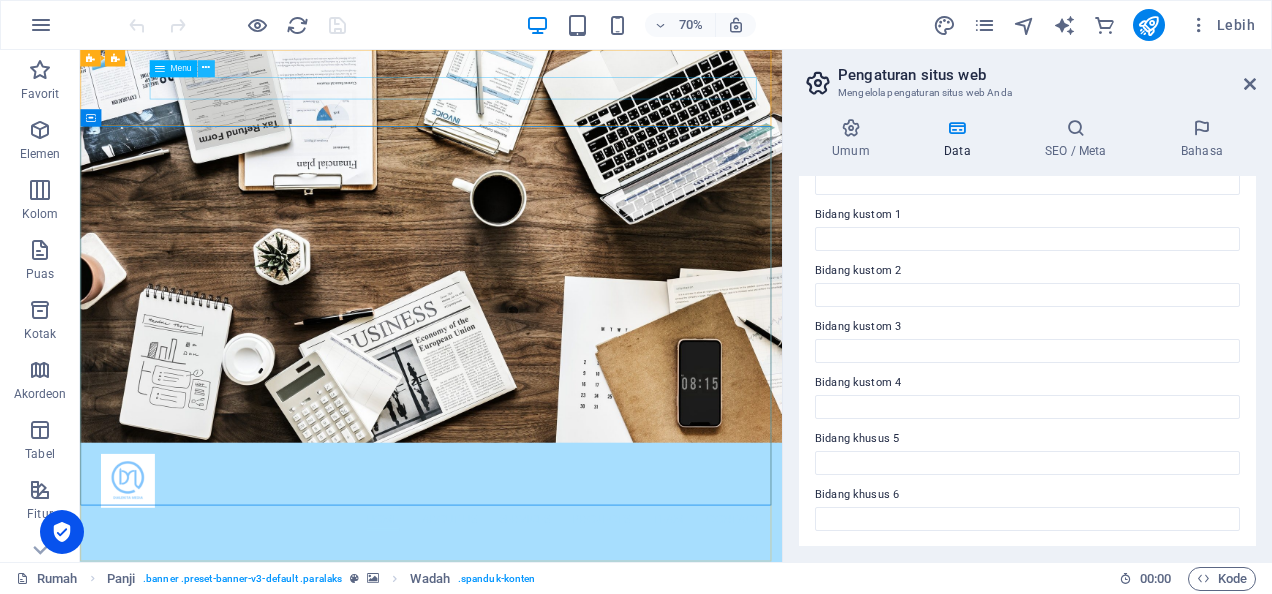 click at bounding box center (206, 68) 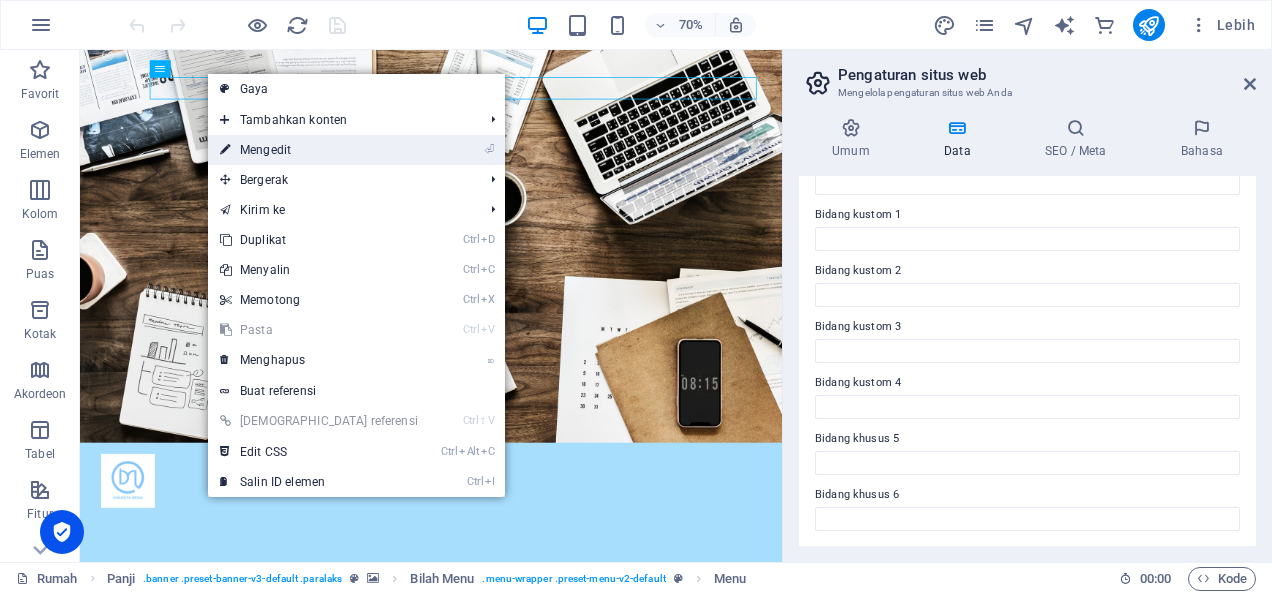click on "⏎  Mengedit" at bounding box center [319, 150] 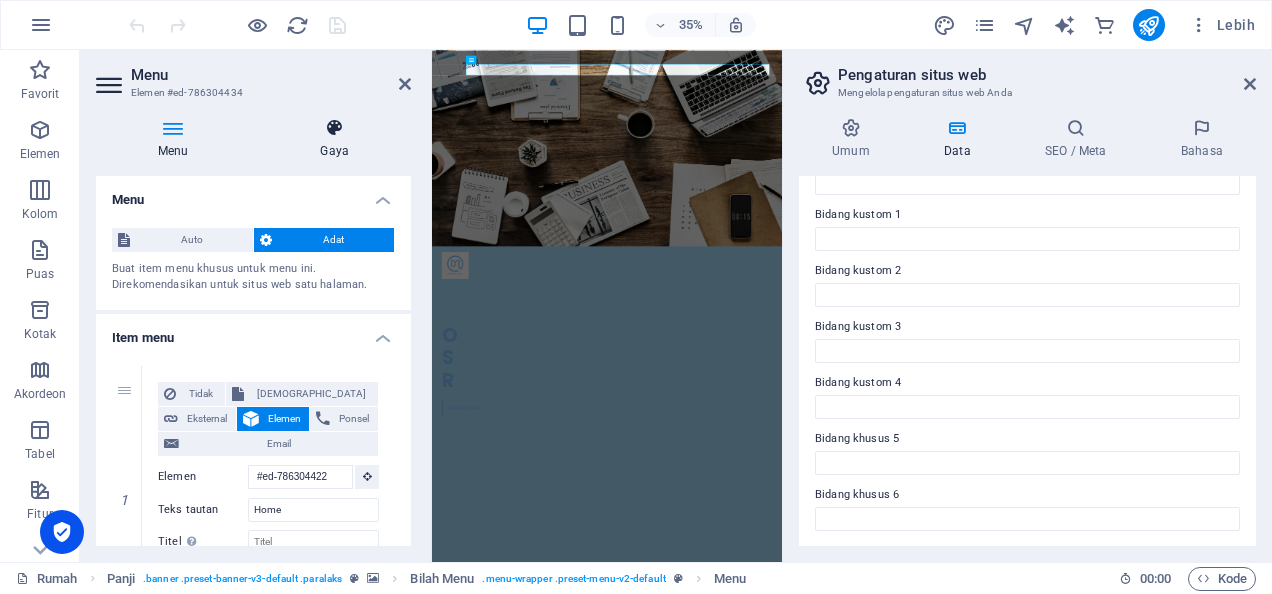 click on "Gaya" at bounding box center (335, 139) 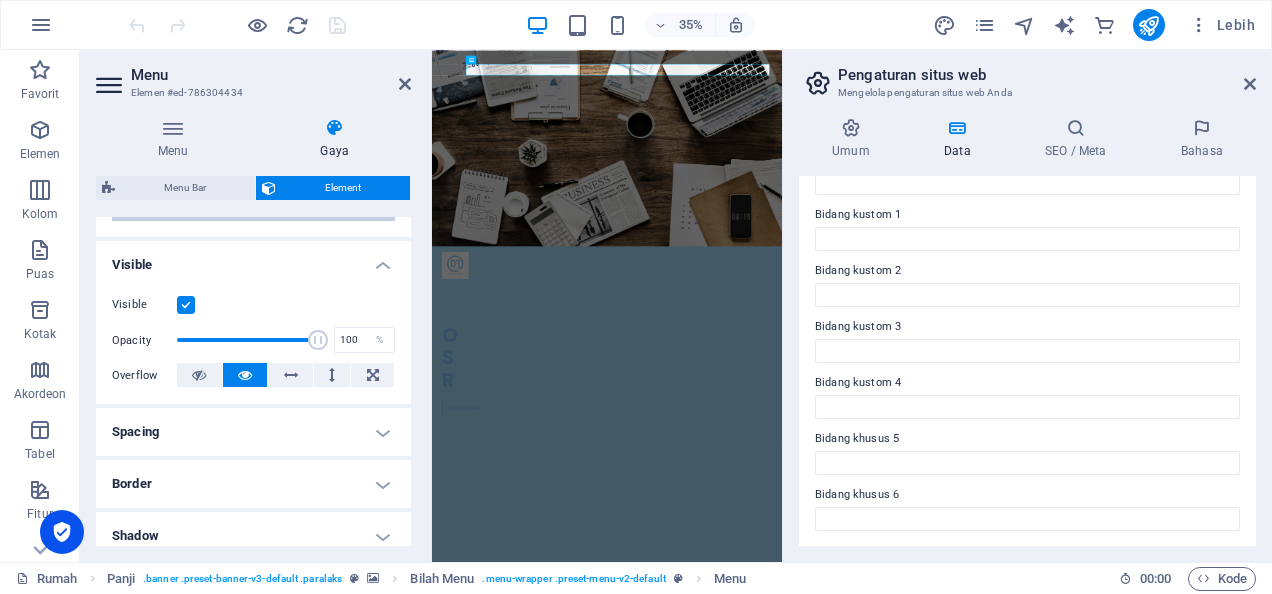 scroll, scrollTop: 0, scrollLeft: 0, axis: both 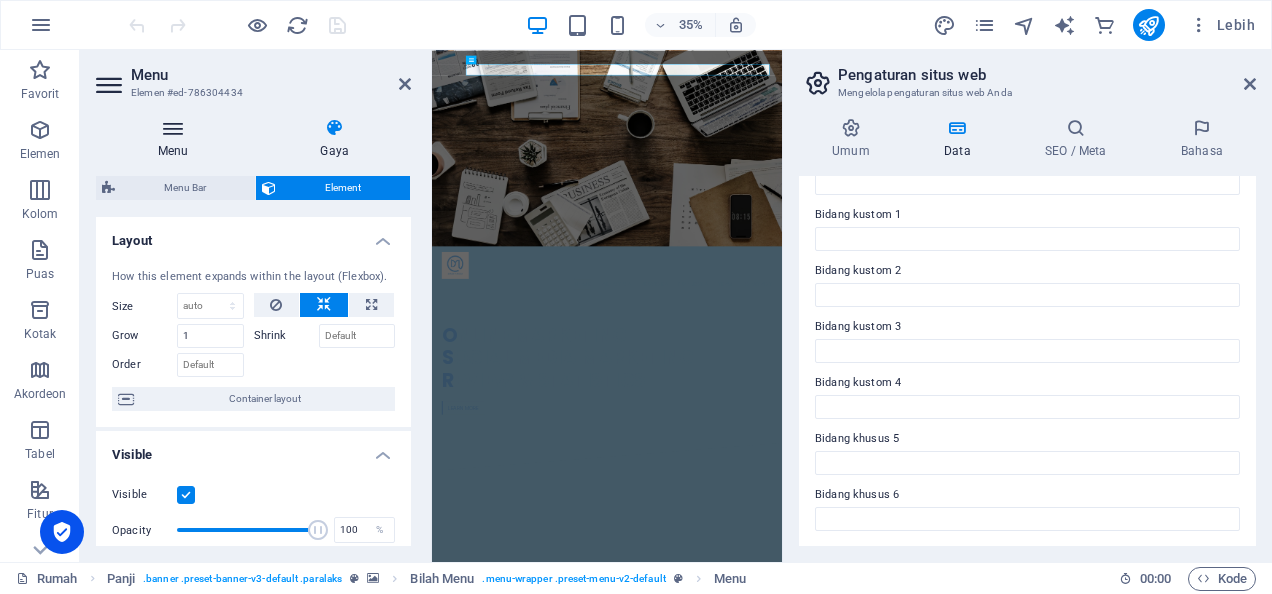 click on "Menu" at bounding box center (177, 139) 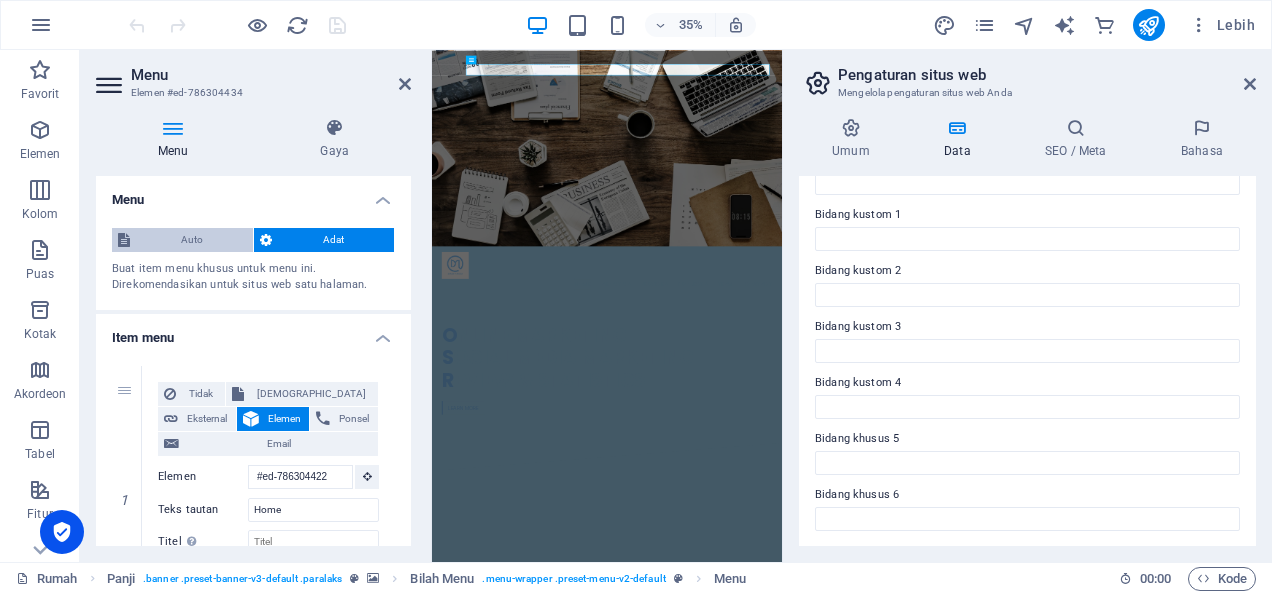 click on "Auto" at bounding box center (191, 240) 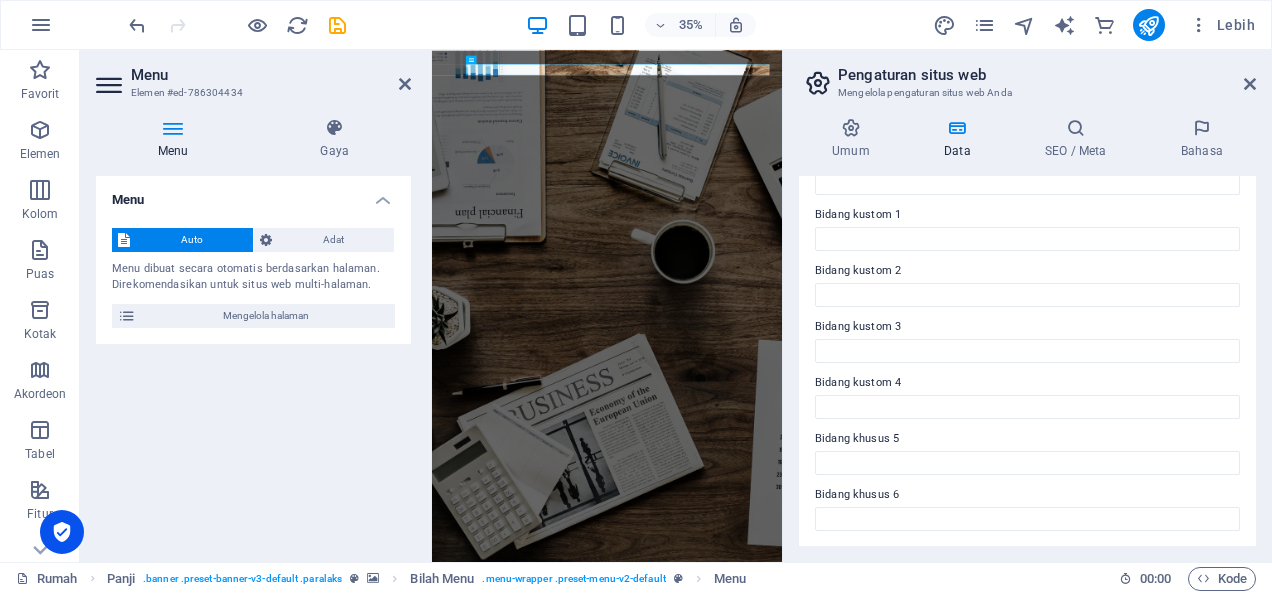 click on "Auto" at bounding box center [191, 240] 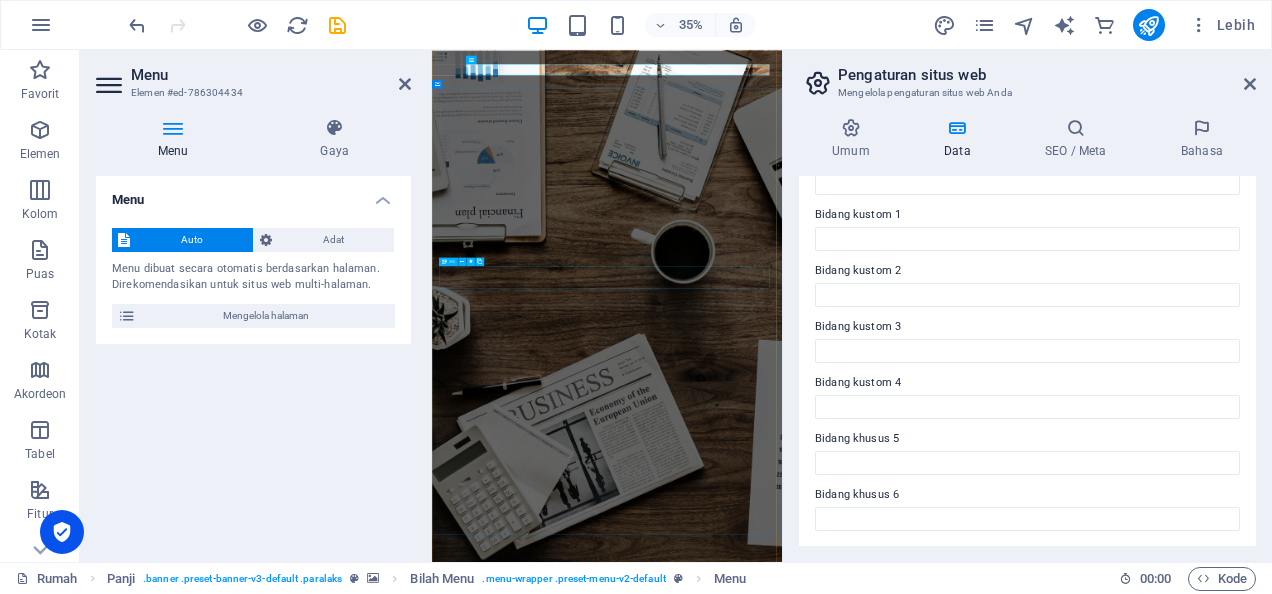click on "O nline Marketing" at bounding box center [932, 1766] 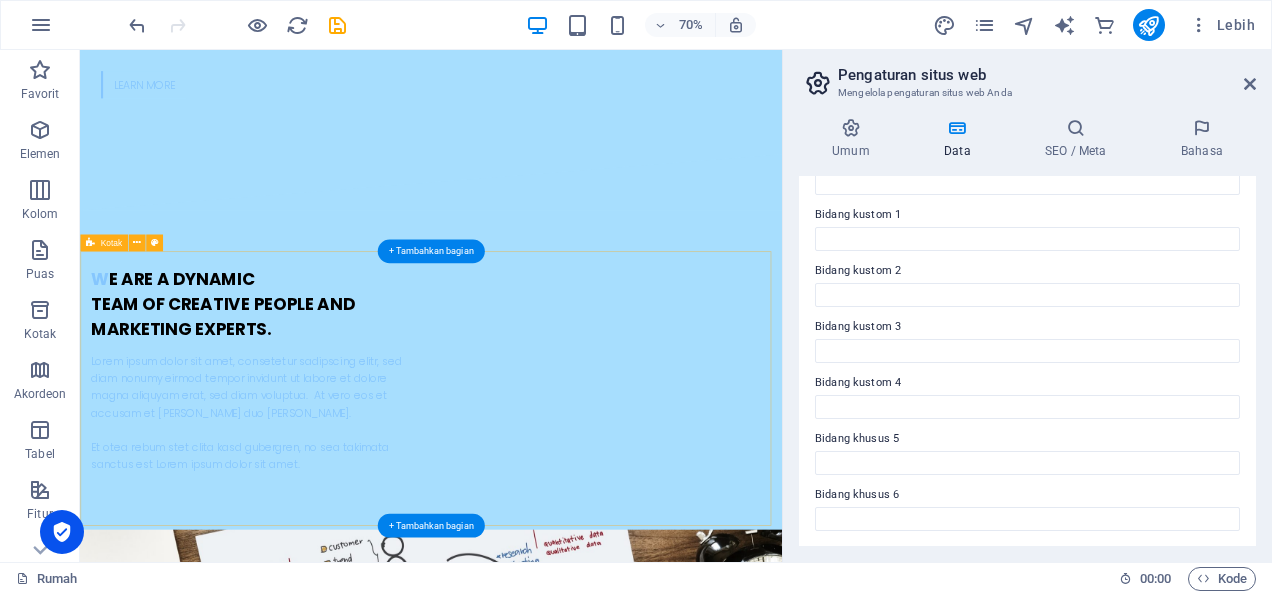 scroll, scrollTop: 1146, scrollLeft: 0, axis: vertical 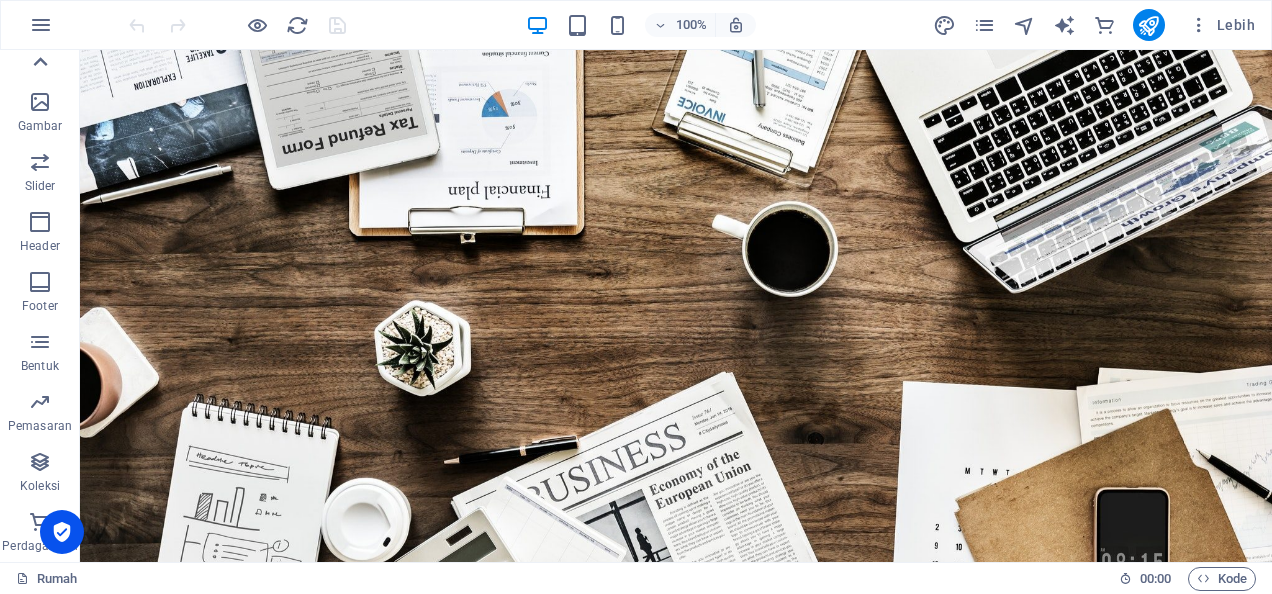 click 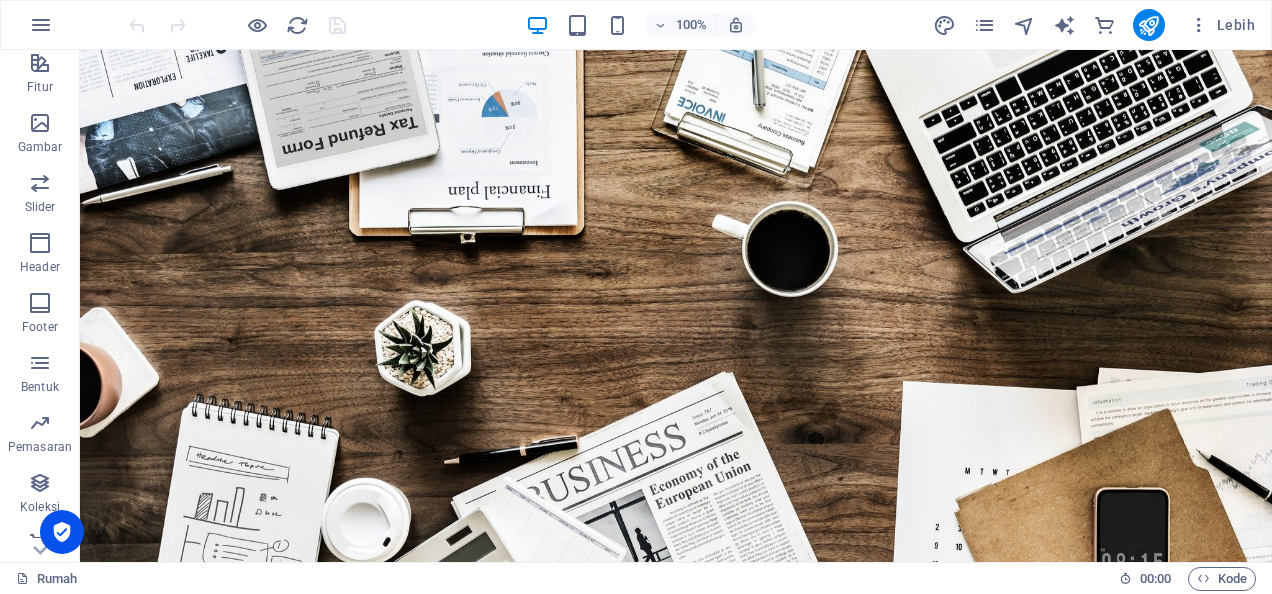 scroll, scrollTop: 448, scrollLeft: 0, axis: vertical 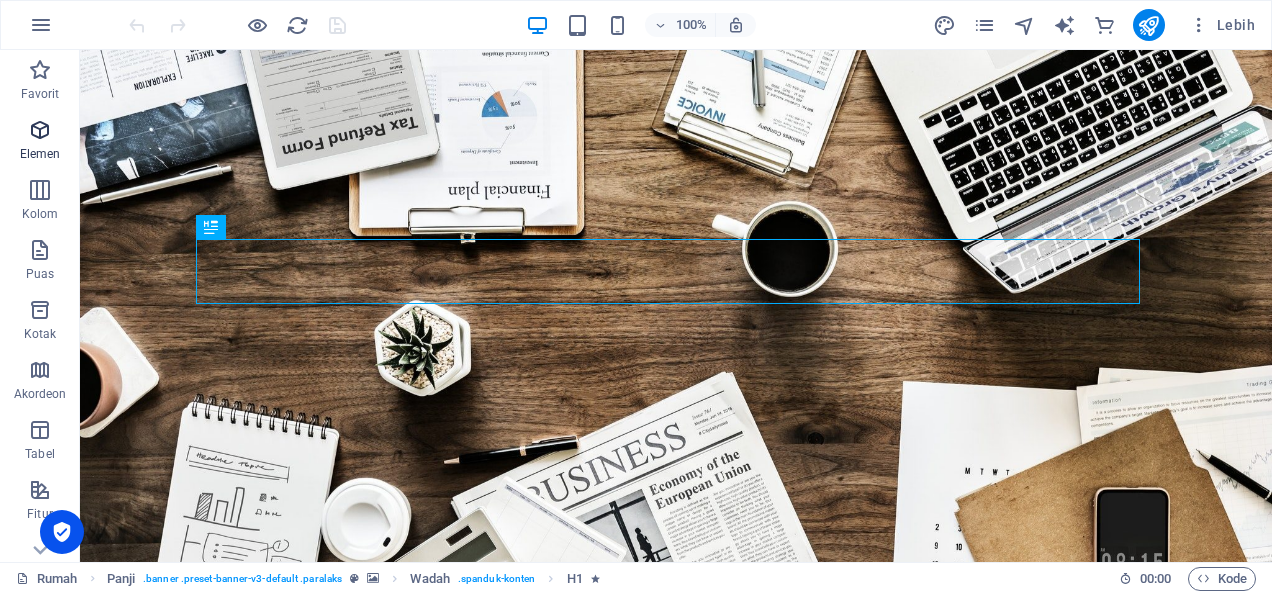click at bounding box center (40, 130) 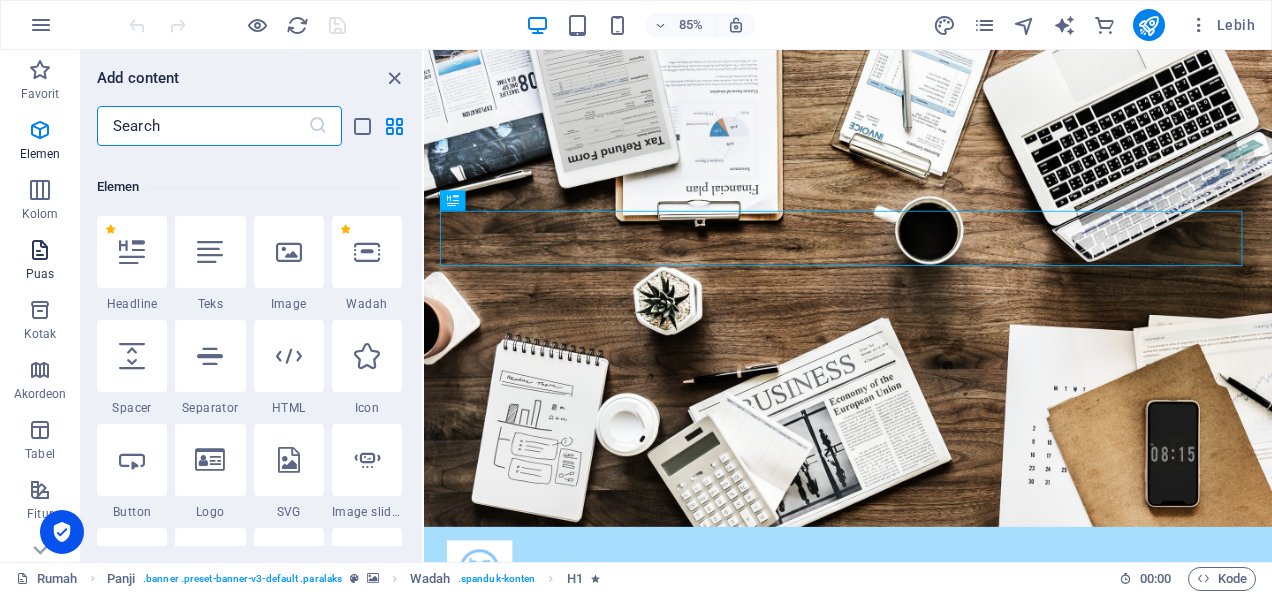 scroll, scrollTop: 213, scrollLeft: 0, axis: vertical 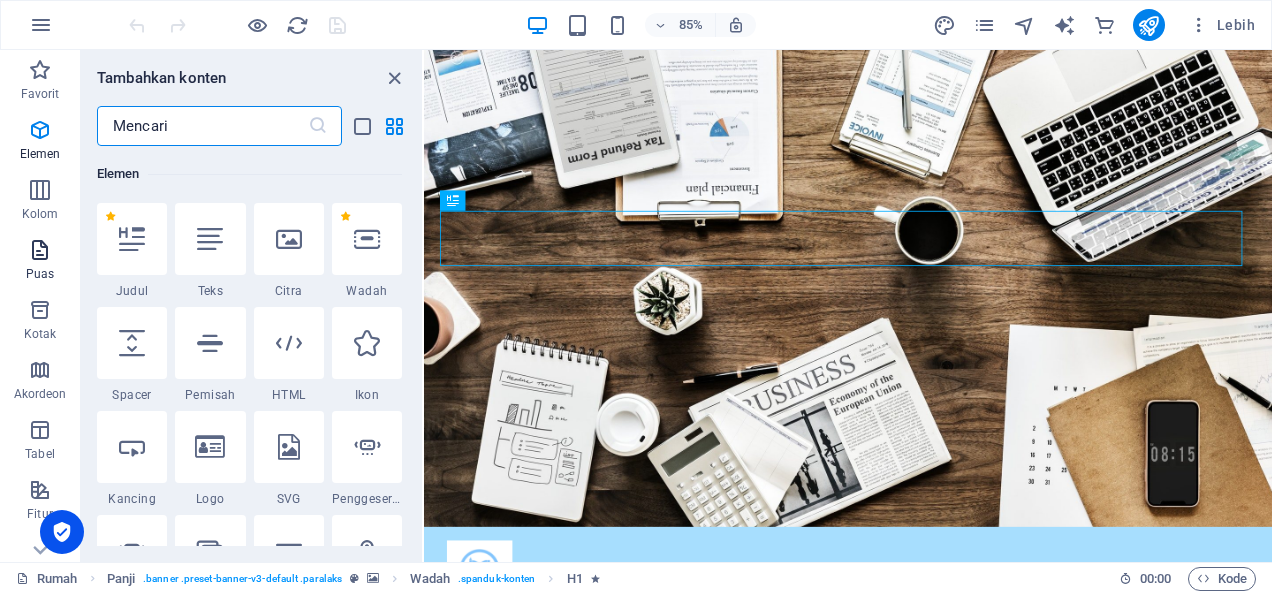 click on "Puas" at bounding box center [40, 274] 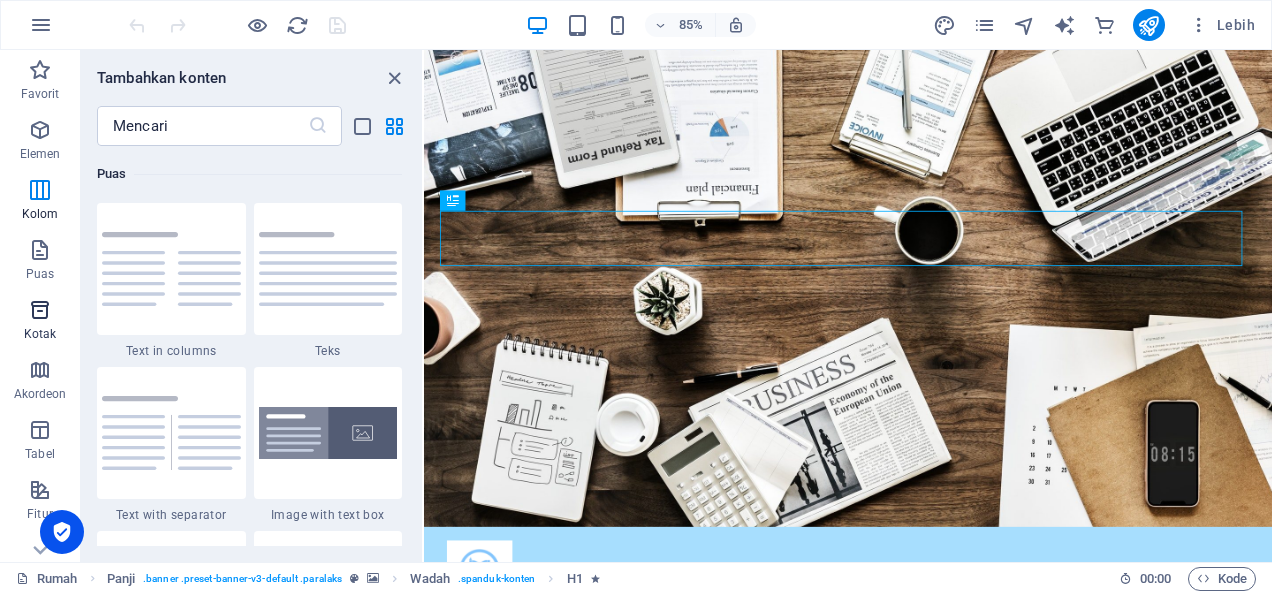 click at bounding box center [40, 310] 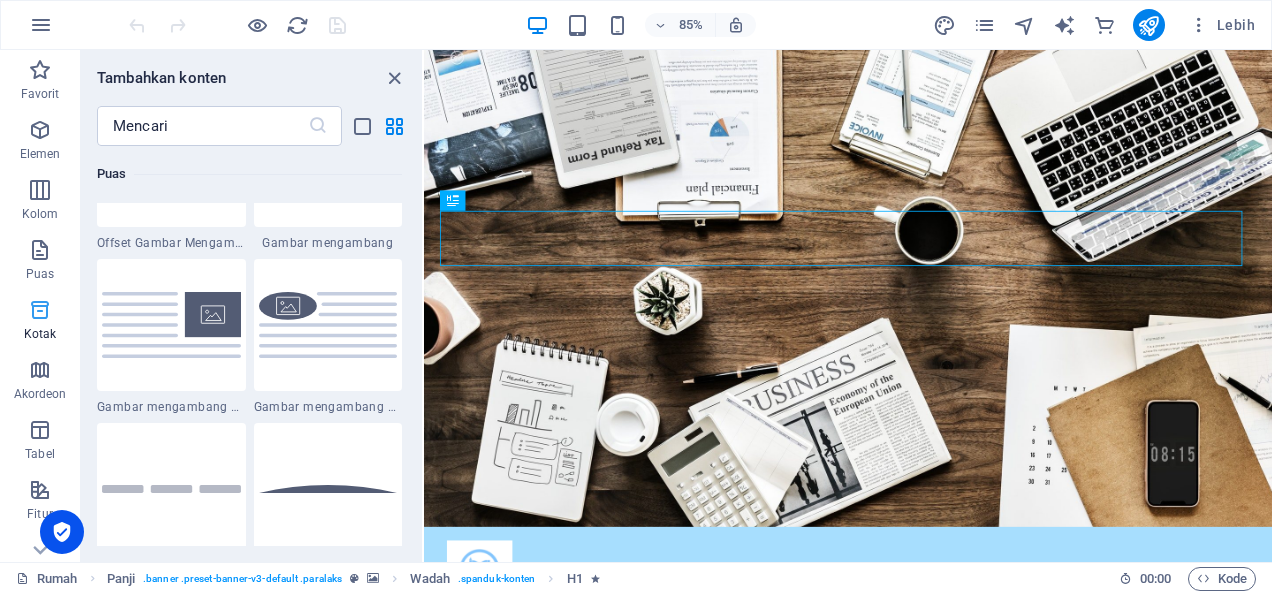 scroll, scrollTop: 4975, scrollLeft: 0, axis: vertical 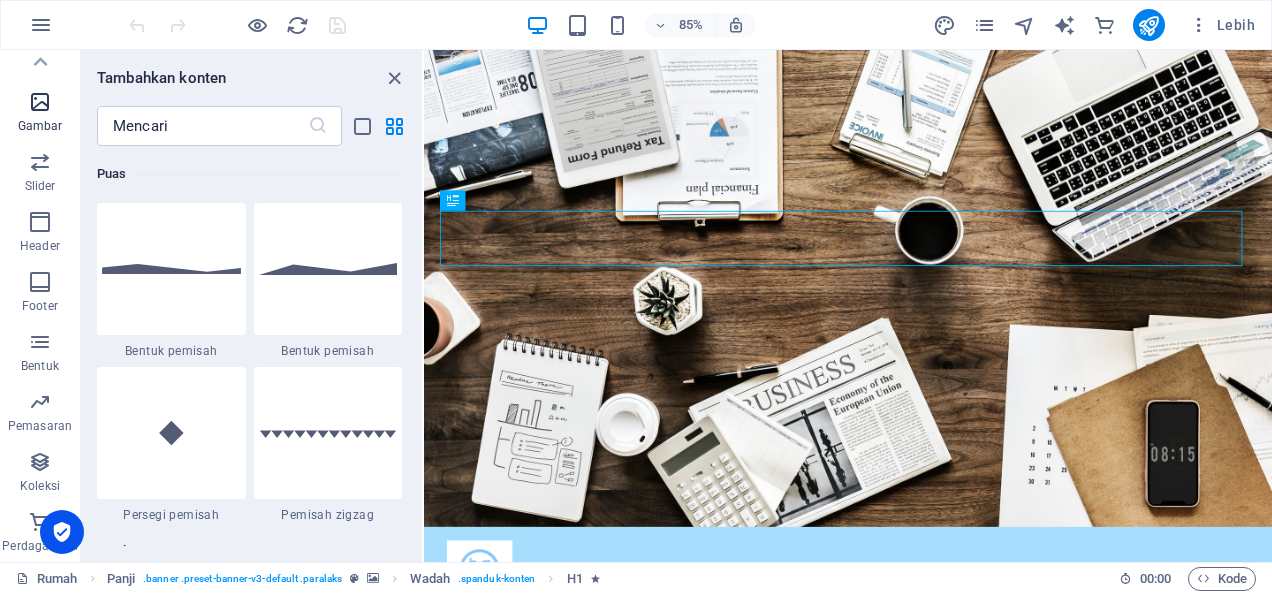 click on "Gambar" at bounding box center [40, 126] 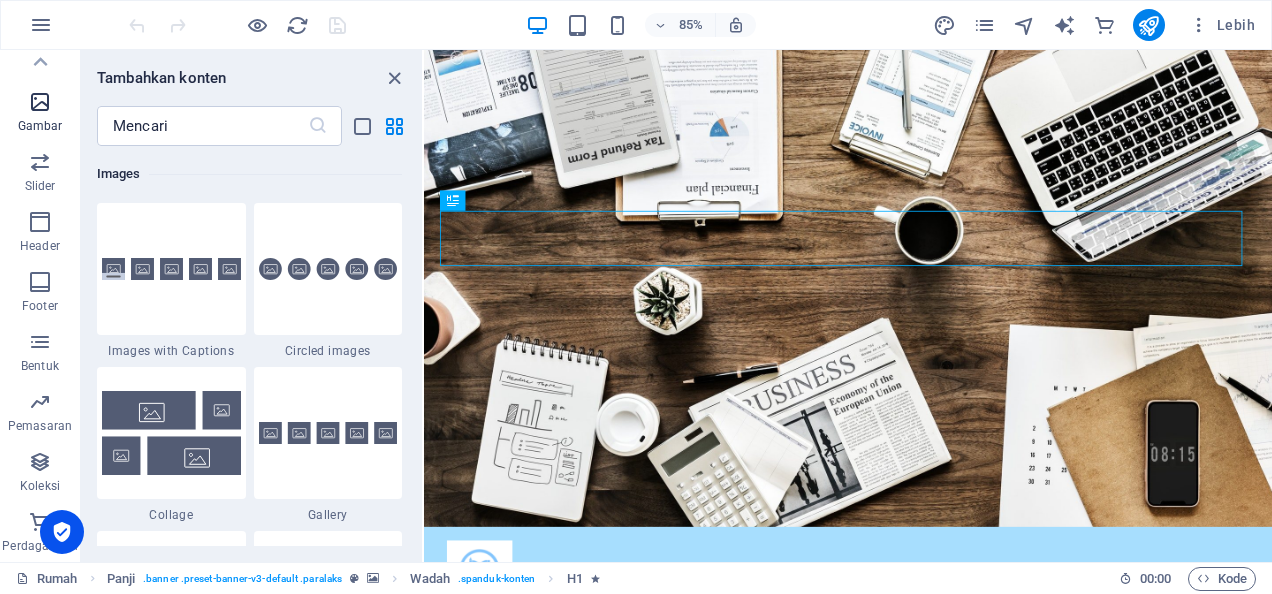 scroll, scrollTop: 9976, scrollLeft: 0, axis: vertical 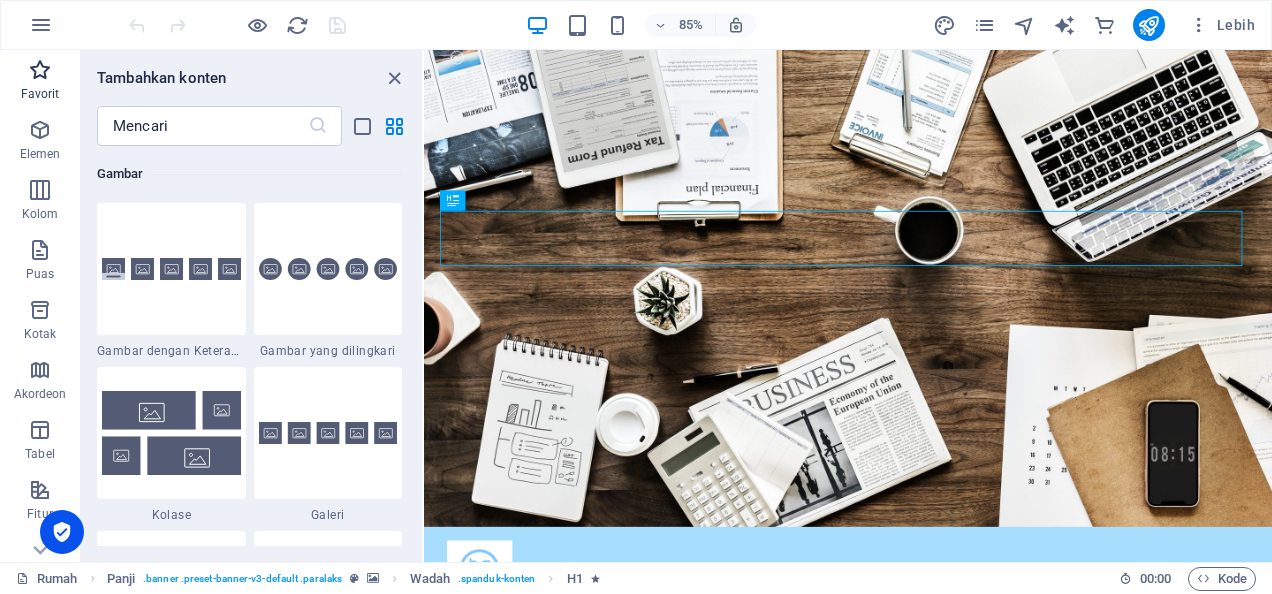 click at bounding box center [40, 70] 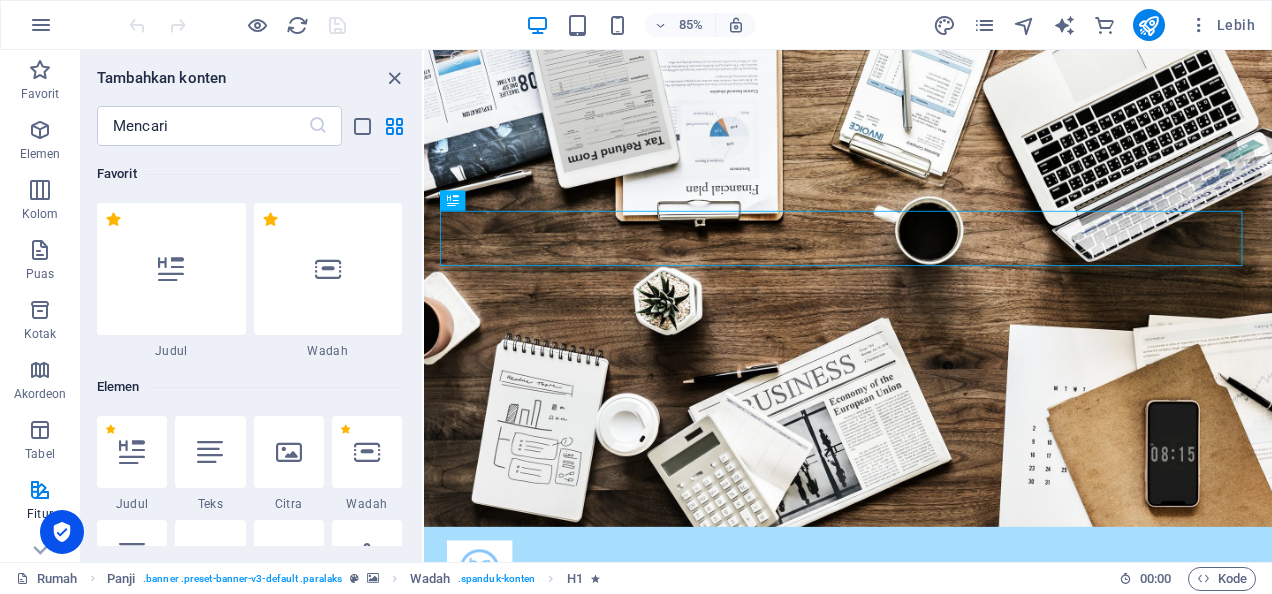 scroll, scrollTop: 0, scrollLeft: 0, axis: both 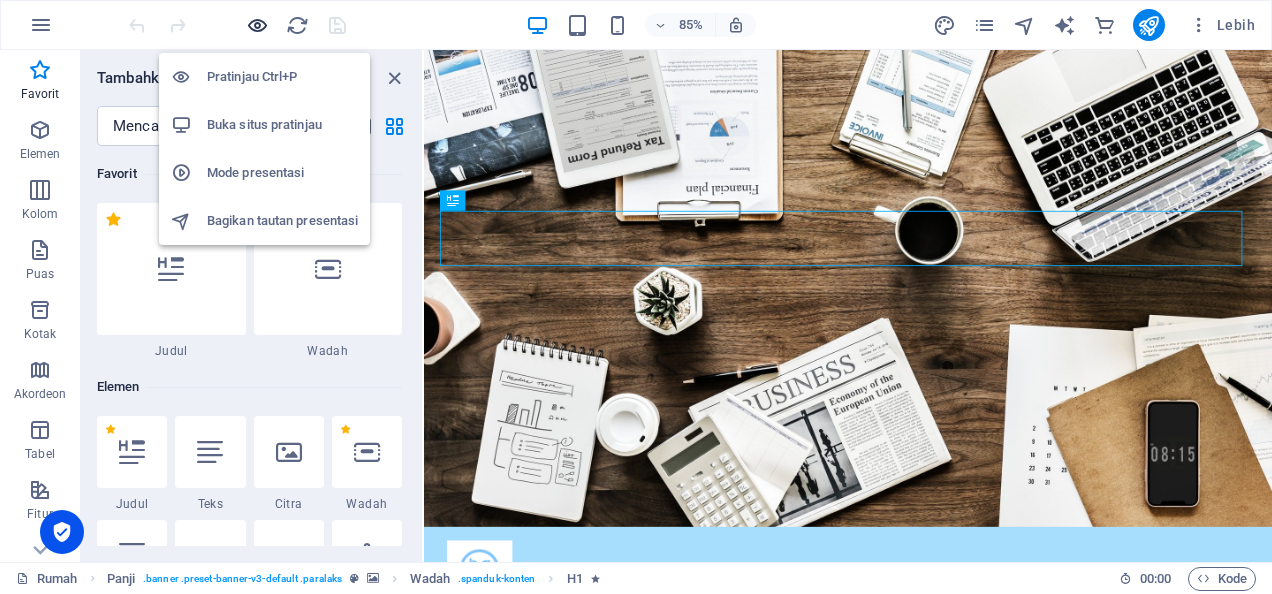 click at bounding box center (257, 25) 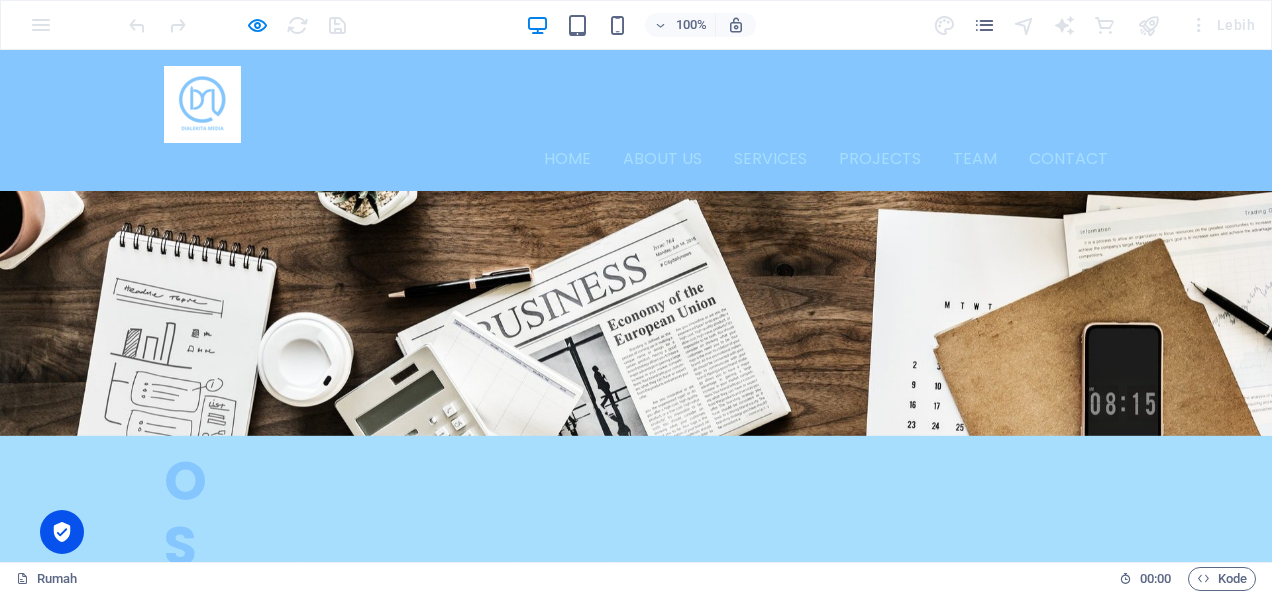 scroll, scrollTop: 0, scrollLeft: 0, axis: both 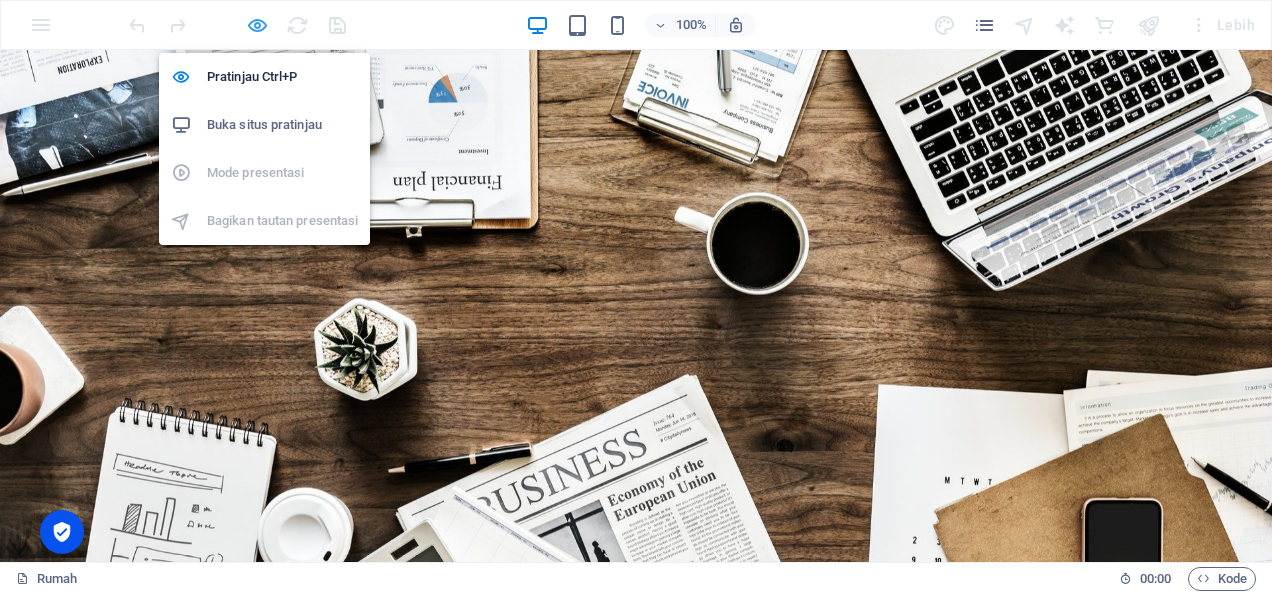 click at bounding box center (257, 25) 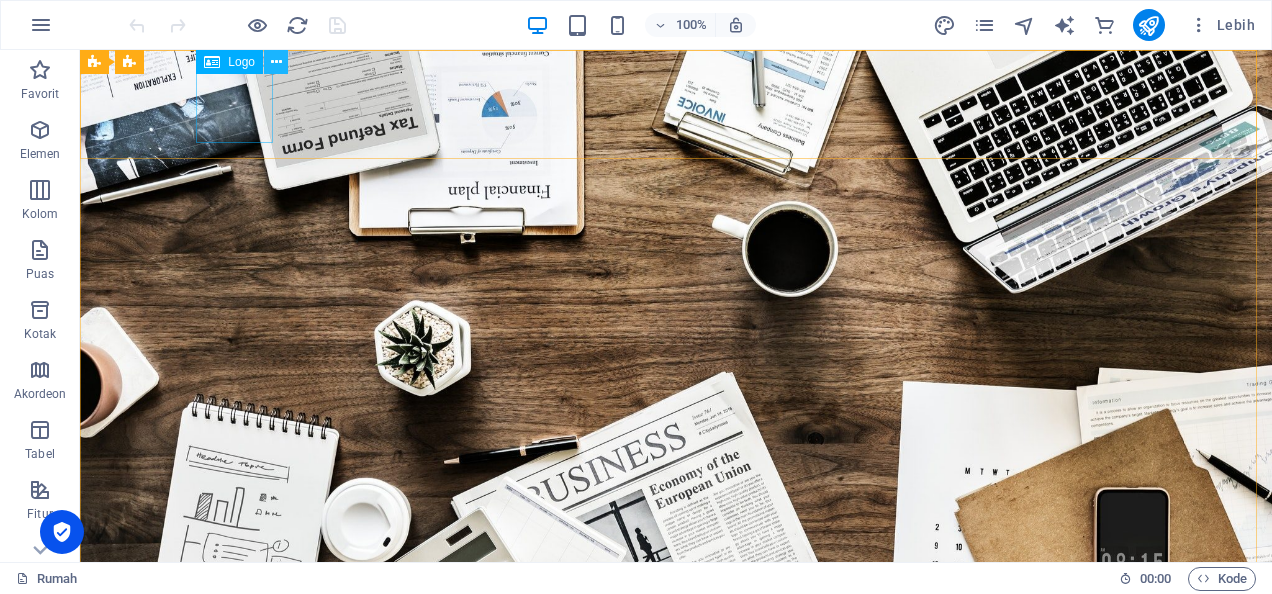 click at bounding box center [276, 62] 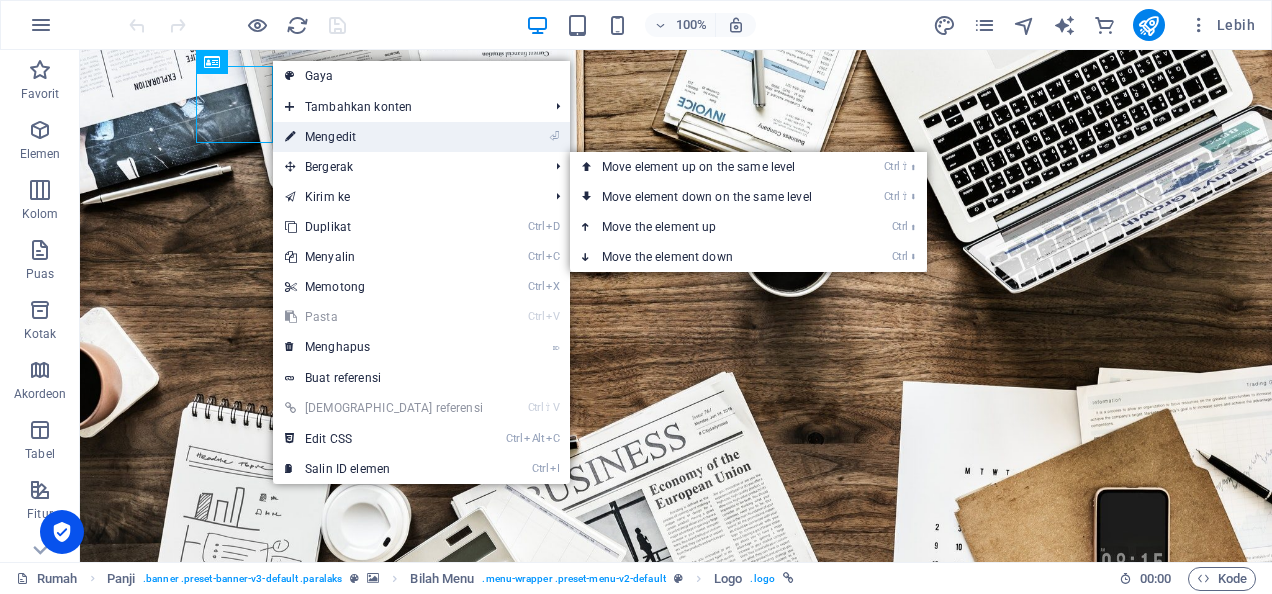 click on "⏎  Mengedit" at bounding box center (384, 137) 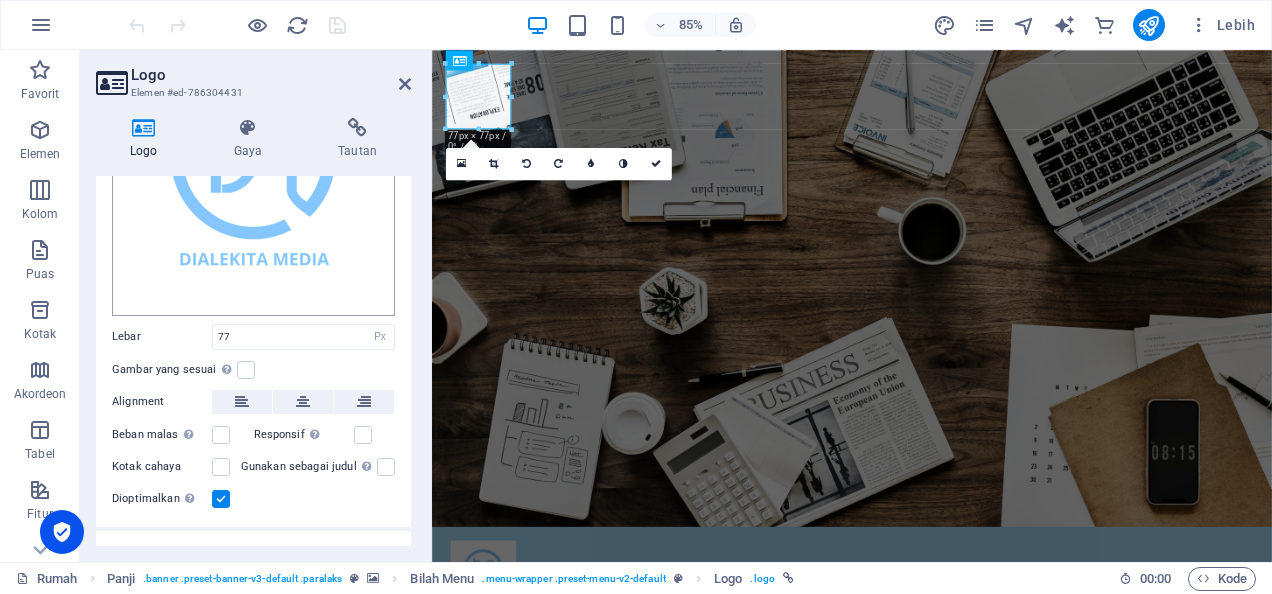 scroll, scrollTop: 256, scrollLeft: 0, axis: vertical 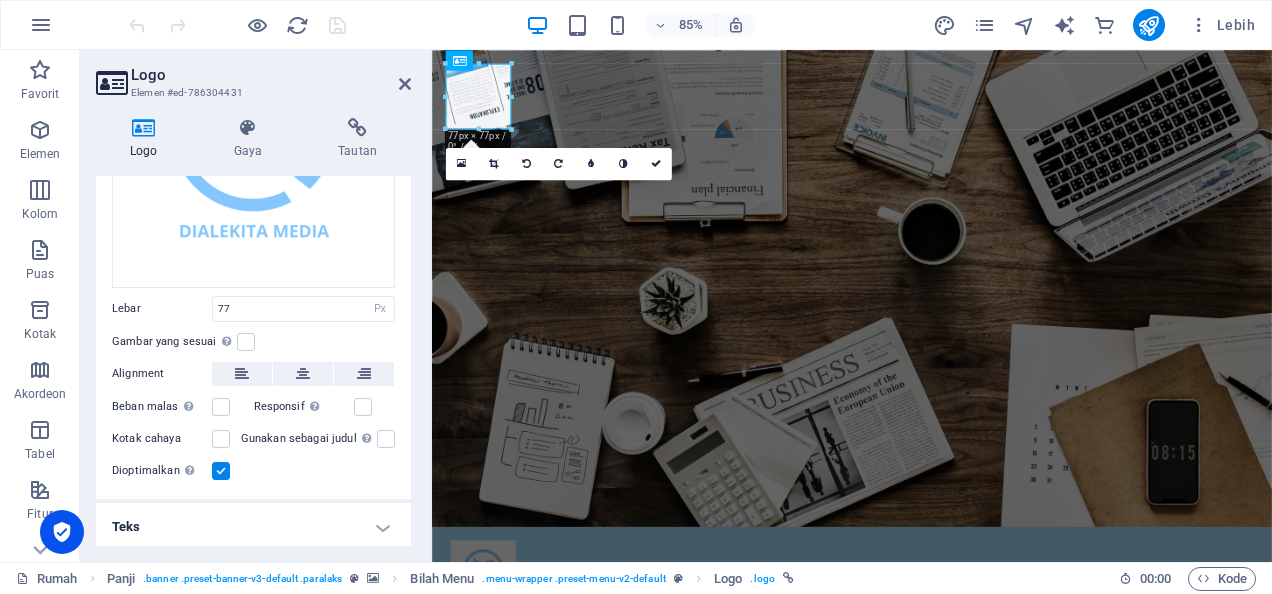 click on "Teks" at bounding box center [253, 527] 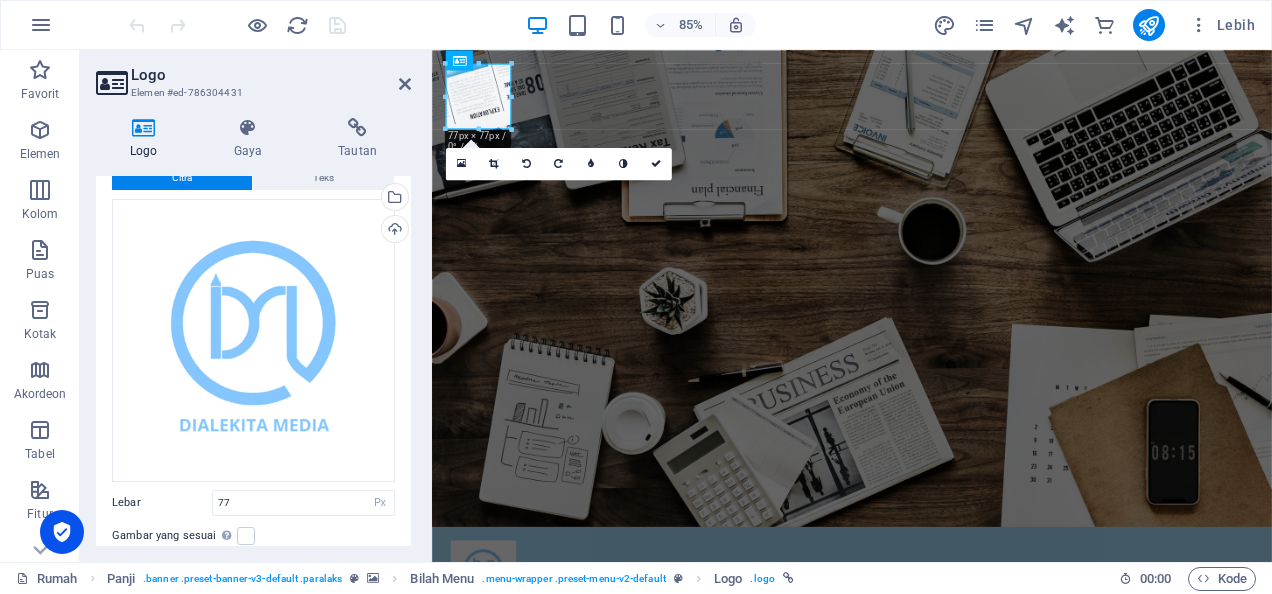 scroll, scrollTop: 0, scrollLeft: 0, axis: both 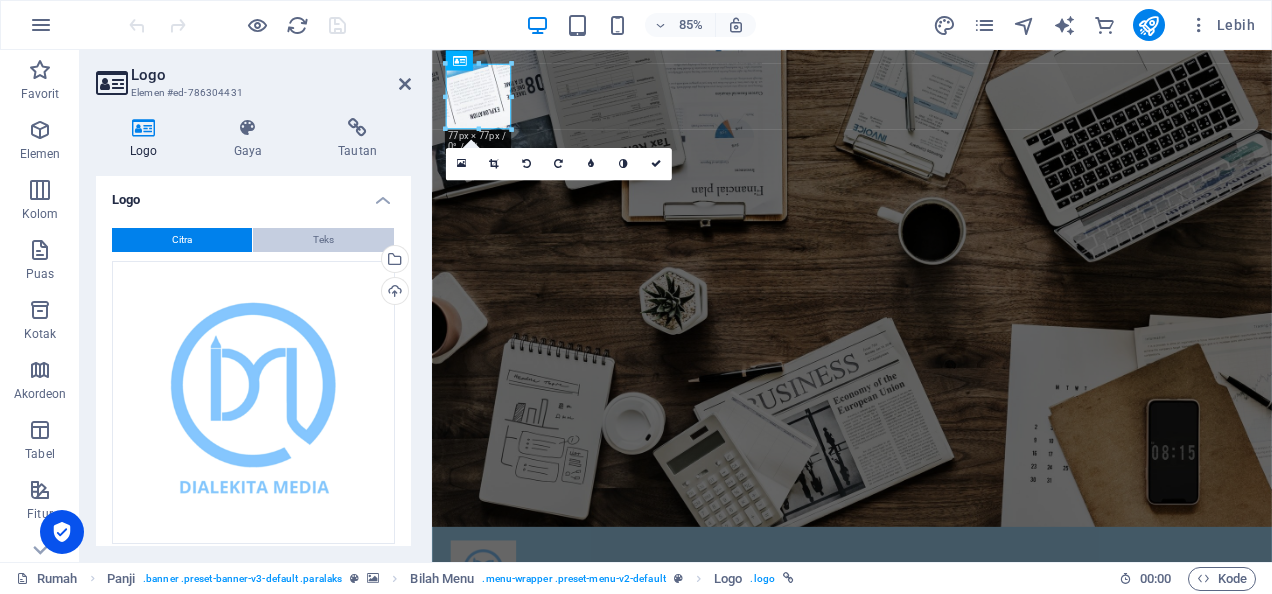 click on "Teks" at bounding box center (323, 240) 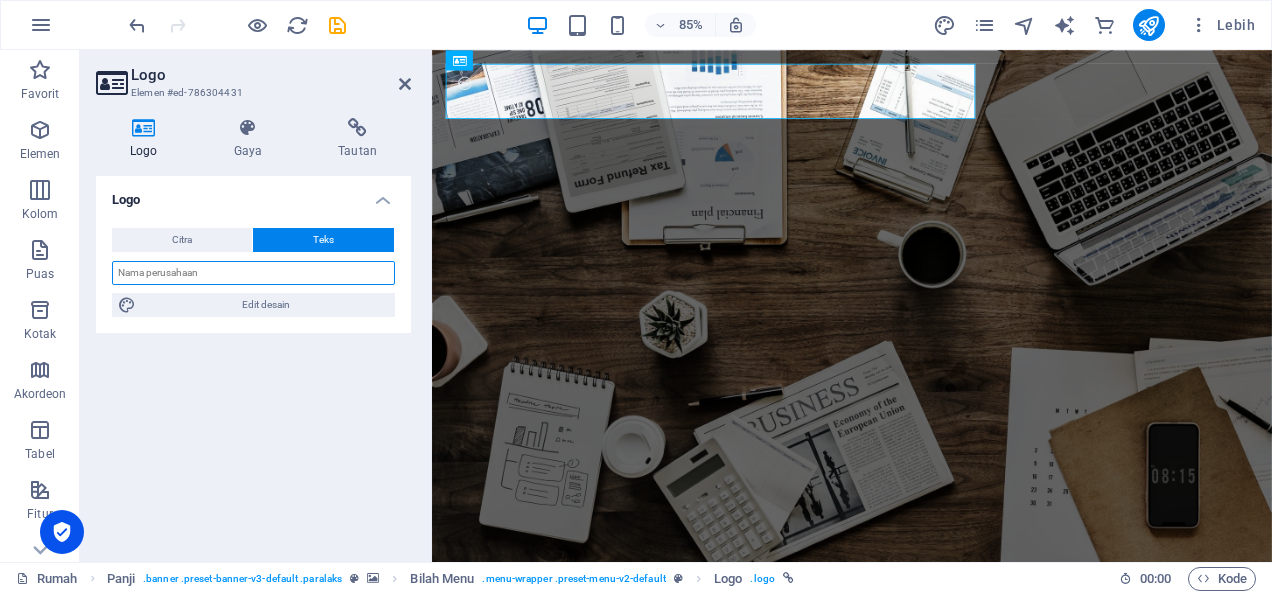 click at bounding box center (253, 273) 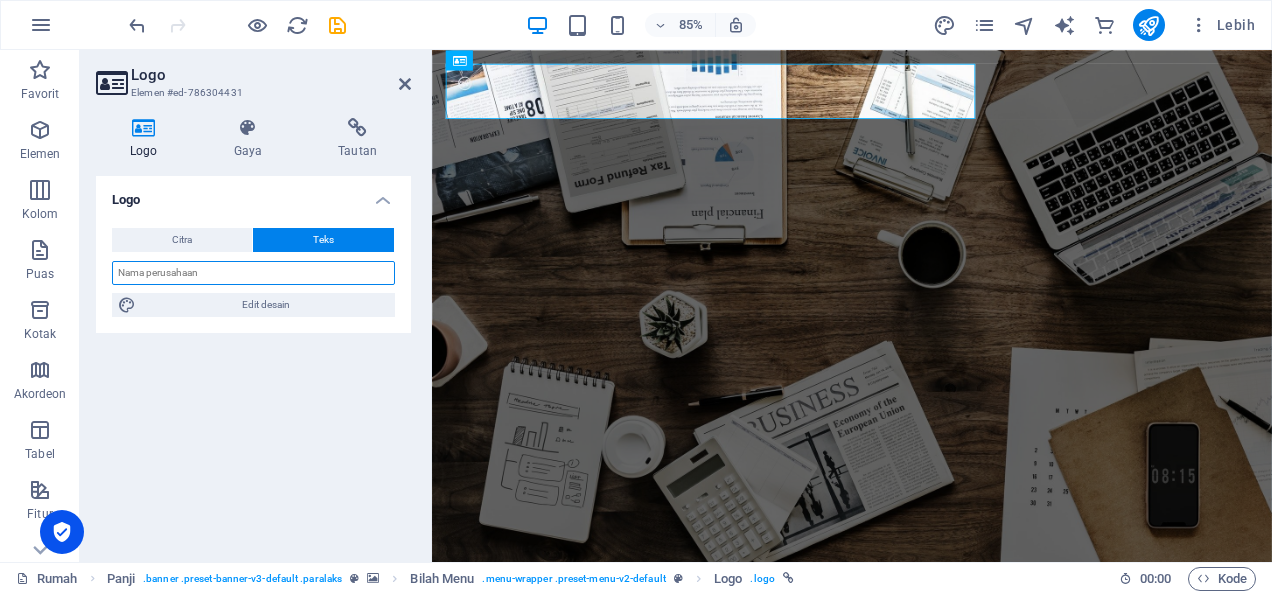 type on "Dialekita Media" 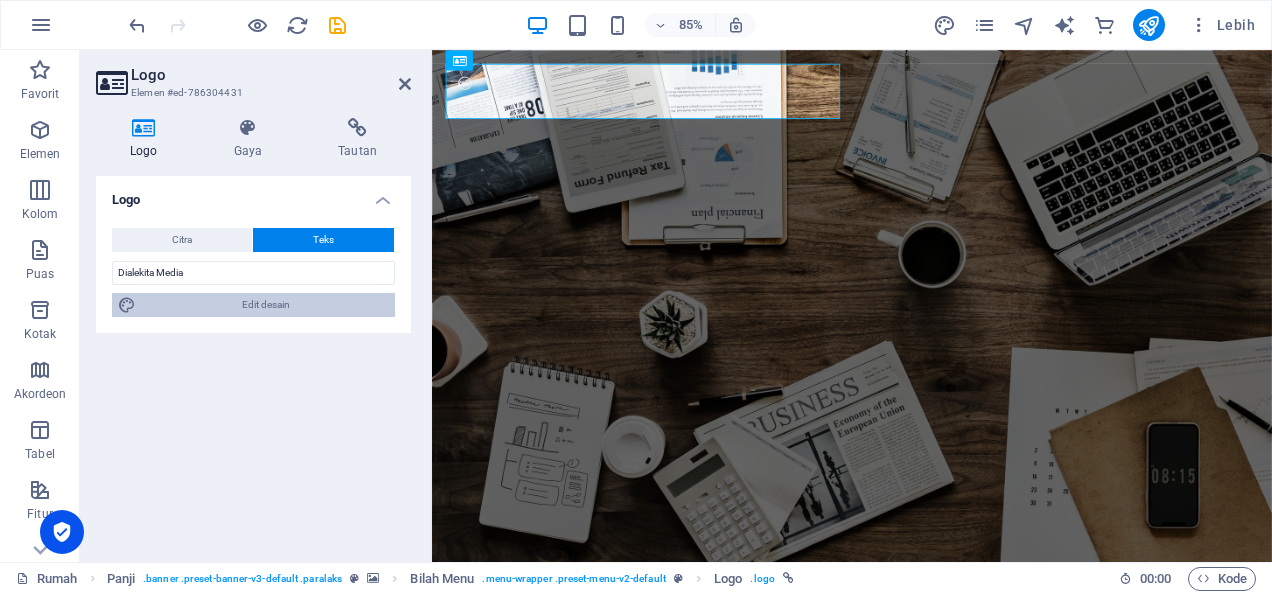 drag, startPoint x: 246, startPoint y: 307, endPoint x: 542, endPoint y: 801, distance: 575.89233 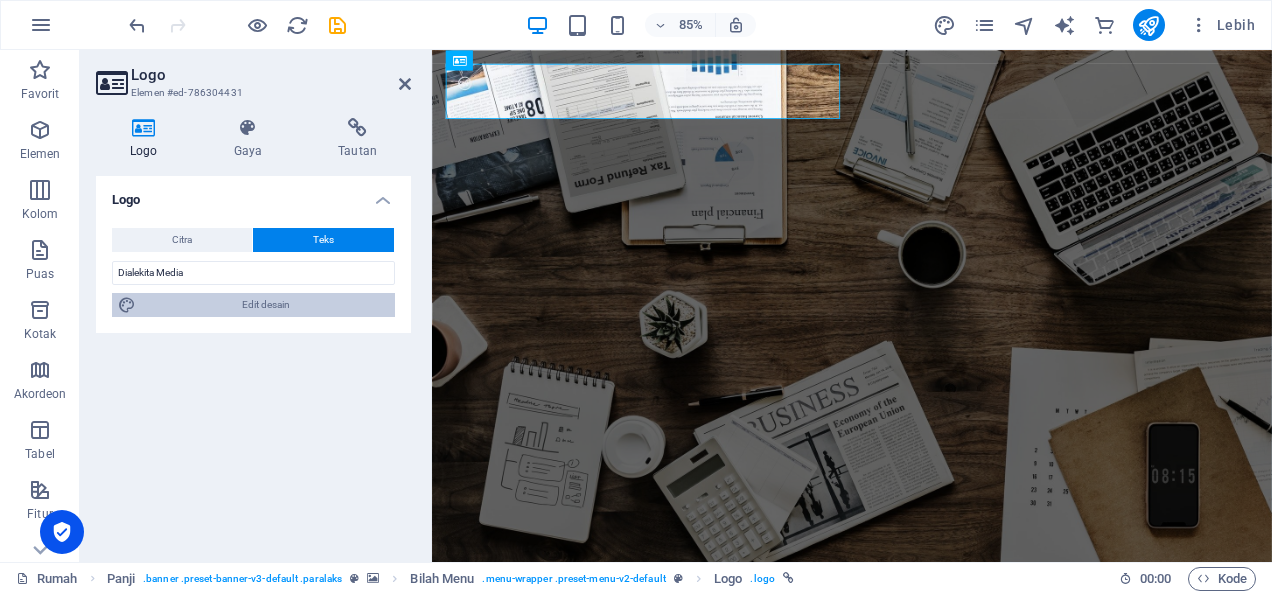 click on "Edit desain" at bounding box center (265, 305) 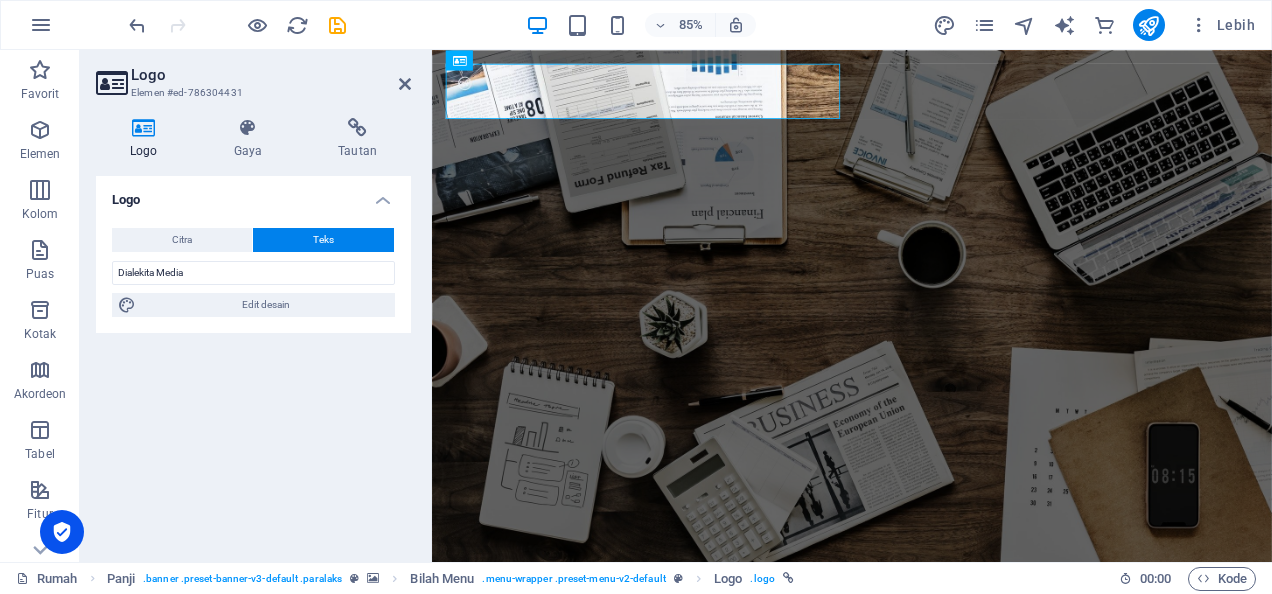 select on "rem" 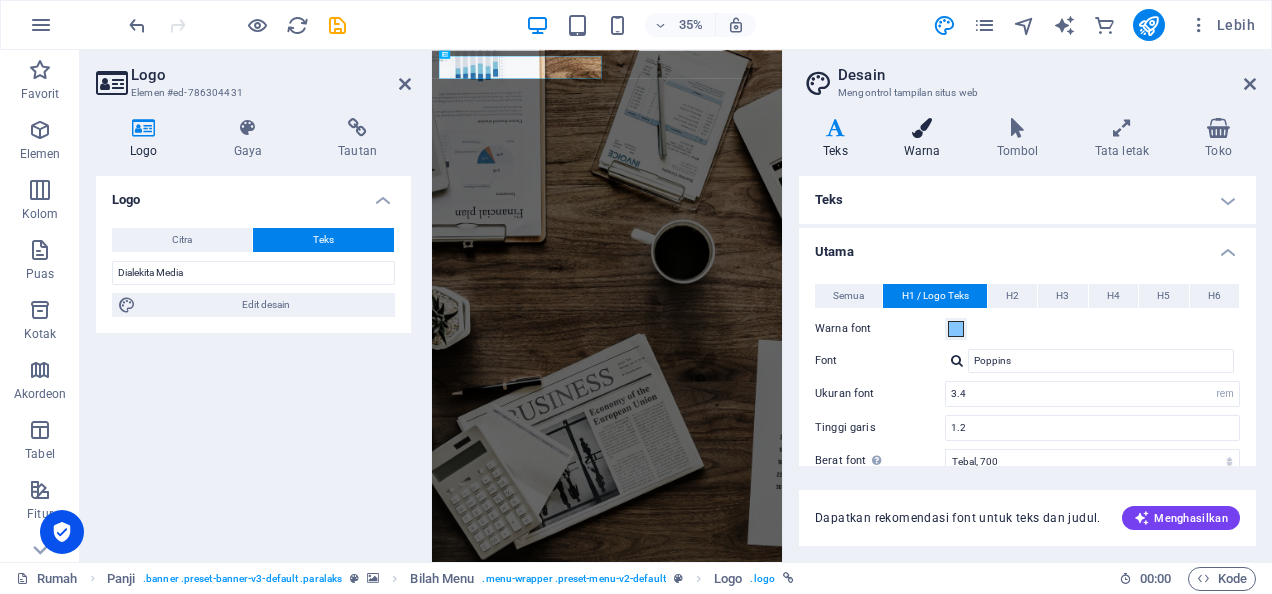 click on "Warna" at bounding box center [926, 139] 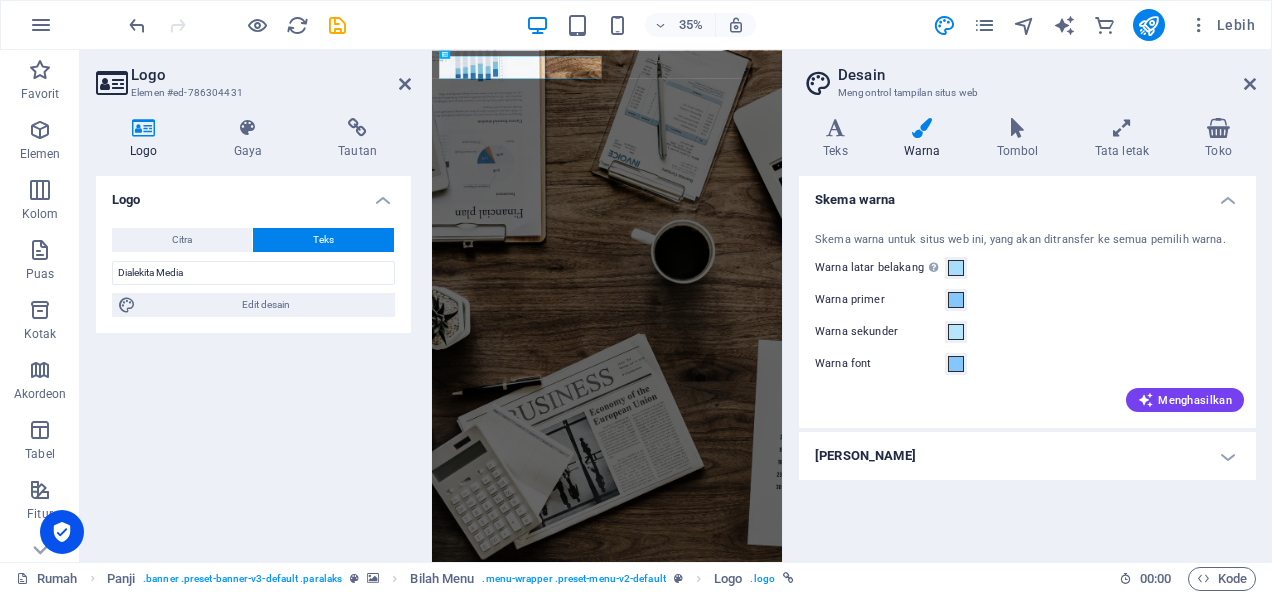 click on "Warna font" at bounding box center [1027, 364] 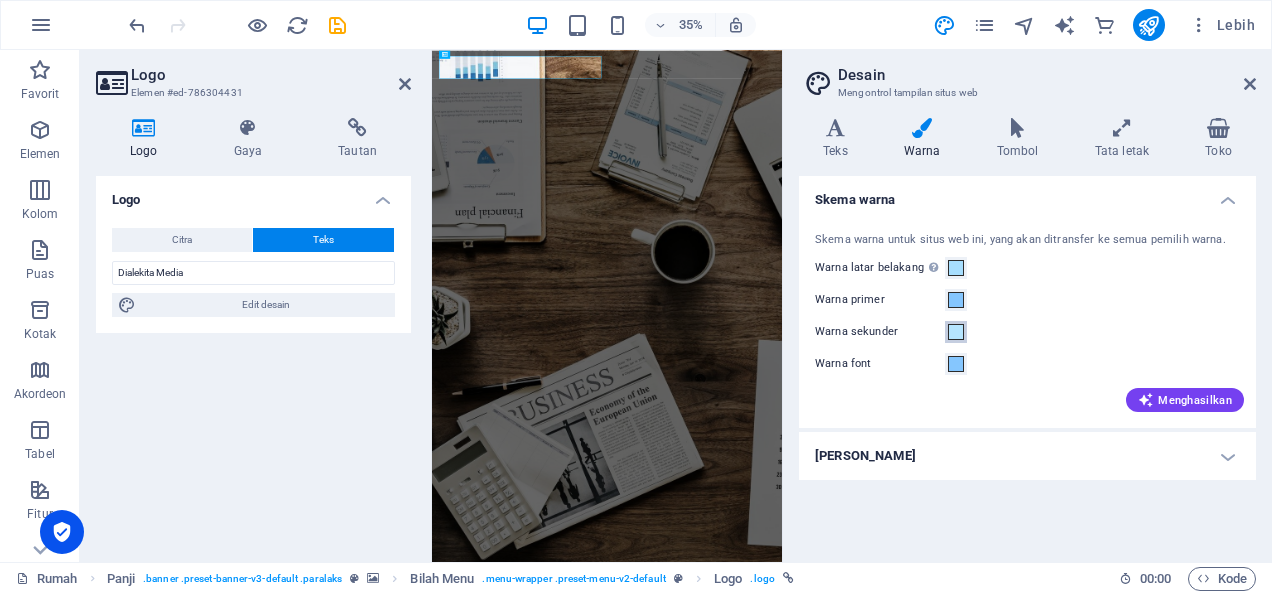 click at bounding box center (956, 332) 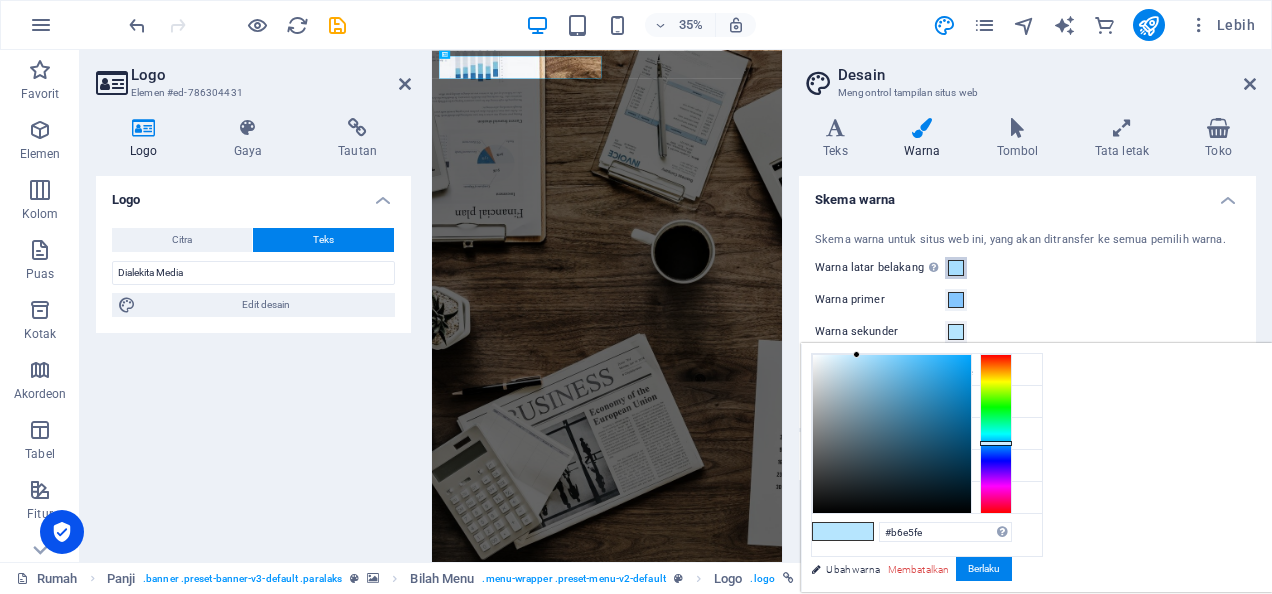 click at bounding box center [956, 268] 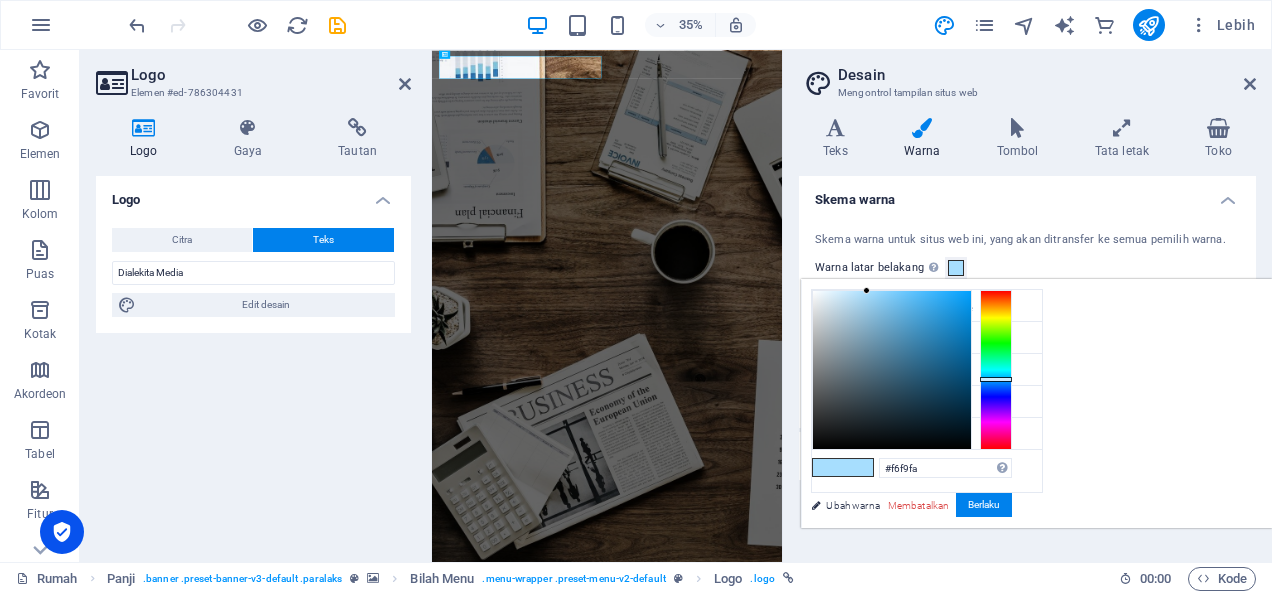 click at bounding box center (892, 370) 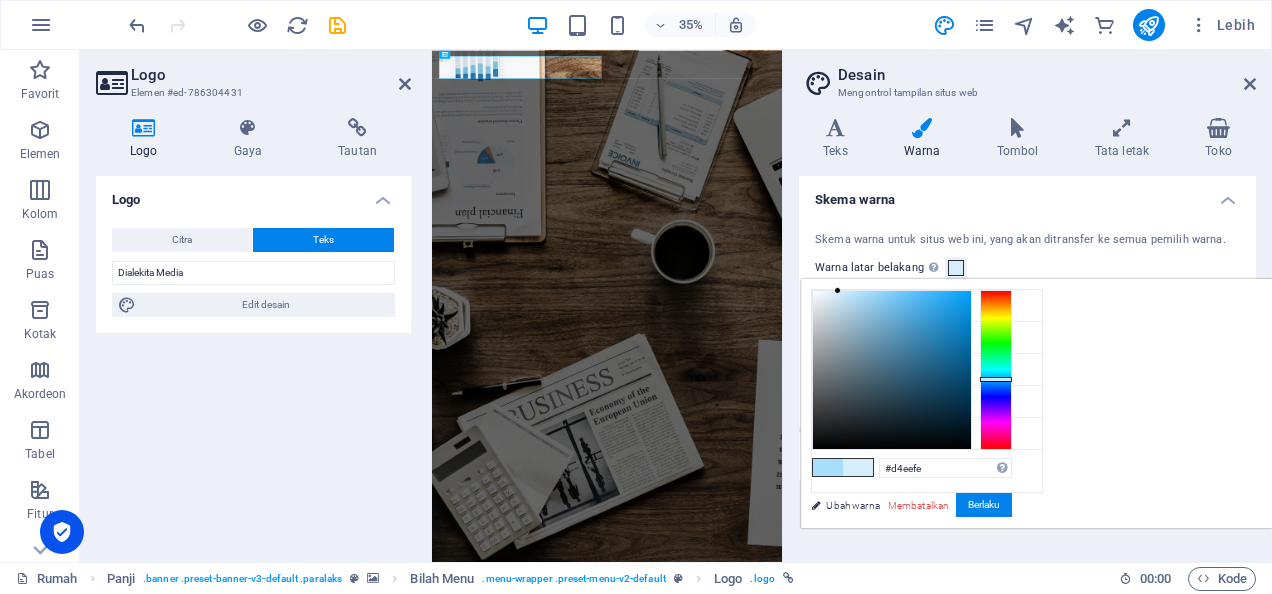 click at bounding box center (892, 370) 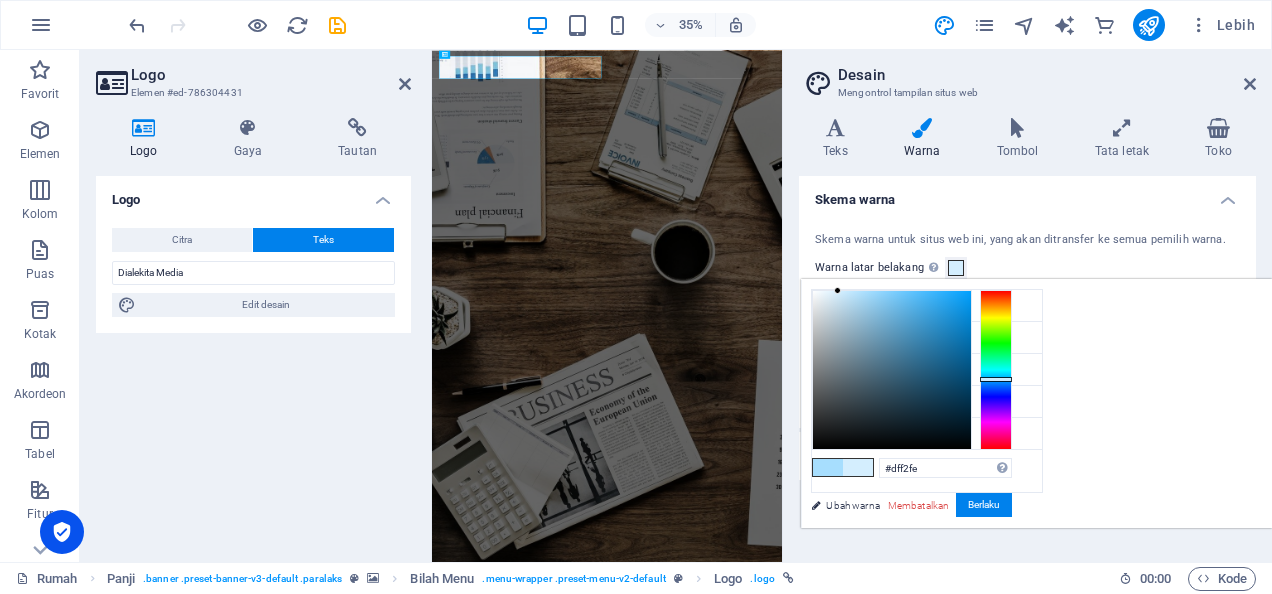 click at bounding box center [892, 370] 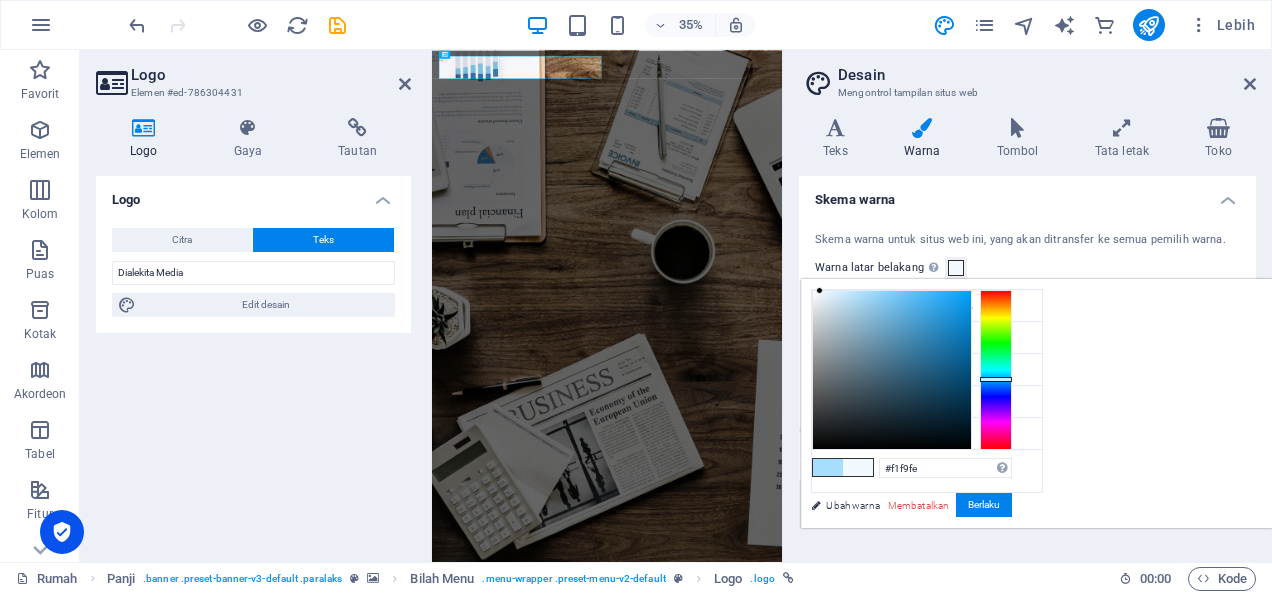 click at bounding box center [892, 370] 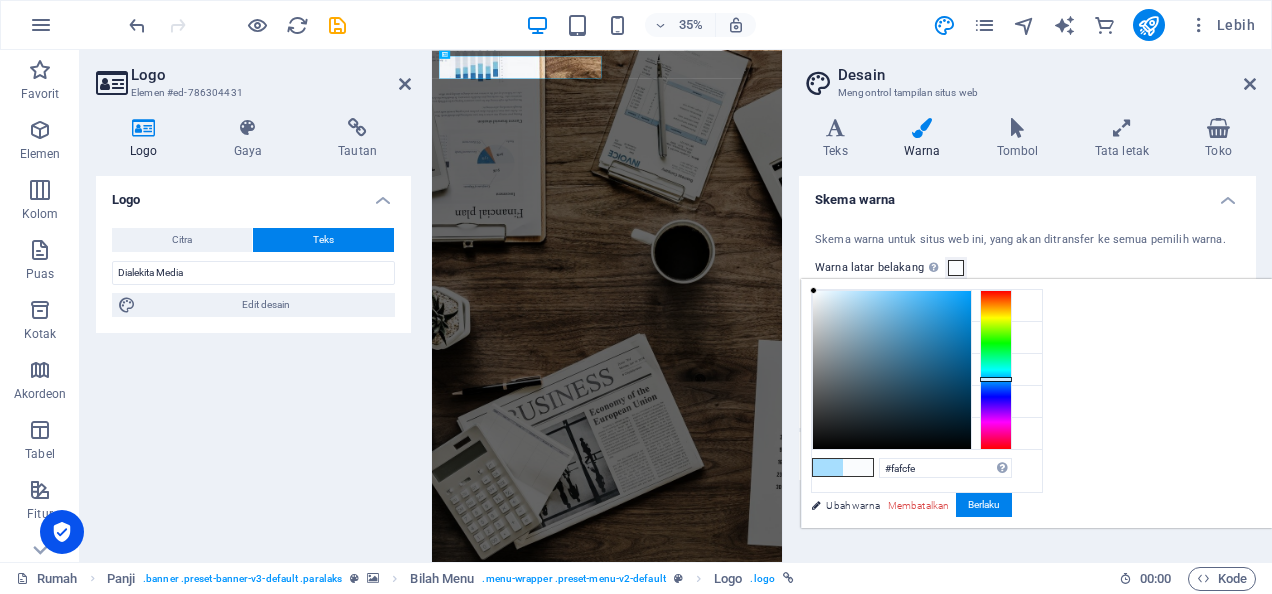 click at bounding box center [892, 370] 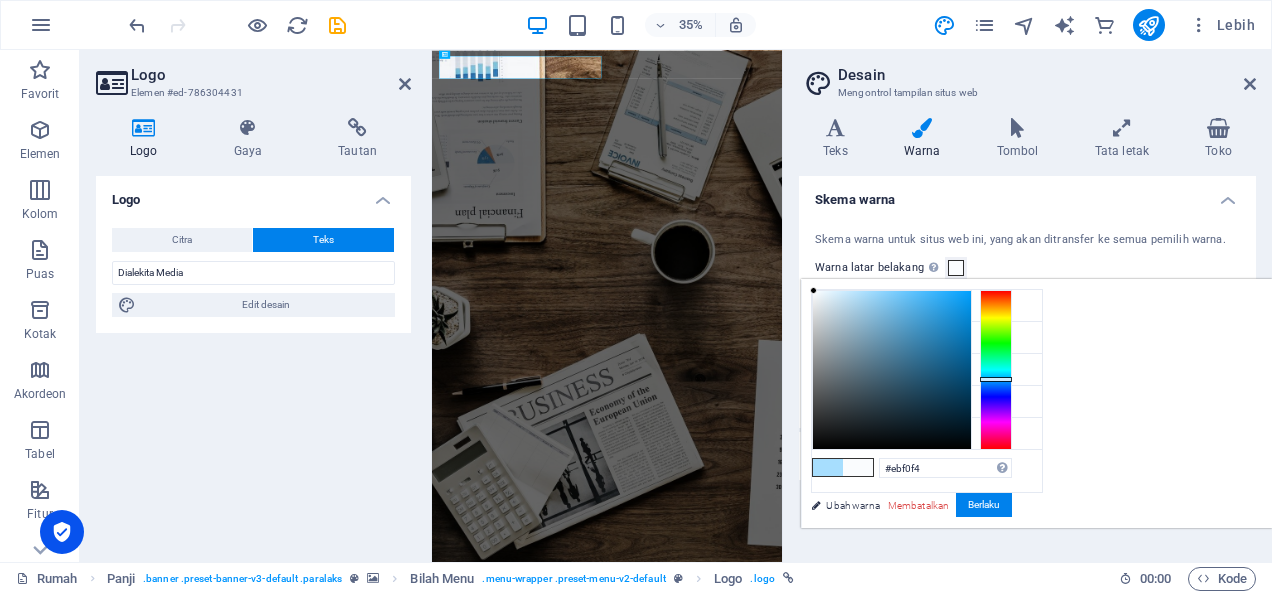 click at bounding box center (892, 370) 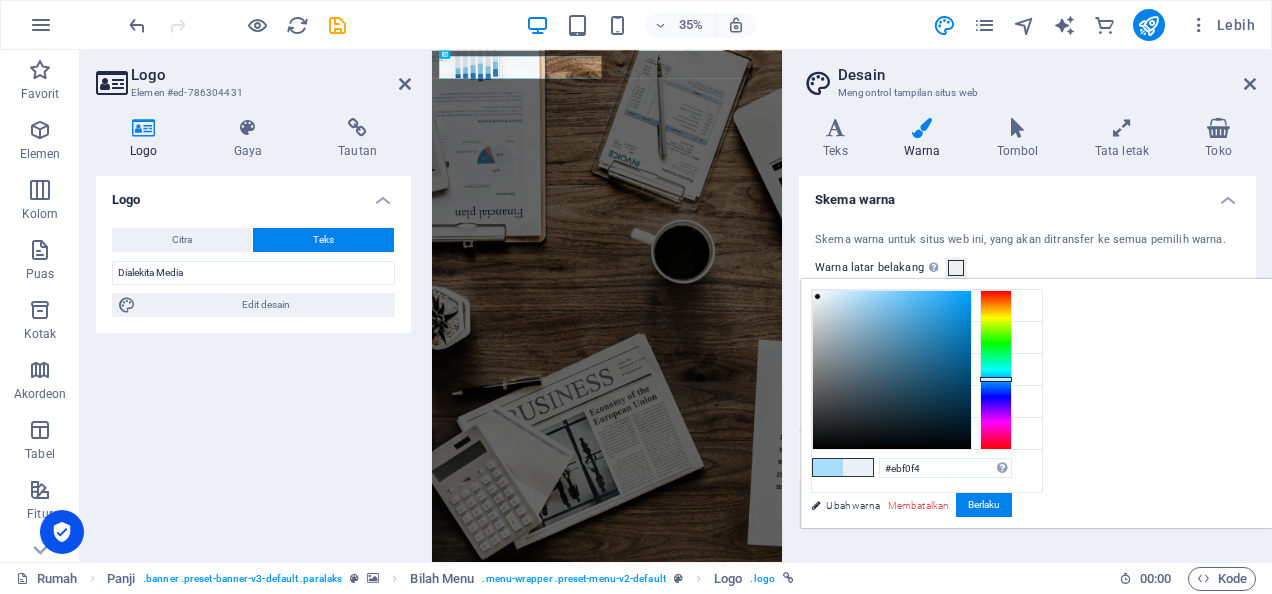click on "Warna latar belakang Hanya terlihat jika tidak tertutup oleh latar belakang lain." at bounding box center (1027, 268) 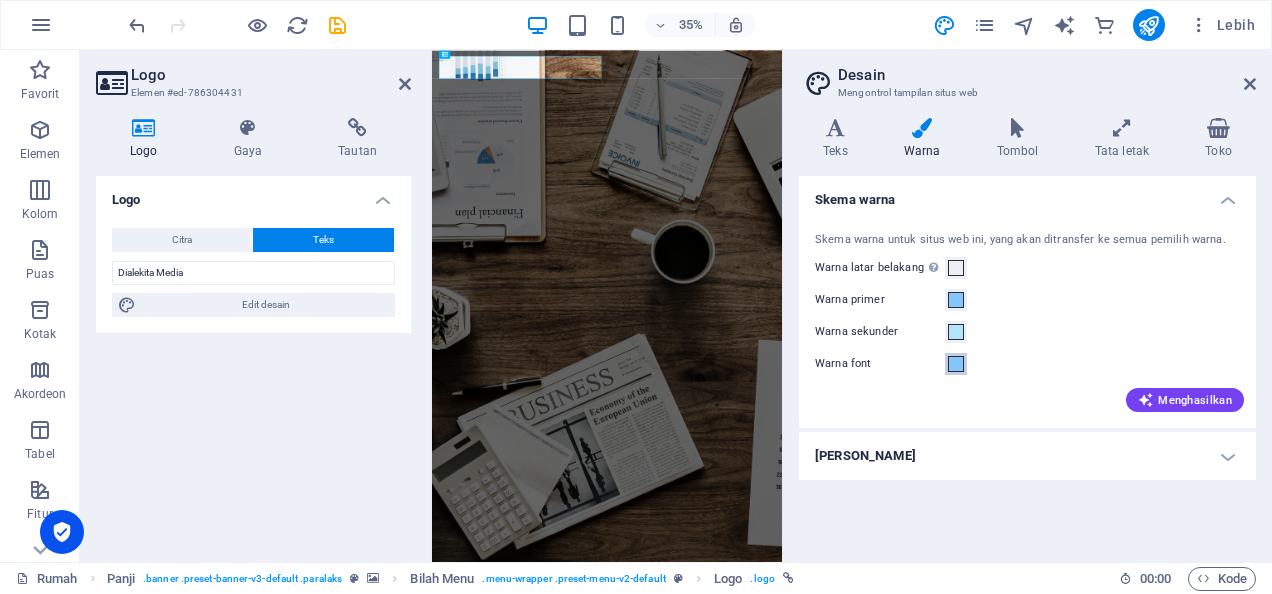 click at bounding box center [956, 364] 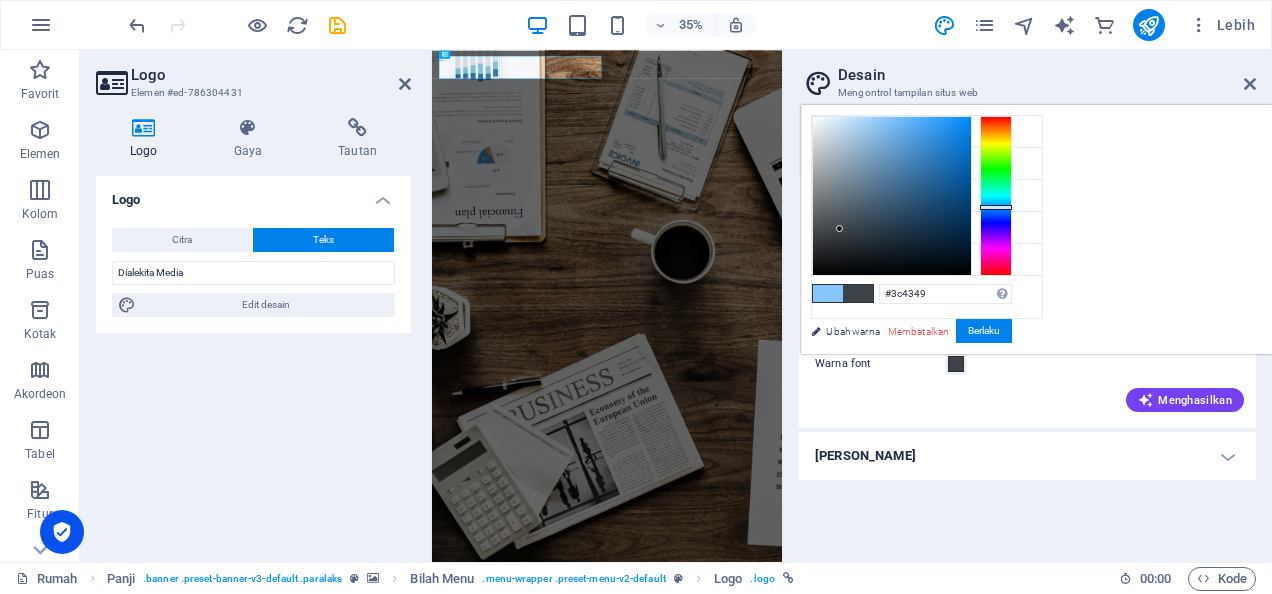 click at bounding box center (892, 196) 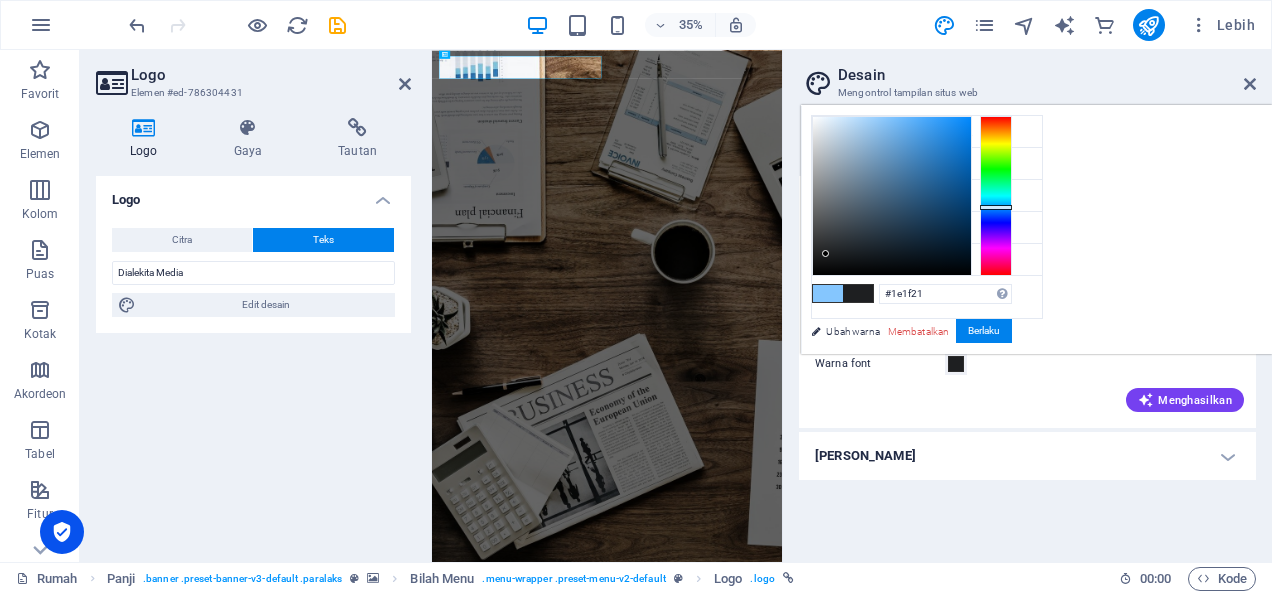click at bounding box center [892, 196] 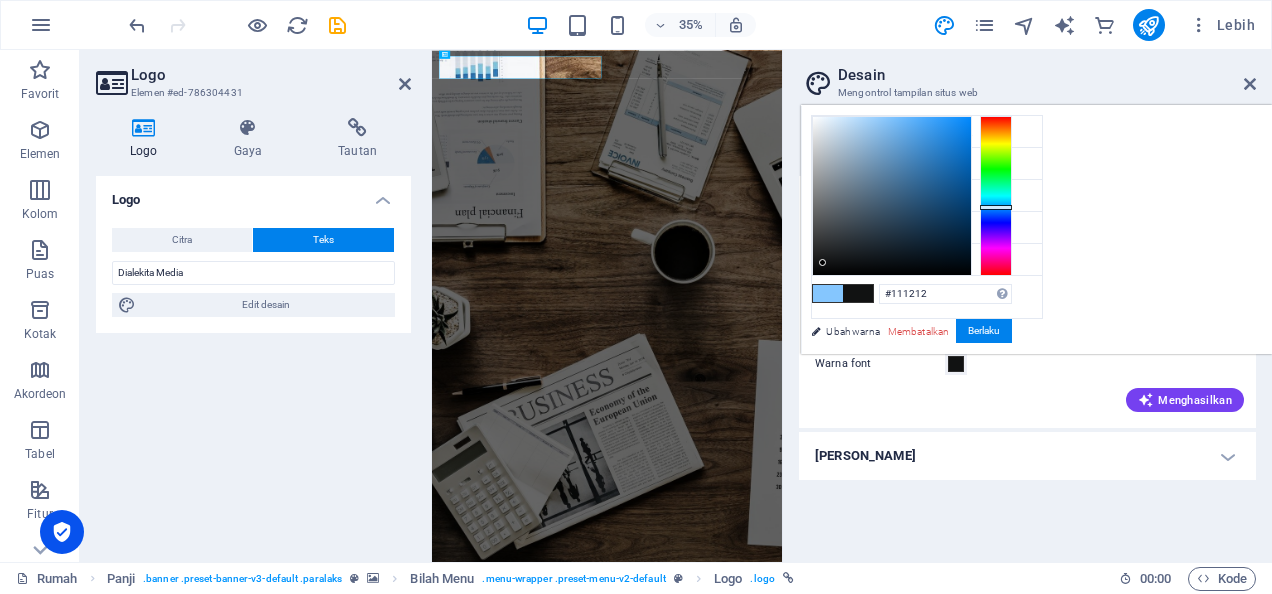 click at bounding box center (892, 196) 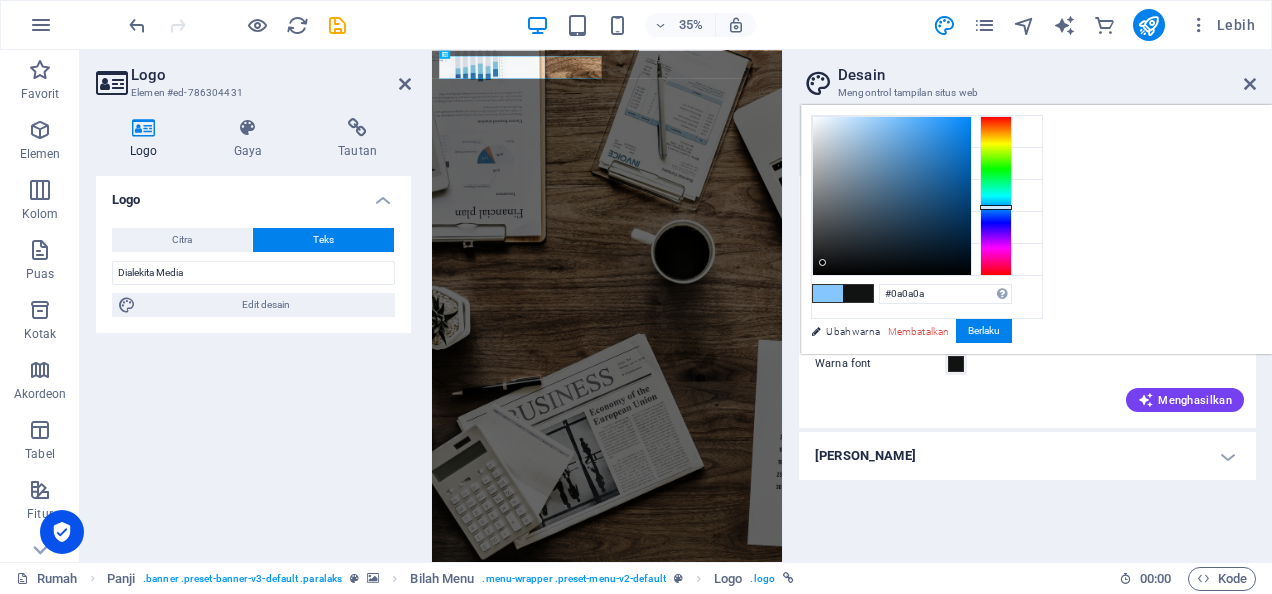 click at bounding box center (892, 196) 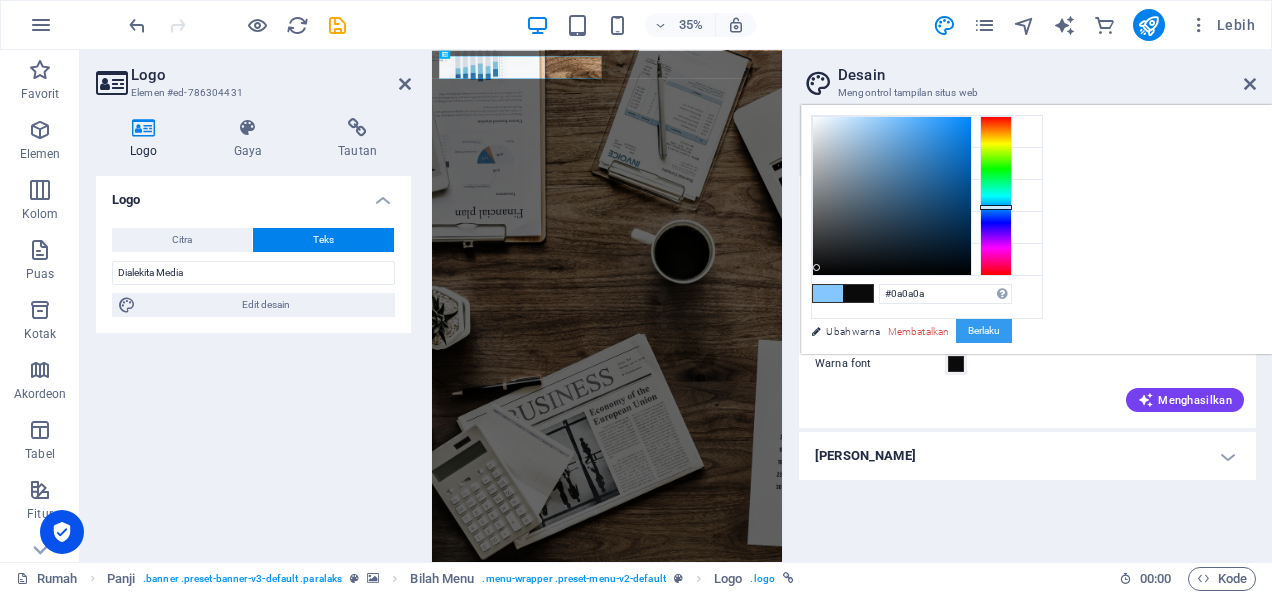click on "Berlaku" at bounding box center (984, 331) 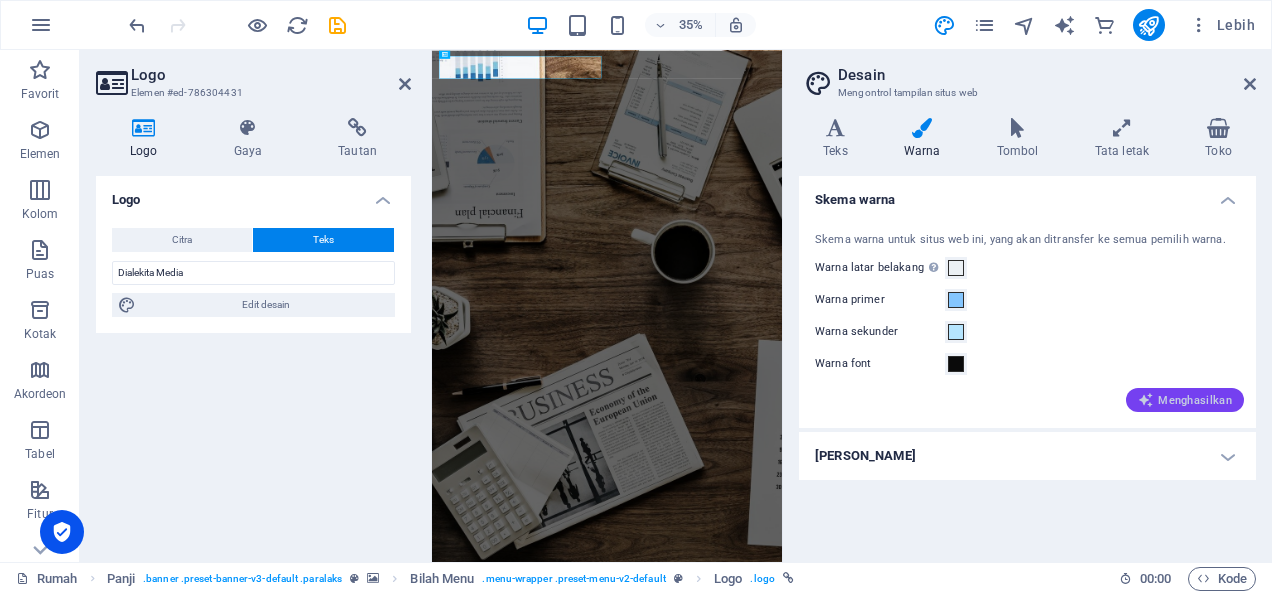 click on "Menghasilkan" at bounding box center [1195, 400] 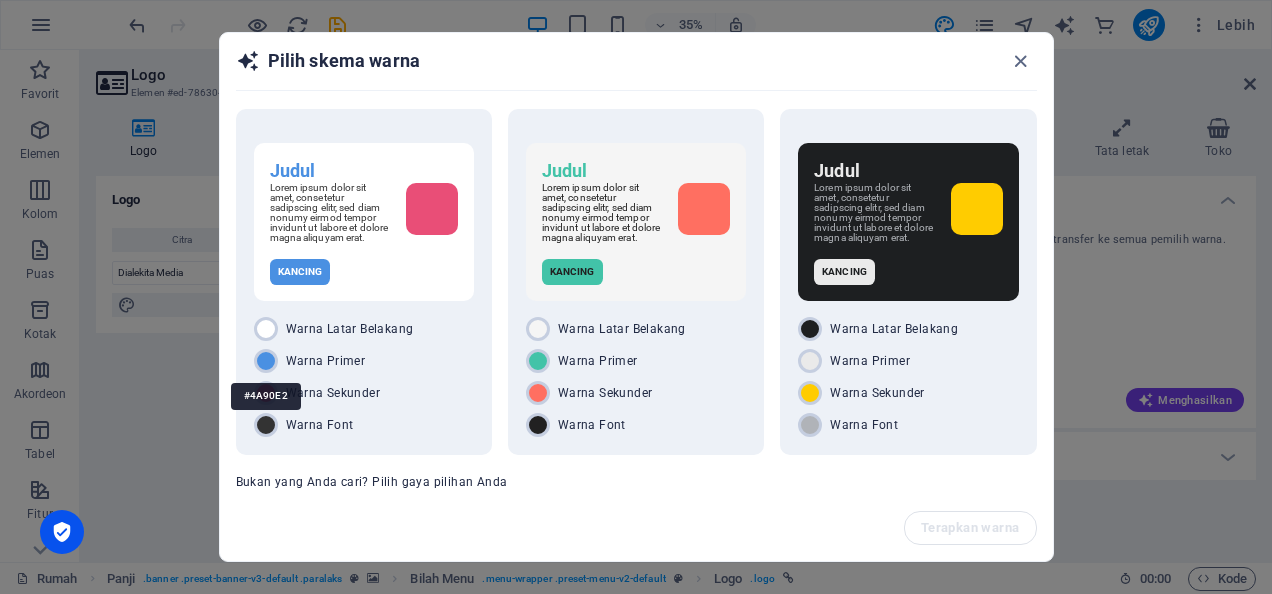 click on "#4A90E2" at bounding box center [266, 396] 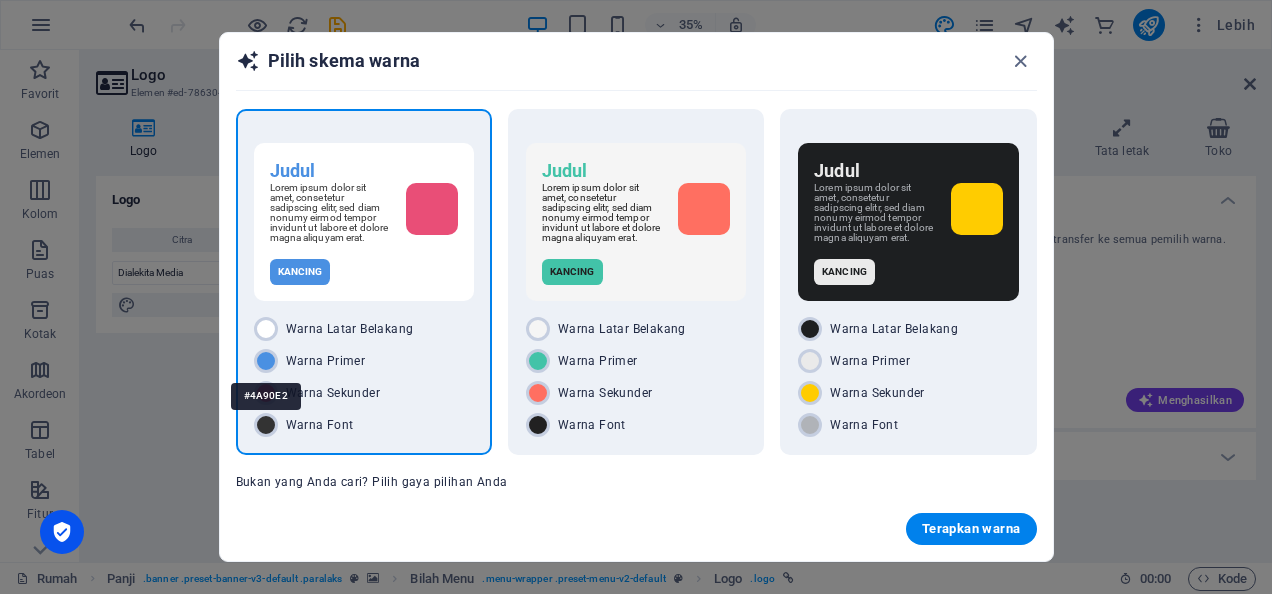 click on "#4A90E2" at bounding box center (266, 396) 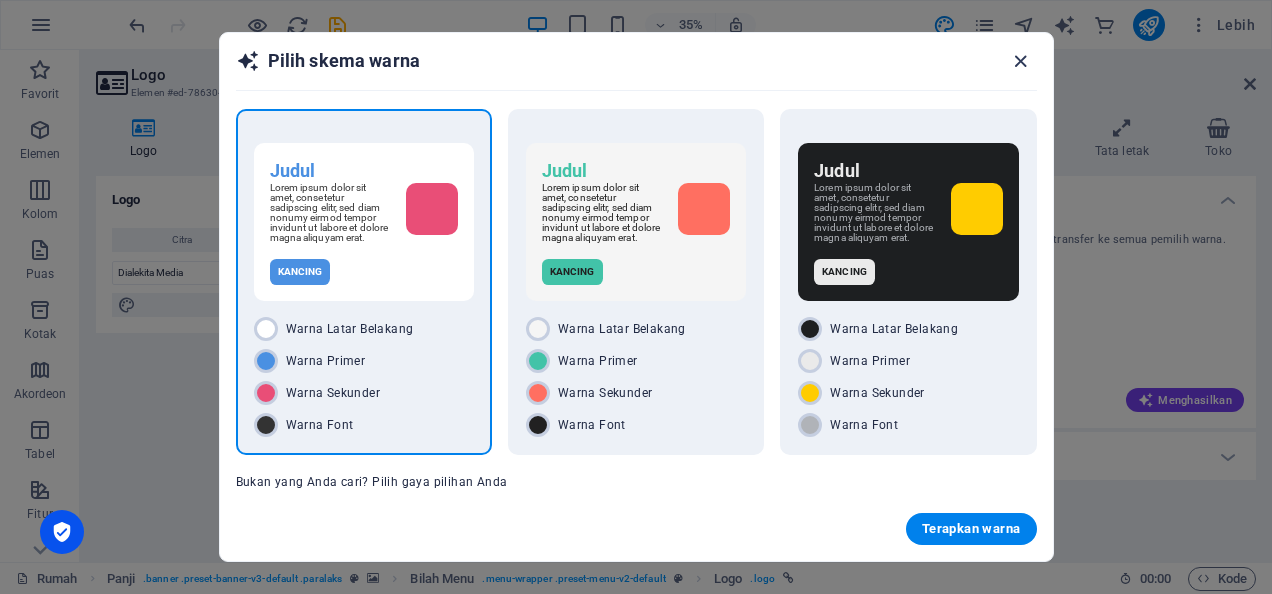 click at bounding box center [1020, 61] 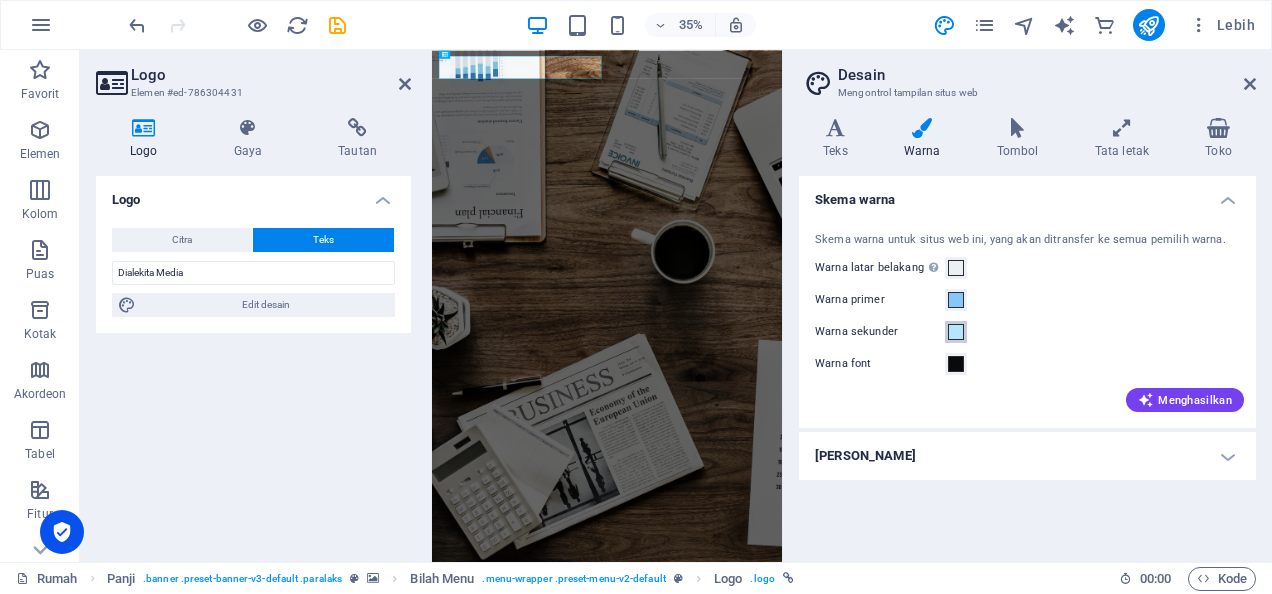 click at bounding box center [956, 332] 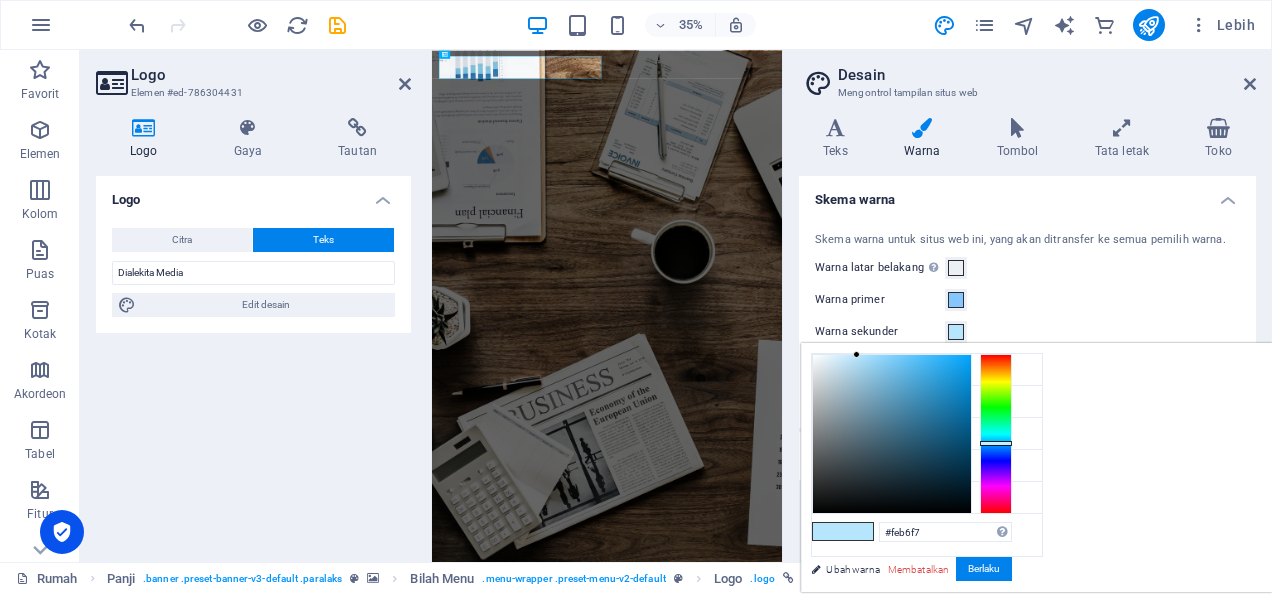 click at bounding box center [996, 434] 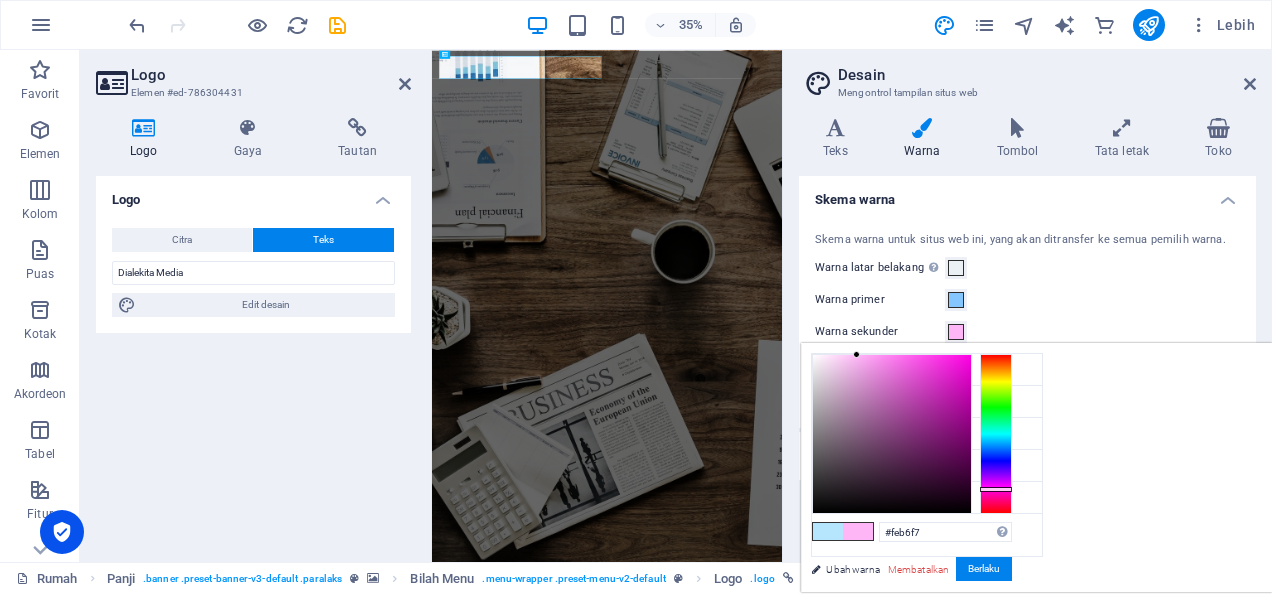 click at bounding box center (858, 531) 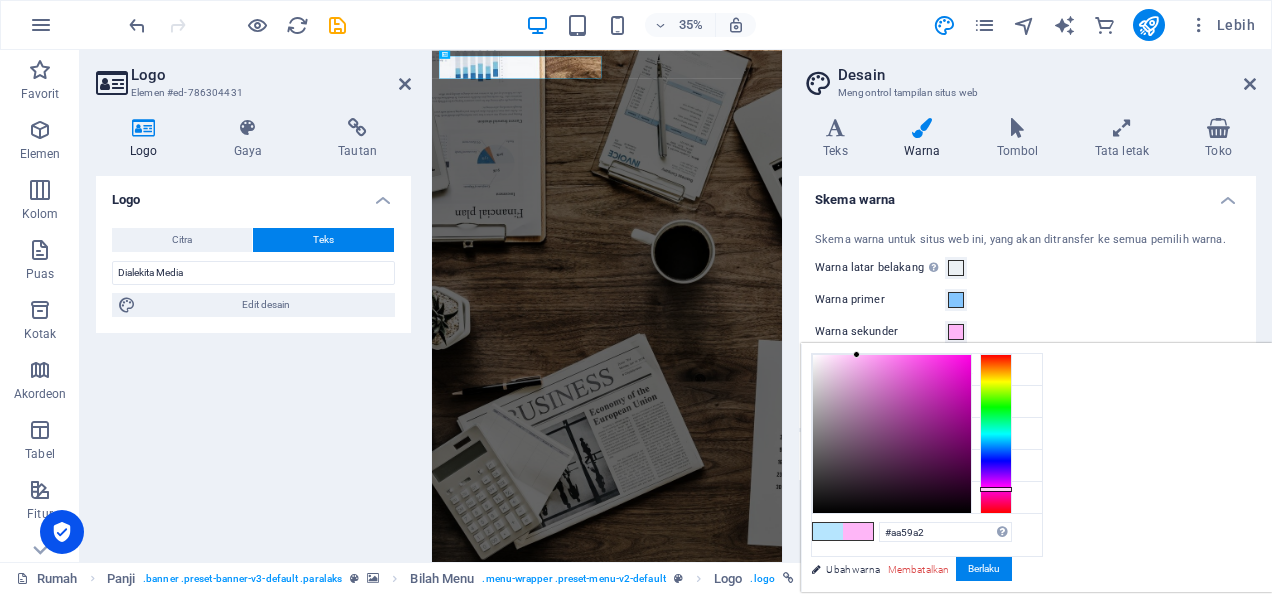 click at bounding box center [892, 434] 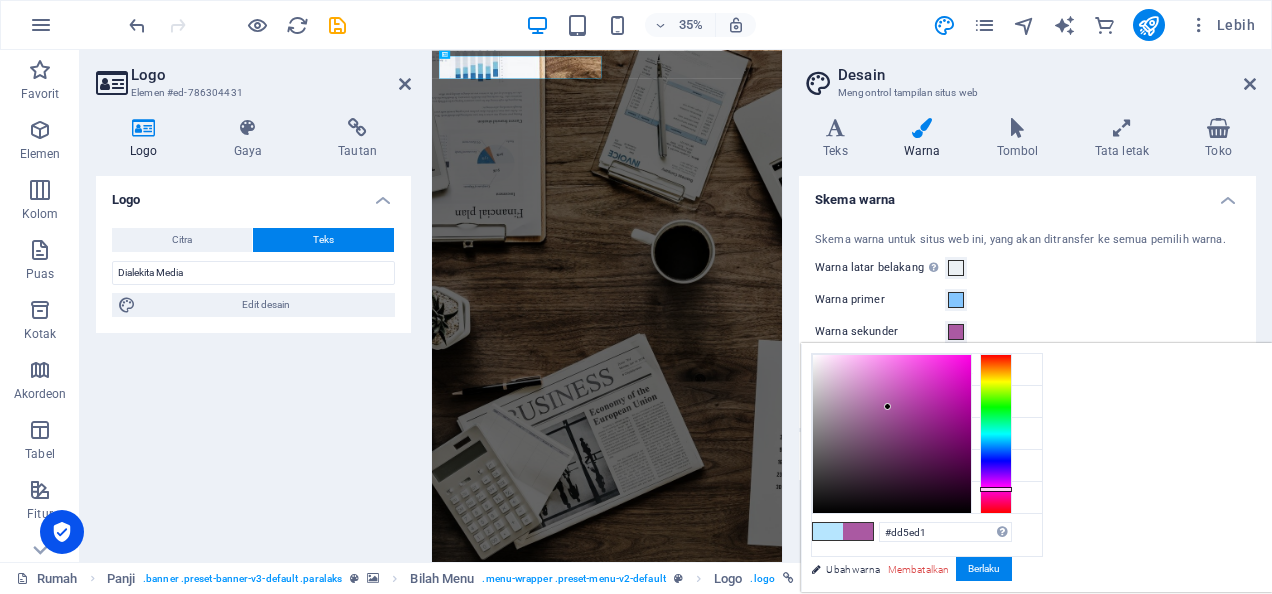click at bounding box center (892, 434) 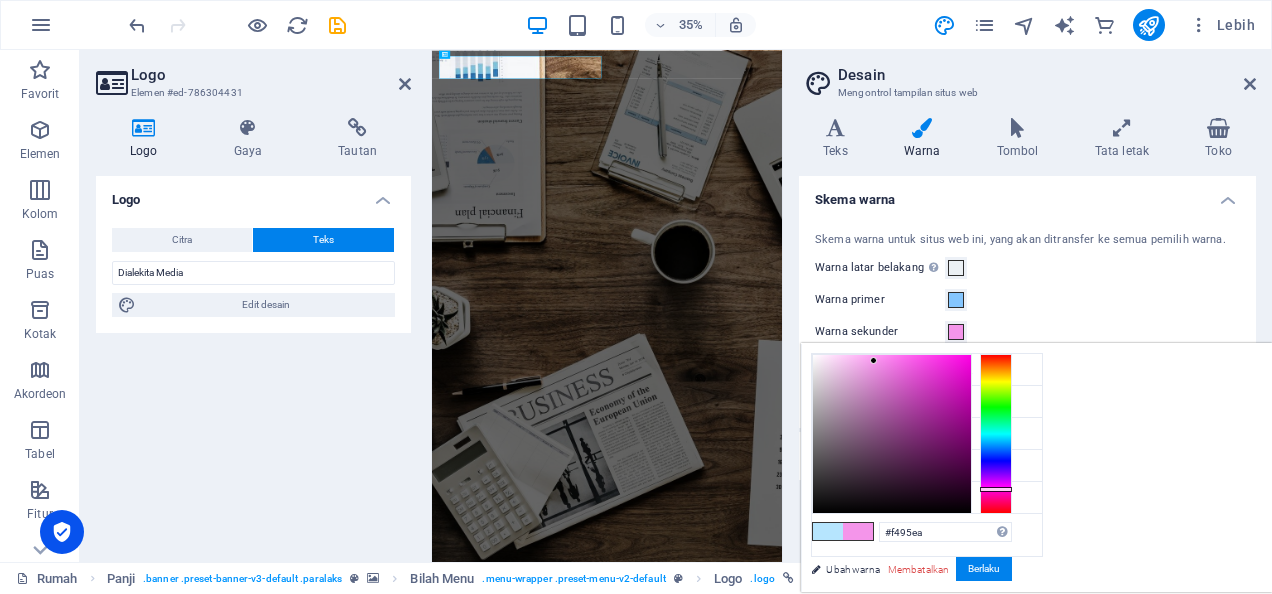 click at bounding box center [892, 434] 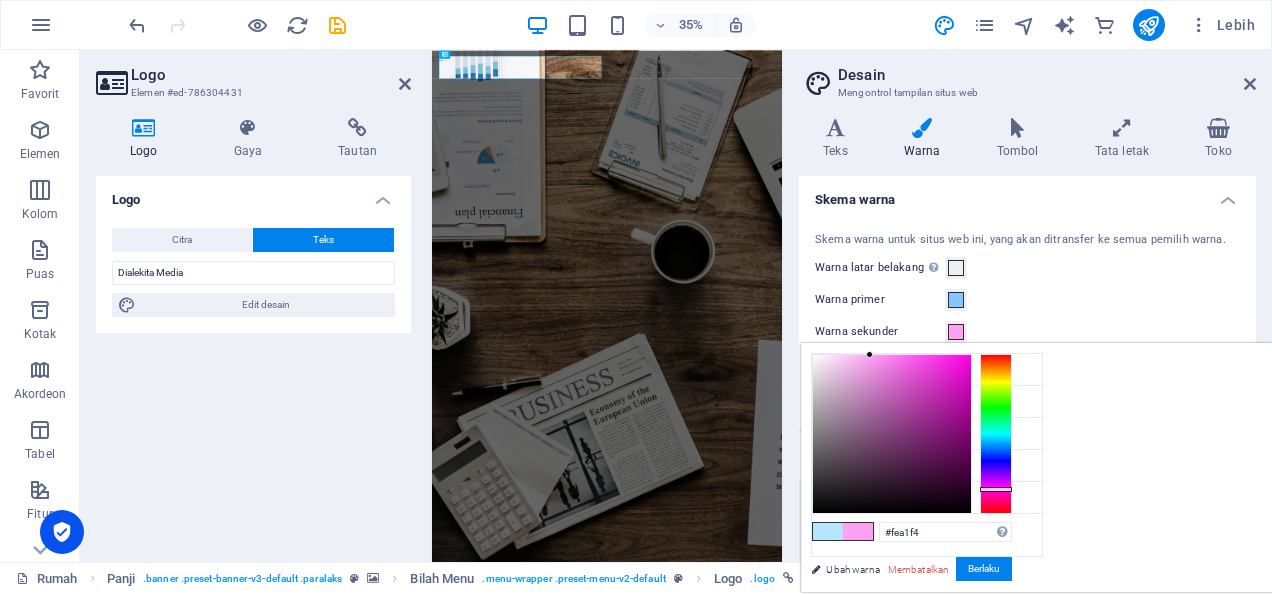 click at bounding box center (892, 434) 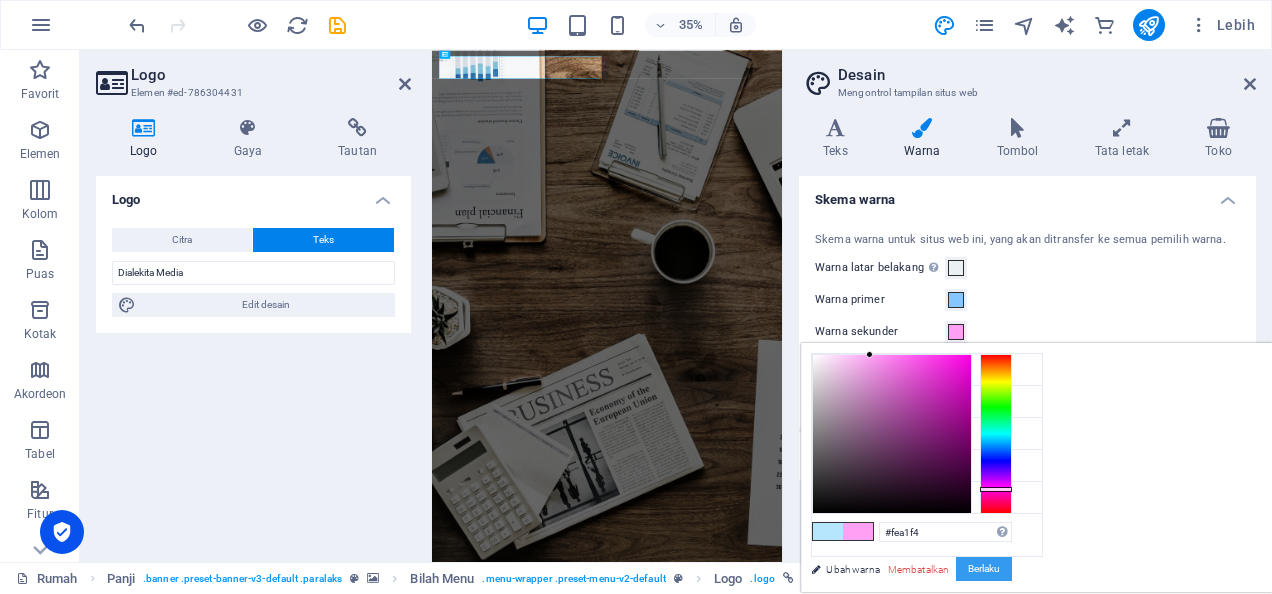 click on "Berlaku" at bounding box center [984, 569] 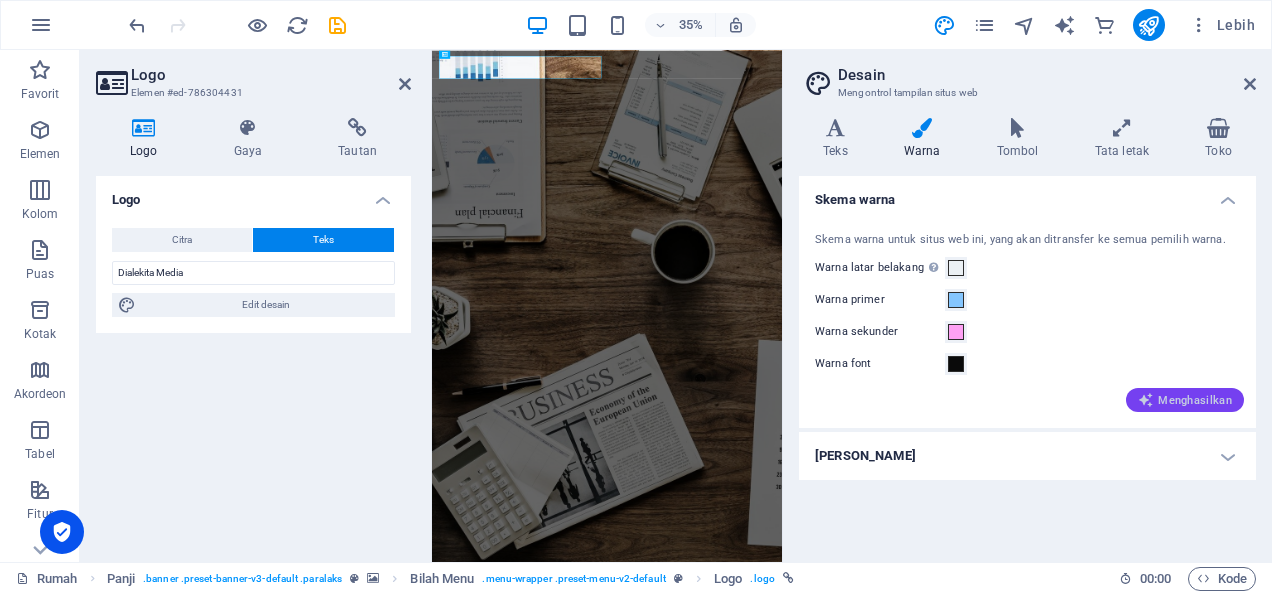 click on "Menghasilkan" at bounding box center [1195, 400] 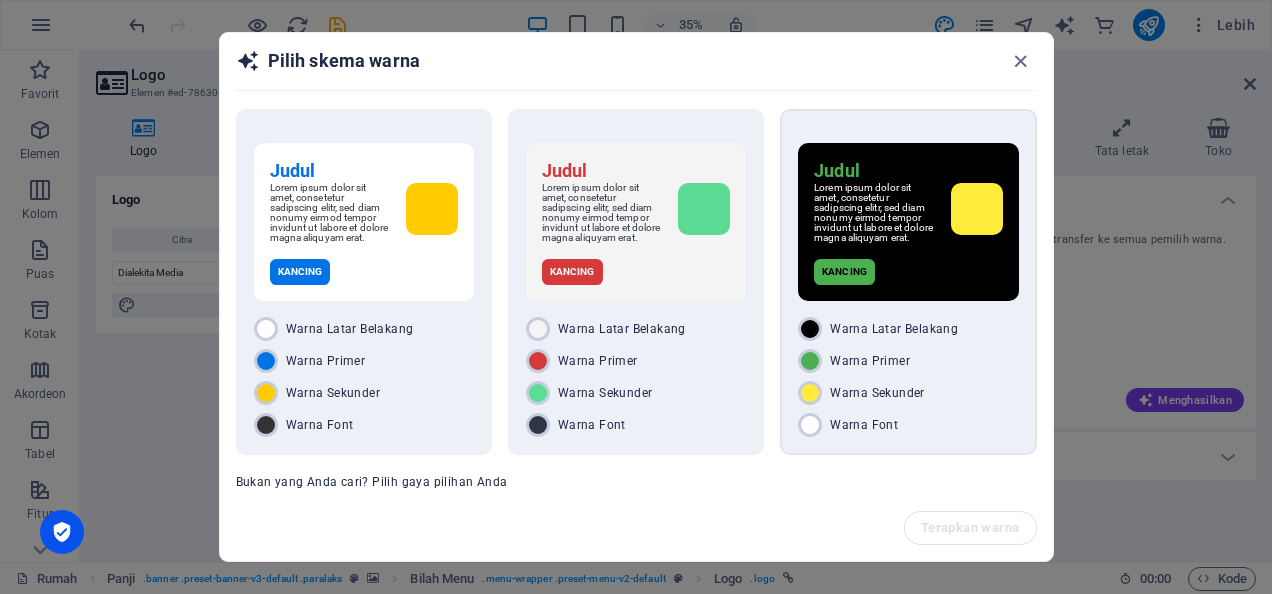 scroll, scrollTop: 66, scrollLeft: 0, axis: vertical 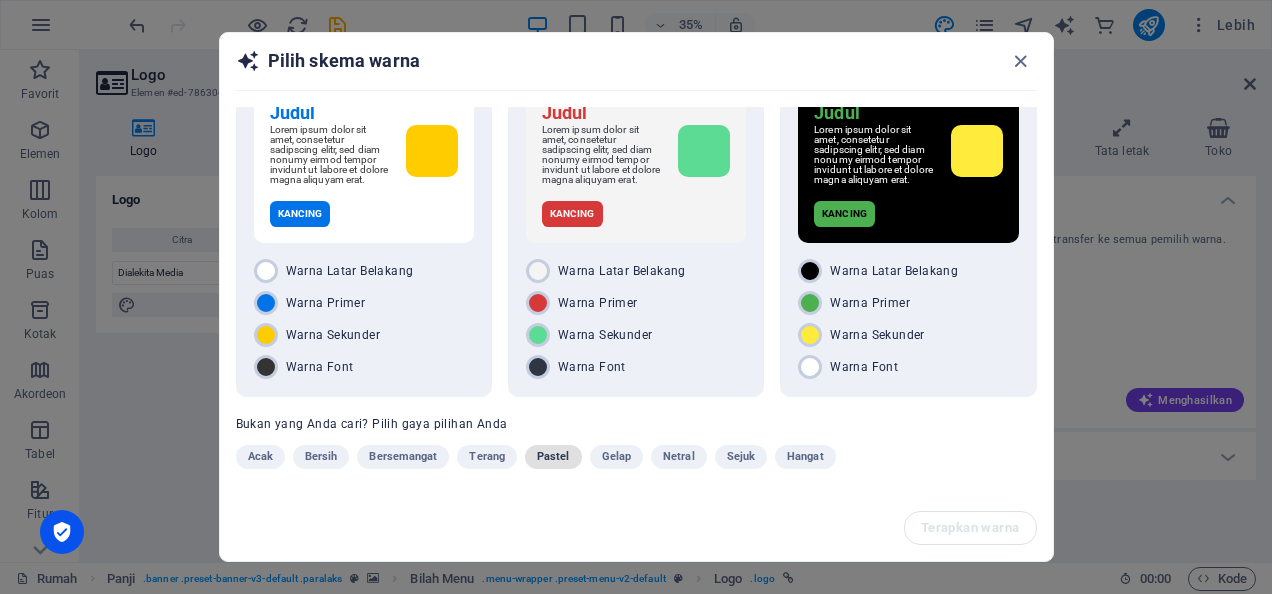 click on "Pastel" at bounding box center (553, 457) 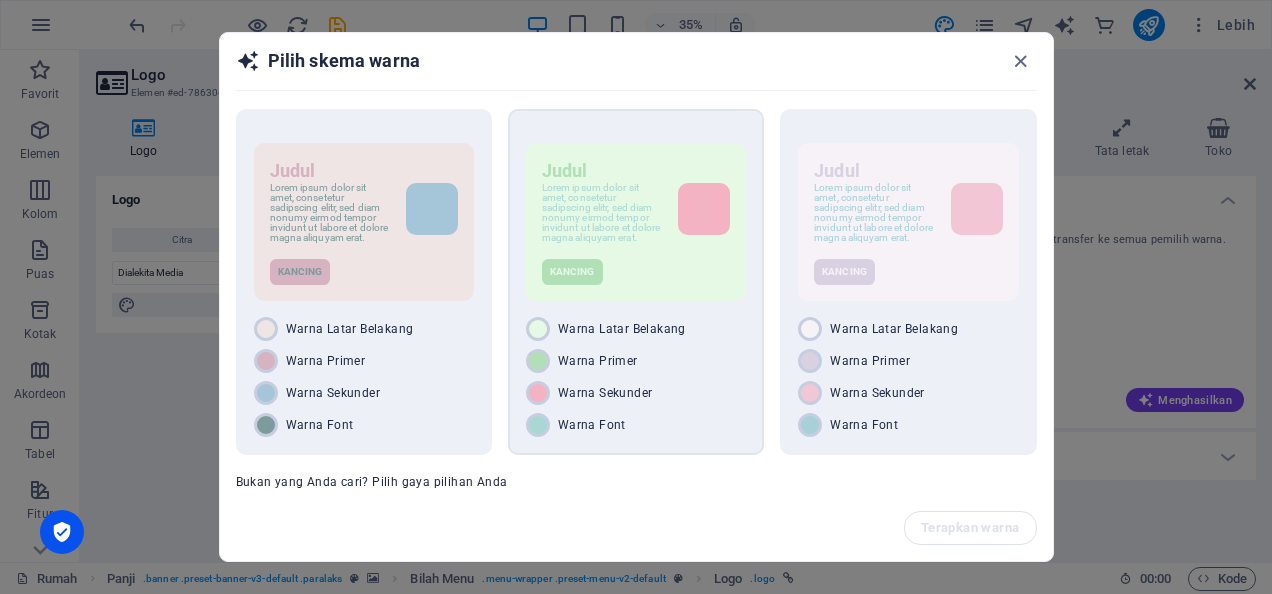 scroll, scrollTop: 66, scrollLeft: 0, axis: vertical 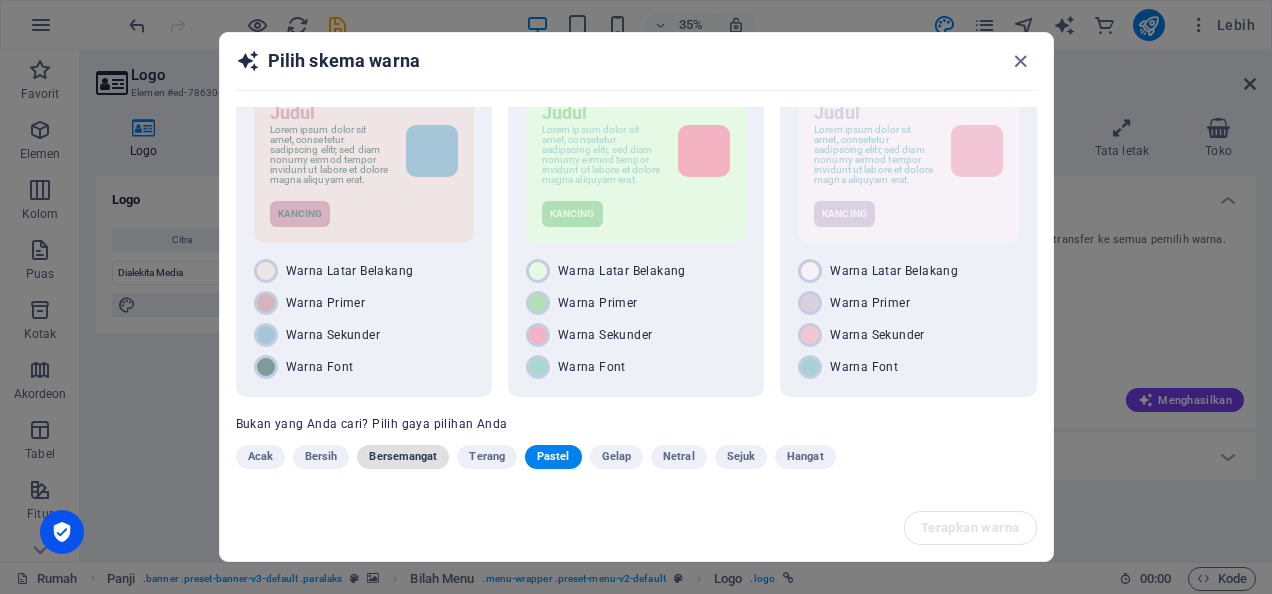 click on "Bersemangat" at bounding box center (403, 457) 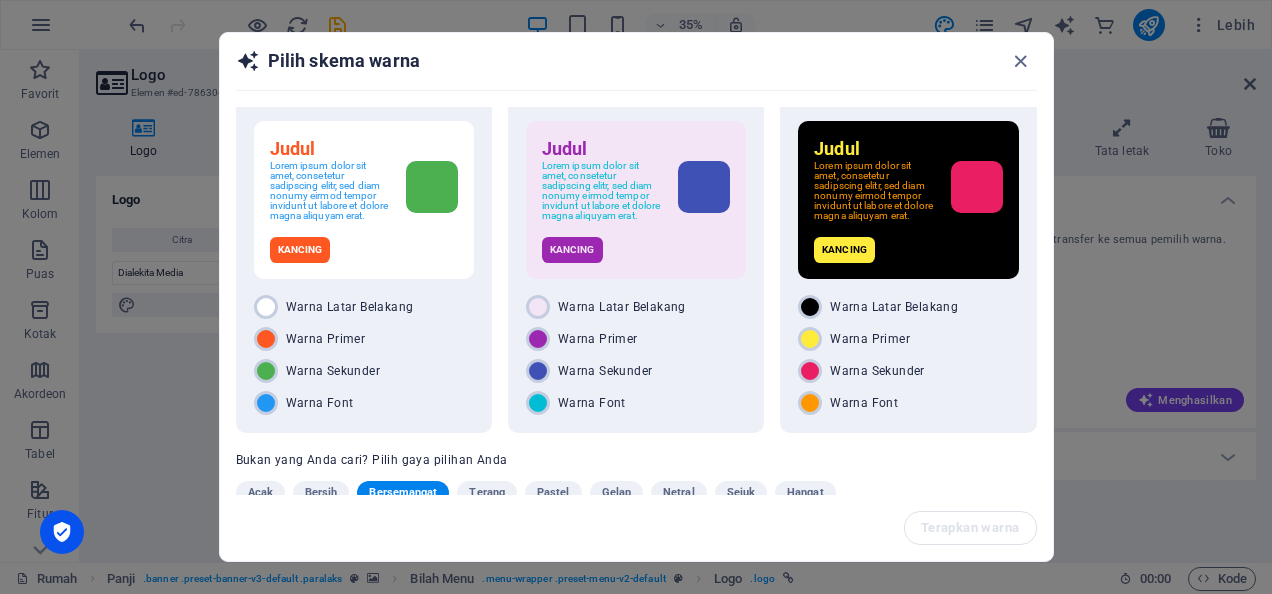 scroll, scrollTop: 23, scrollLeft: 0, axis: vertical 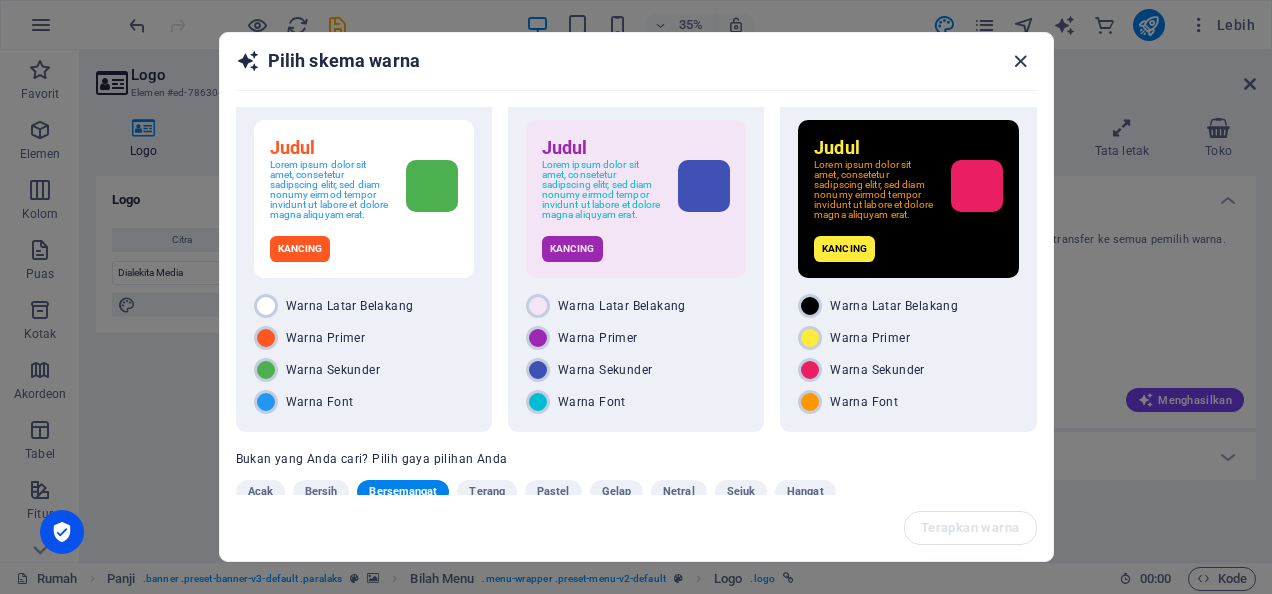 click at bounding box center (1020, 61) 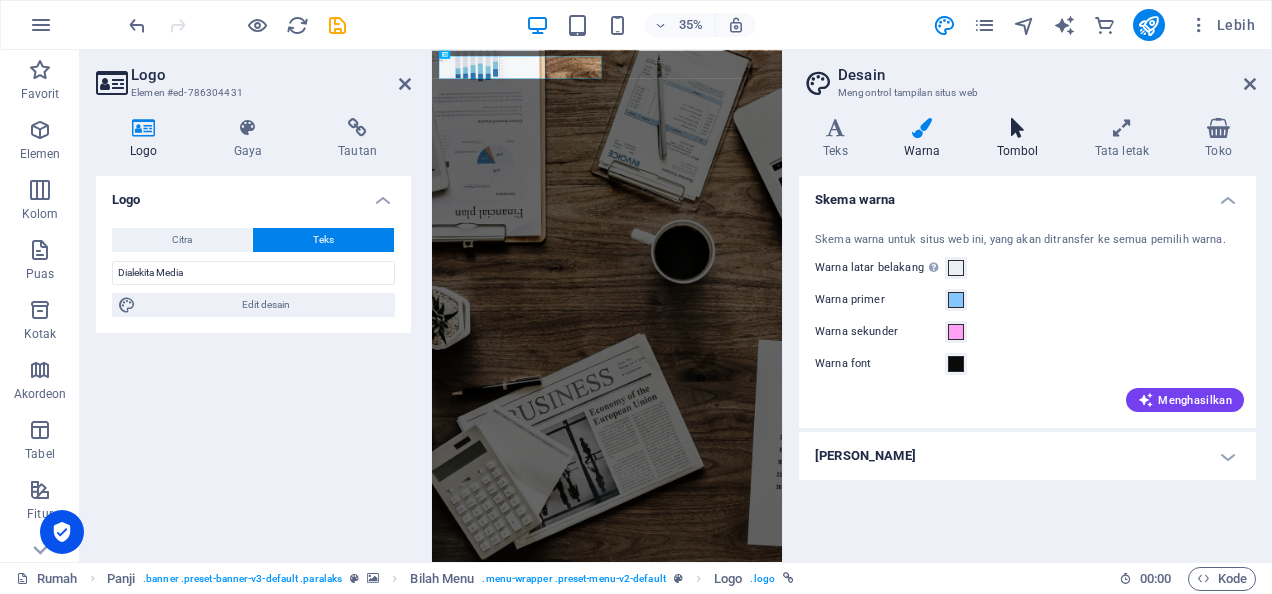 click at bounding box center [1018, 128] 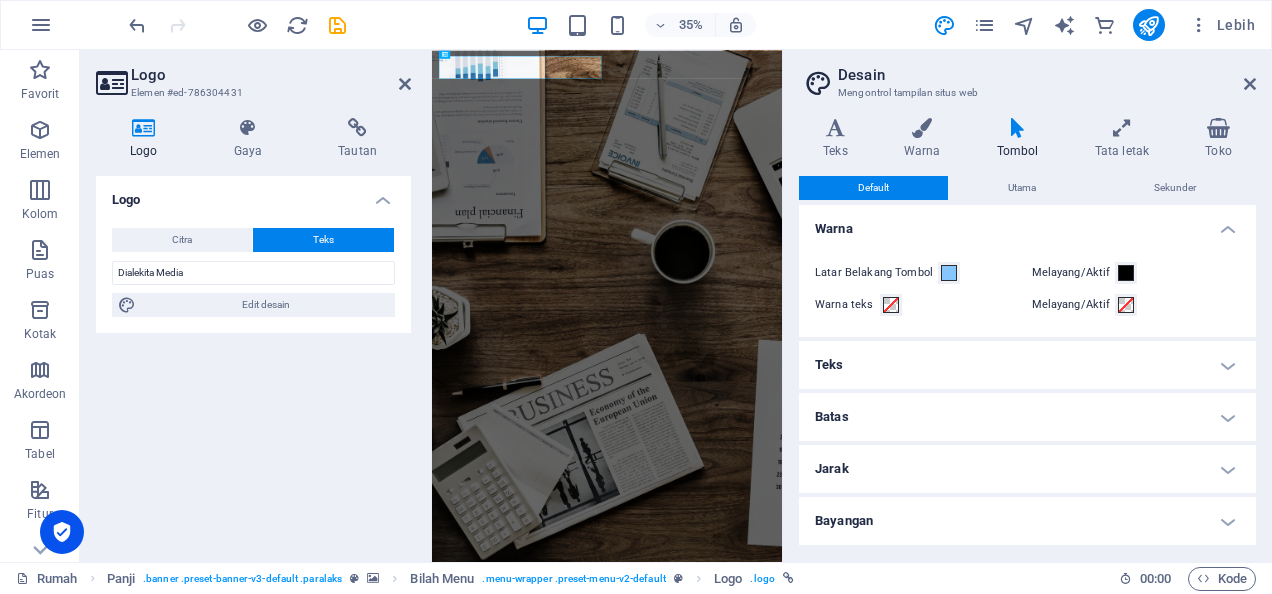 click on "Logo Elemen #ed-786304431 Logo Gaya Tautan Logo Citra Teks Seret file ke sini, klik untuk memilih file atau pilih file dari File atau stok foto & video gratis kami Pilih file dari pengelola file, stok foto, atau unggah file Unggah Lebar 77 Default Auto Px rem % Em vh Vw Gambar yang sesuai Menyesuaikan gambar secara otomatis ke lebar dan tinggi tetap Tinggi Default Auto Px Alignment Beban malas Memuat gambar setelah halaman dimuat meningkatkan kecepatan halaman. Responsif Muat gambar retina secara otomatis dan ukuran yang dioptimalkan untuk smartphone. Kotak cahaya Gunakan sebagai judul Gambar akan dibungkus dengan tag judul H1. Berguna untuk memberikan teks alternatif bobot judul H1, misalnya untuk logo. Biarkan tidak dicentang jika tidak pasti. Dioptimalkan Gambar dikompresi untuk meningkatkan kecepatan halaman. Posisi Arah Adat X offset 50 Px rem % vh Vw Offset Y 50 Px rem % vh Vw Dialekita Media Edit desain Mengambang Teks Tidak ada pelampung Gambar kiri Gambar kanan Teks Teks alternatif Keterangan gambar" at bounding box center [256, 306] 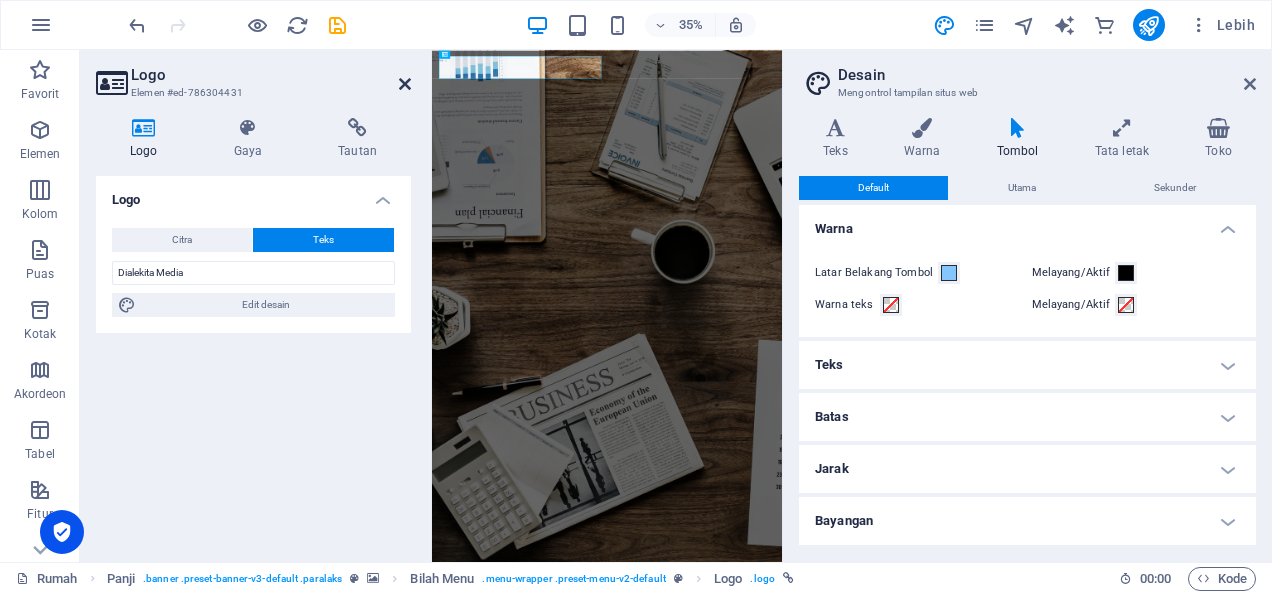 click at bounding box center [405, 84] 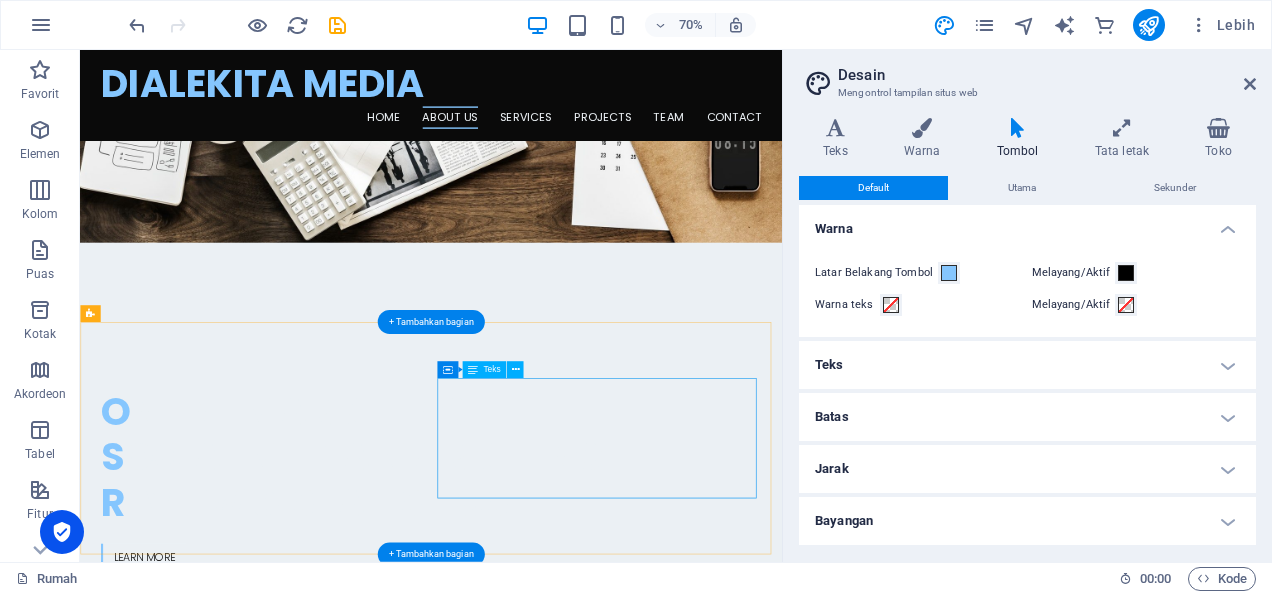 scroll, scrollTop: 0, scrollLeft: 0, axis: both 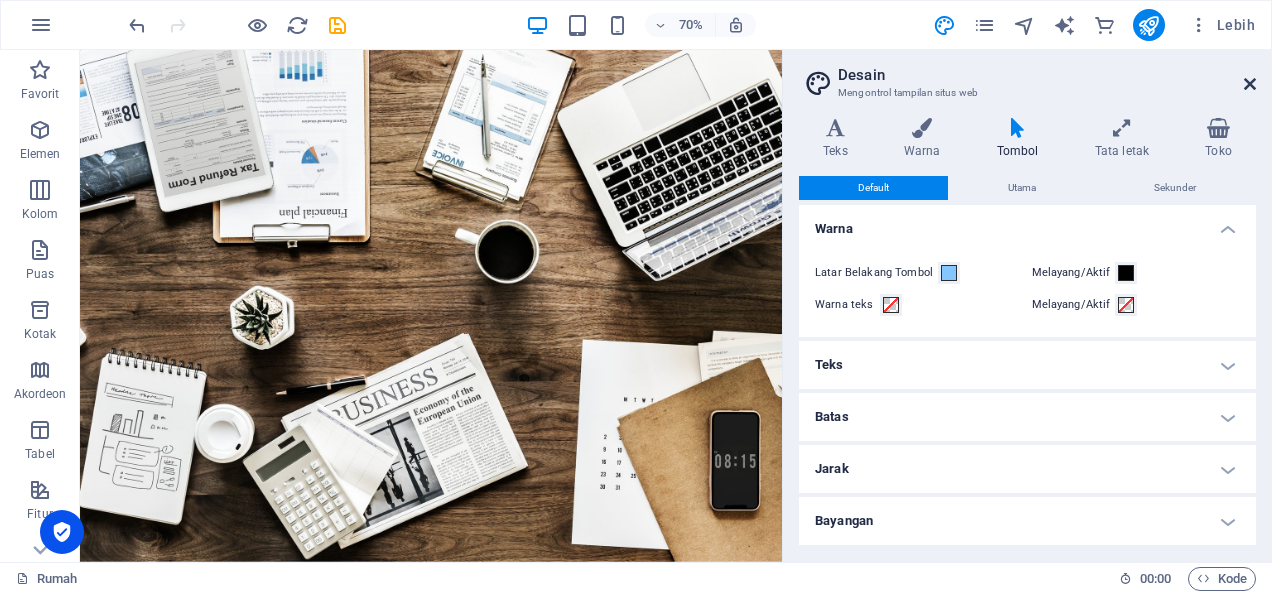 click at bounding box center (1250, 84) 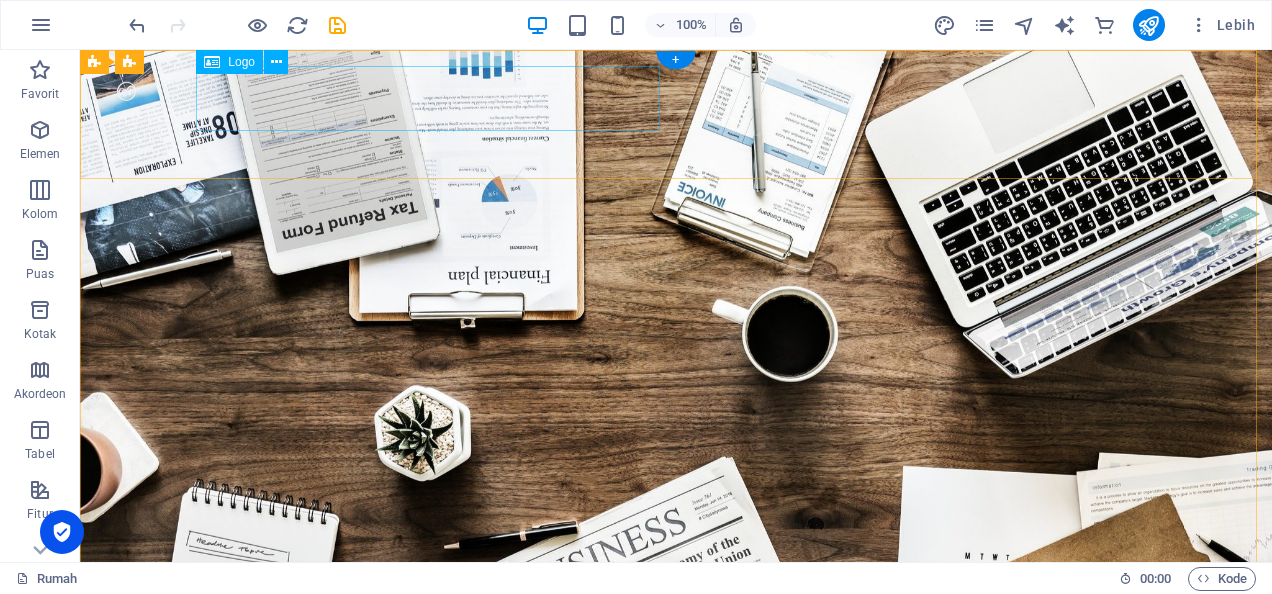 click on "Dialekita Media" at bounding box center (676, 829) 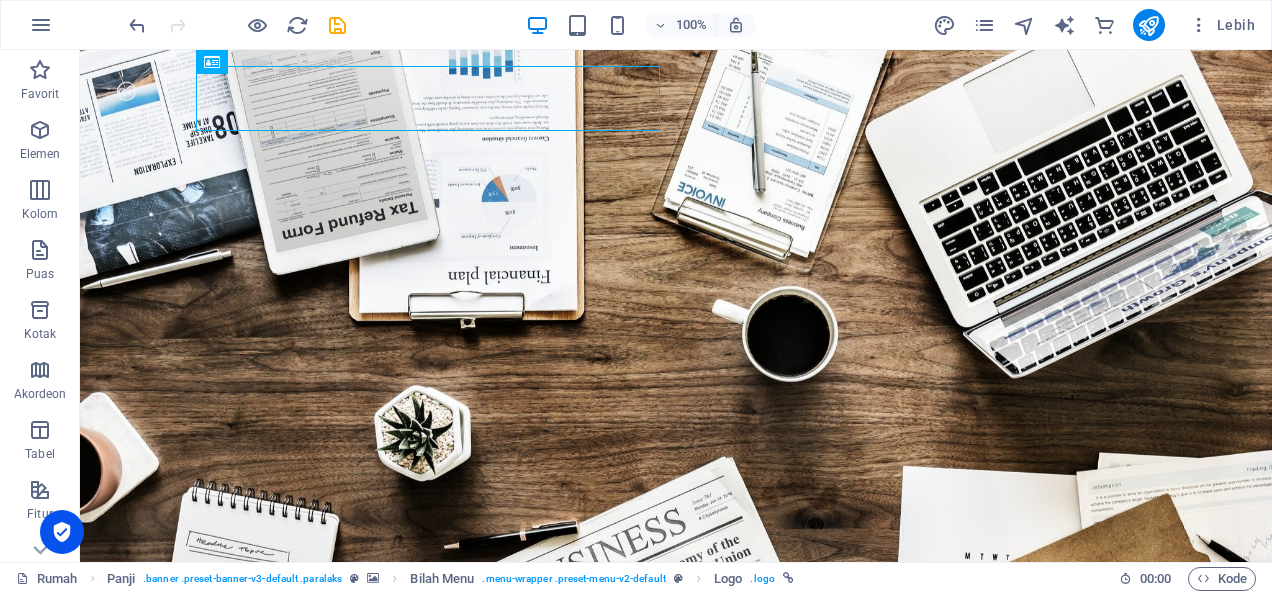 click on "Dialekita Media Home About us Services Projects Team Contact" at bounding box center (676, 845) 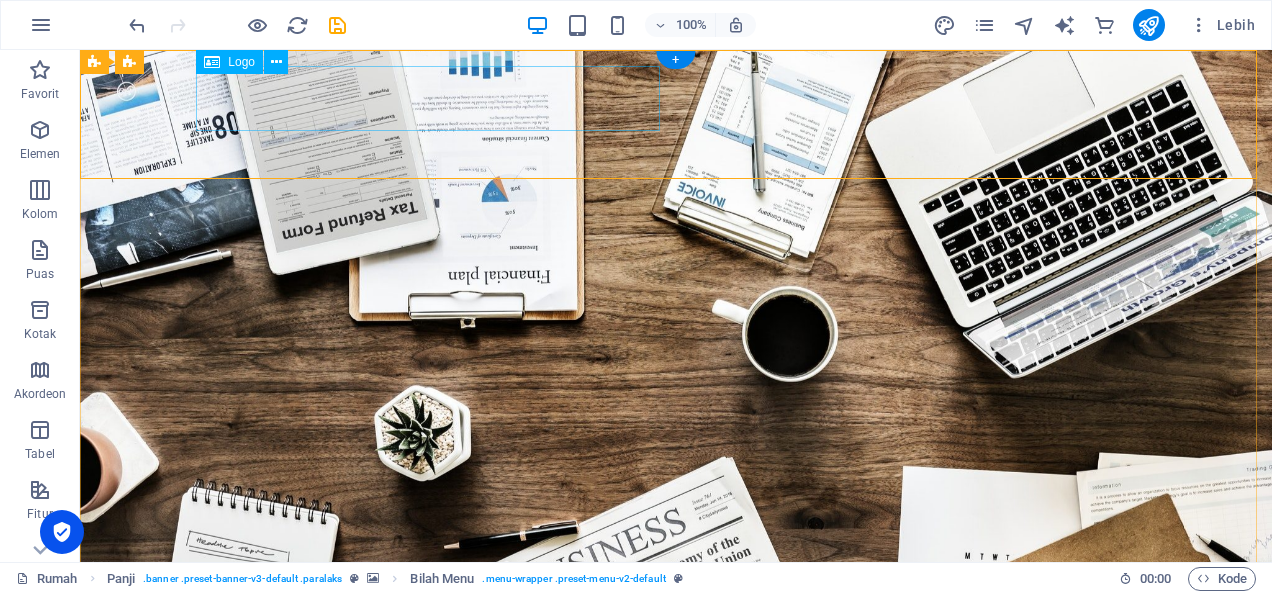 click on "Dialekita Media" at bounding box center [676, 829] 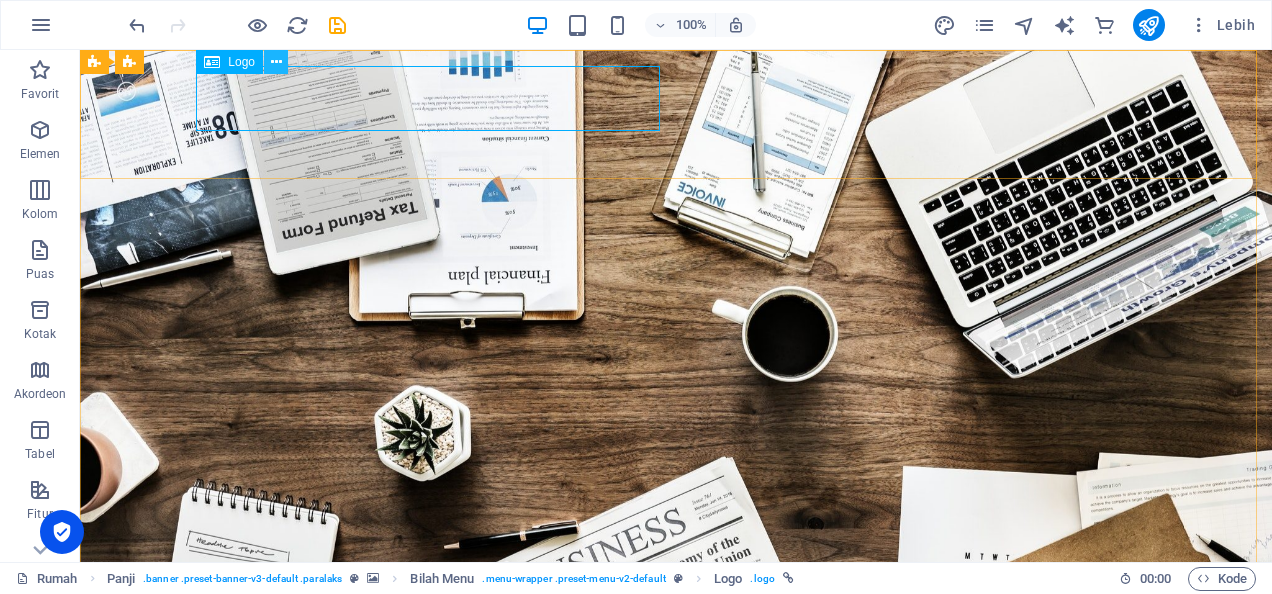 click at bounding box center (276, 62) 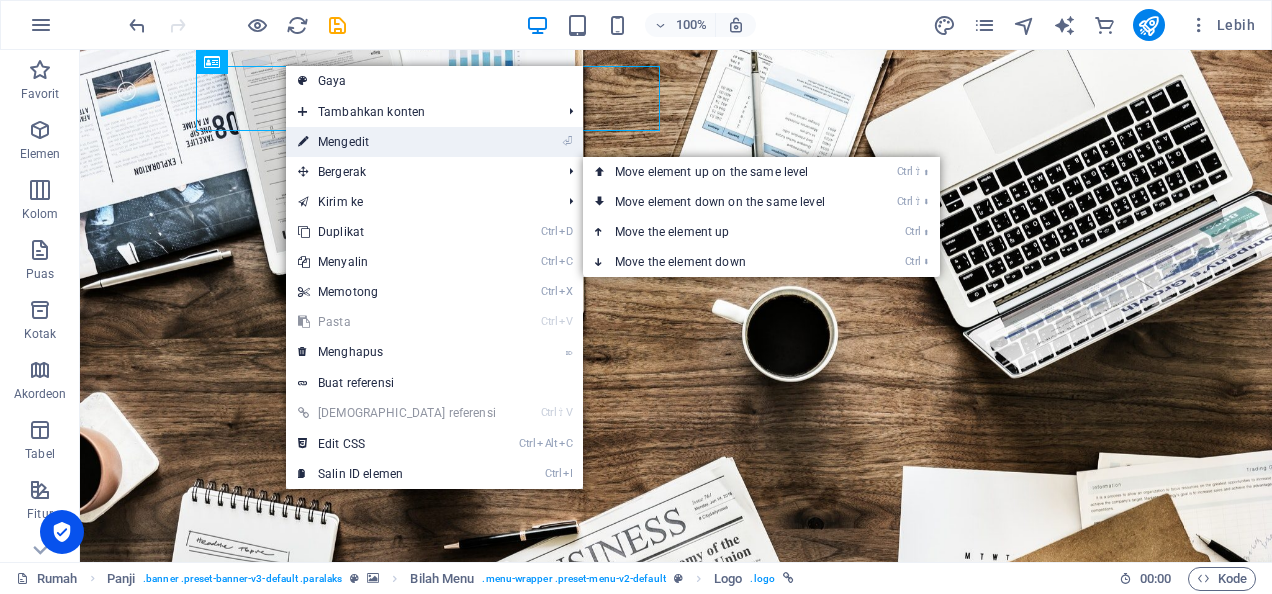 click on "⏎  Mengedit" at bounding box center [397, 142] 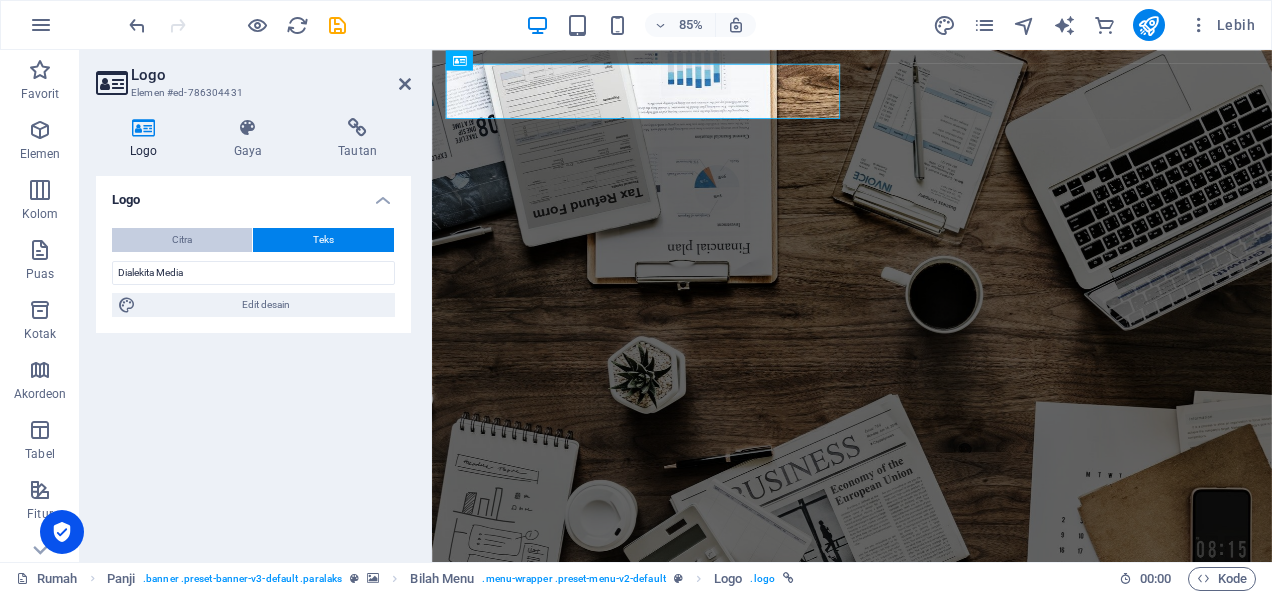 click on "Citra" at bounding box center [182, 240] 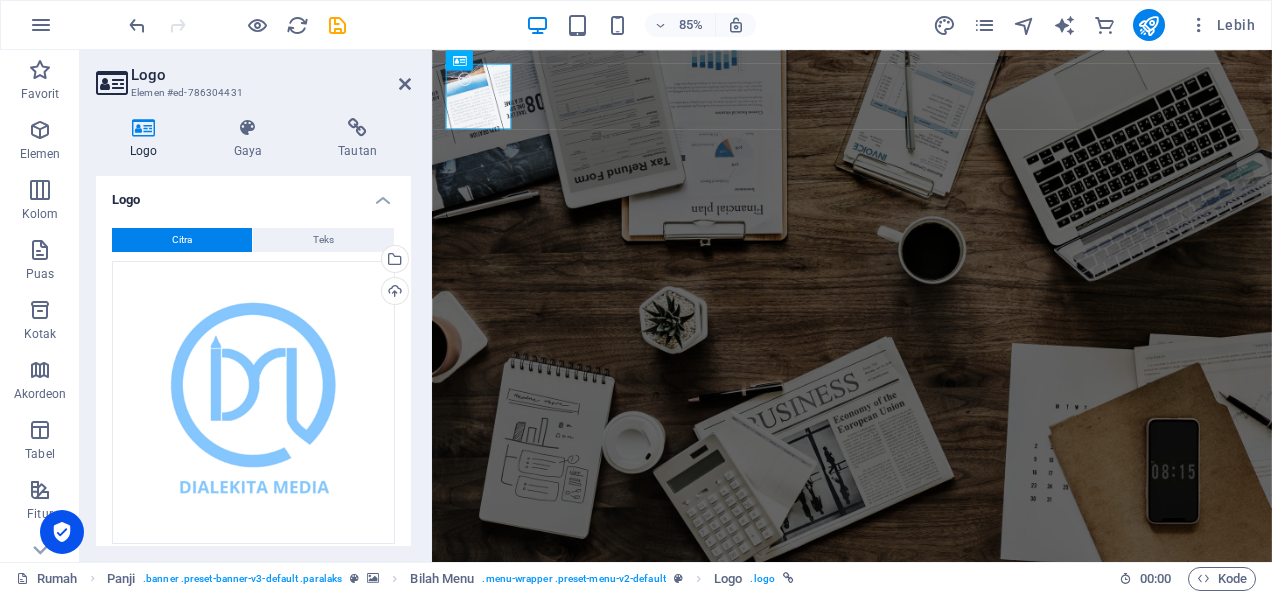 click on "Logo Elemen #ed-786304431 Logo Gaya Tautan Logo Citra Teks Seret file ke sini, klik untuk memilih file atau pilih file dari File atau stok foto & video gratis kami Pilih file dari pengelola file, stok foto, atau unggah file Unggah Lebar 77 Default Auto Px rem % Em vh Vw Gambar yang sesuai Menyesuaikan gambar secara otomatis ke lebar dan tinggi tetap Tinggi Default Auto Px Alignment Beban malas Memuat gambar setelah halaman dimuat meningkatkan kecepatan halaman. Responsif Muat gambar retina secara otomatis dan ukuran yang dioptimalkan untuk smartphone. Kotak cahaya Gunakan sebagai judul Gambar akan dibungkus dengan tag judul H1. Berguna untuk memberikan teks alternatif bobot judul H1, misalnya untuk logo. Biarkan tidak dicentang jika tidak pasti. Dioptimalkan Gambar dikompresi untuk meningkatkan kecepatan halaman. Posisi Arah Adat X offset 50 Px rem % vh Vw Offset Y 50 Px rem % vh Vw Dialekita Media Edit desain Mengambang Teks Tidak ada pelampung Gambar kiri Gambar kanan Teks Teks alternatif Keterangan gambar" at bounding box center (256, 306) 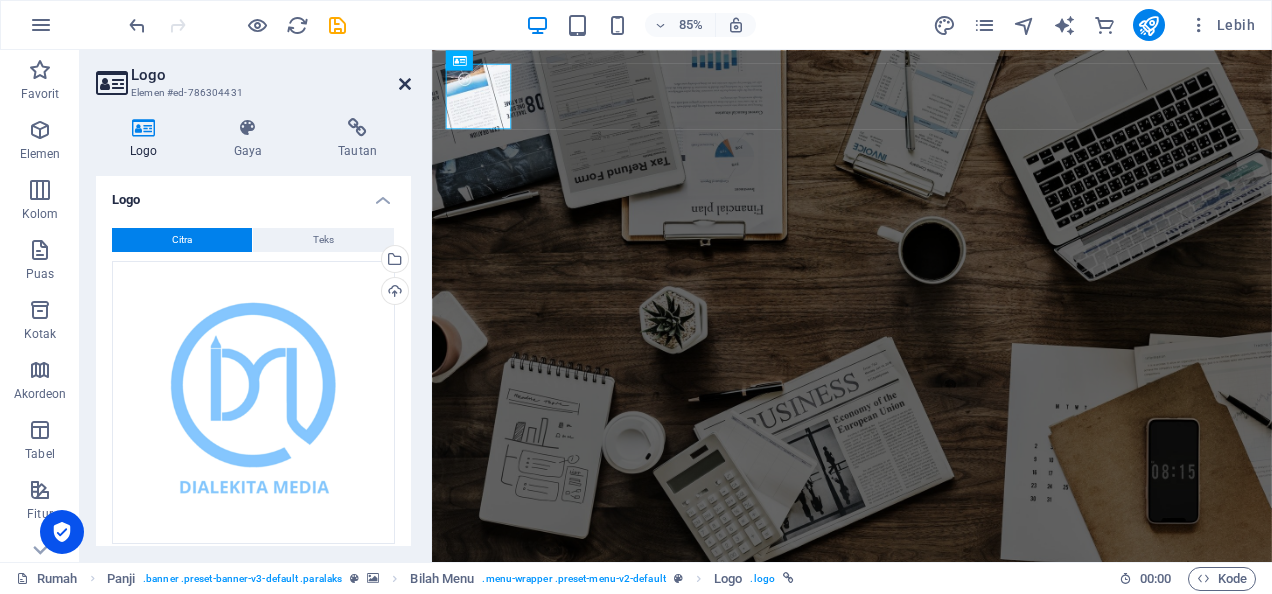 click at bounding box center (405, 84) 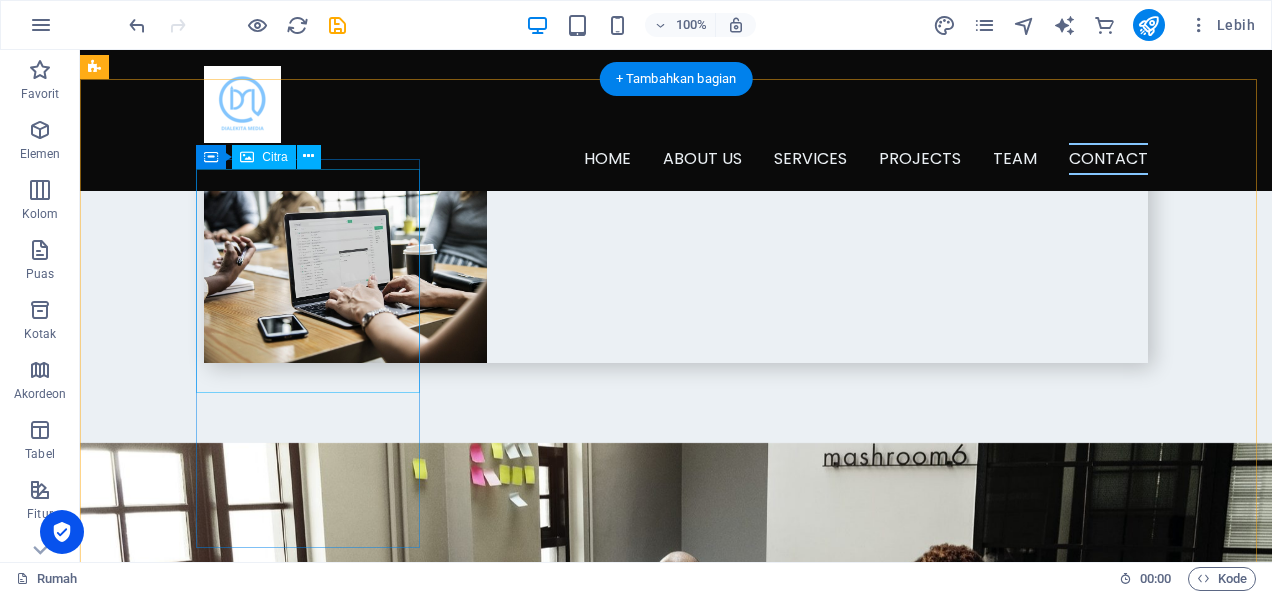 scroll, scrollTop: 5516, scrollLeft: 0, axis: vertical 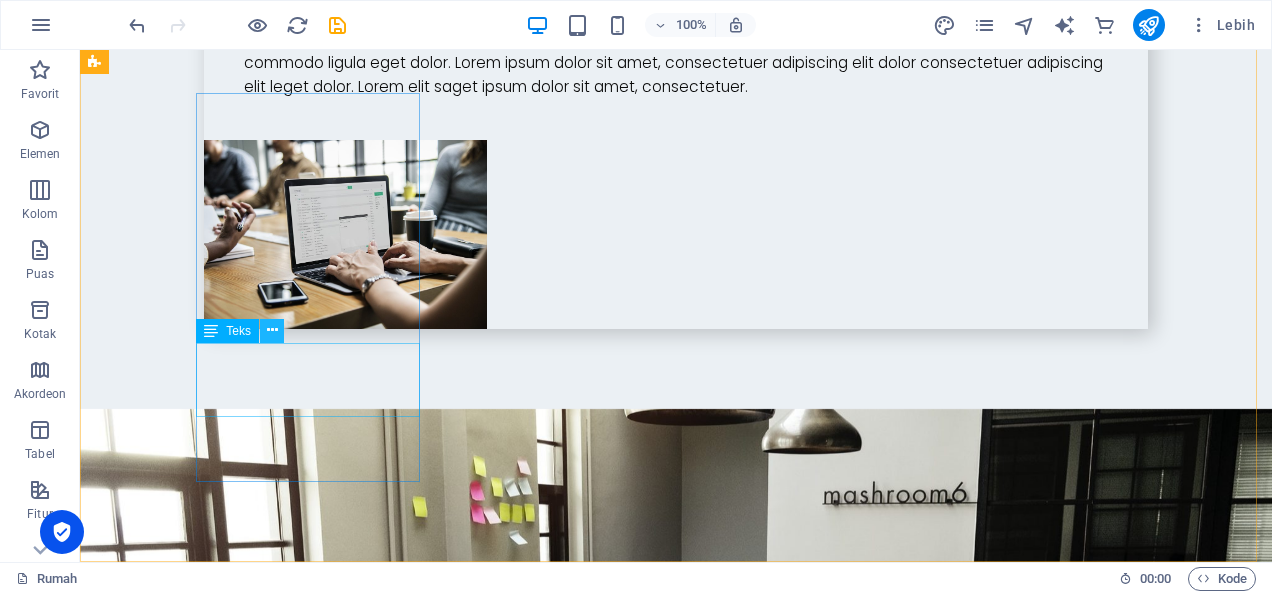 click at bounding box center (272, 330) 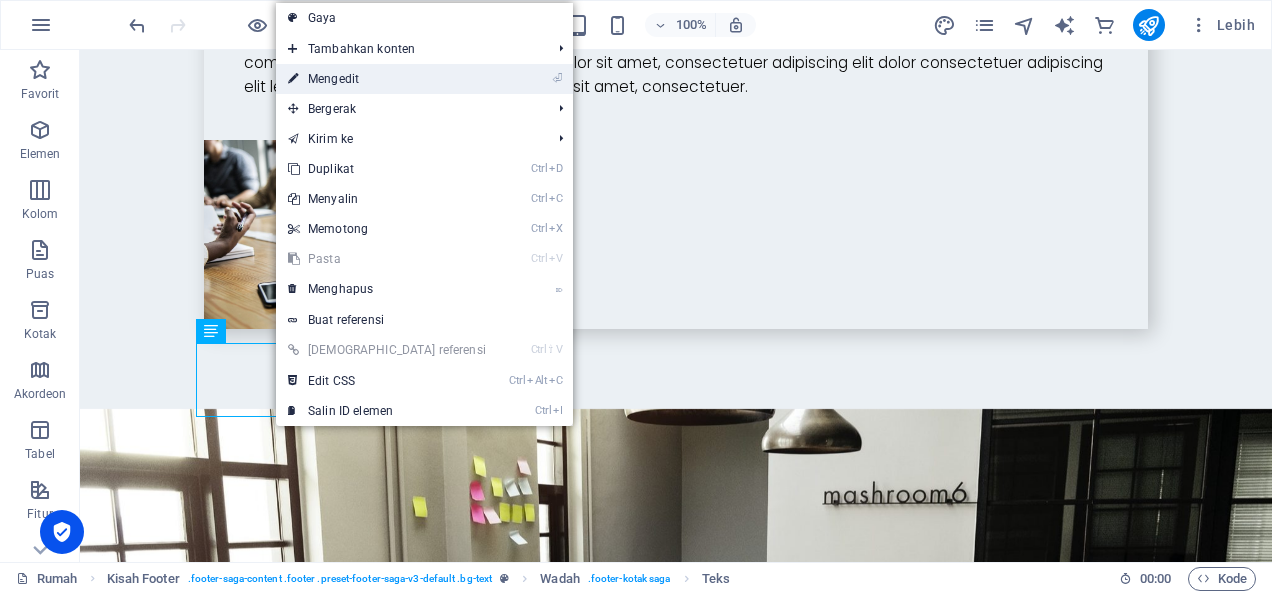 click on "⏎  Mengedit" at bounding box center [387, 79] 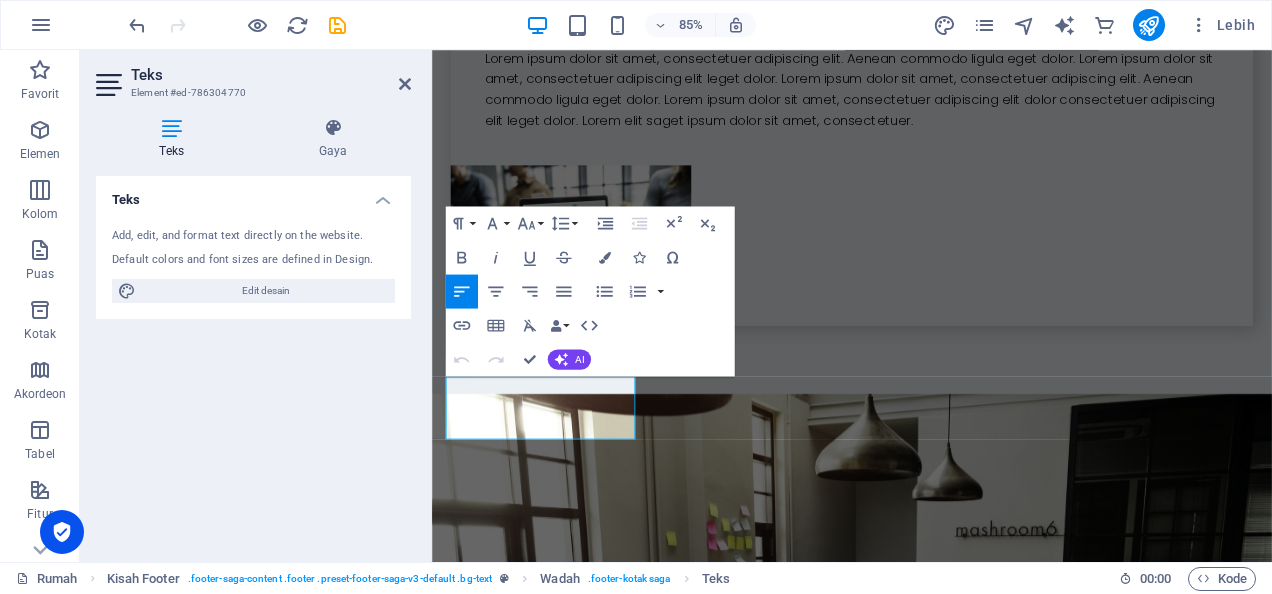 scroll, scrollTop: 5424, scrollLeft: 0, axis: vertical 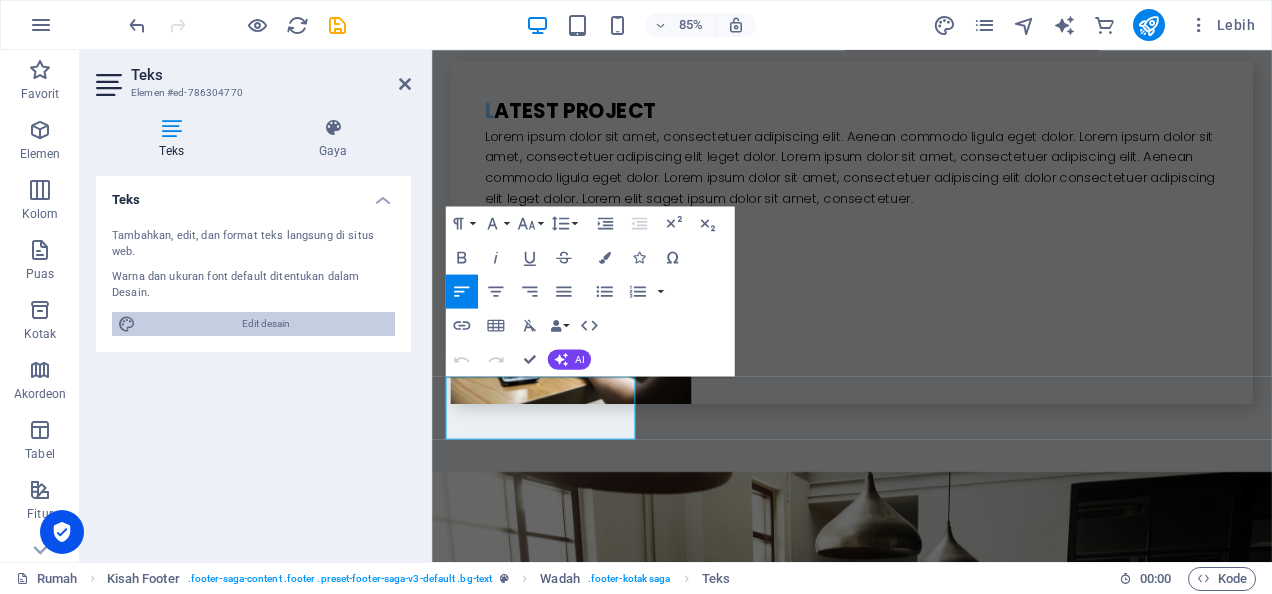 click on "Edit desain" at bounding box center (265, 324) 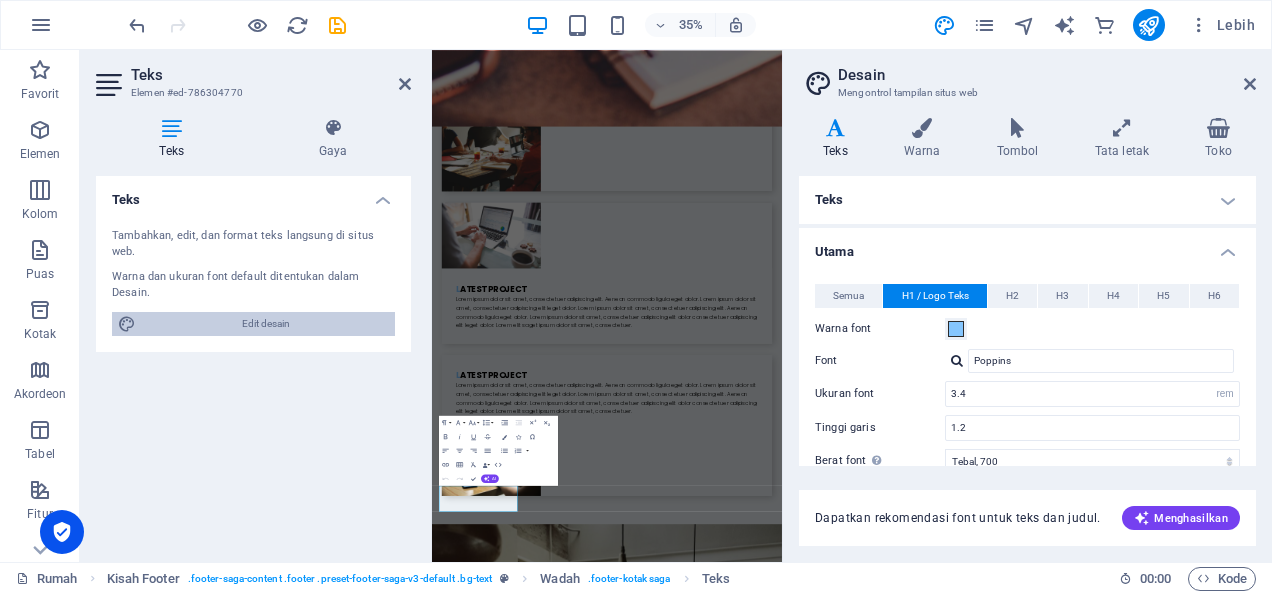 scroll, scrollTop: 5419, scrollLeft: 0, axis: vertical 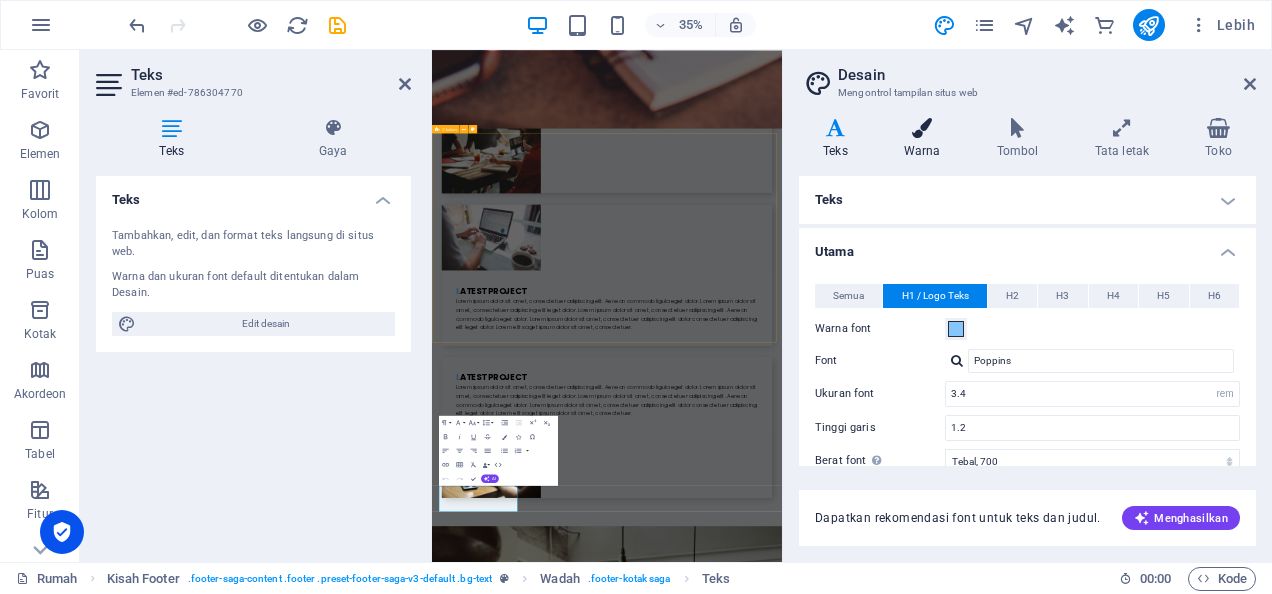 click at bounding box center [922, 128] 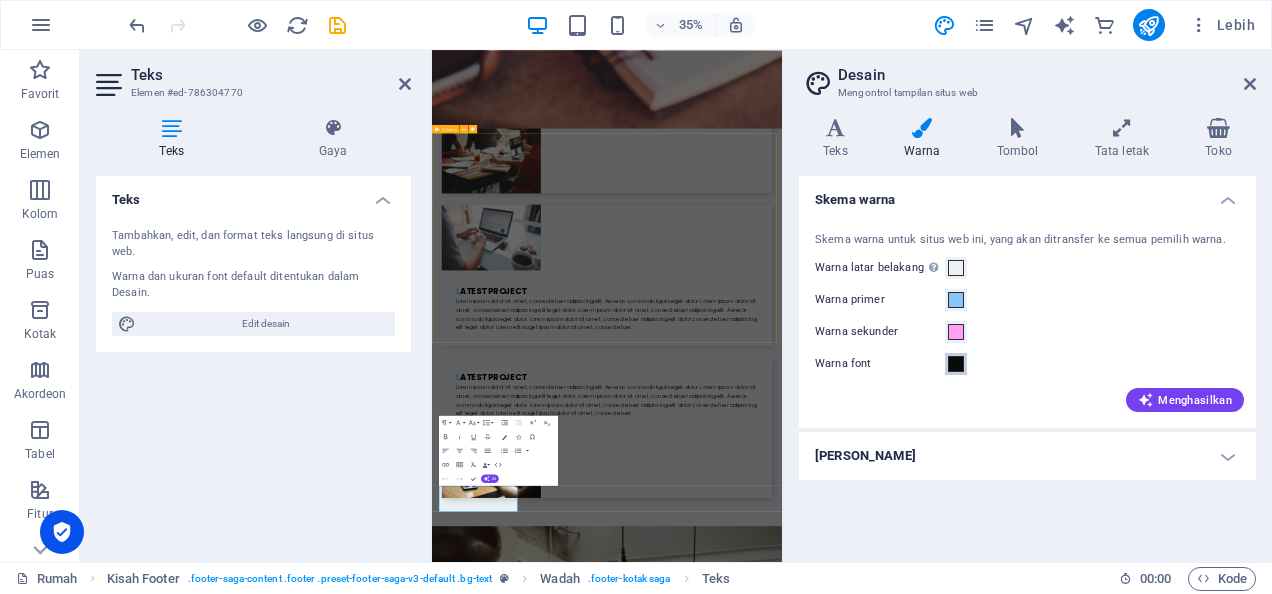 click at bounding box center [956, 364] 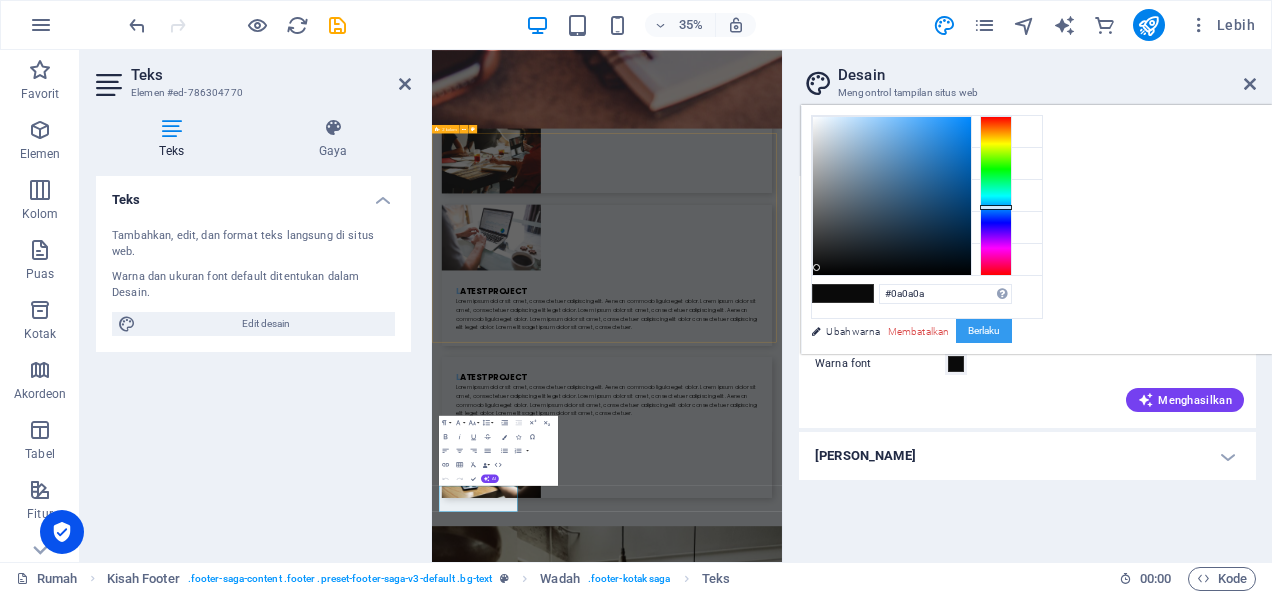 click on "Berlaku" at bounding box center [984, 331] 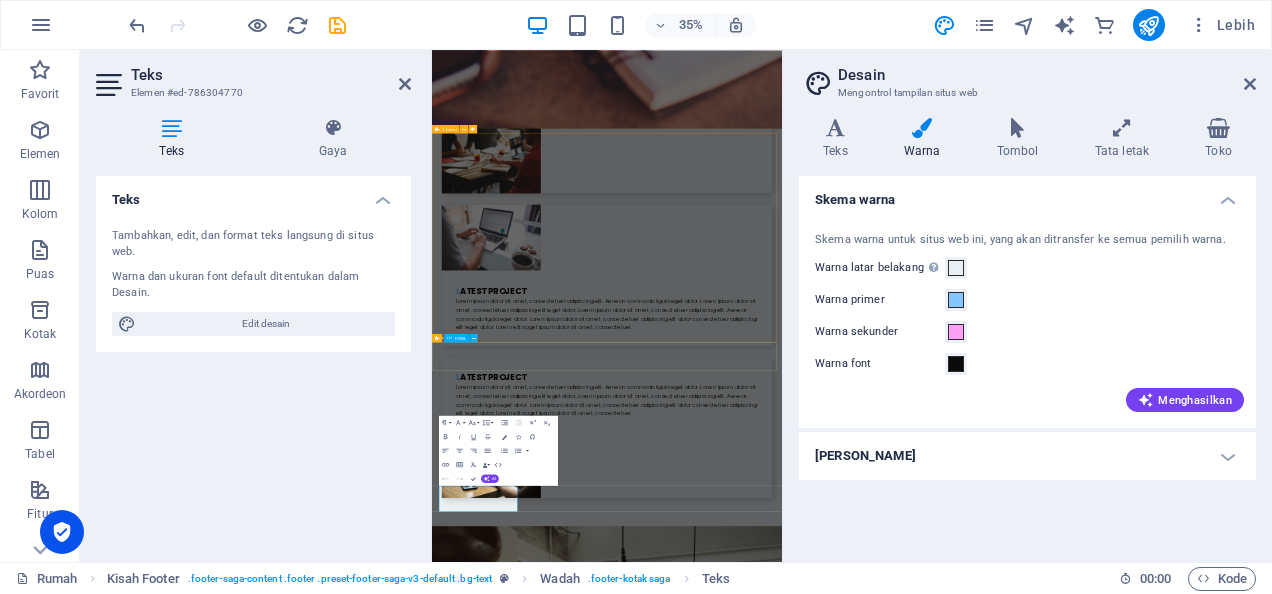 click at bounding box center (932, 5603) 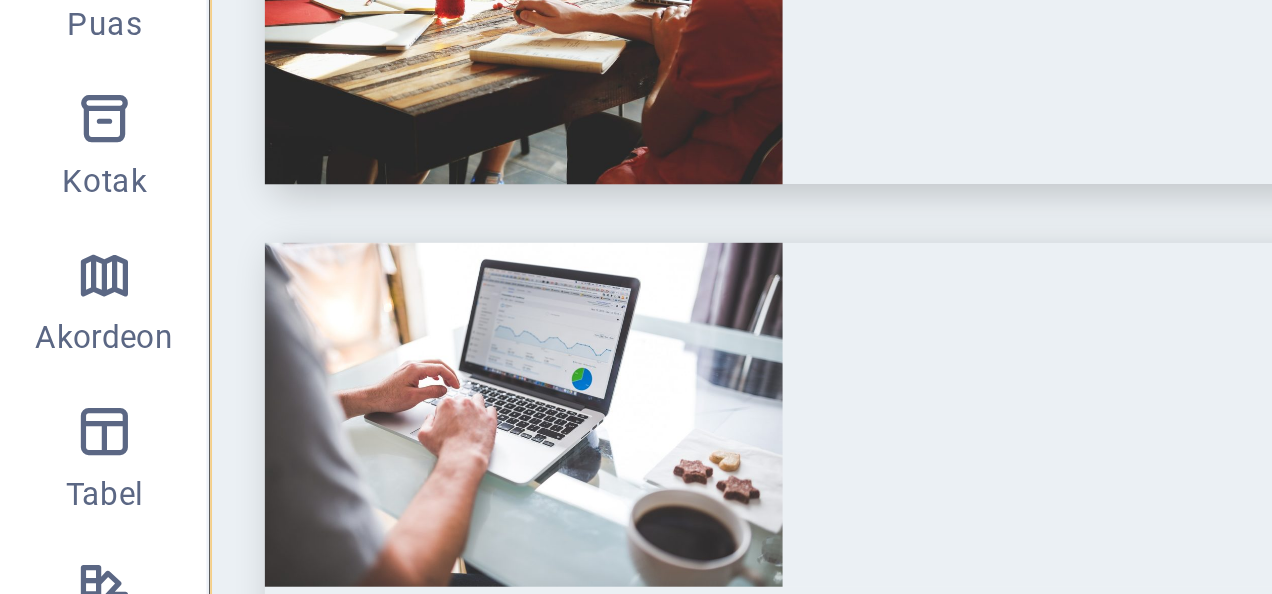 click on "[PERSON_NAME] 30265 Legal Notice Privacy Policy Navigation Home About us Services Projects Team Contact Social Media Facebook Twitter Instagram" at bounding box center [710, 5915] 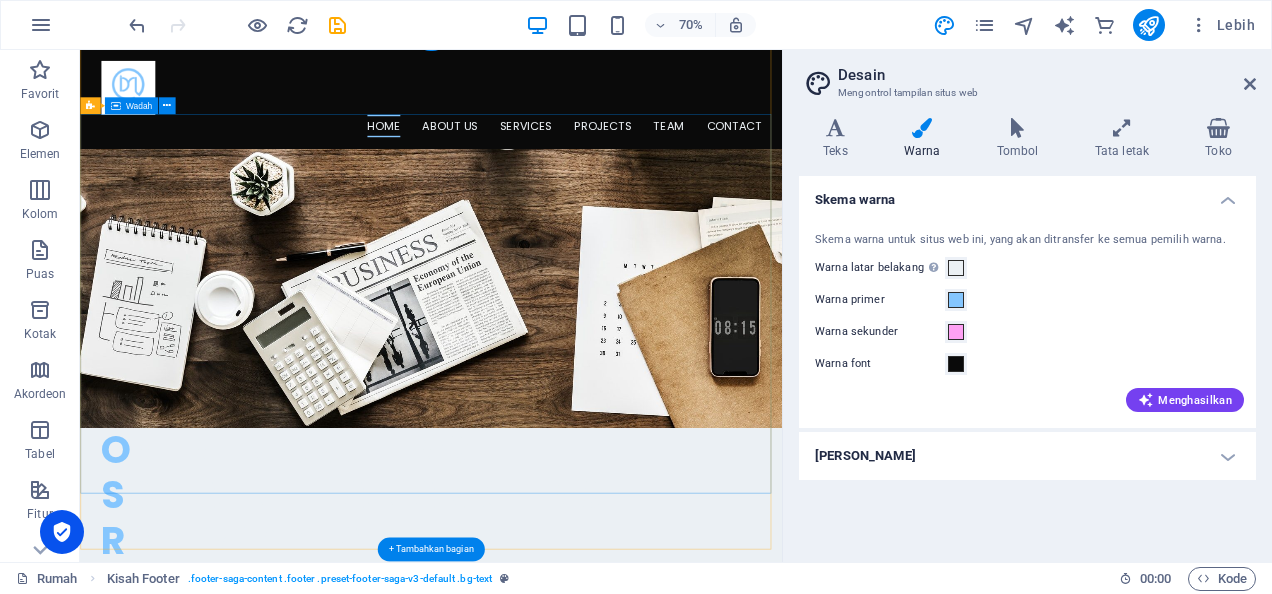 scroll, scrollTop: 0, scrollLeft: 0, axis: both 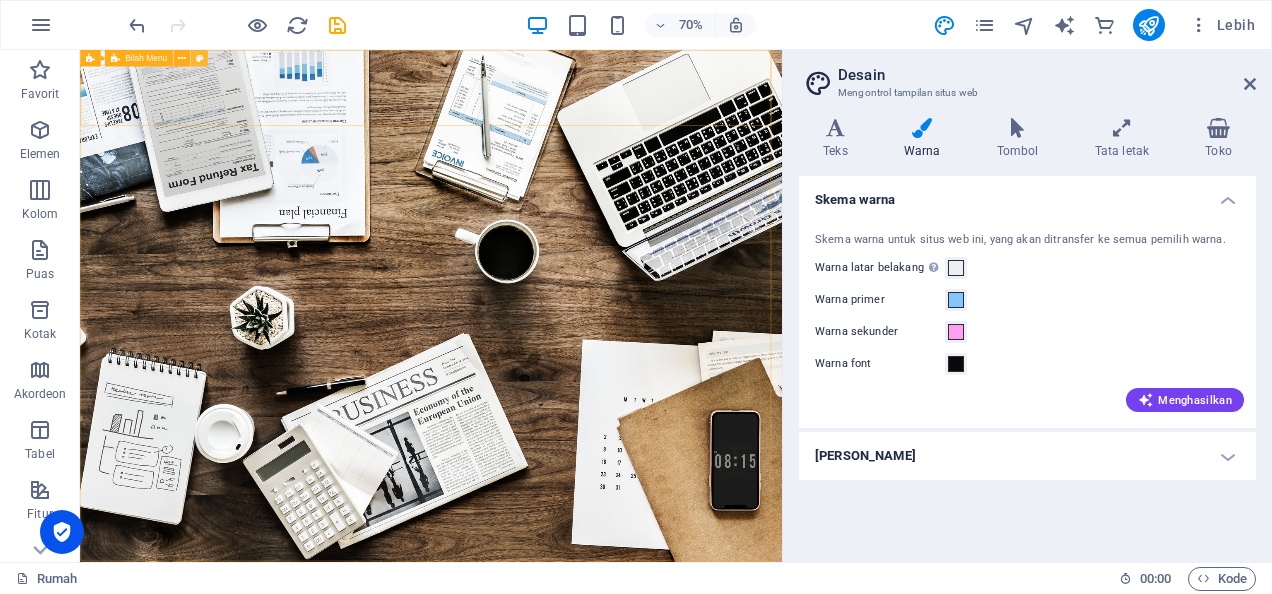 click at bounding box center [199, 58] 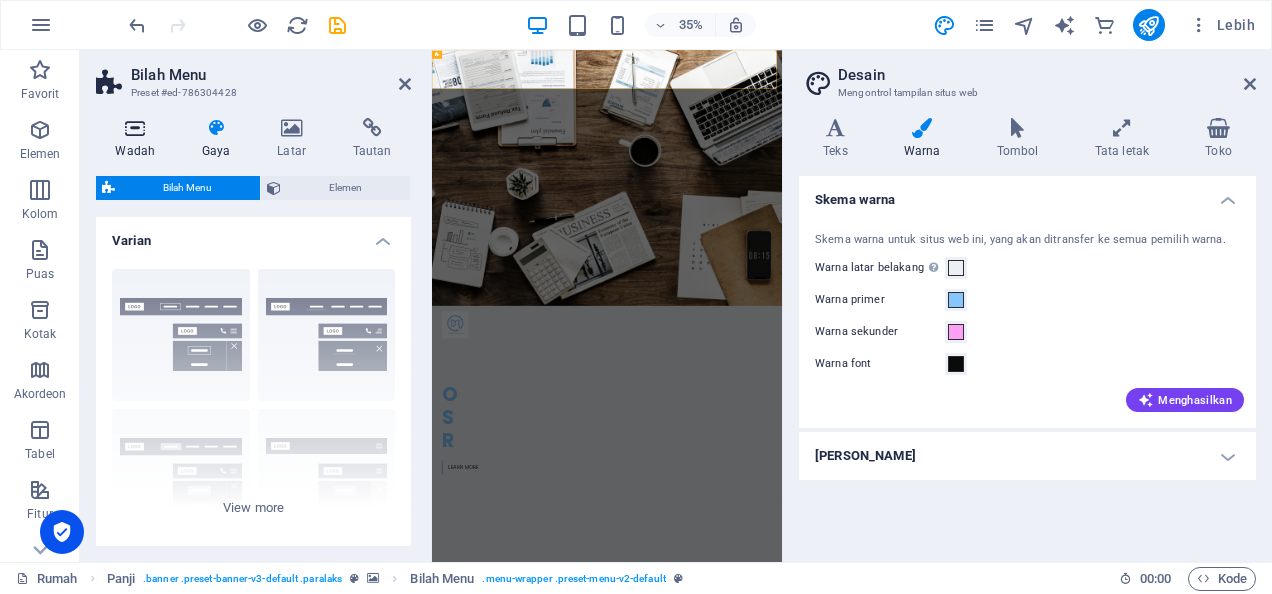 click on "Wadah" at bounding box center (135, 151) 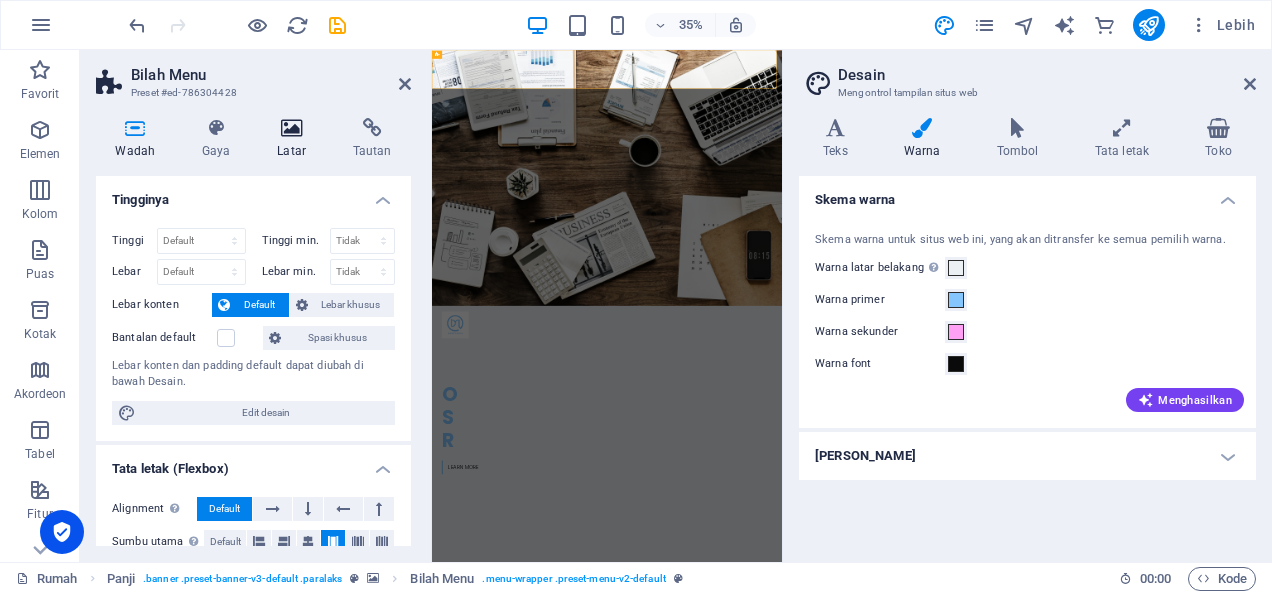 click on "Latar" at bounding box center [296, 139] 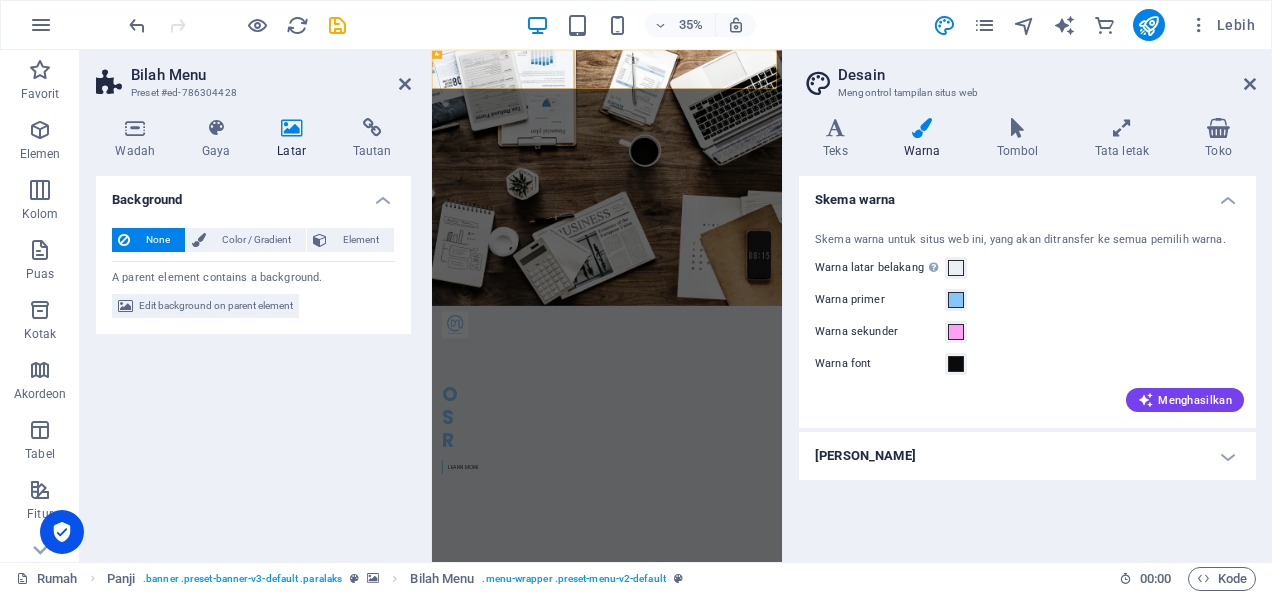 click on "Background" at bounding box center [253, 194] 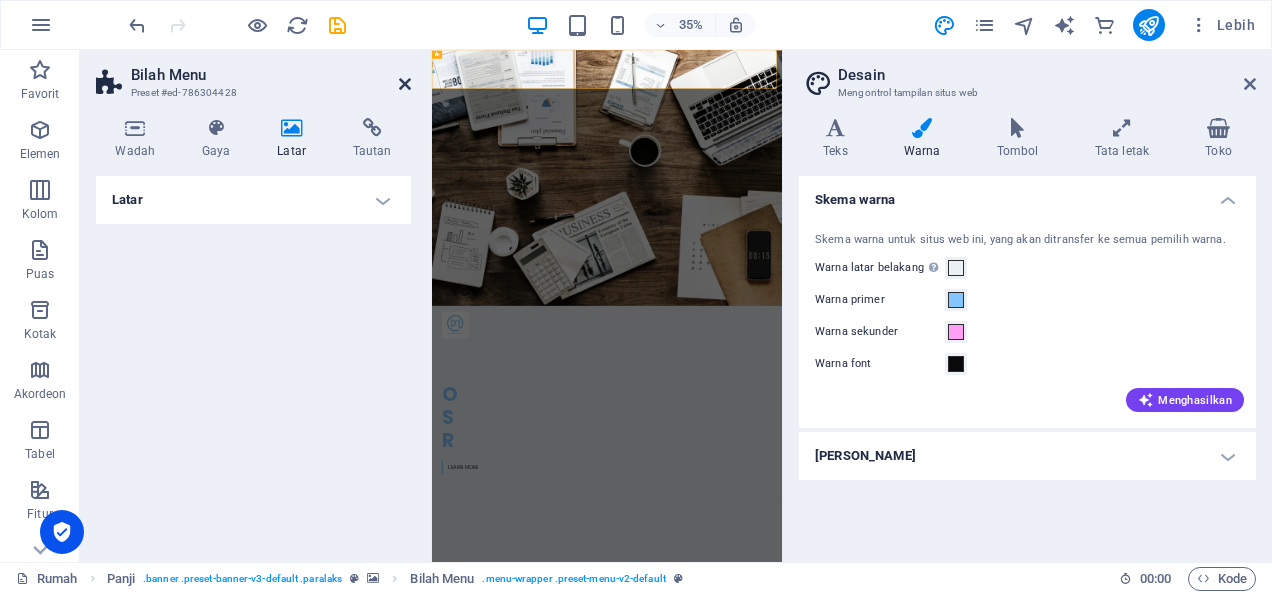 click at bounding box center [405, 84] 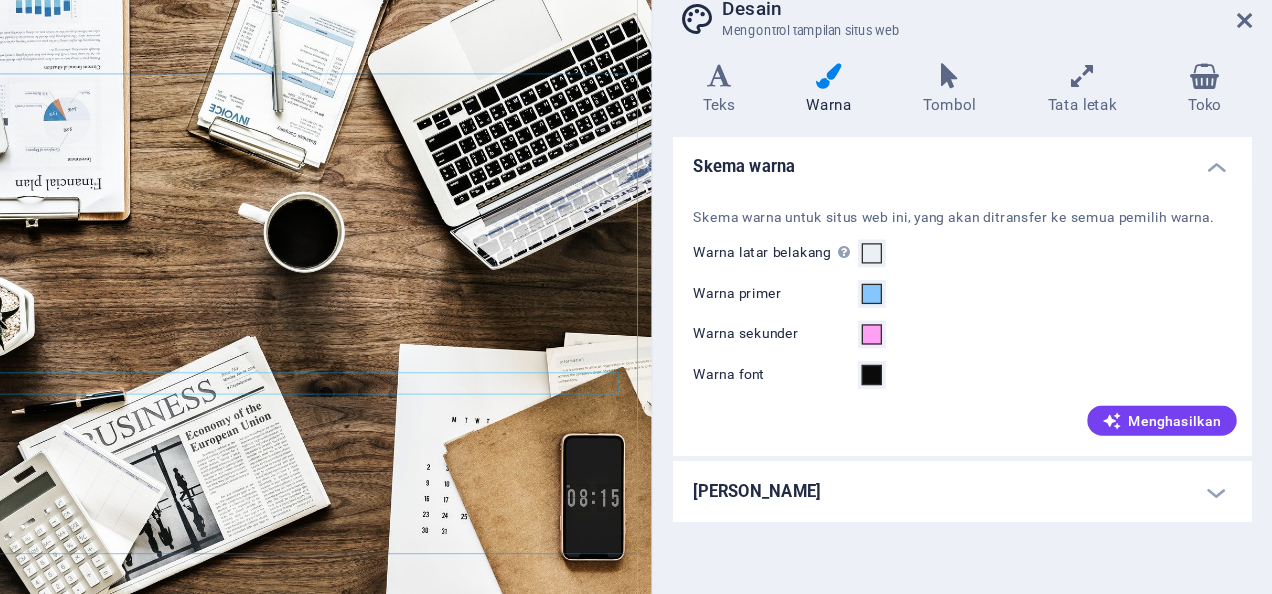 scroll, scrollTop: 0, scrollLeft: 0, axis: both 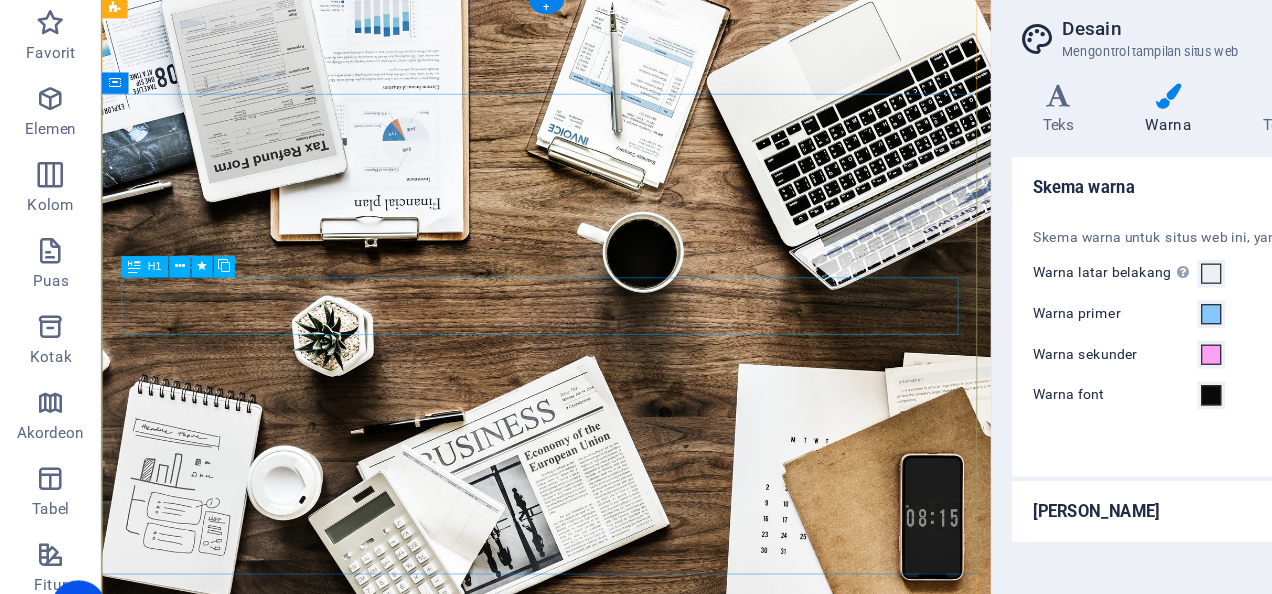 click on "S OCIAL MEDIA MARKETING" at bounding box center (603, 1047) 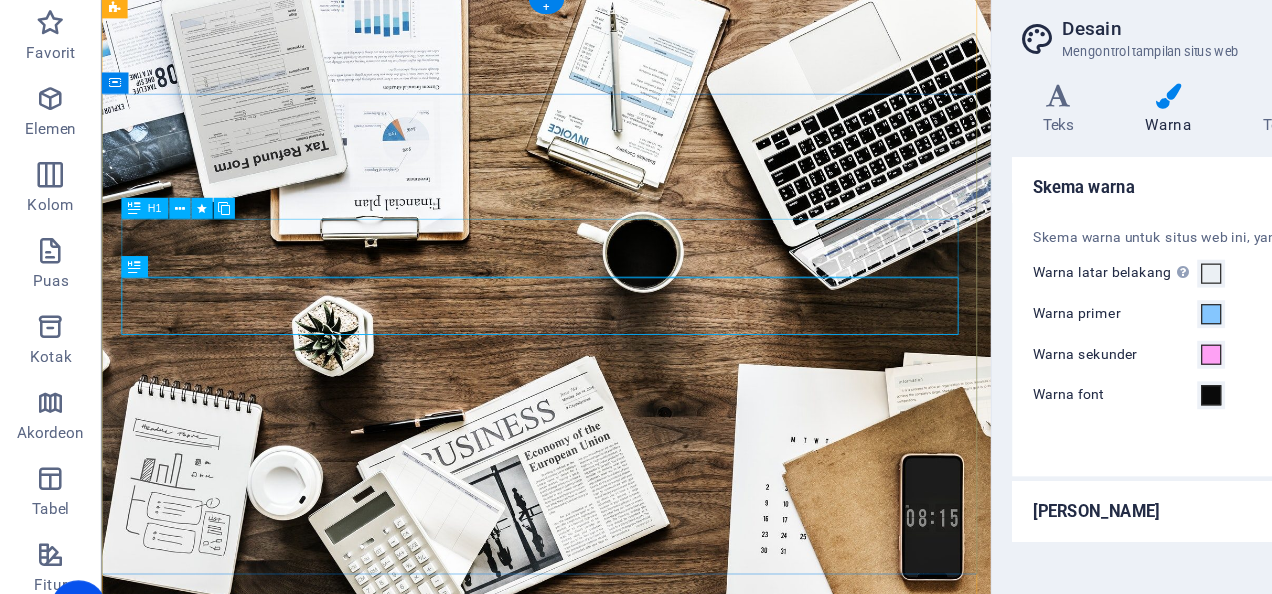 click on "O nline Marketing" at bounding box center (603, 982) 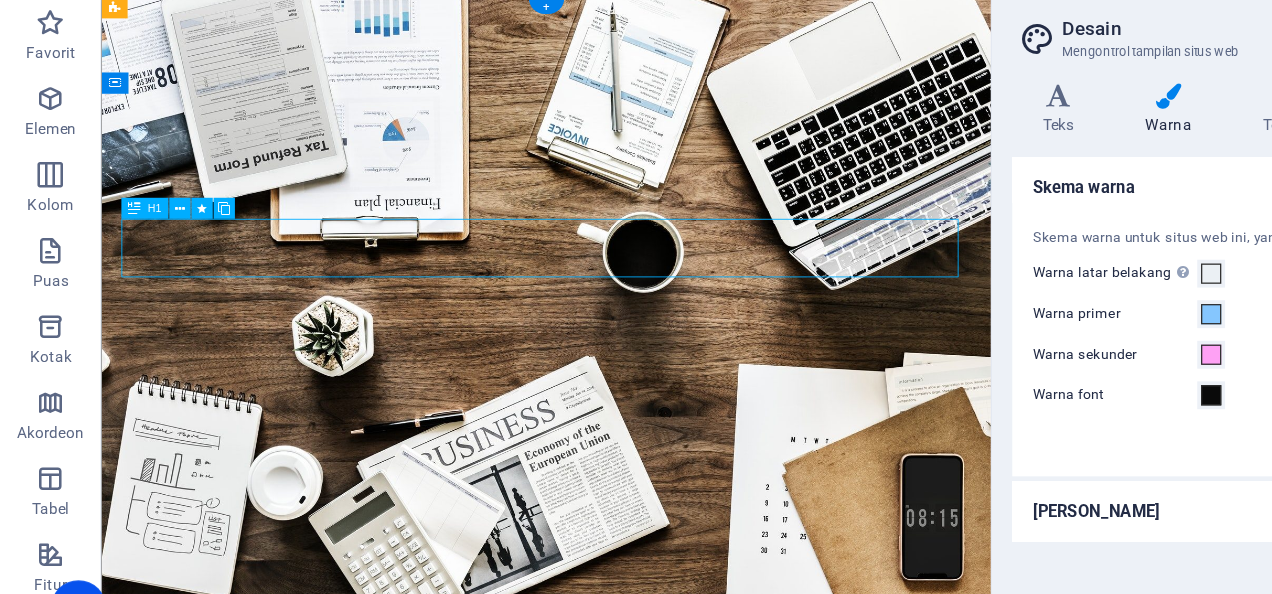 drag, startPoint x: 651, startPoint y: 283, endPoint x: 437, endPoint y: 284, distance: 214.00233 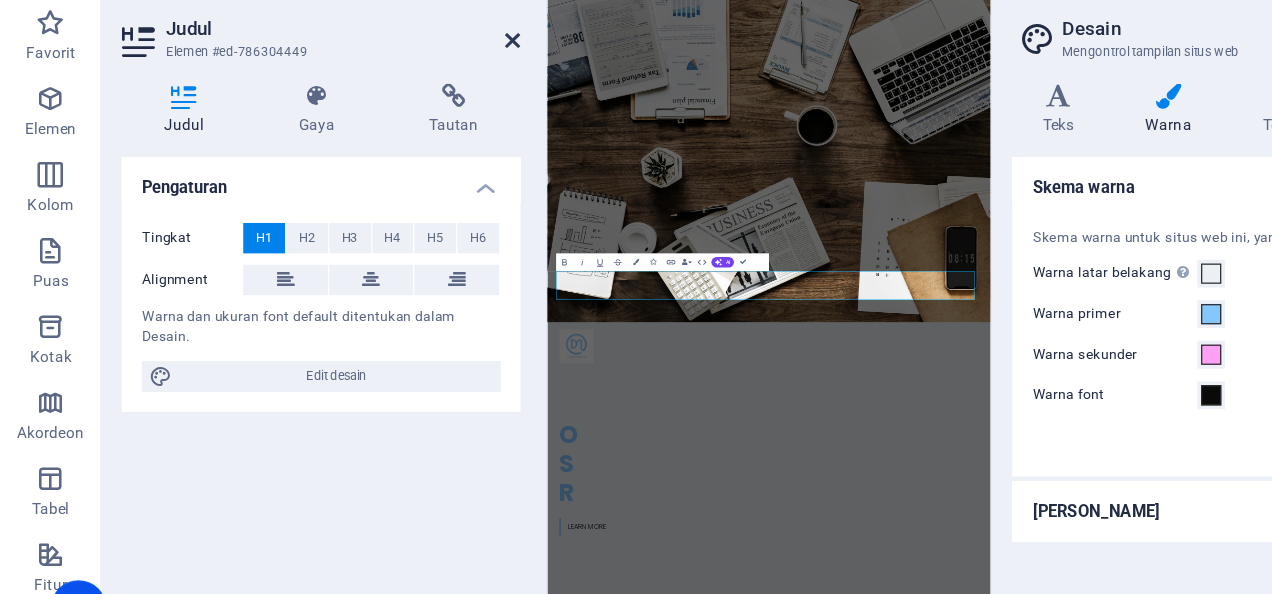 click at bounding box center [405, 84] 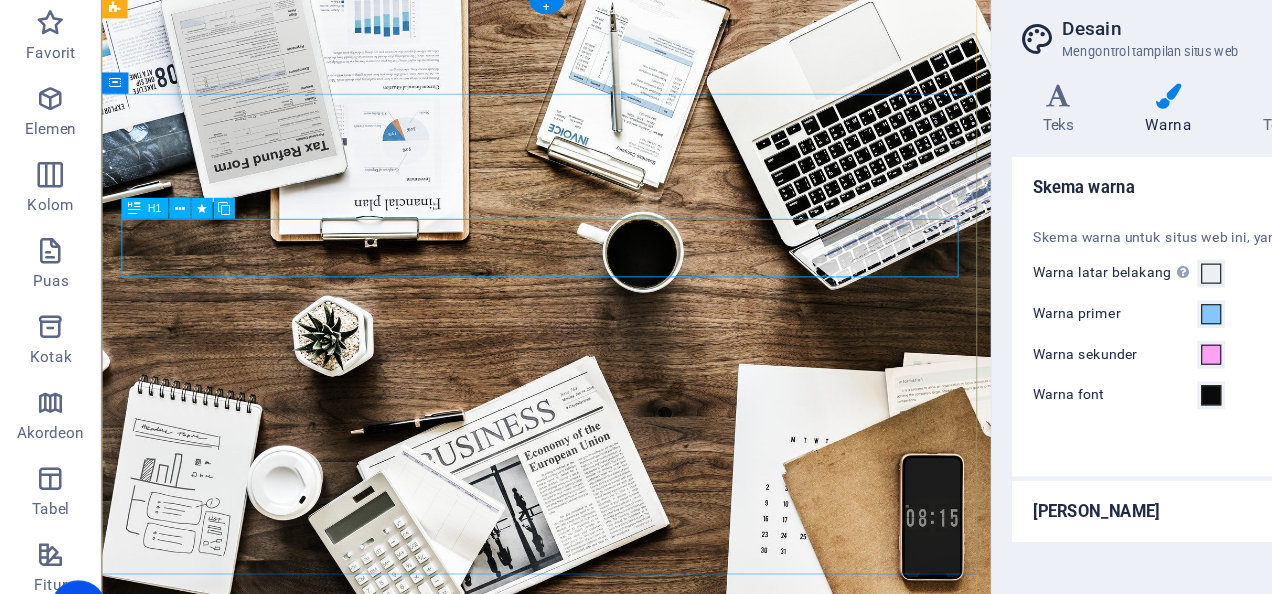 click on "O nline Marketing" at bounding box center [603, 982] 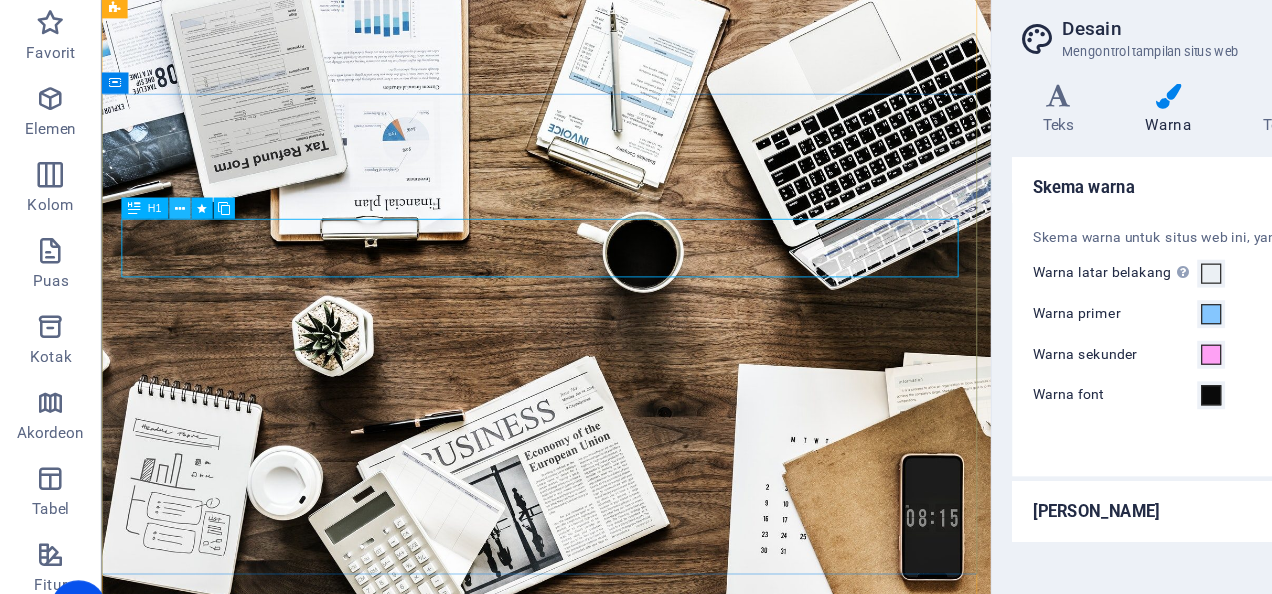 click at bounding box center [142, 216] 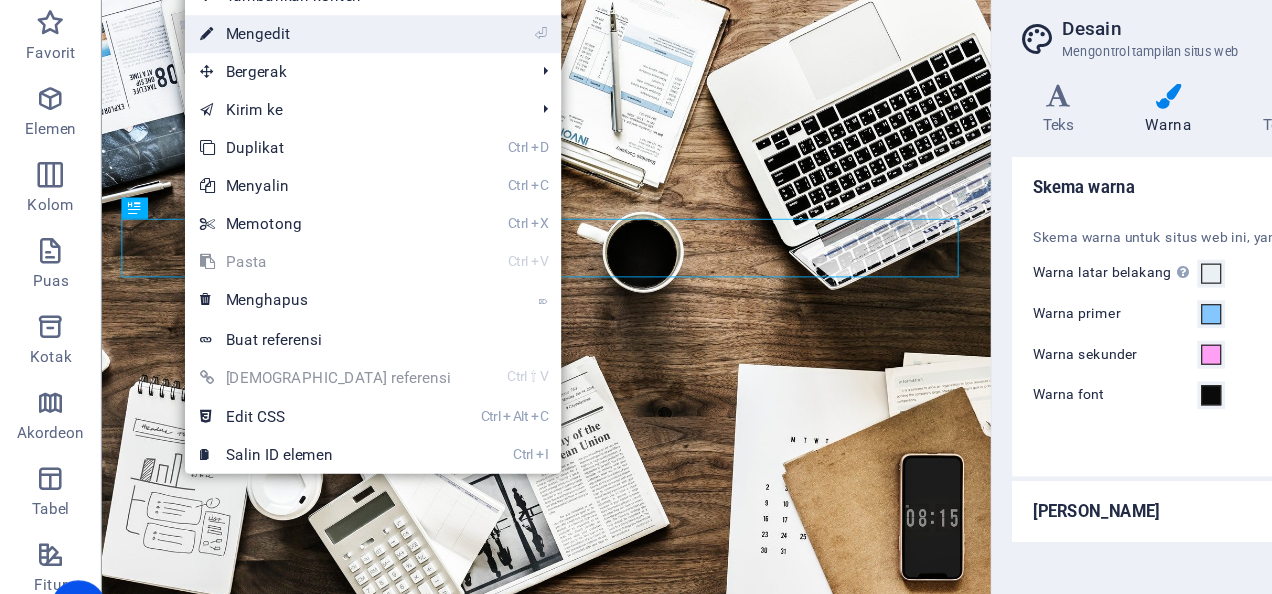 click on "⏎  Mengedit" at bounding box center (257, 79) 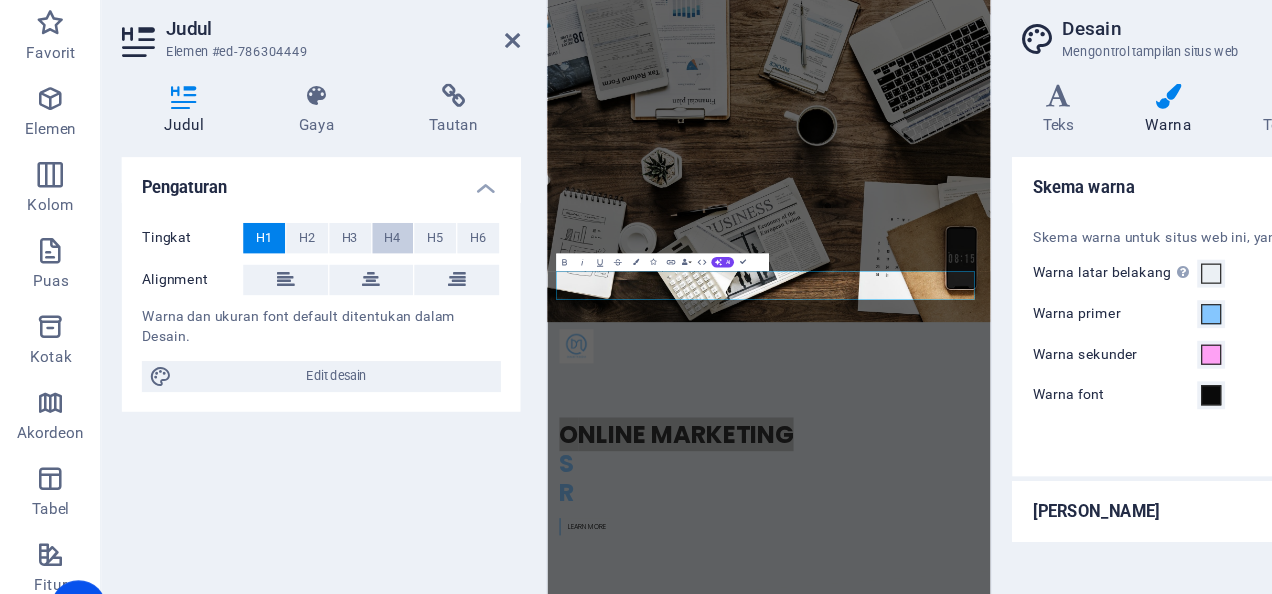click on "H4" at bounding box center (310, 240) 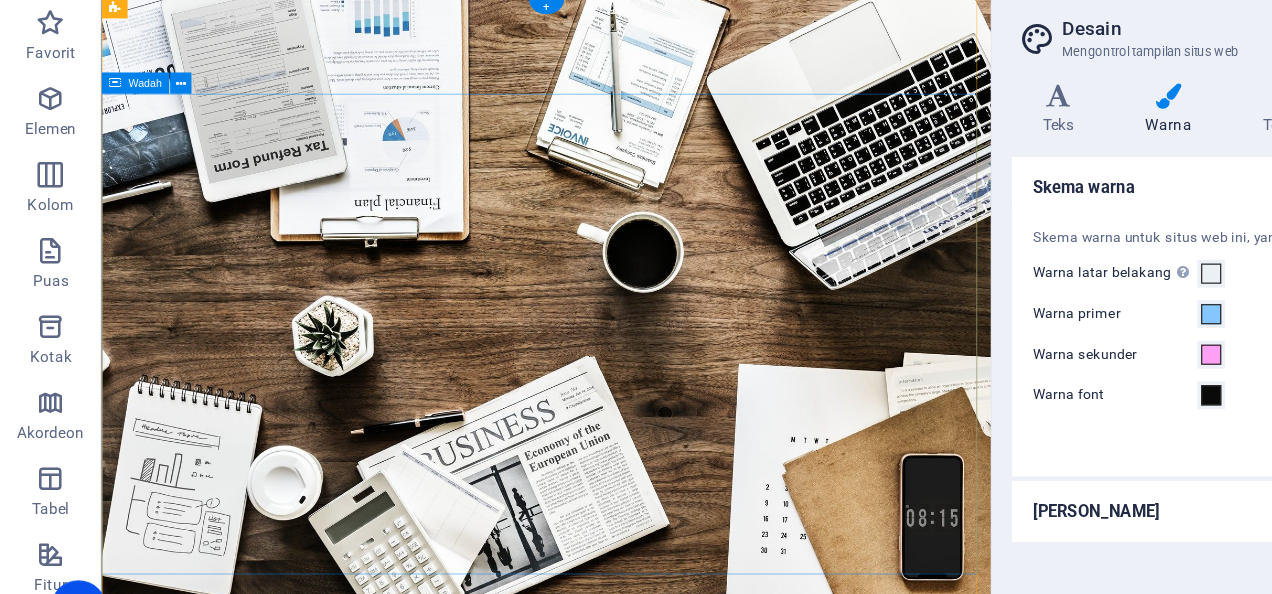 click on "S OCIAL MEDIA MARKETING R EVIEW & STATISTICS Learn more" at bounding box center [602, 1047] 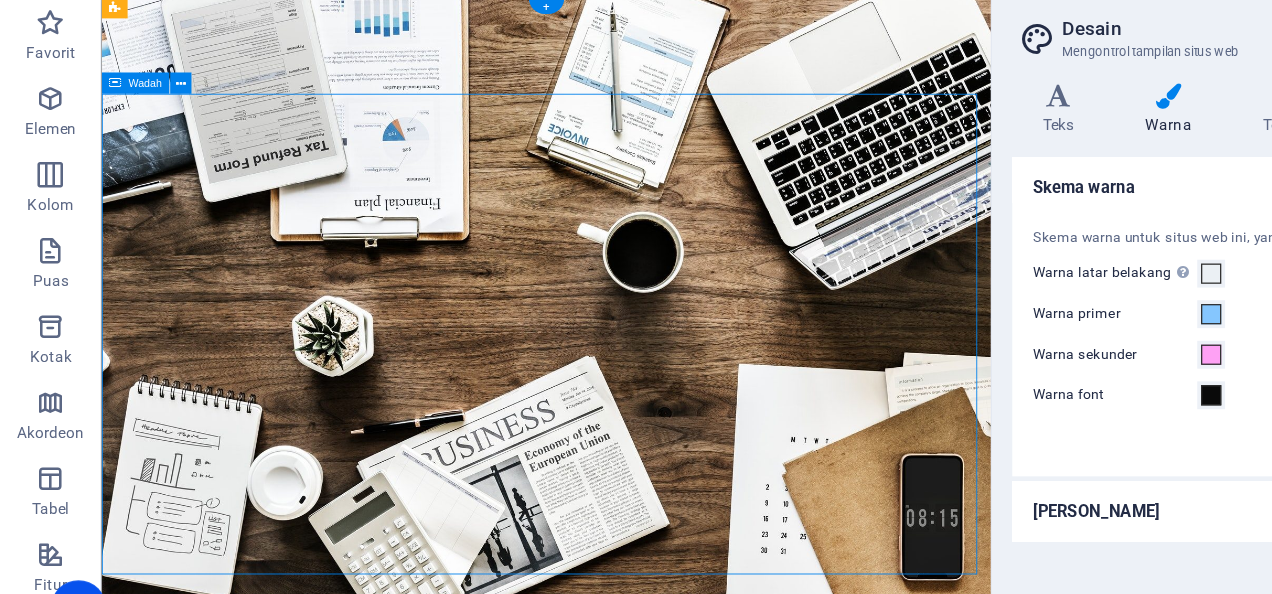click on "S OCIAL MEDIA MARKETING" at bounding box center (603, 982) 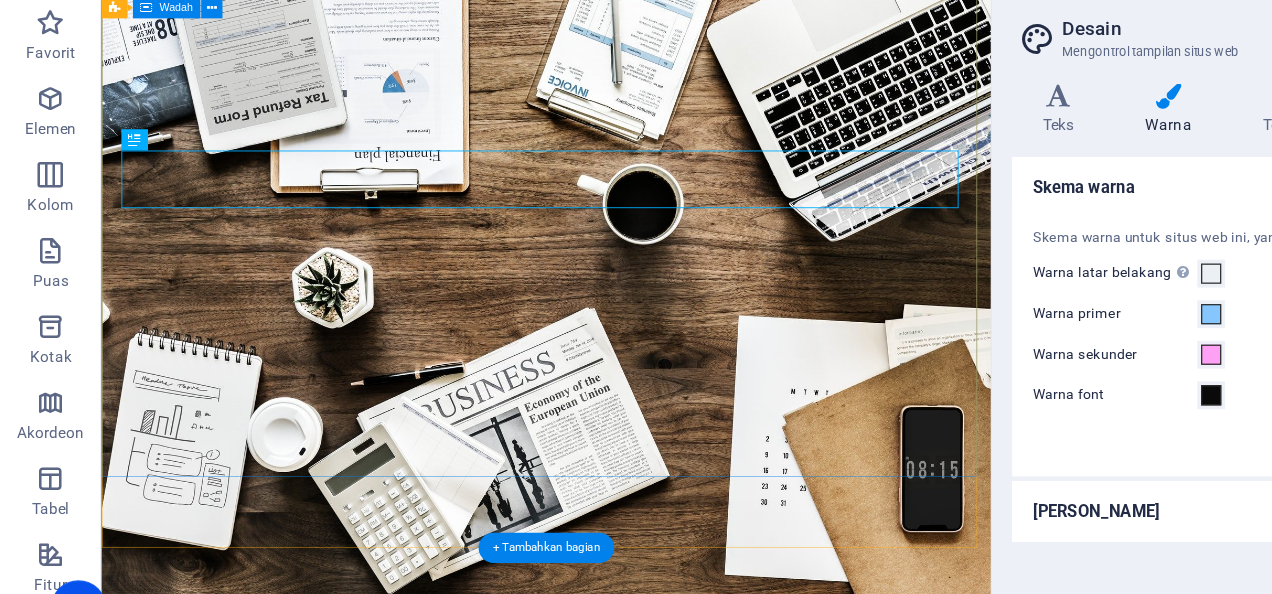 scroll, scrollTop: 0, scrollLeft: 0, axis: both 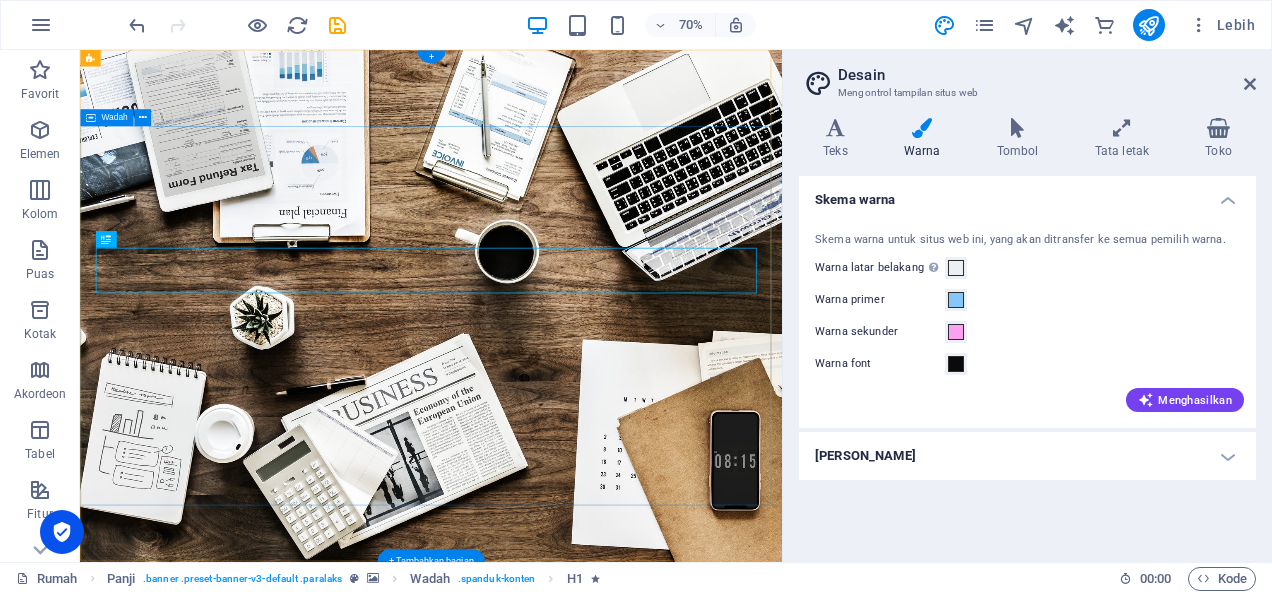 click on "S OCIAL MEDIA MARKETING R EVIEW & STATISTICS Learn more" at bounding box center (581, 1099) 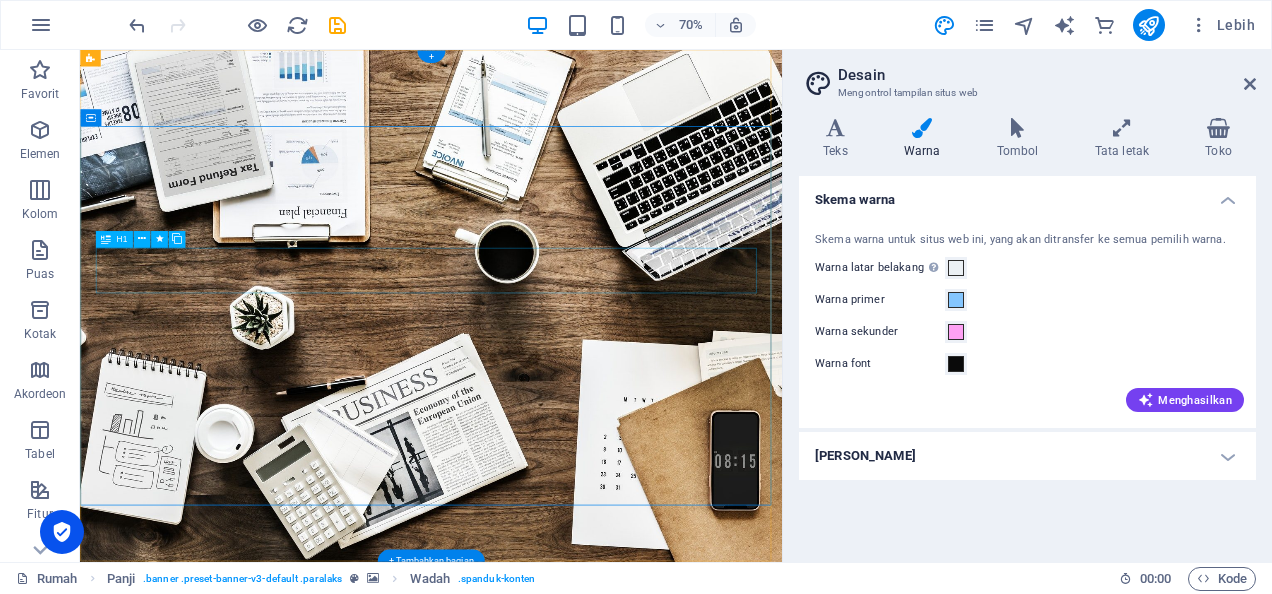 click on "S OCIAL MEDIA MARKETING" at bounding box center [582, 1034] 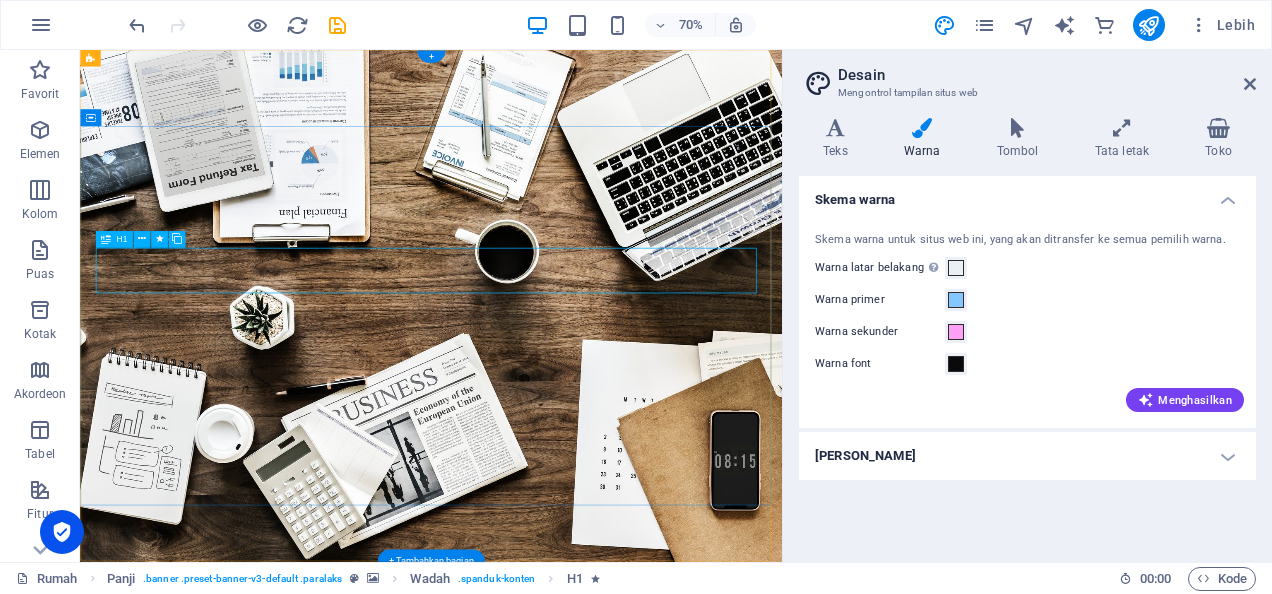 click on "S OCIAL MEDIA MARKETING" at bounding box center (582, 1034) 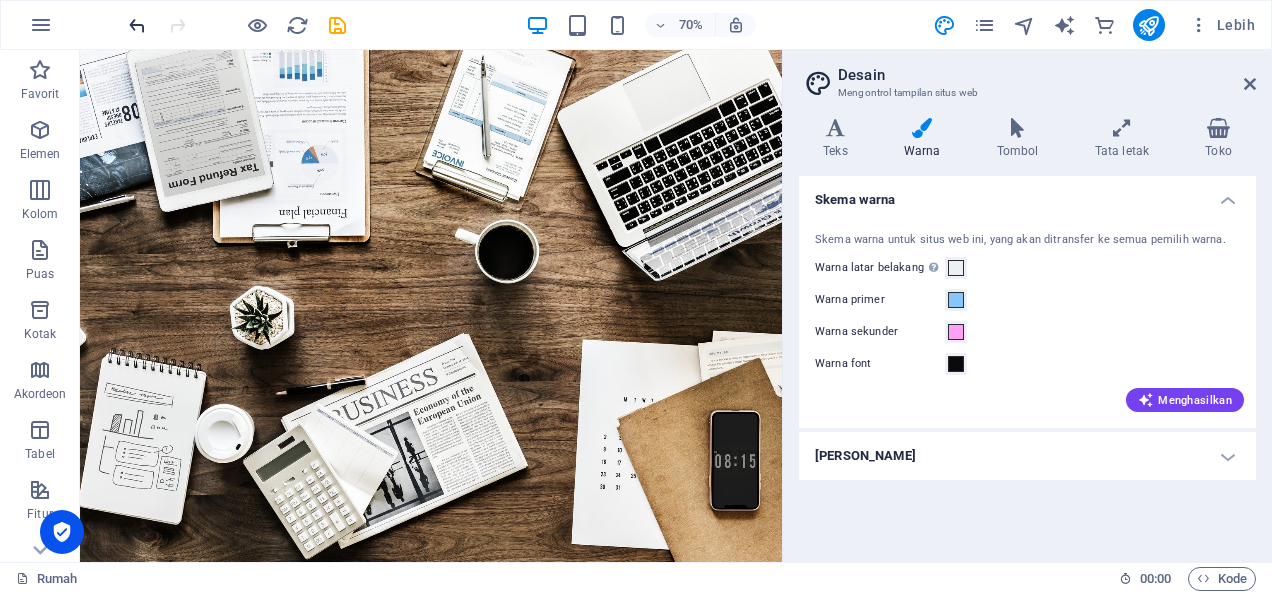 click at bounding box center [137, 25] 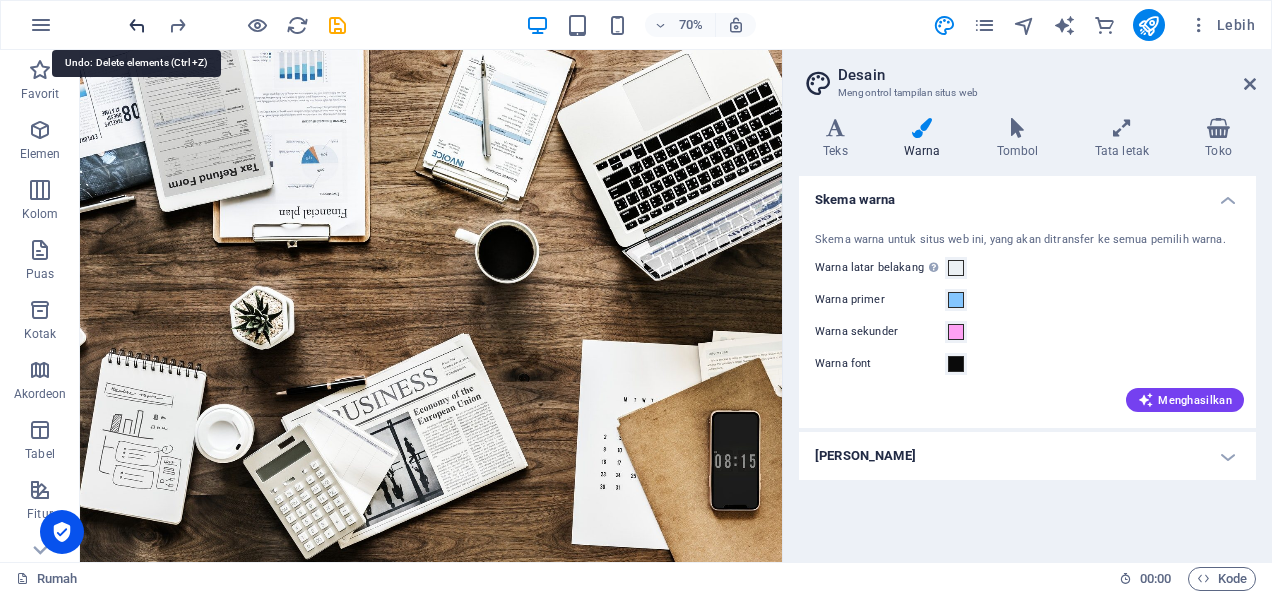 click at bounding box center [137, 25] 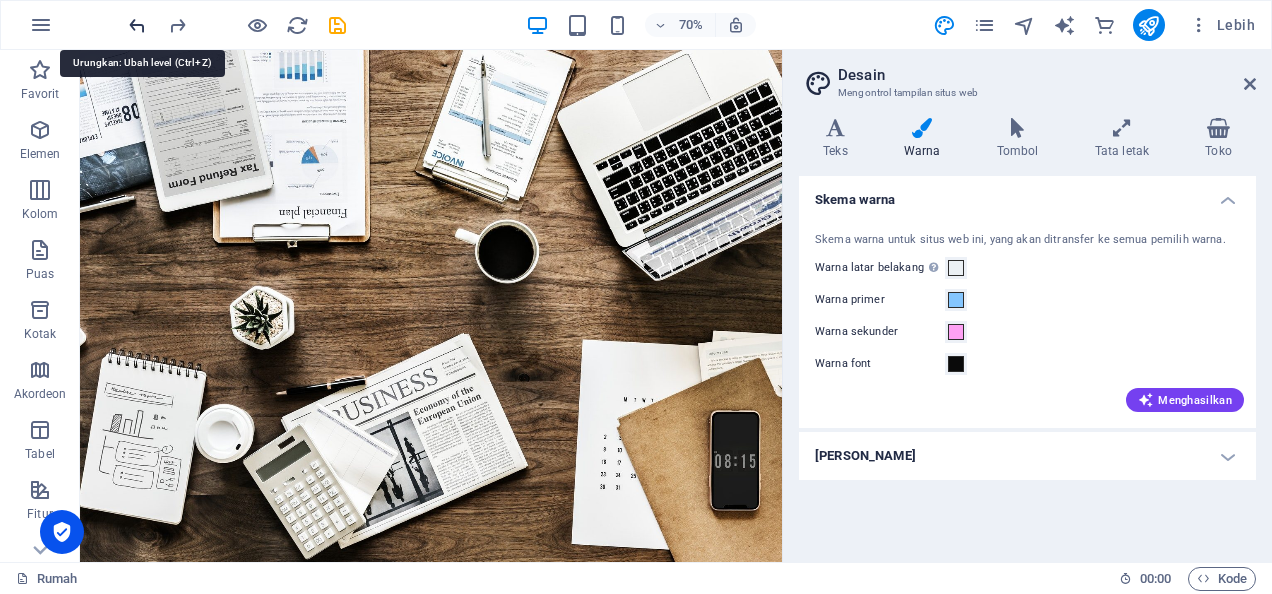 click at bounding box center [137, 25] 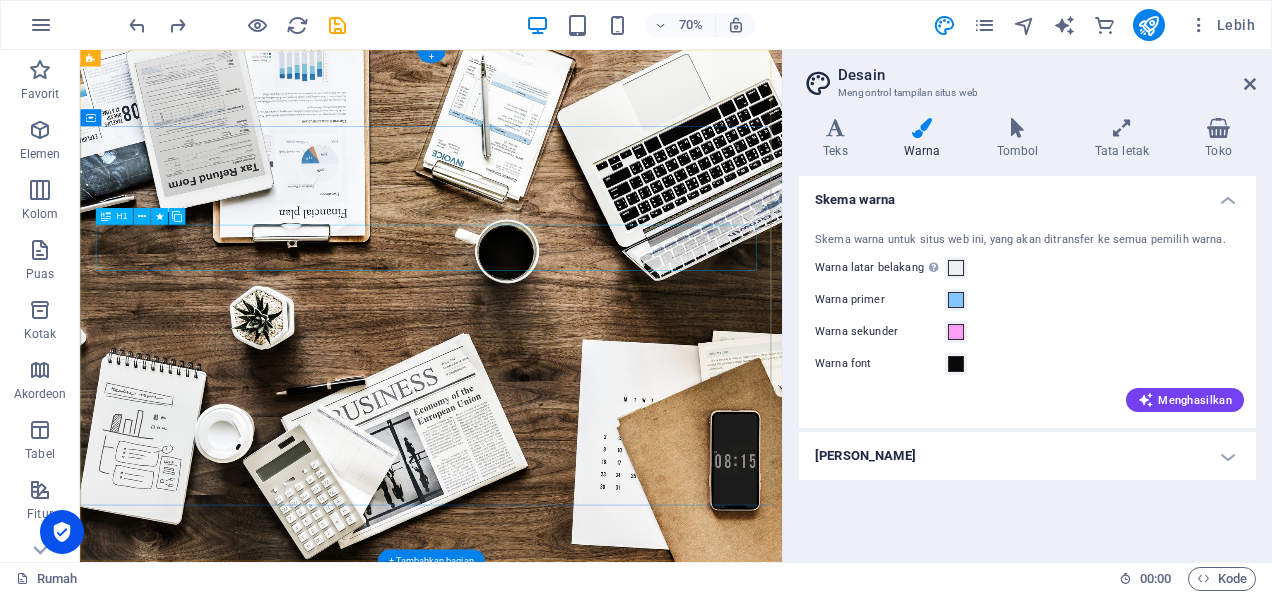 click on "O nline Marketing" at bounding box center (582, 1034) 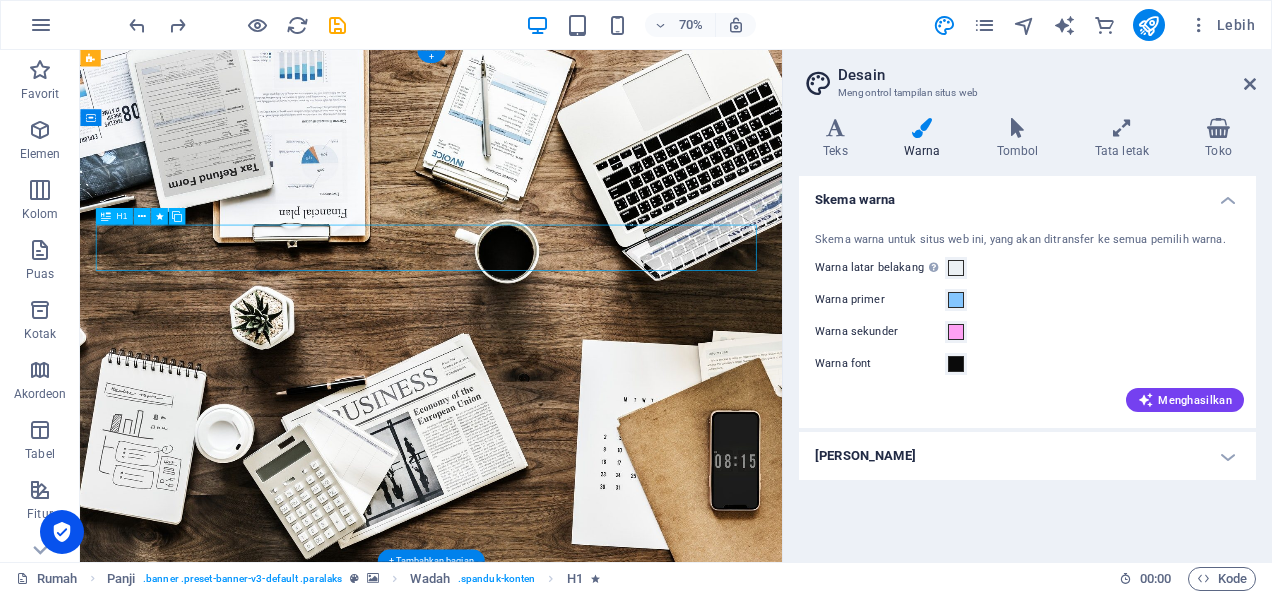 click on "O nline Marketing" at bounding box center [582, 1034] 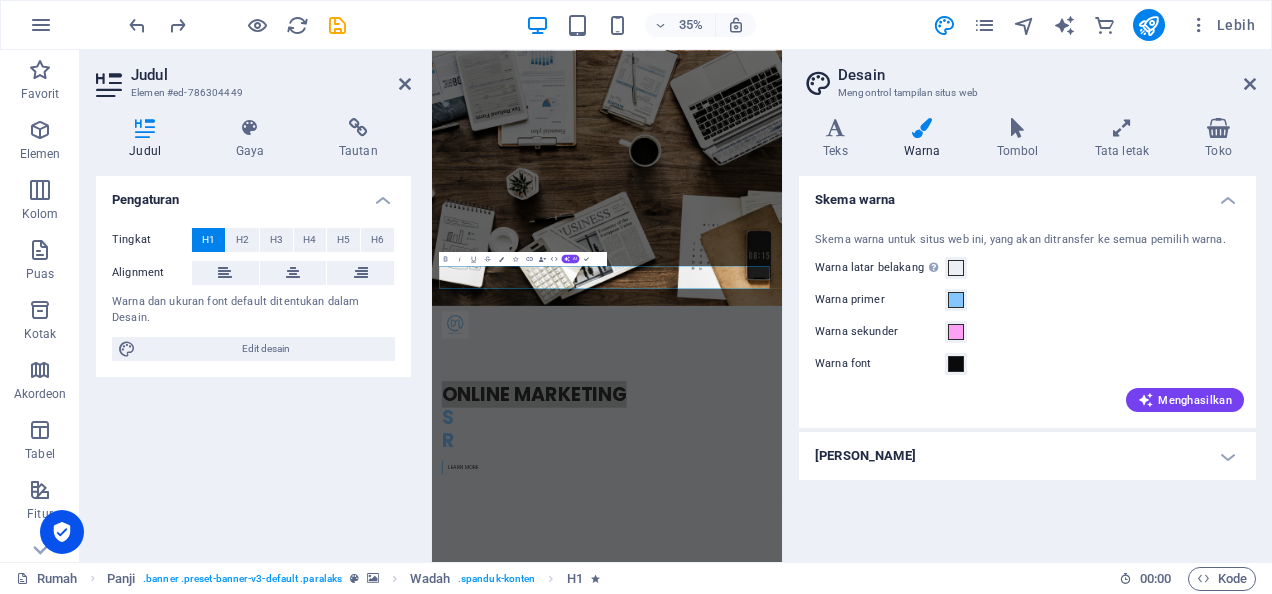 click on "Judul" at bounding box center (145, 151) 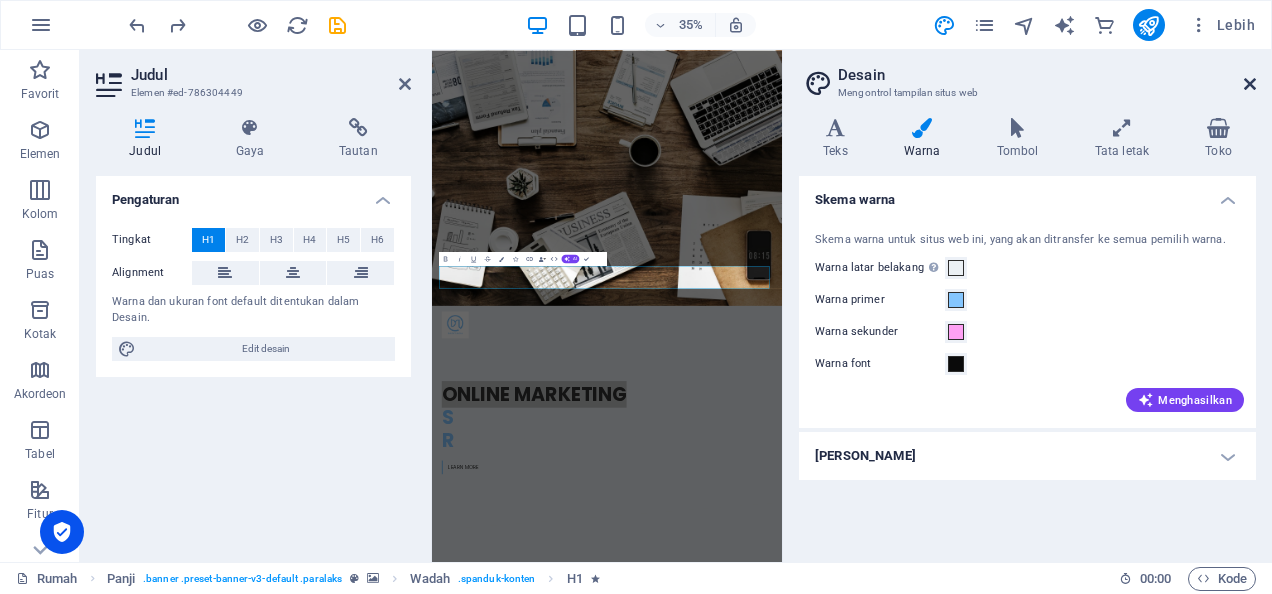 click at bounding box center [1250, 84] 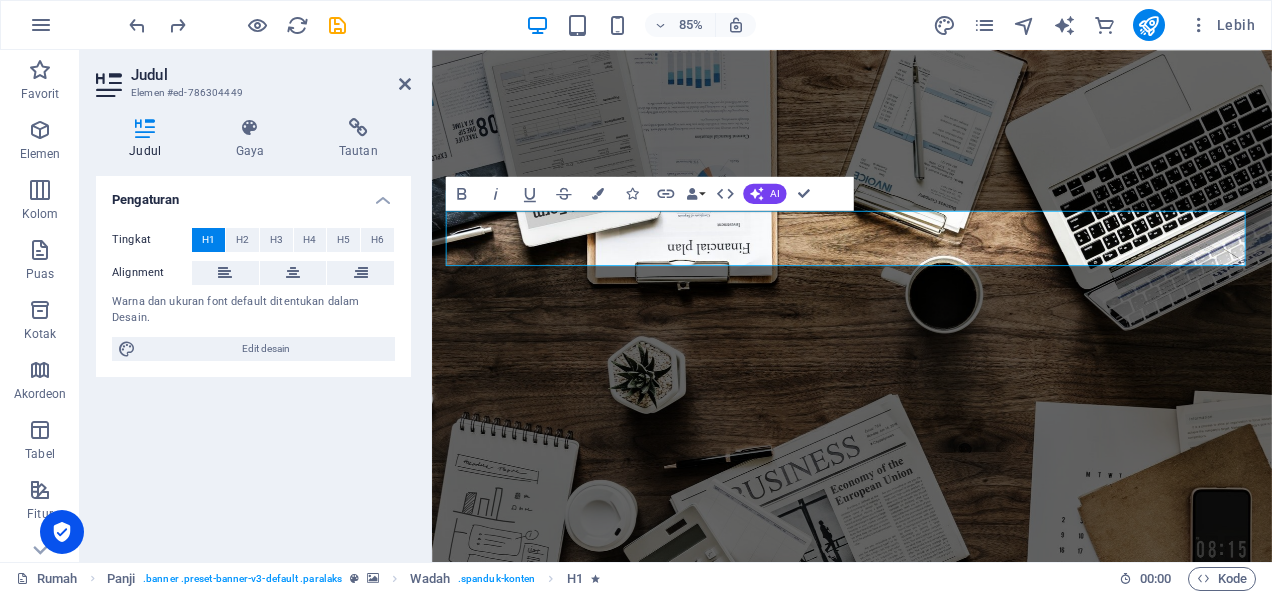click on "Judul" at bounding box center (271, 75) 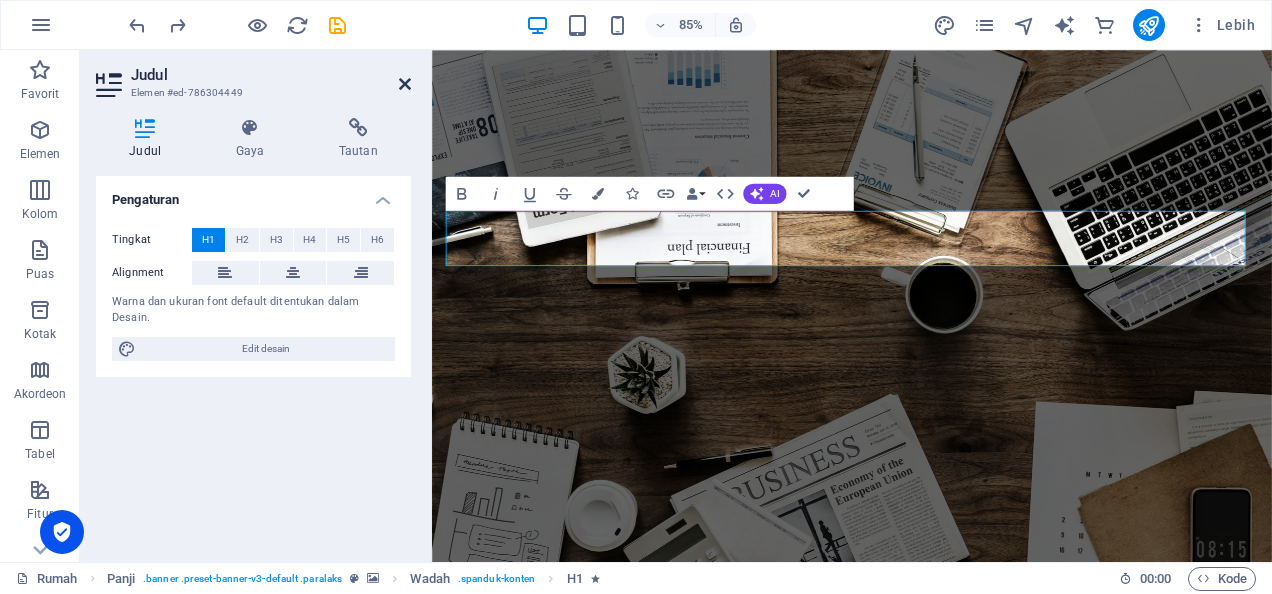 click at bounding box center [405, 84] 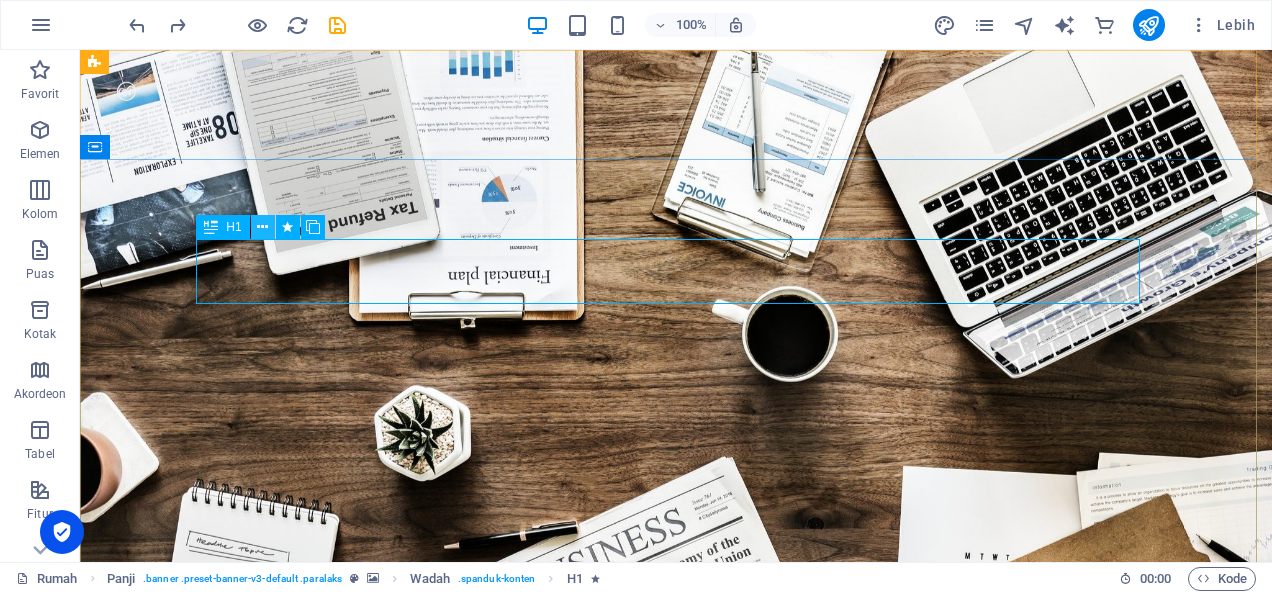 click at bounding box center [262, 227] 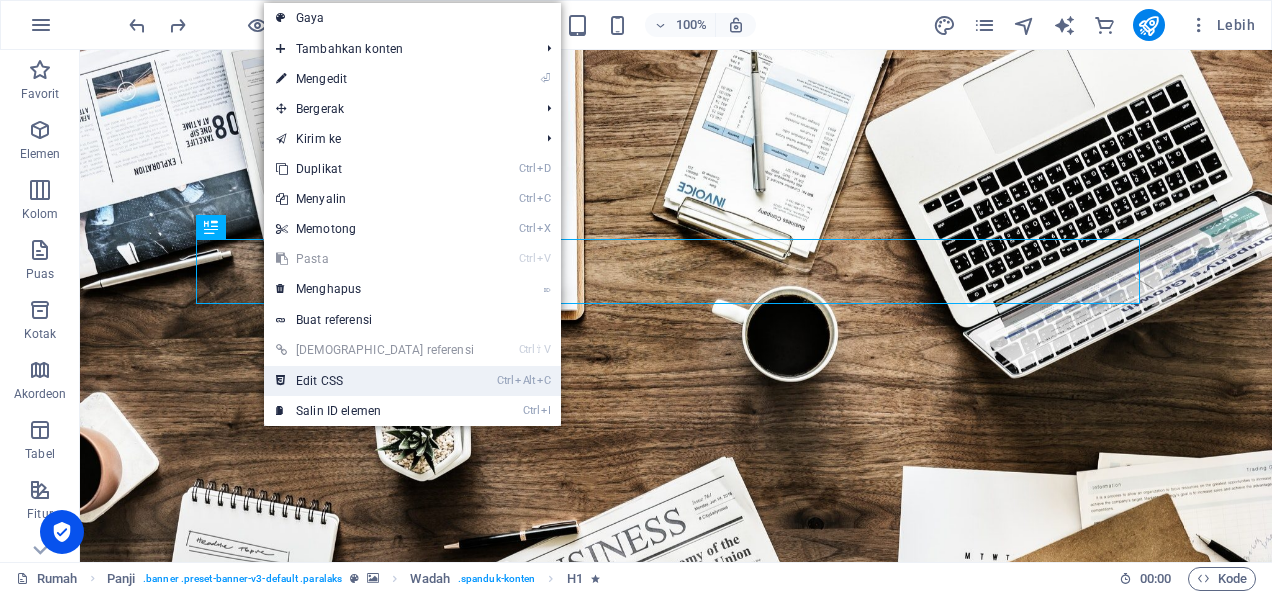 click on "Ctrl Alt C  Edit CSS" at bounding box center [375, 381] 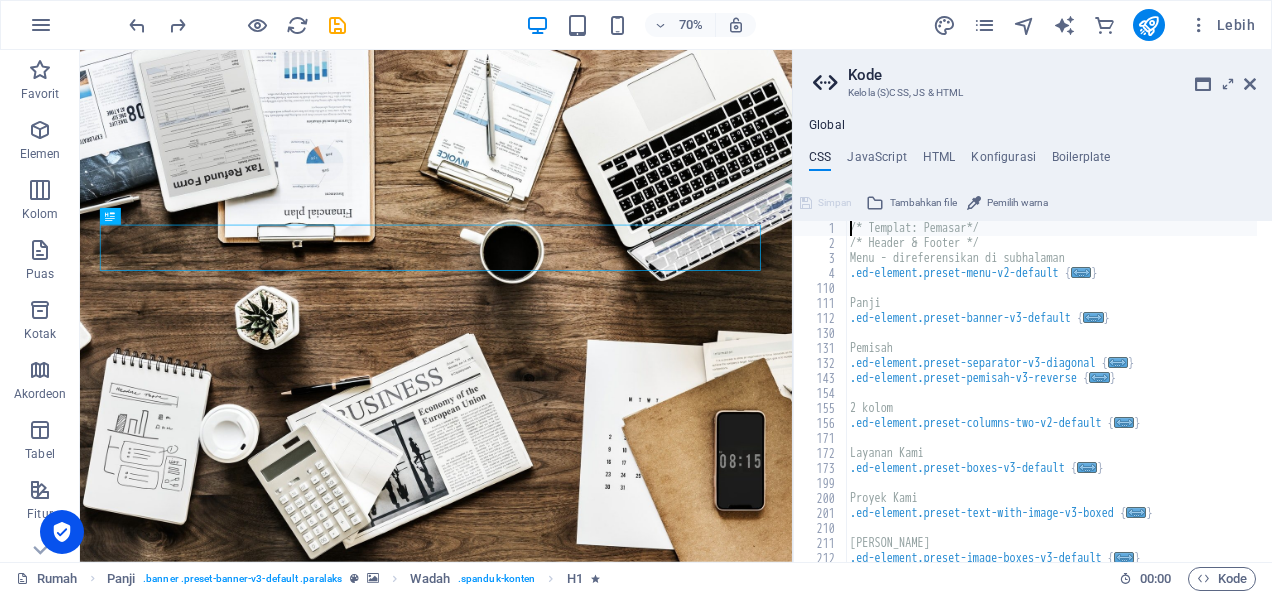 click on "Kode Kelola (S)CSS, JS & HTML Global CSS JavaScript HTML Konfigurasi Boilerplate /* Template: Marketer*/ 1 2 3 4 110 111 112 130 131 132 143 154 155 156 171 172 173 199 200 201 210 211 212 227 /* Templat: Pemasar*/ /* Header & Footer */ Menu - direferensikan di subhalaman .ed-element.preset-menu-v2-default   { ... } Panji .ed-element.preset-banner-v3-default   { ... } Pemisah .ed-element.preset-separator-v3-diagonal   { ... } .ed-element.preset-pemisah-v3-reverse   { ... } 2 kolom .ed-element.preset-columns-two-v2-default   { ... } Layanan Kami .ed-element.preset-boxes-v3-default   { ... } Proyek Kami .ed-element.preset-text-with-image-v3-boxed   { ... } [PERSON_NAME] .ed-element.preset-image-boxes-v3-default   { ... }     XXXXXXXXXXXXXXXXXXXXXXXXXXXXXXXXXXXXXXXXXXXXXXXXXXXXXXXXXXXXXXXXXXXXXXXXXXXXXXXXXXXXXXXXXXXXXXXXXXXXXXXXXXXXXXXXXXXXXXXXXXXXXXXXXXXXXXXXXXXXXXXXXXXXXXXXXXXXXXXXXXXXXXXXXXXXXXXXXXXXXXXXXXXXXXXXXXXXXXXXXXXXXXXXXXXXXXXXXXXXXXXXXXXXXXXXXXXXXXXXXXXXXXXXXXXXXXXX Simpan Tambahkan file Pemilih warna" at bounding box center (1032, 306) 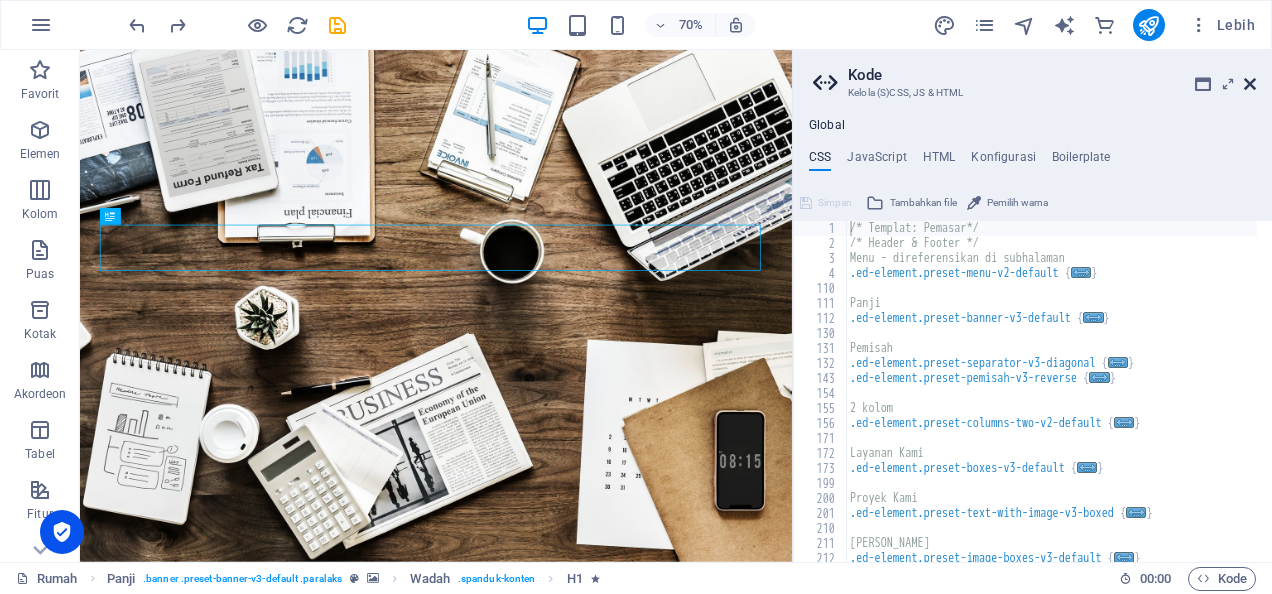 click at bounding box center [1250, 84] 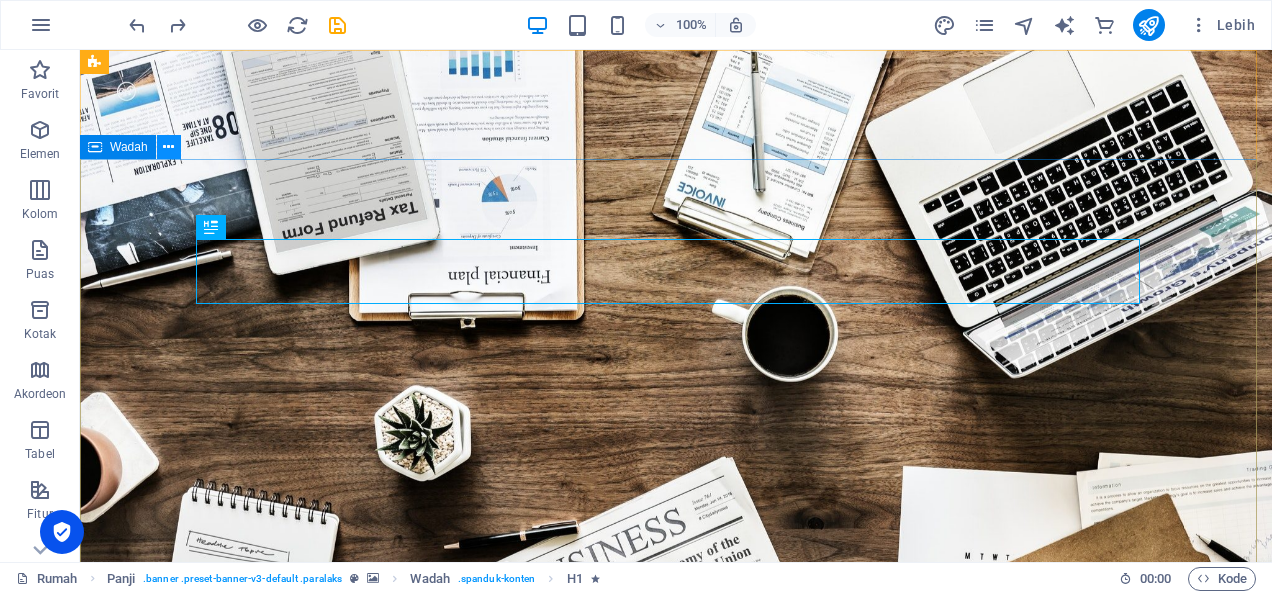 click at bounding box center [168, 147] 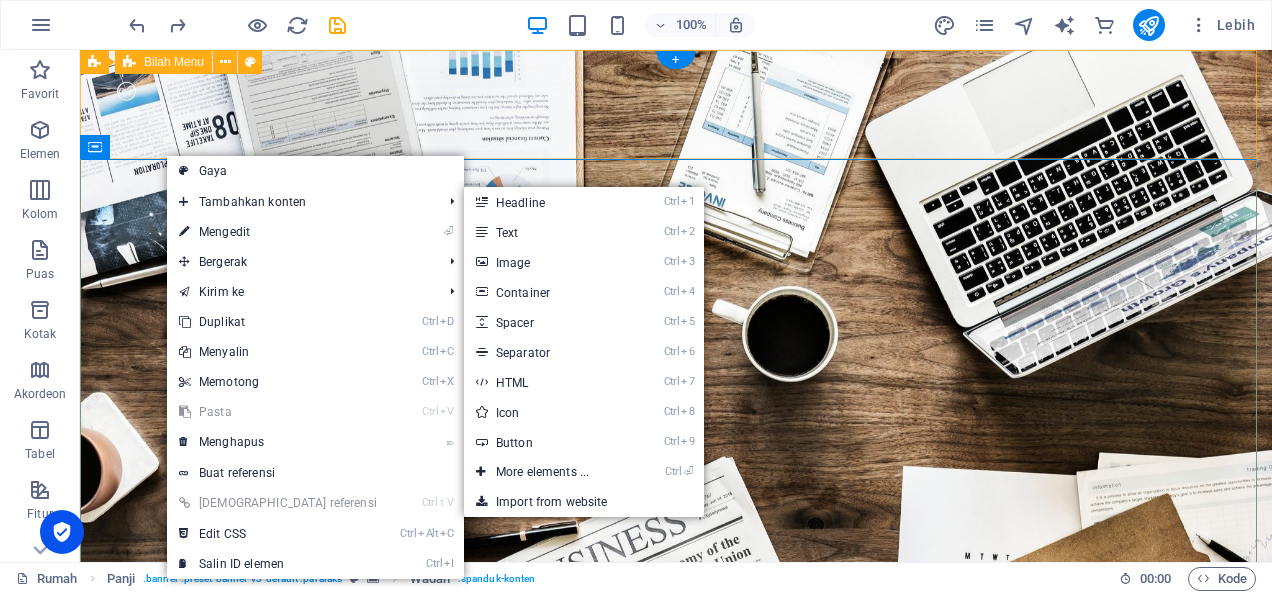 click on "Home About us Services Projects Team Contact" at bounding box center (676, 851) 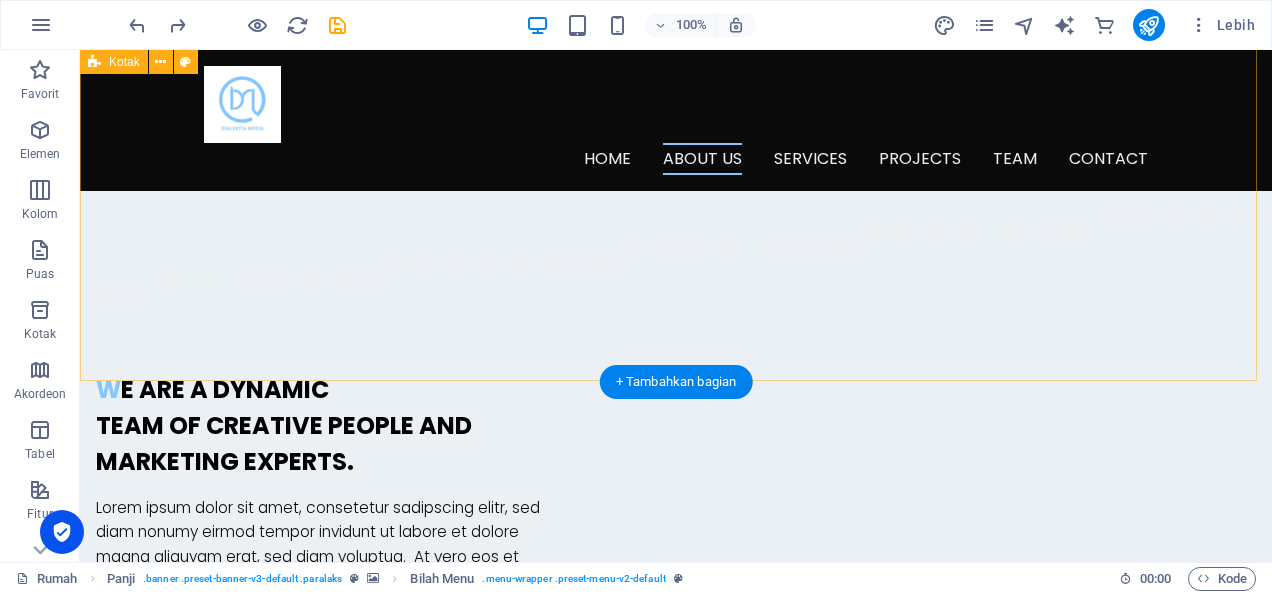 scroll, scrollTop: 644, scrollLeft: 0, axis: vertical 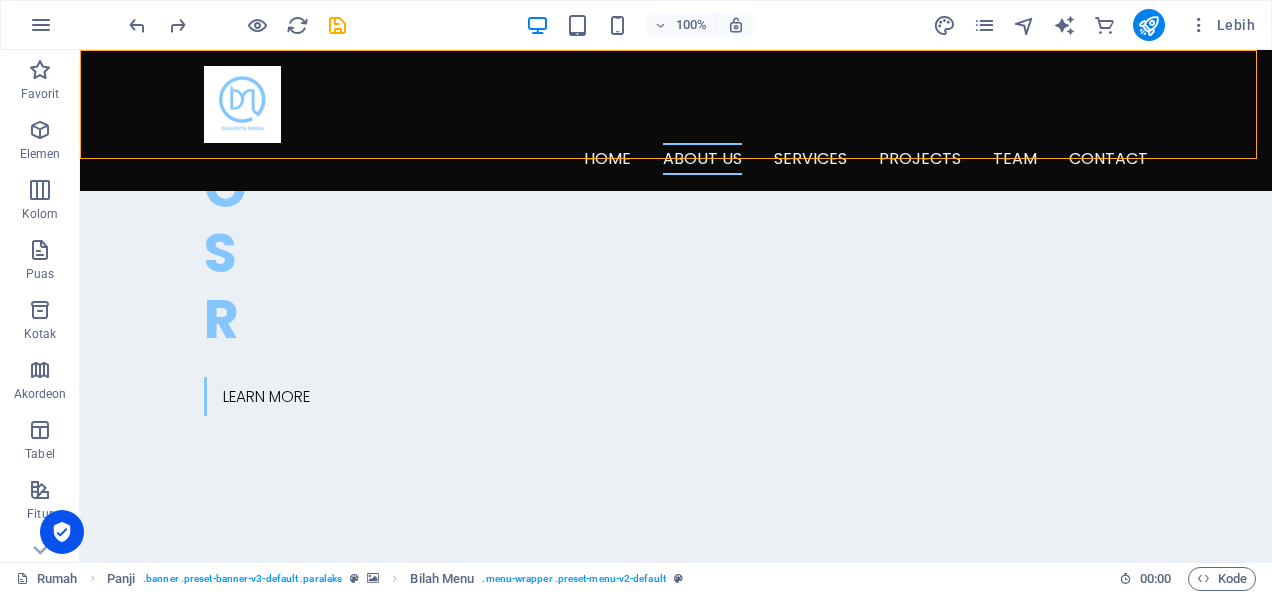 click at bounding box center (237, 25) 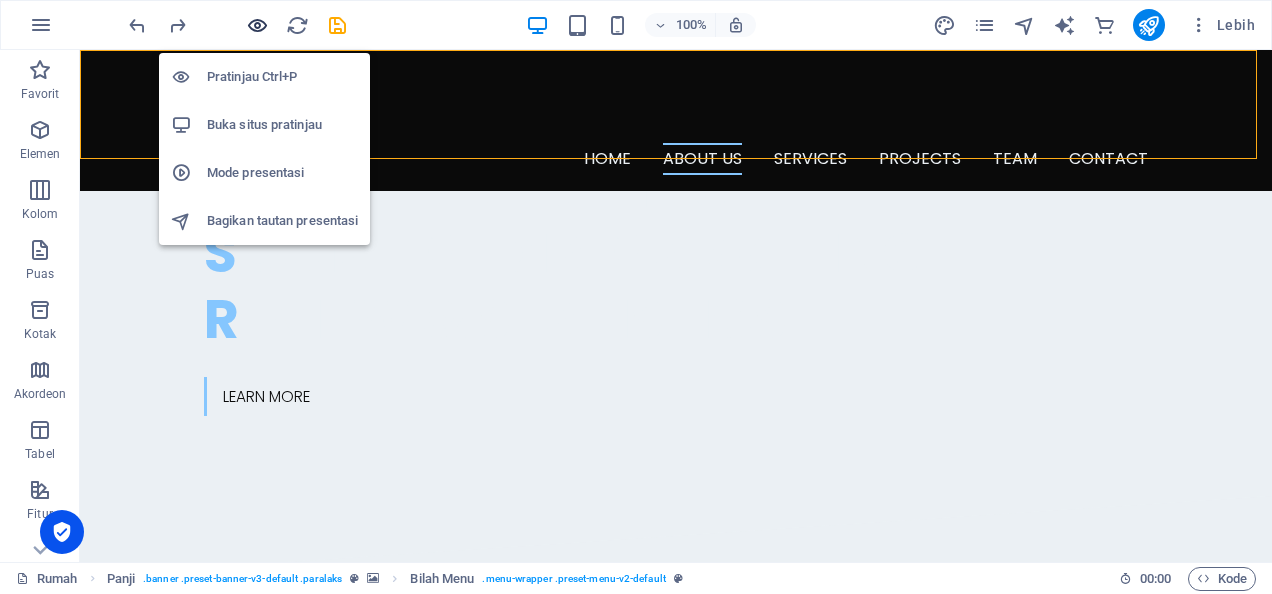 click at bounding box center [257, 25] 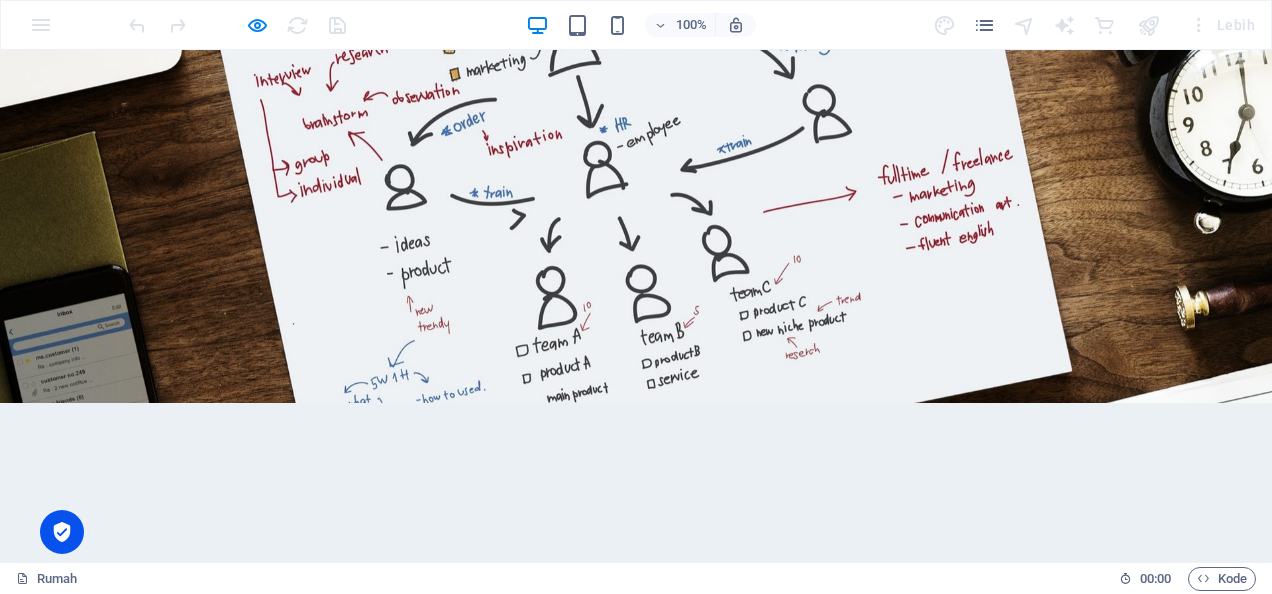 scroll, scrollTop: 1674, scrollLeft: 0, axis: vertical 